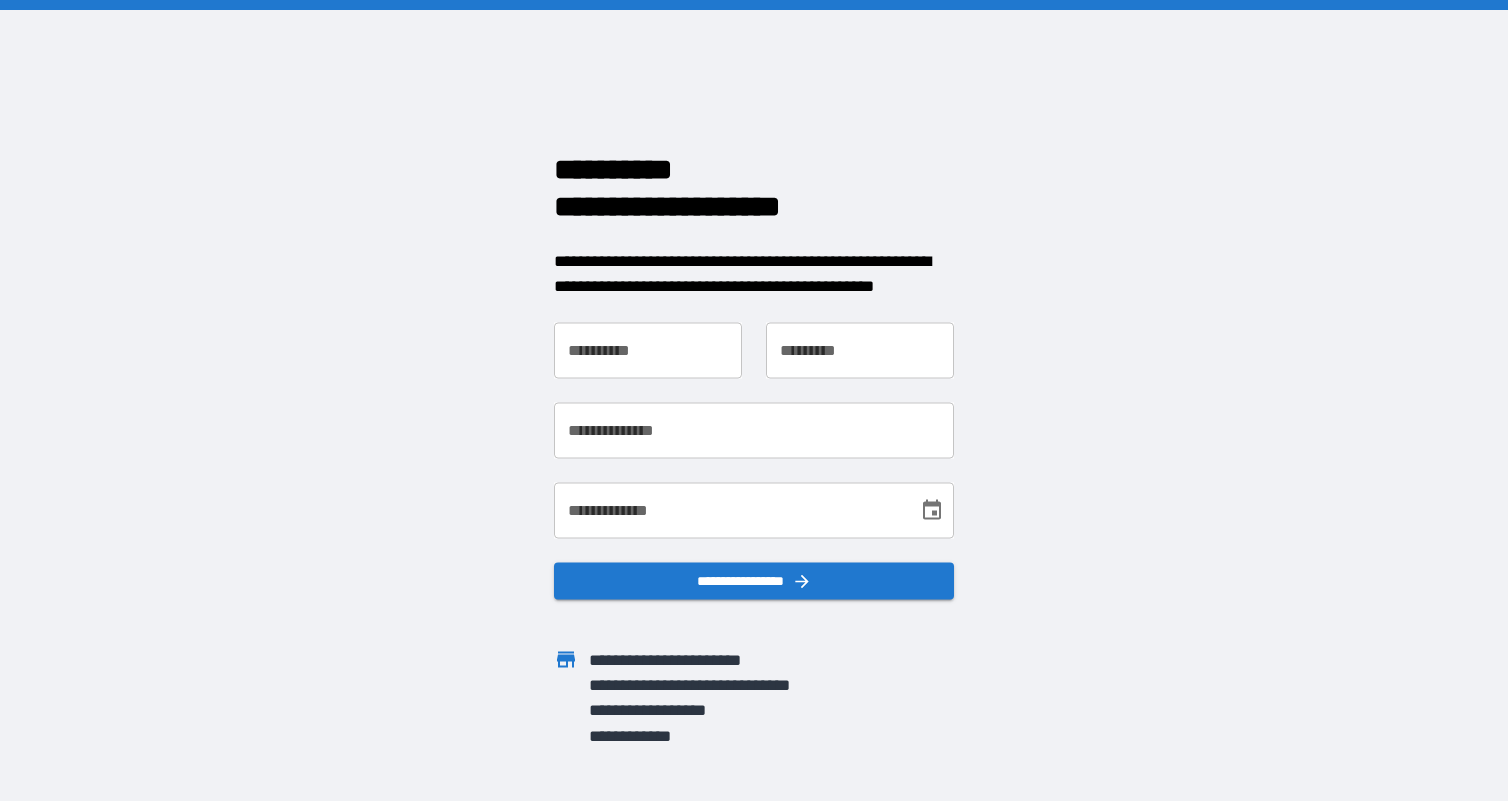 scroll, scrollTop: 0, scrollLeft: 0, axis: both 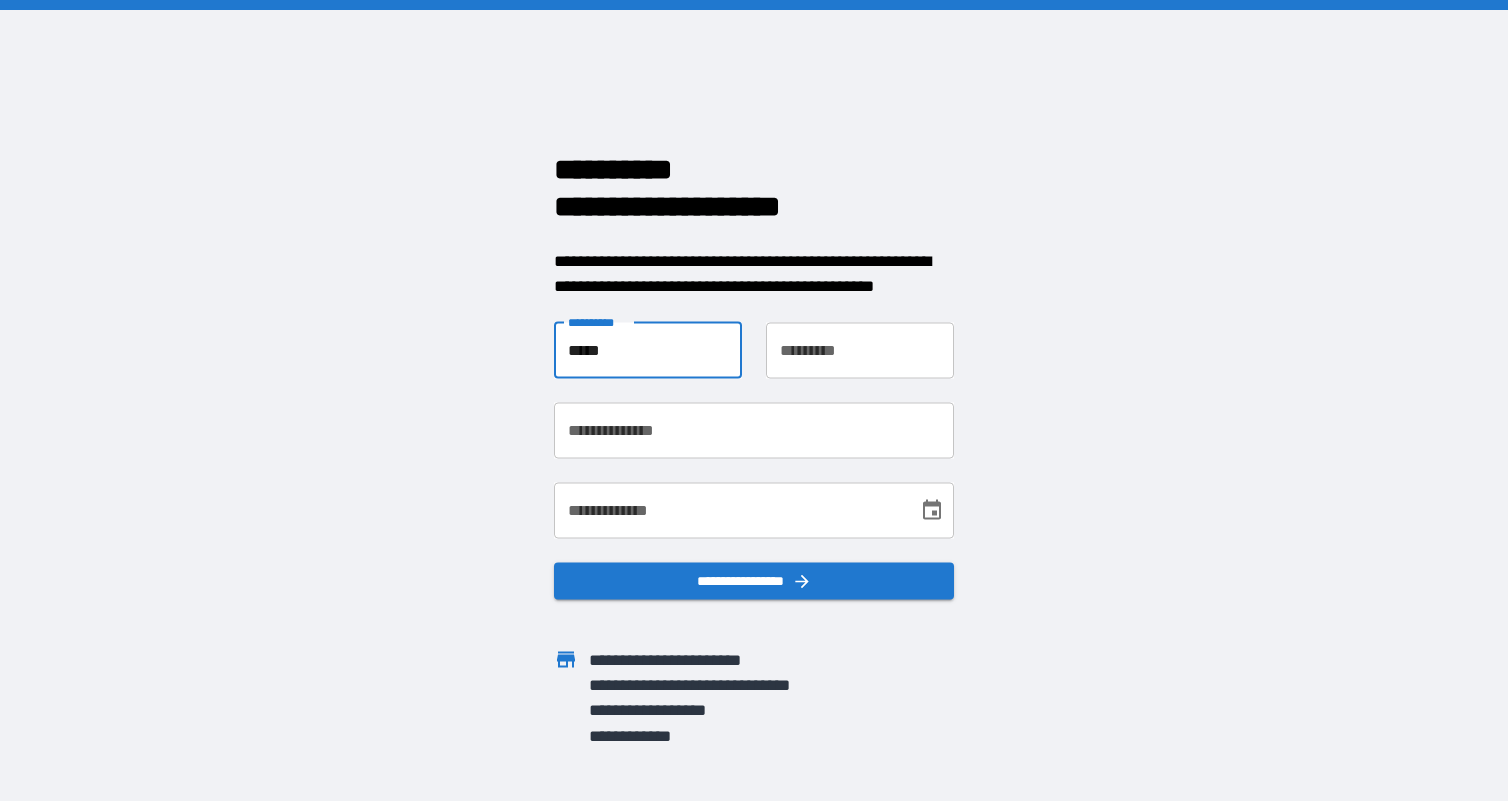 type on "*****" 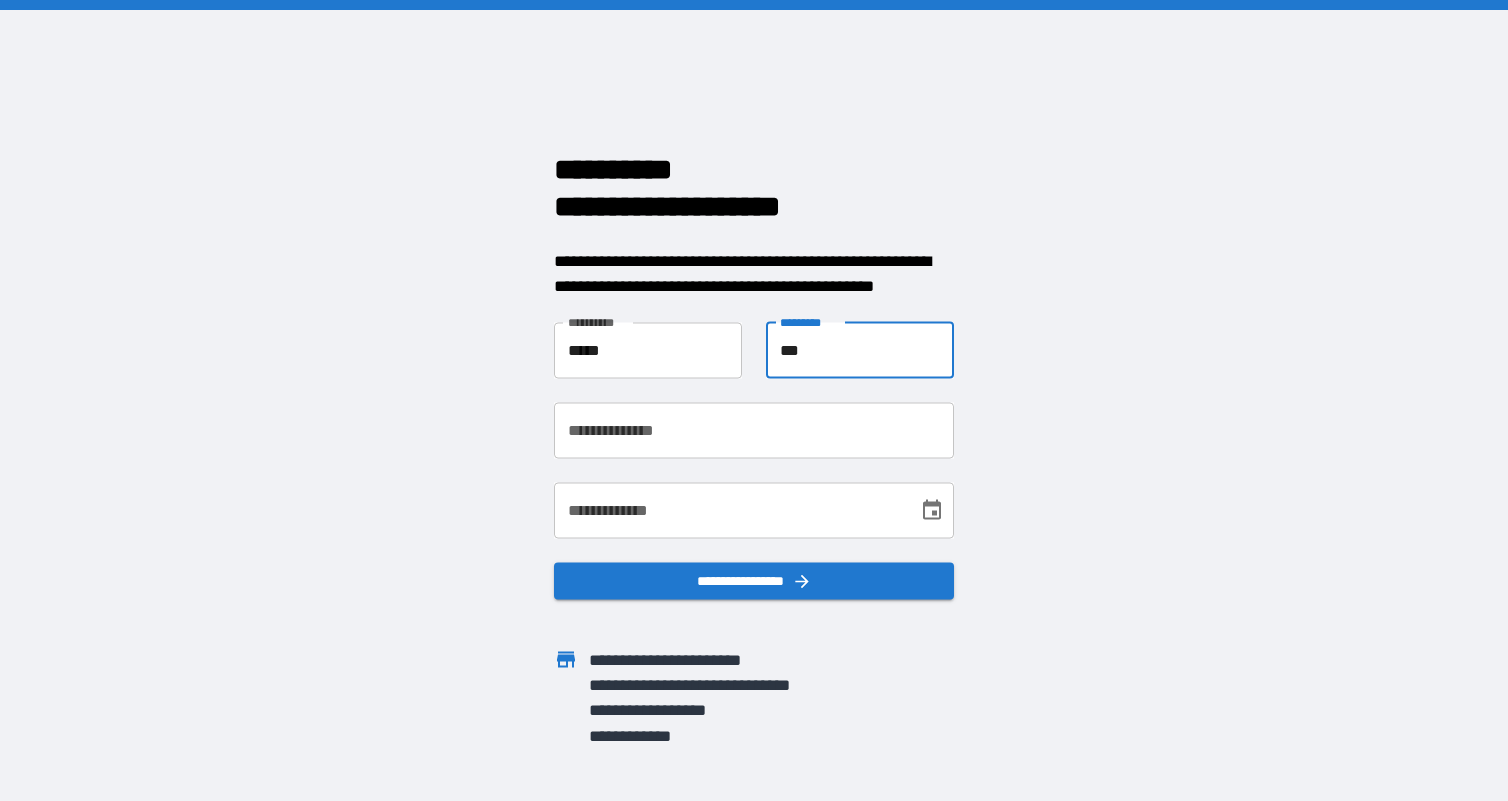 type on "***" 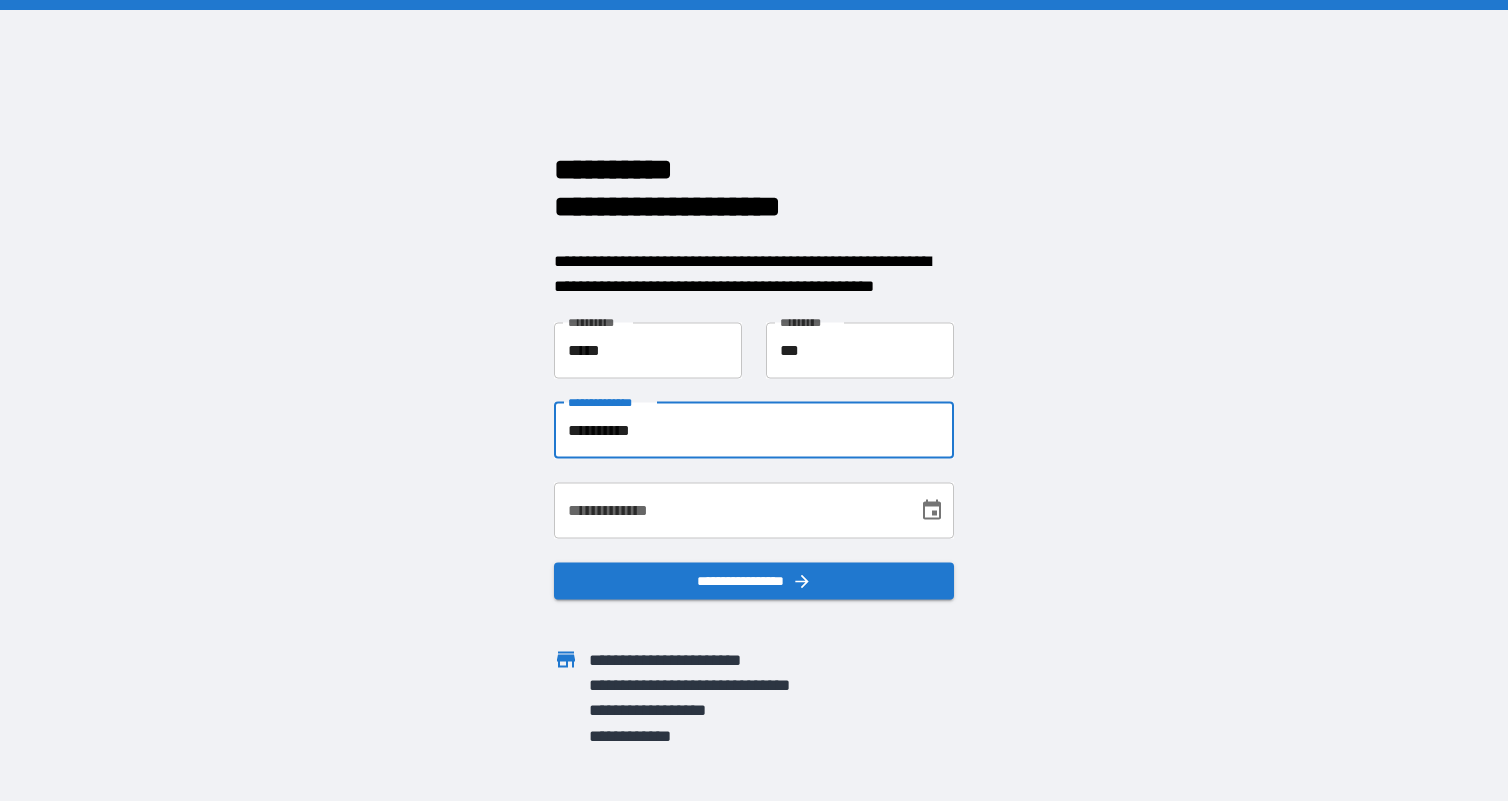 type on "**********" 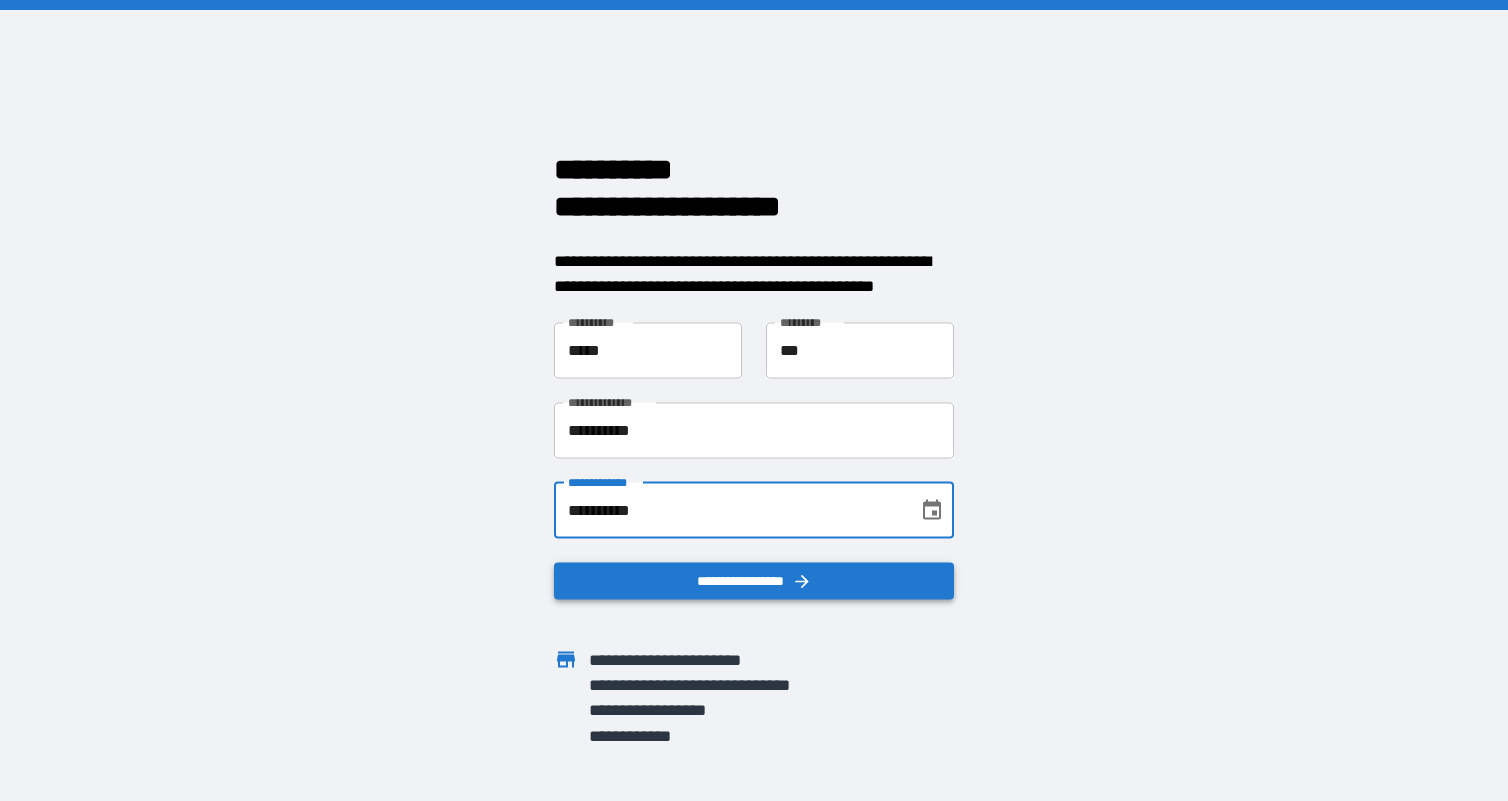 type on "**********" 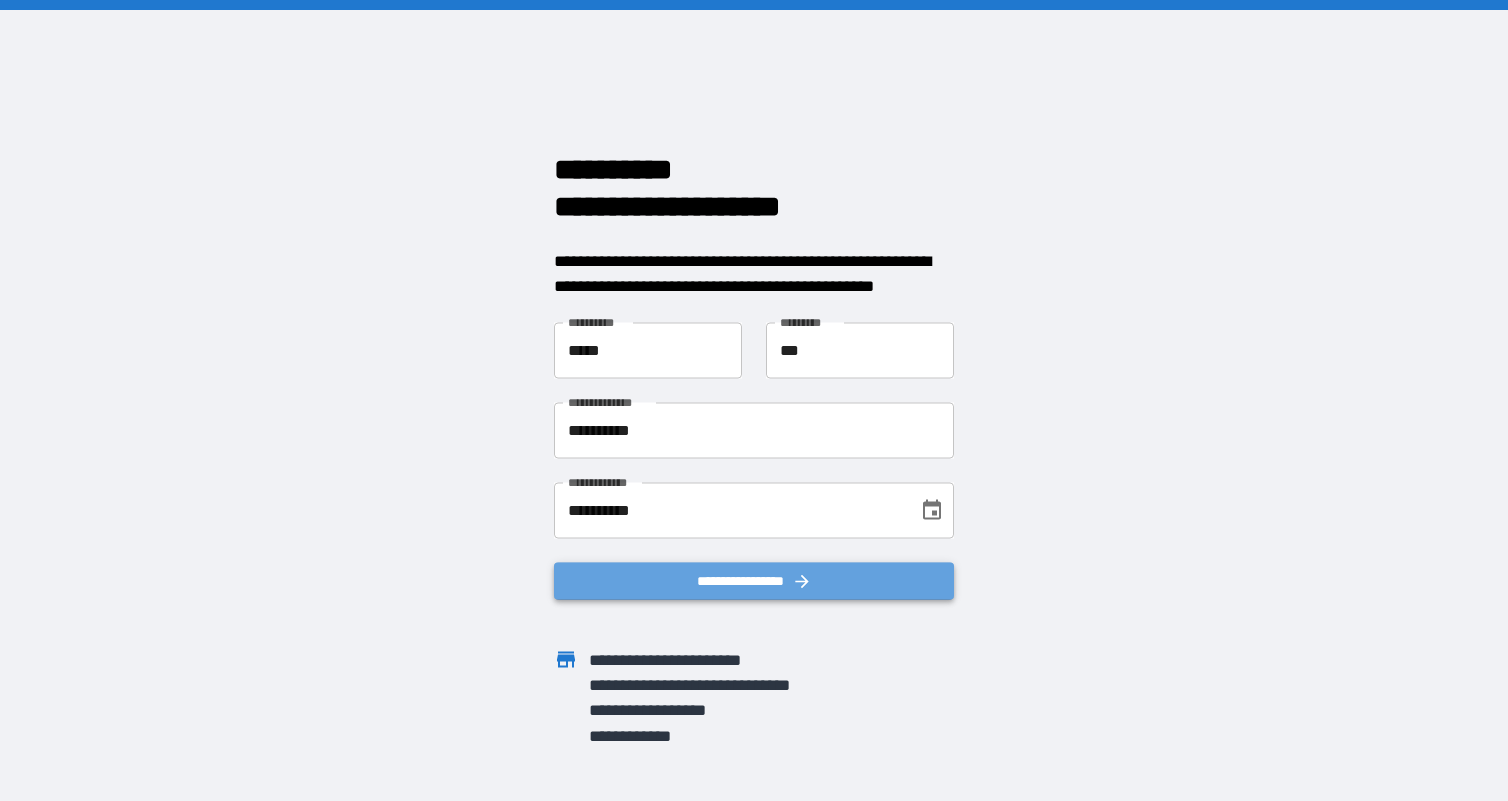 click on "**********" at bounding box center (754, 580) 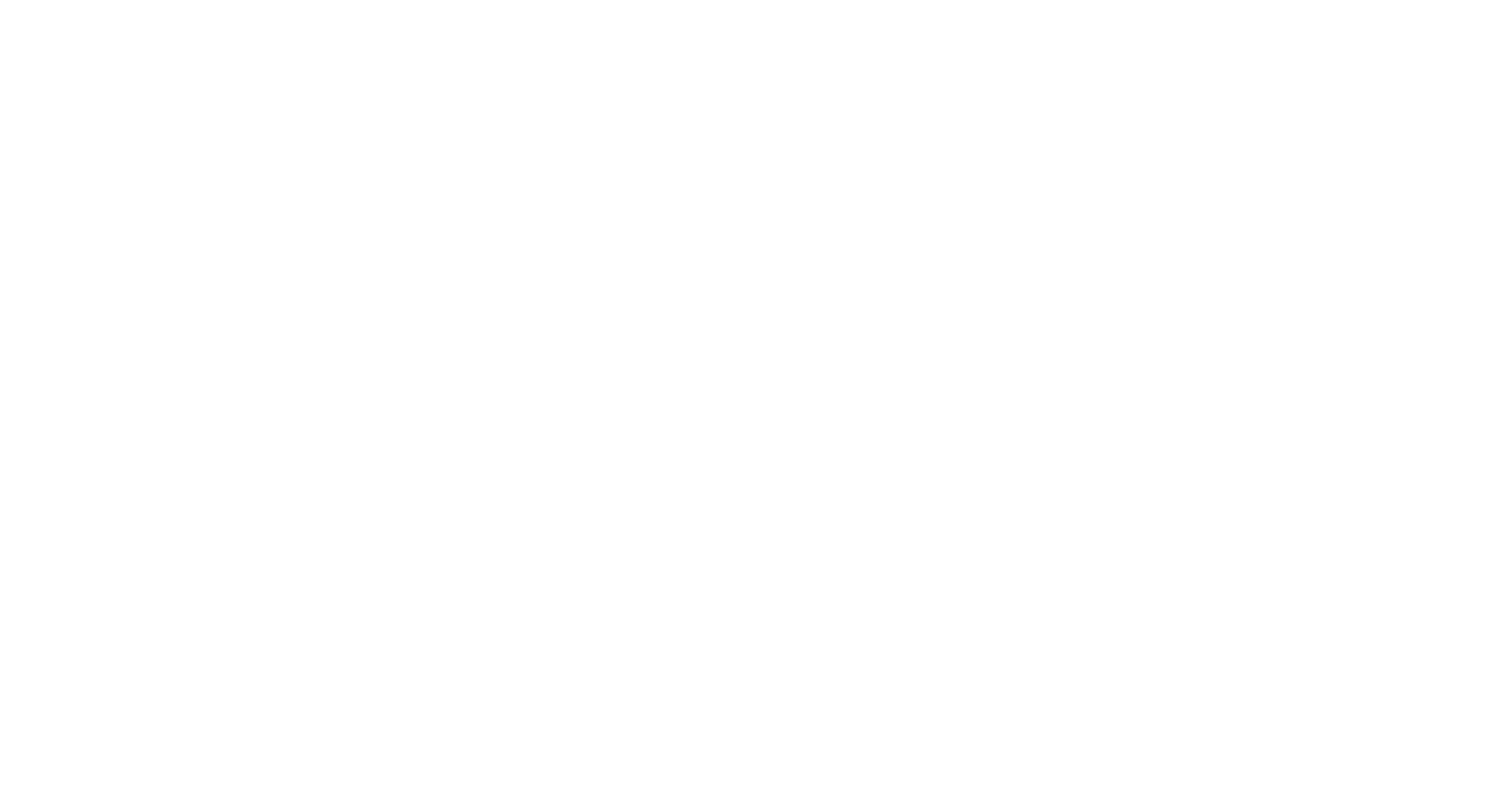 scroll, scrollTop: 0, scrollLeft: 0, axis: both 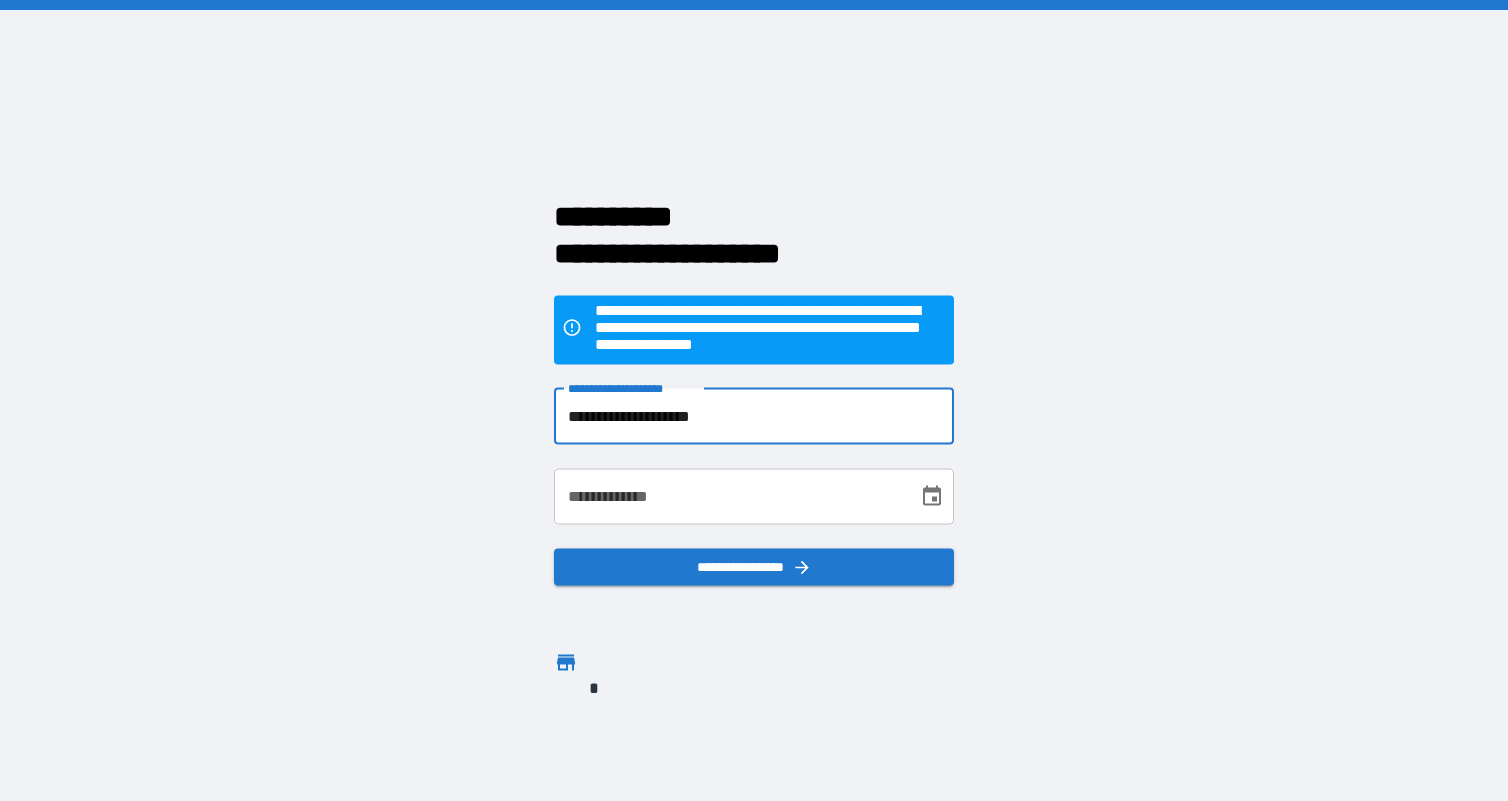 type on "**********" 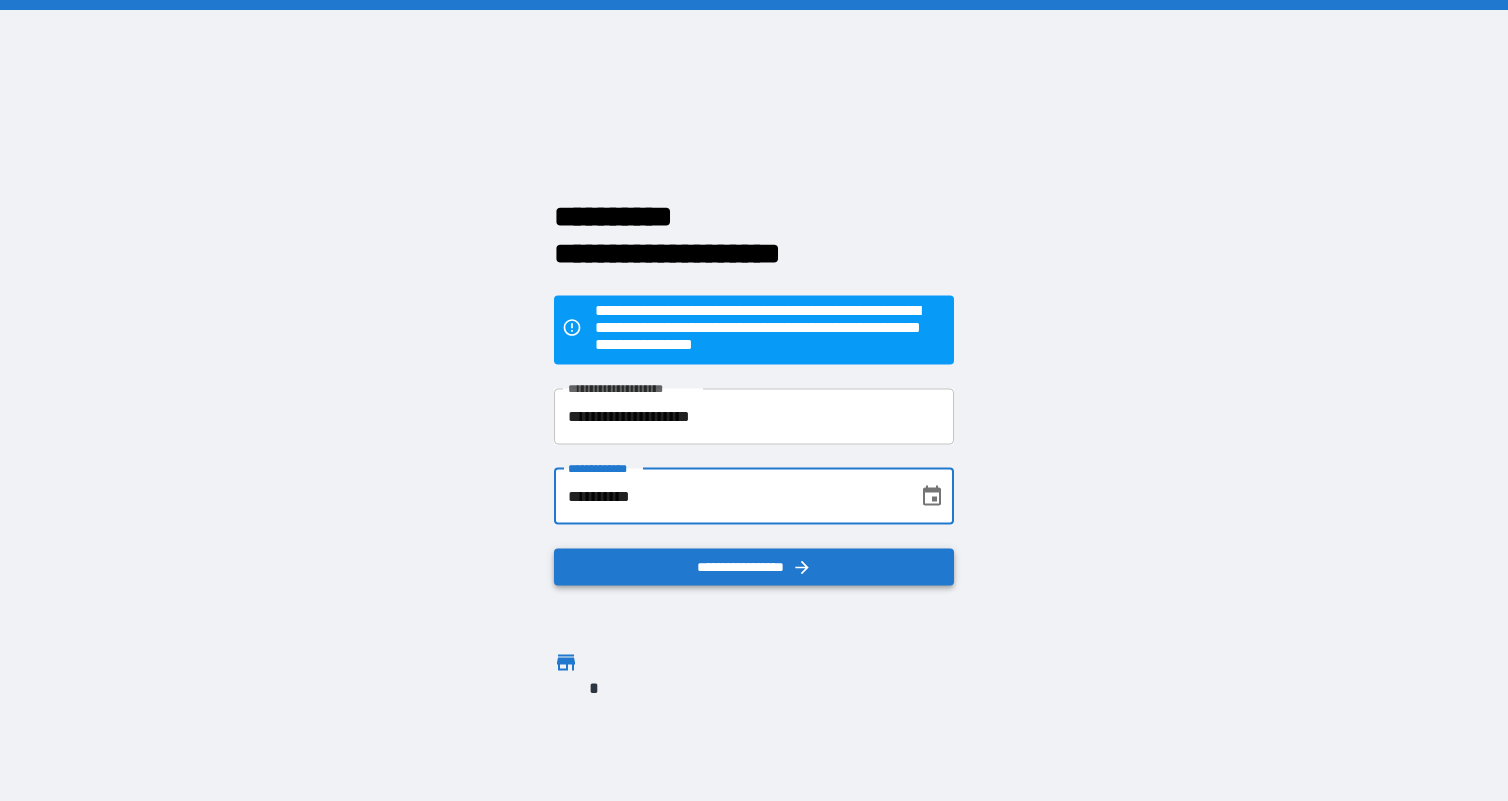 type on "**********" 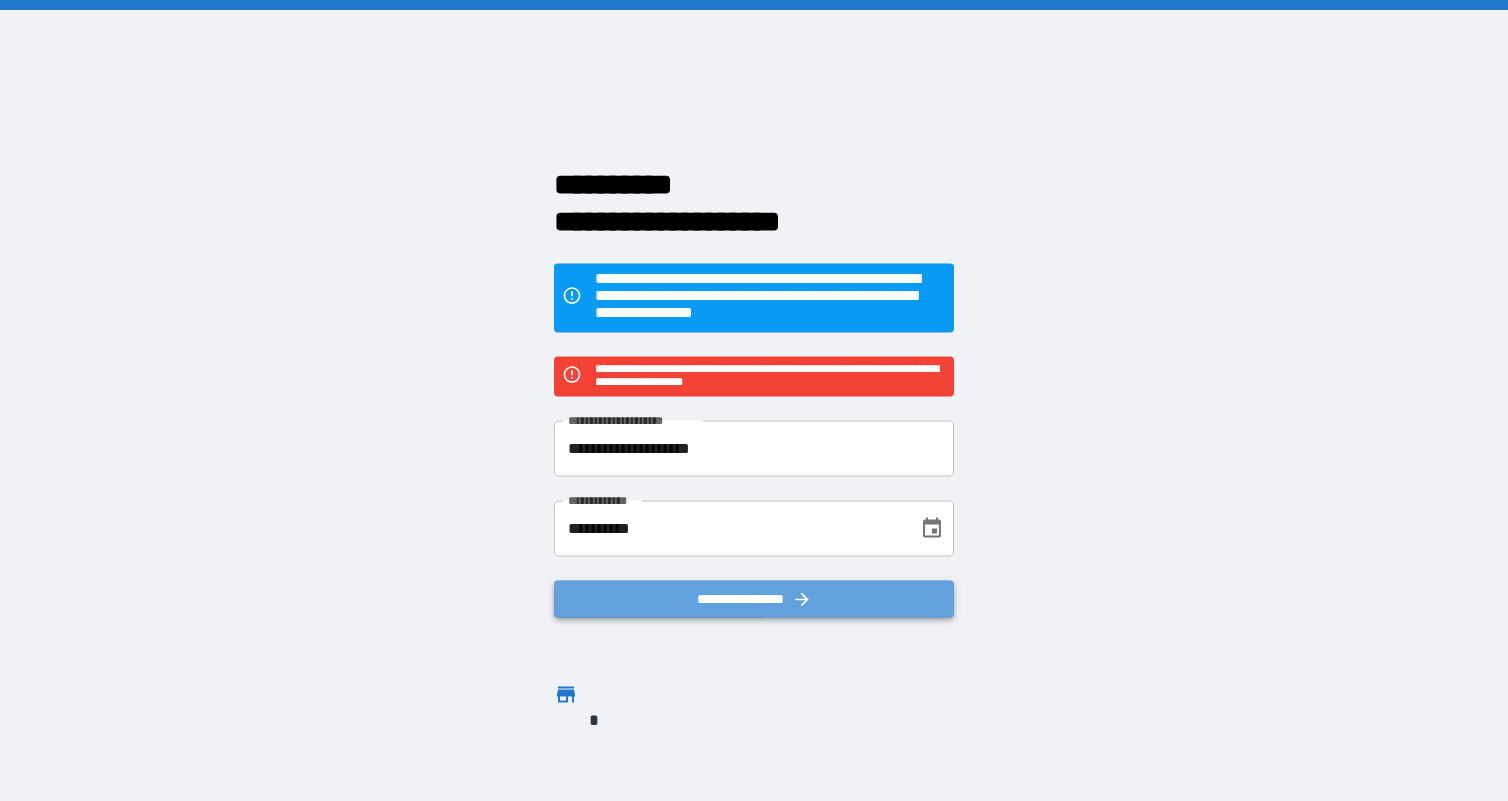 click on "**********" at bounding box center (754, 598) 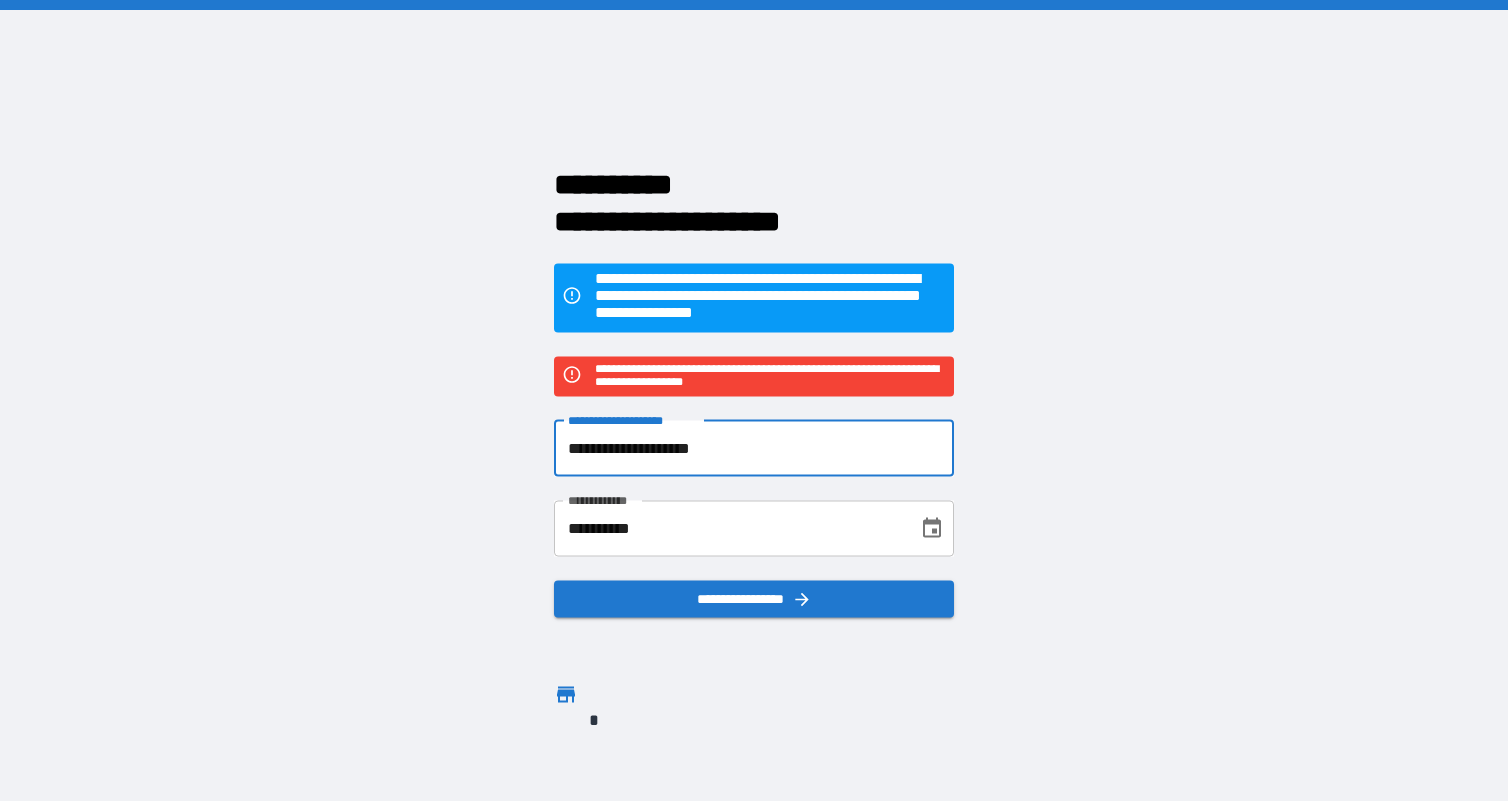 drag, startPoint x: 794, startPoint y: 459, endPoint x: 501, endPoint y: 465, distance: 293.06143 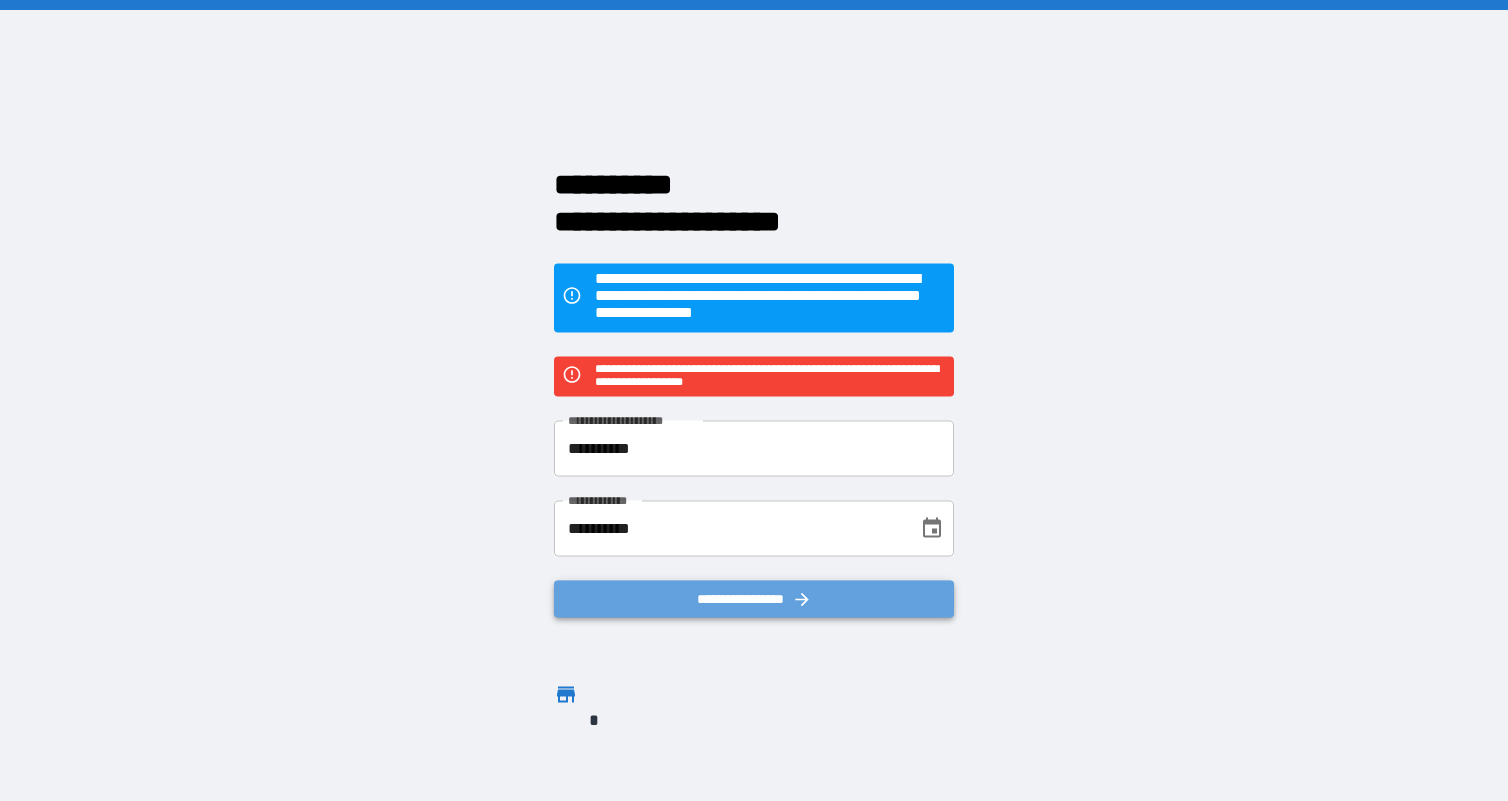 click on "**********" at bounding box center [754, 598] 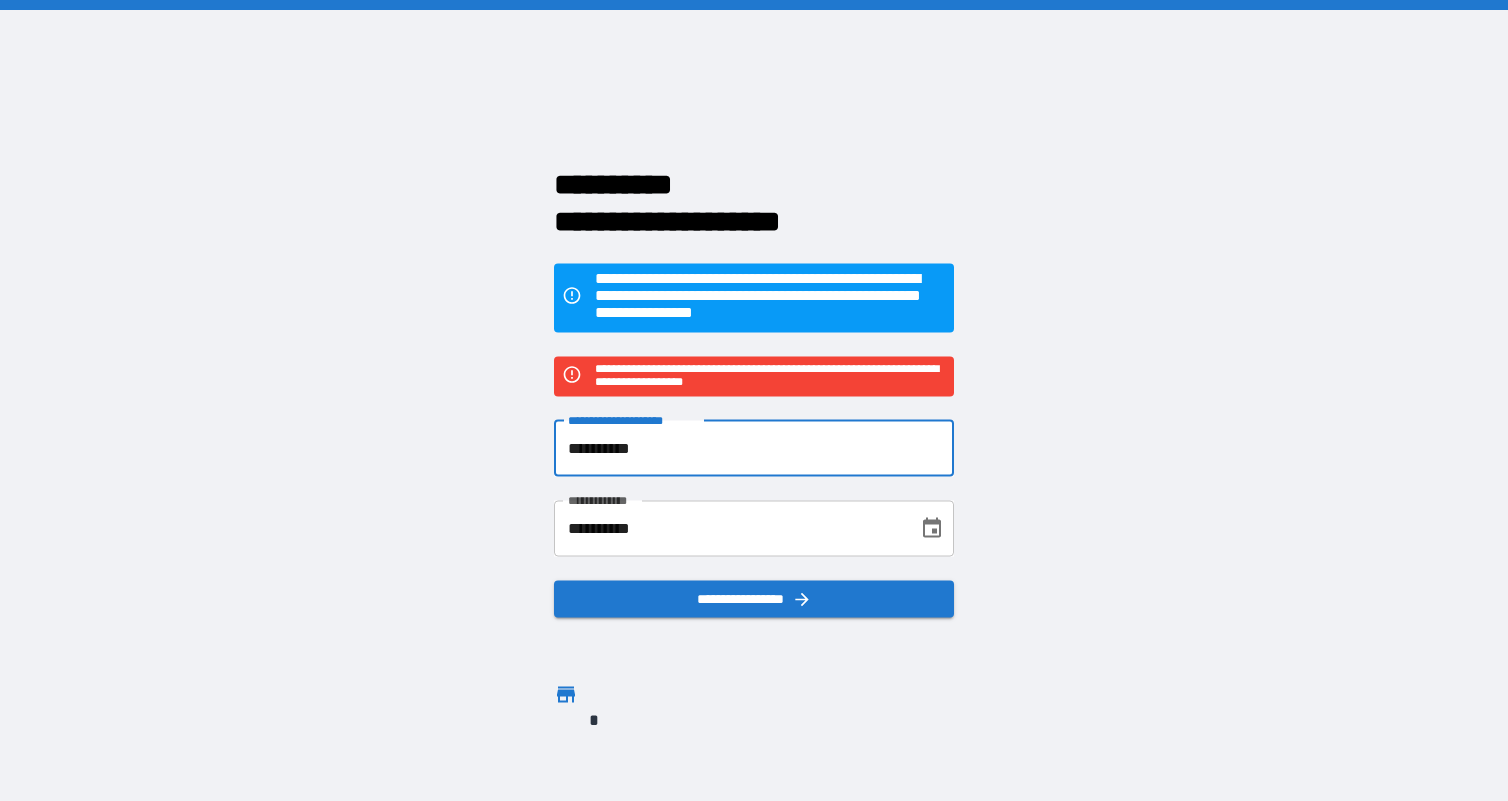 drag, startPoint x: 696, startPoint y: 449, endPoint x: 383, endPoint y: 441, distance: 313.10223 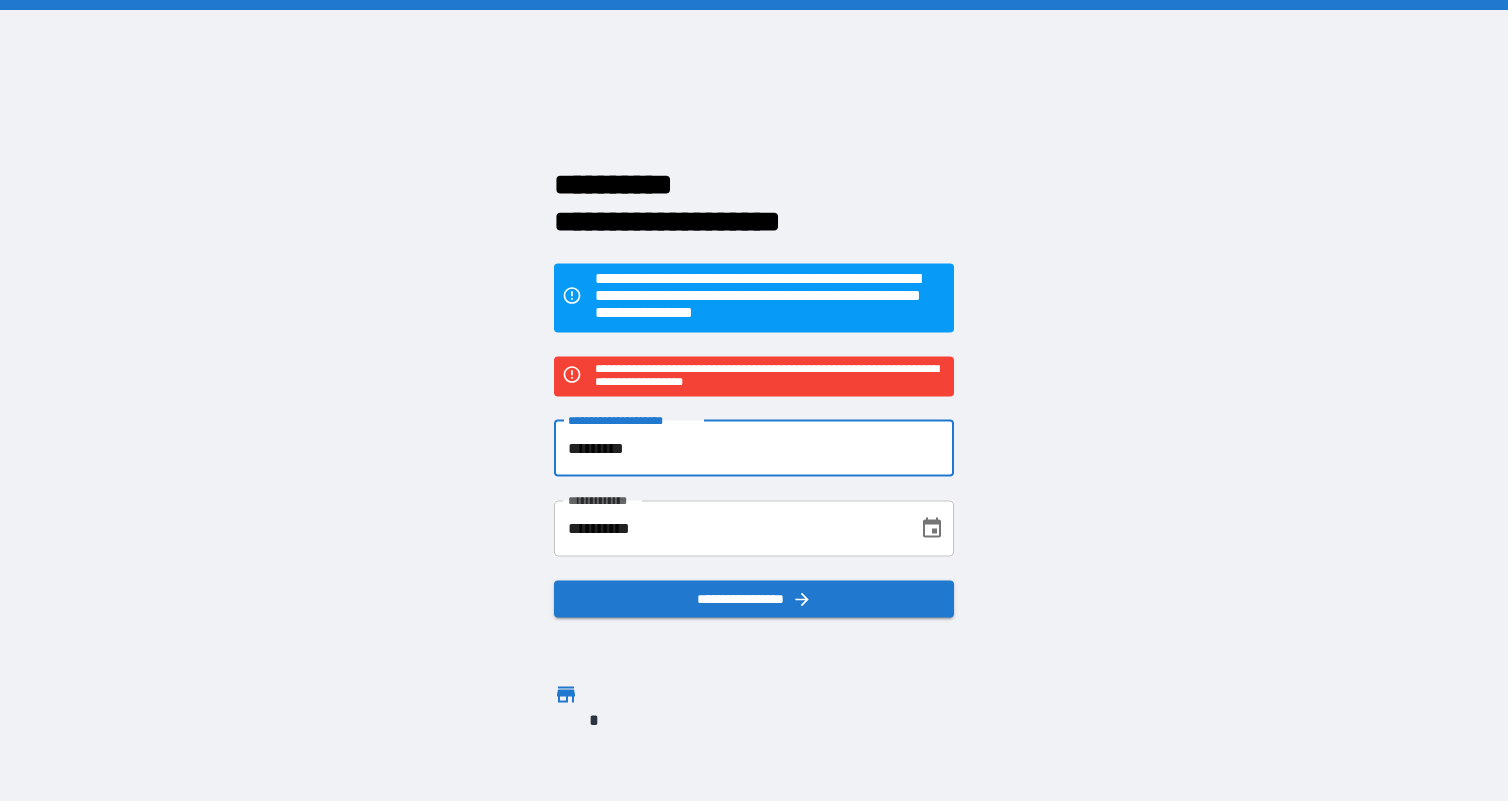 type on "**********" 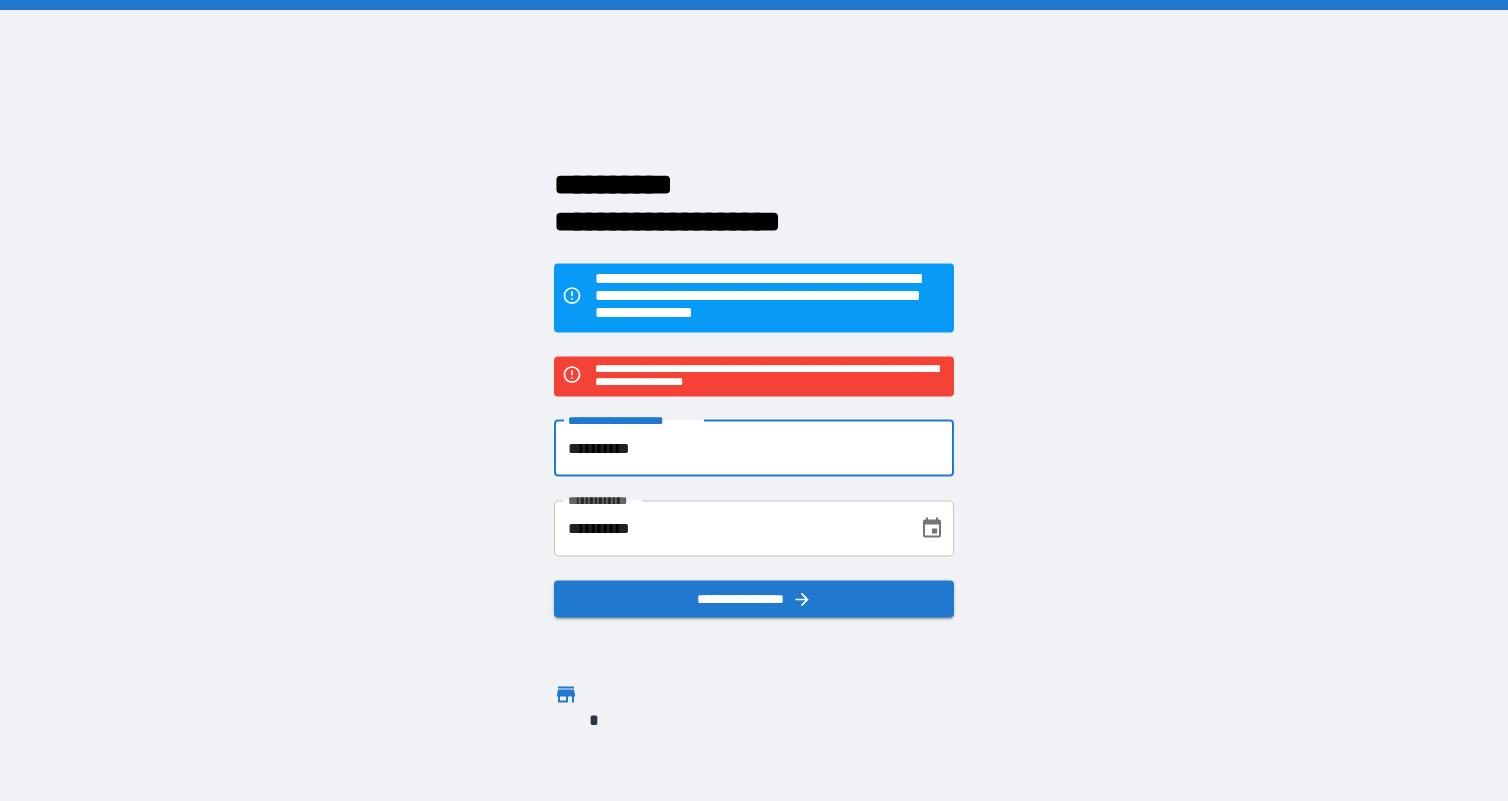 click on "**********" at bounding box center [754, 400] 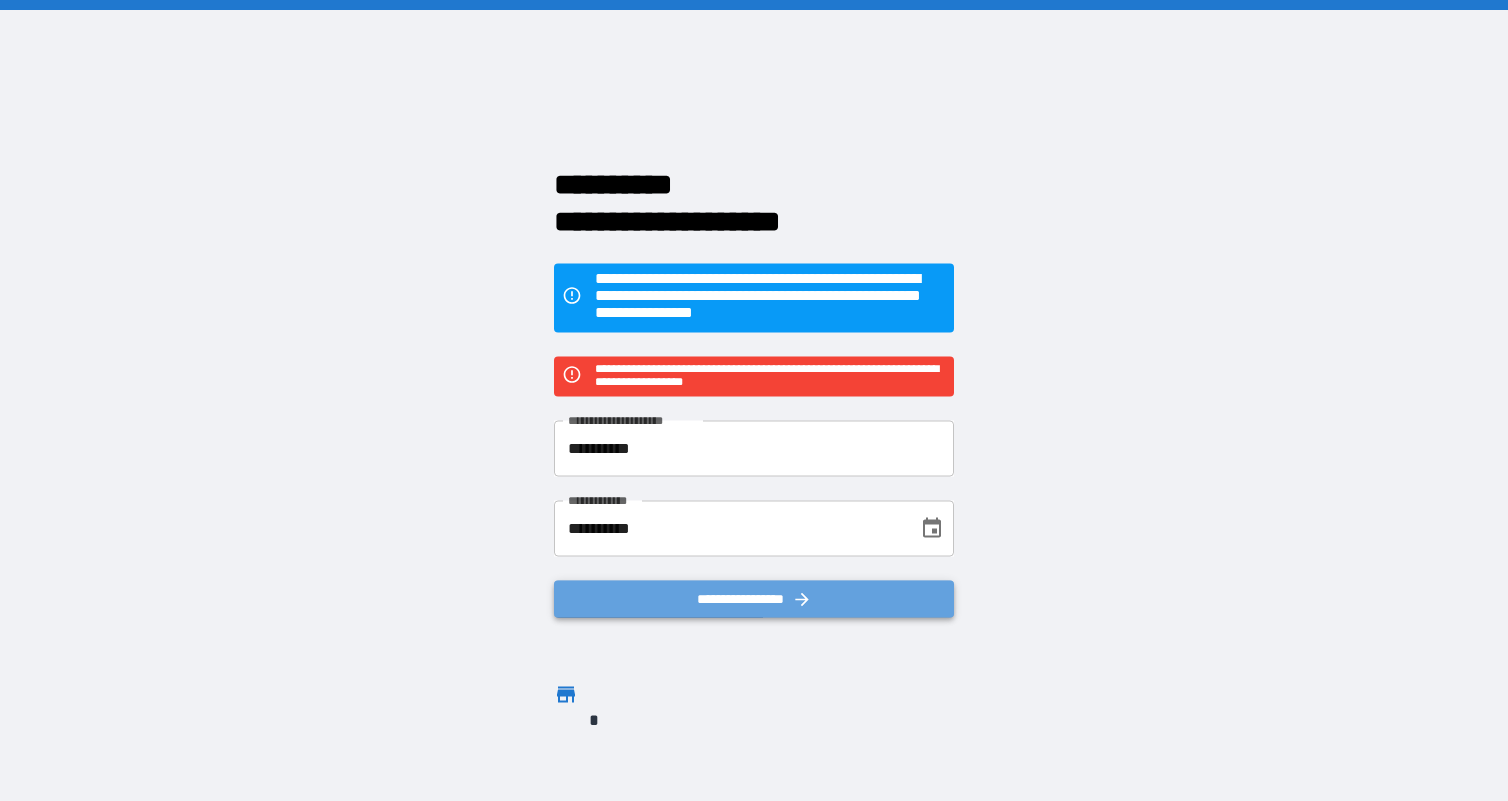 click on "**********" at bounding box center (754, 598) 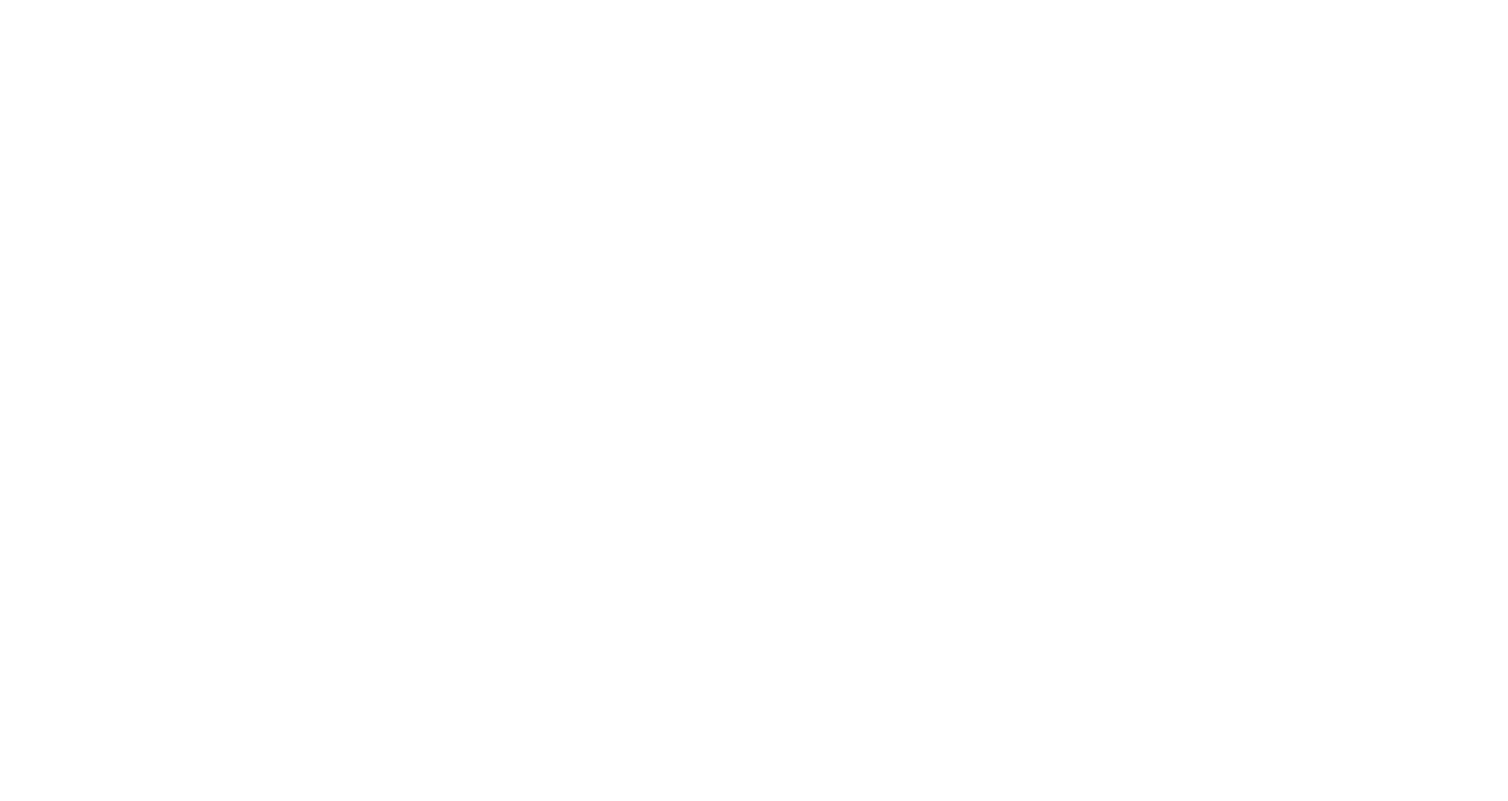 scroll, scrollTop: 0, scrollLeft: 0, axis: both 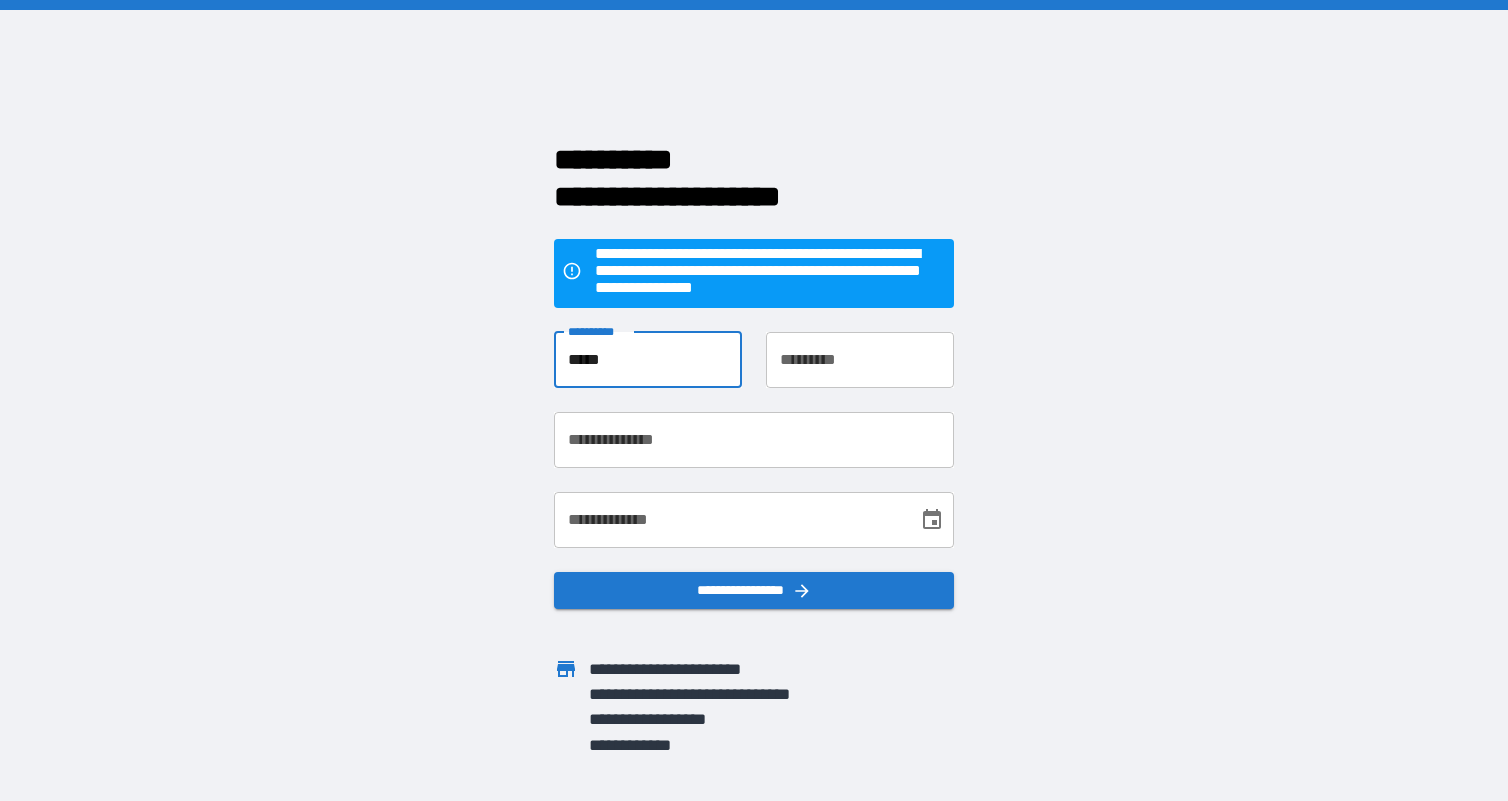 type on "*****" 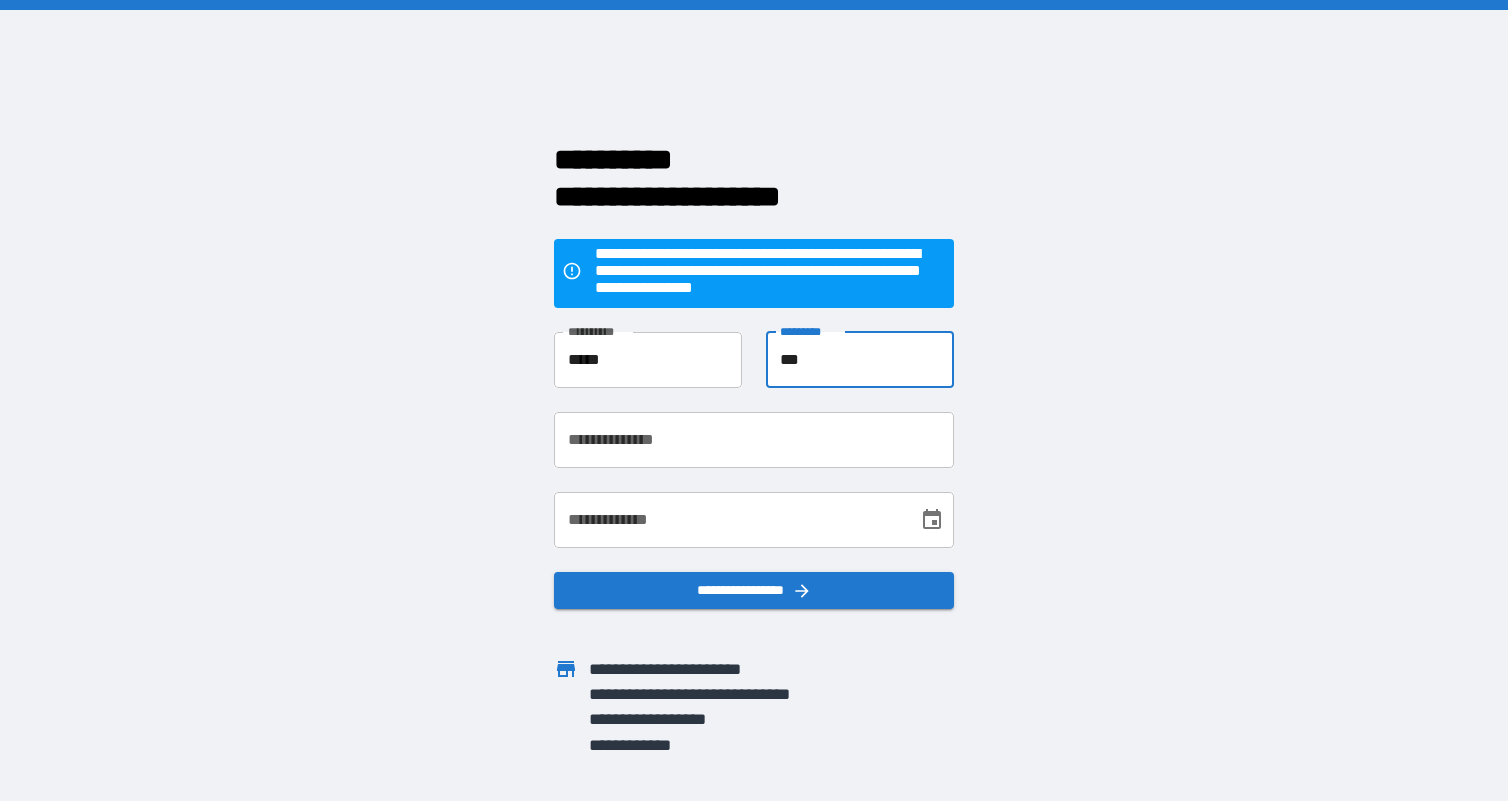 type on "***" 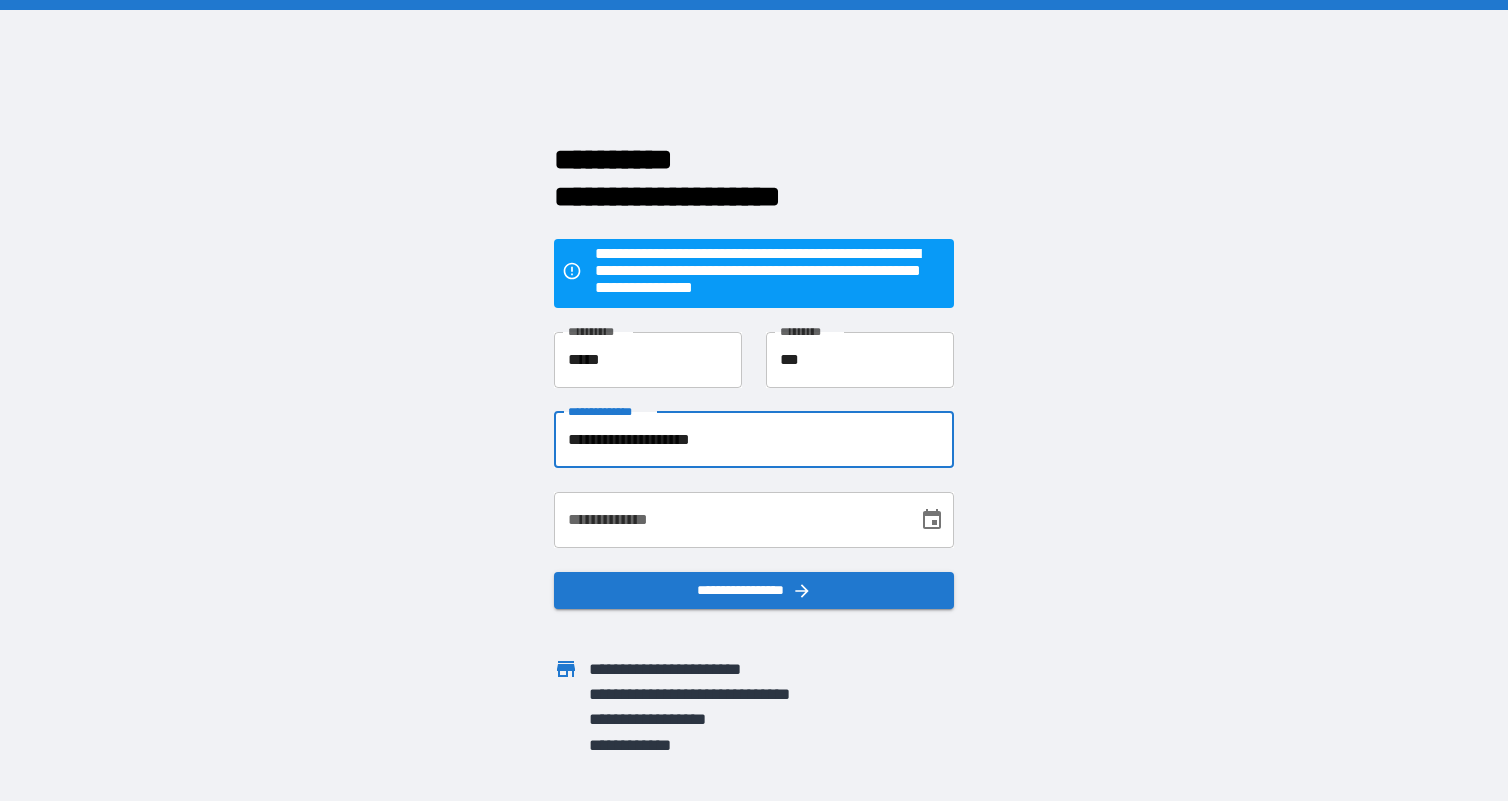 type on "**********" 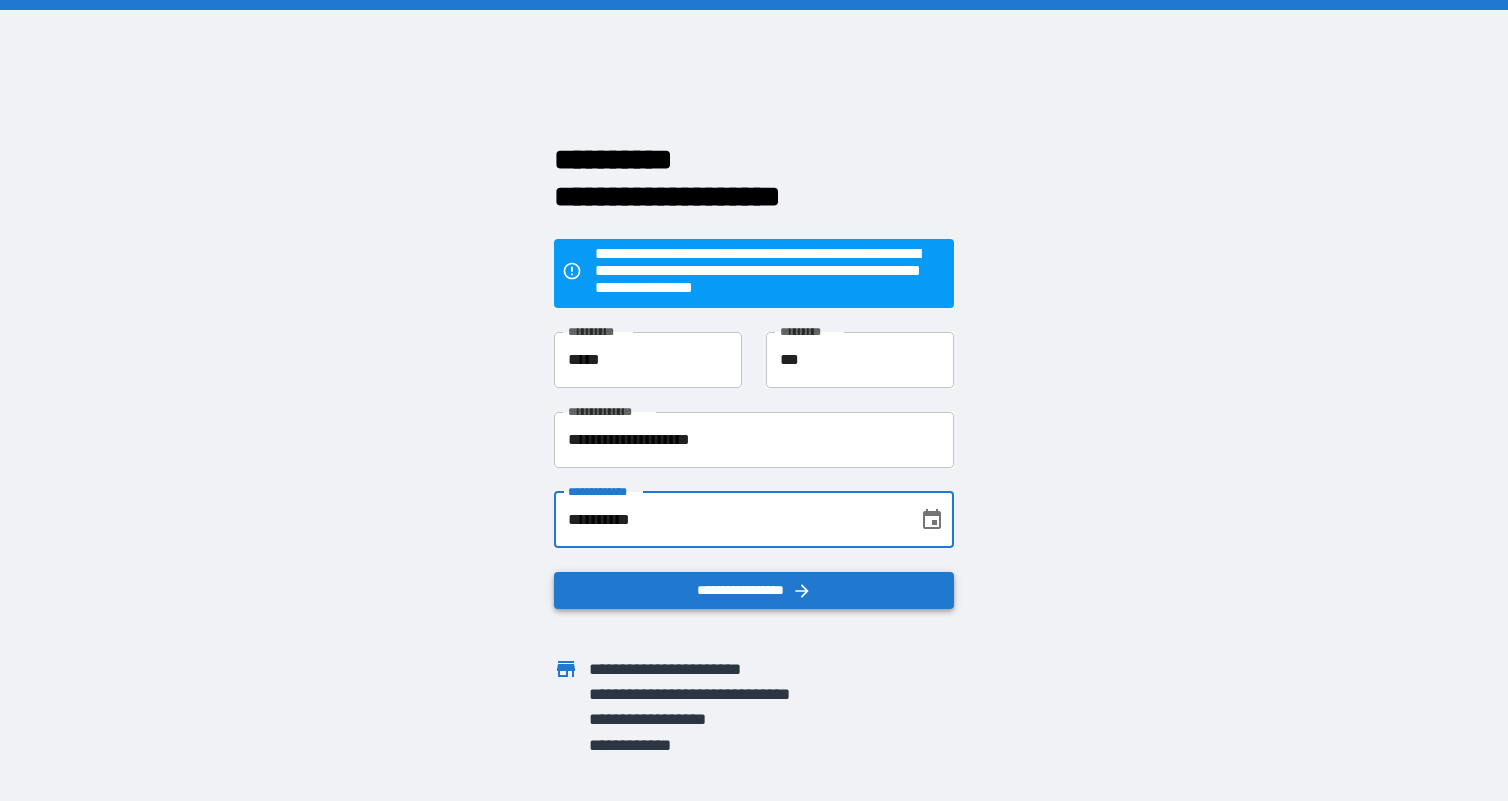 type on "**********" 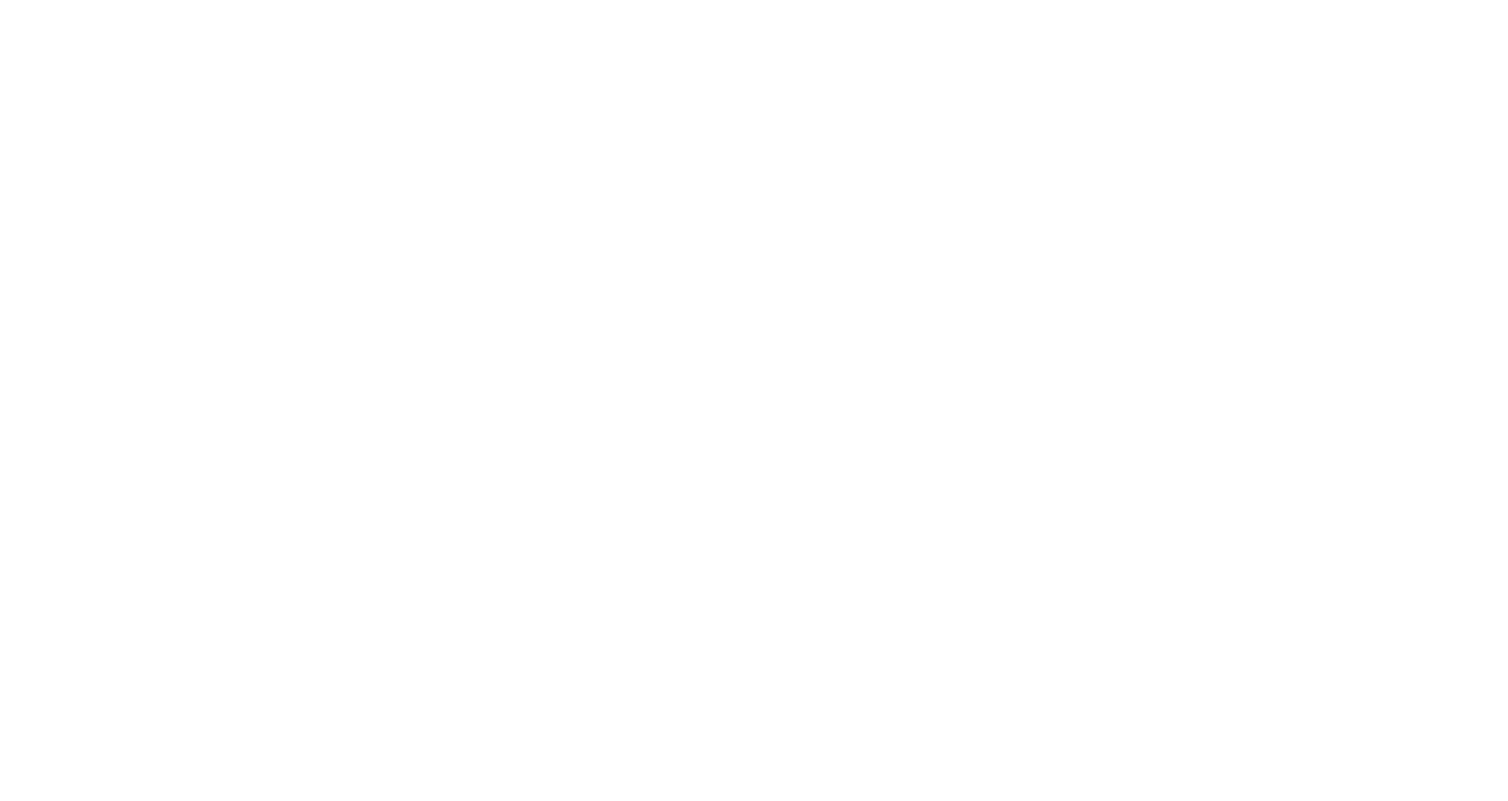 scroll, scrollTop: 0, scrollLeft: 0, axis: both 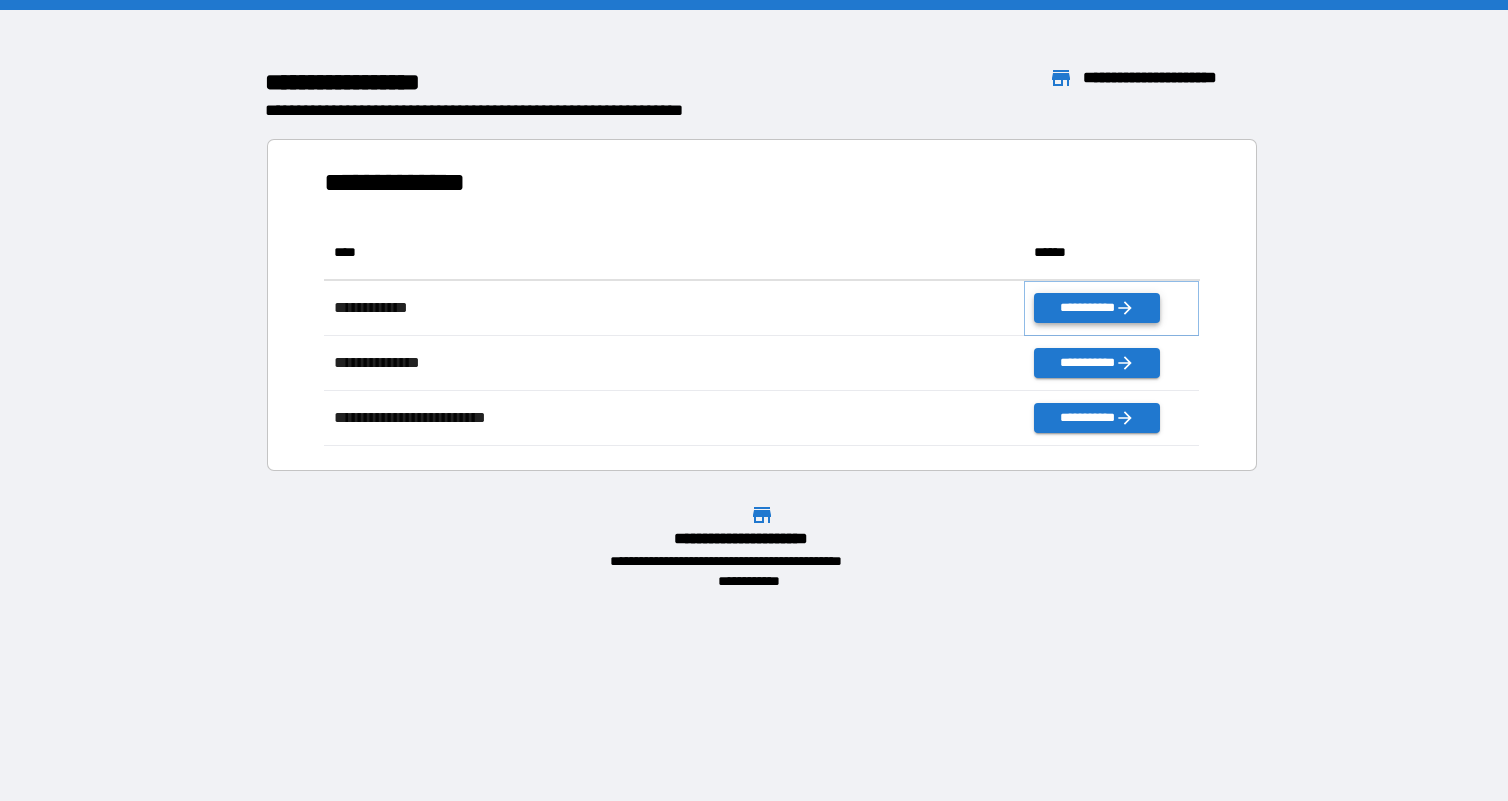 click on "**********" at bounding box center [1096, 308] 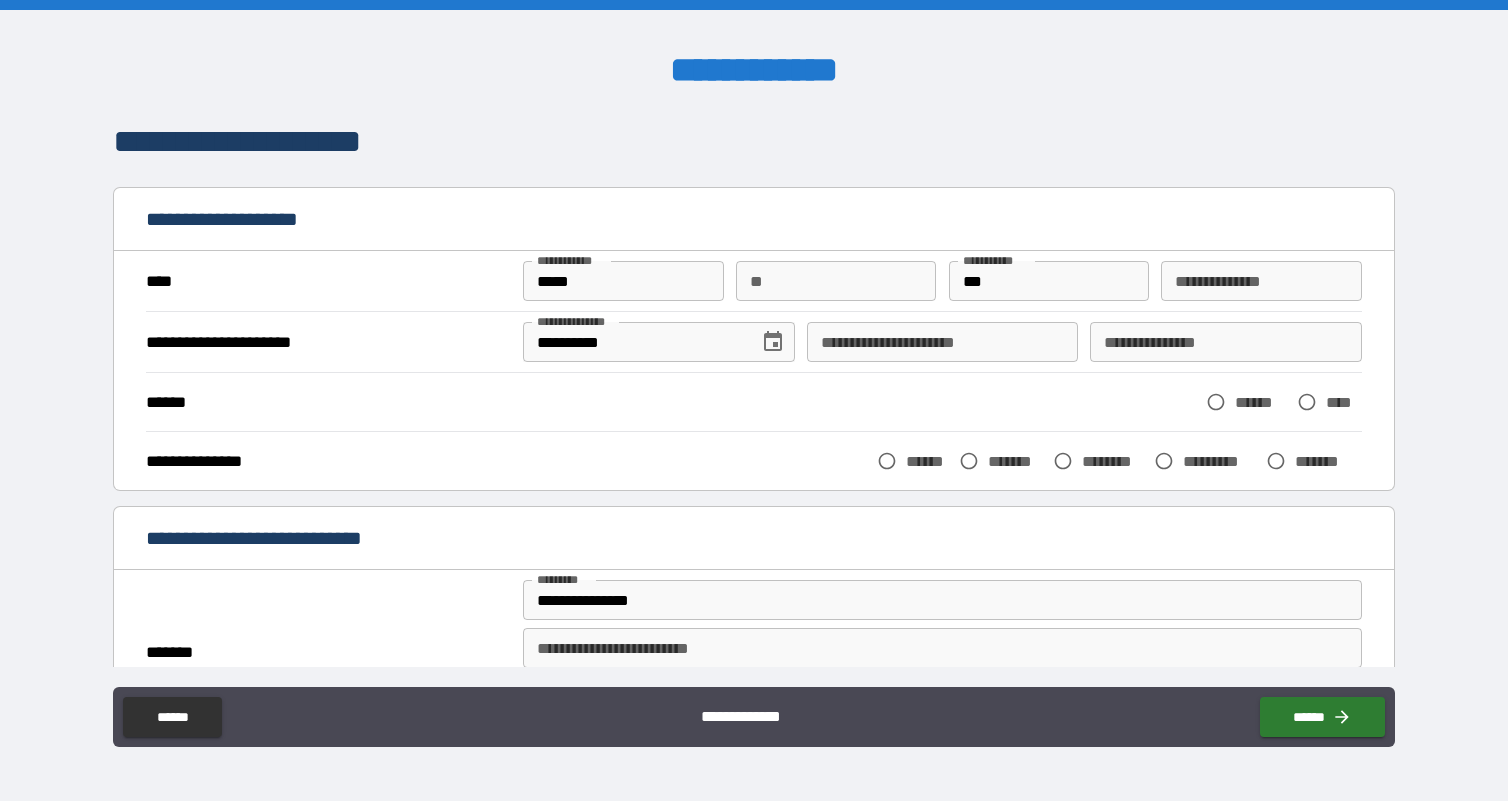click on "**********" at bounding box center [943, 342] 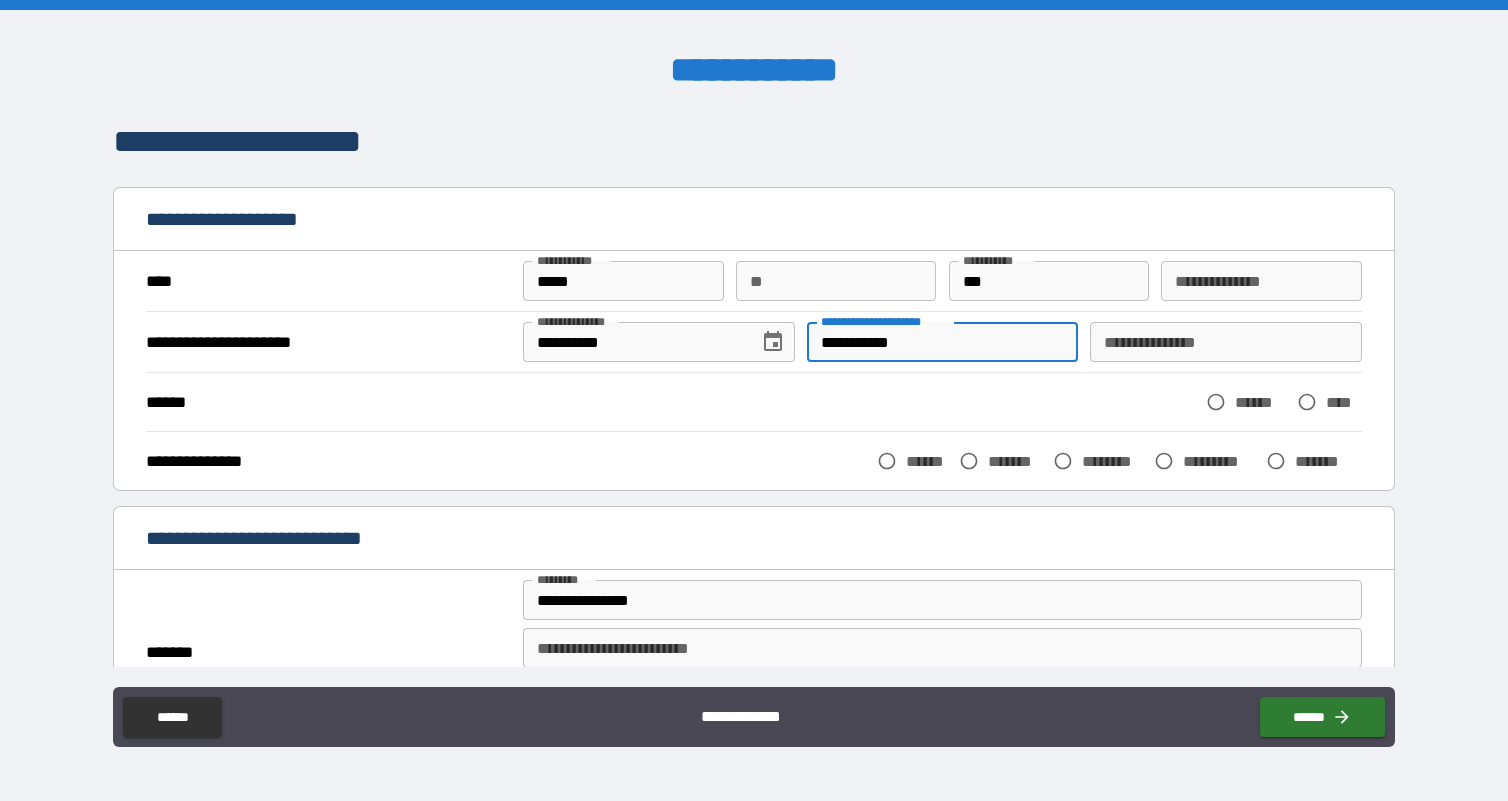 type on "**********" 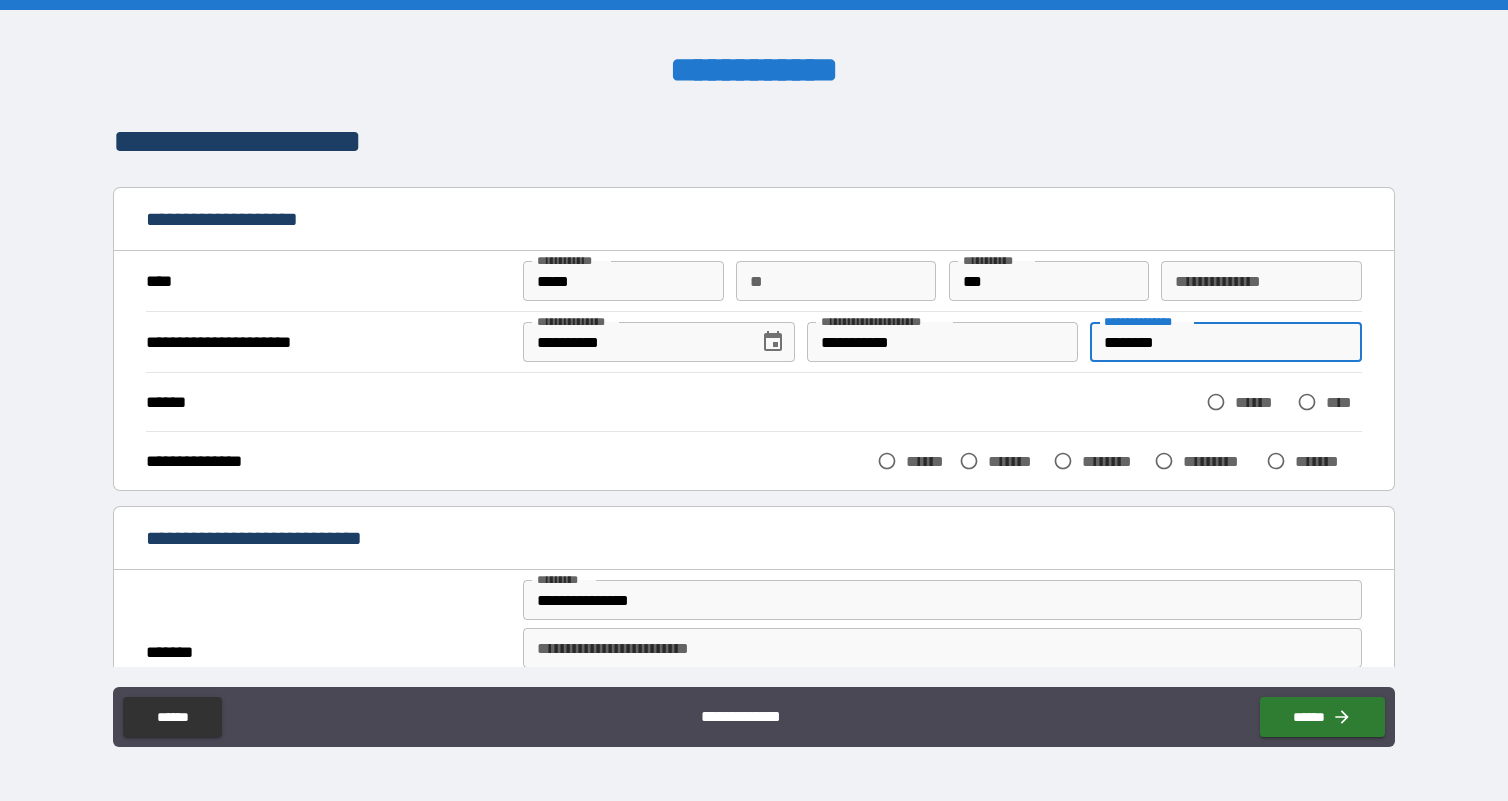 type on "********" 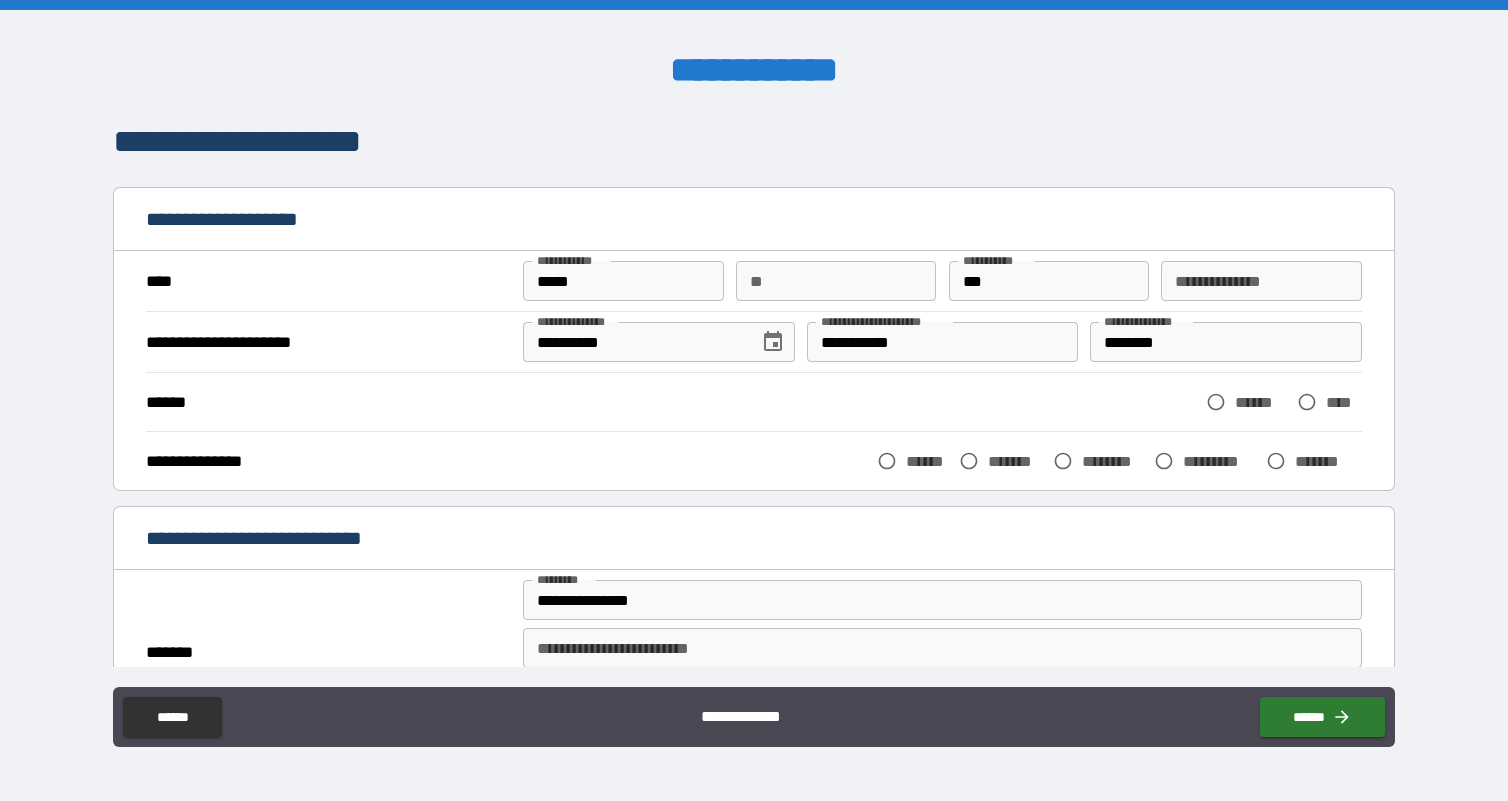click on "**********" at bounding box center (754, 141) 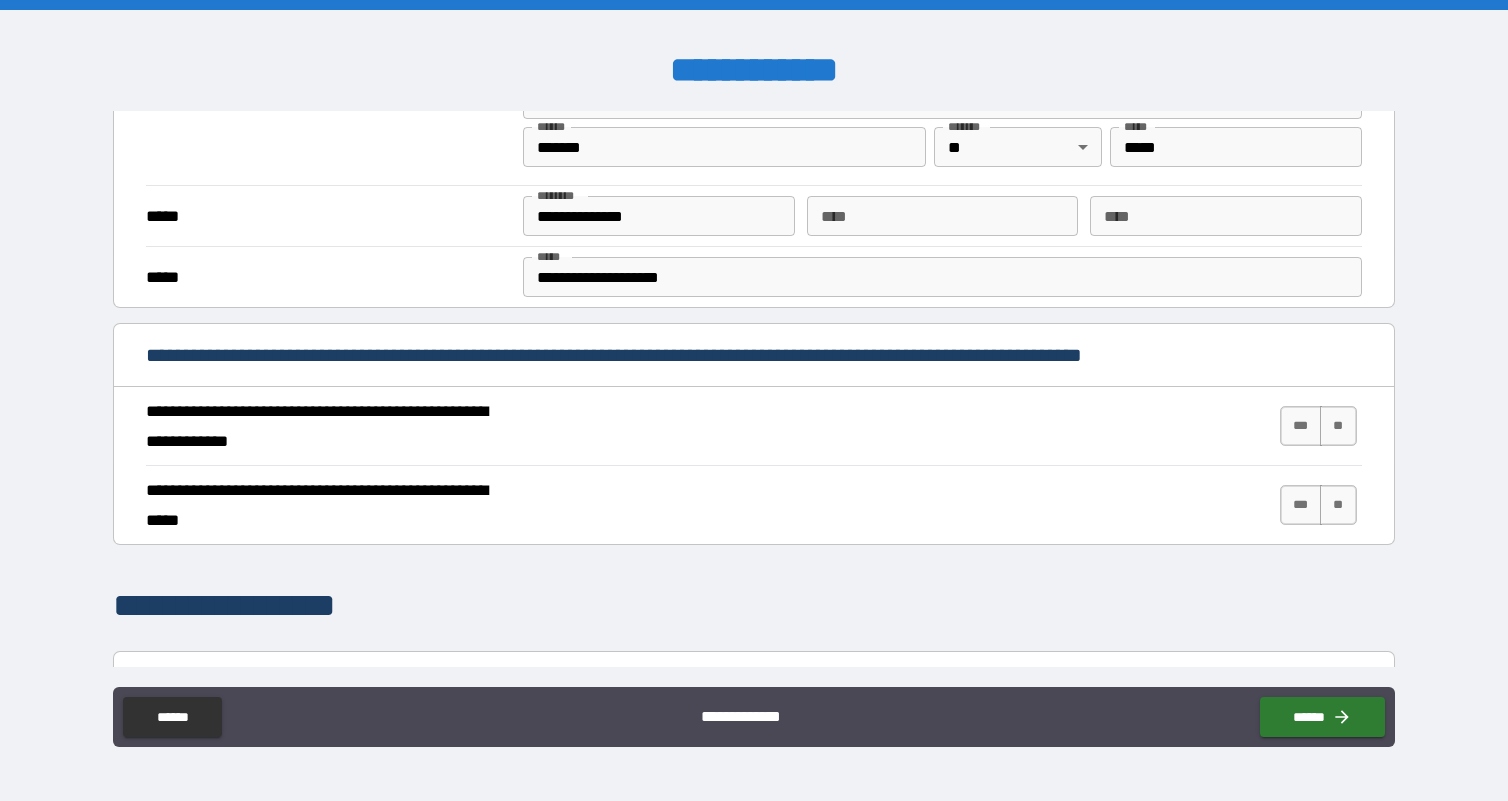 scroll, scrollTop: 561, scrollLeft: 0, axis: vertical 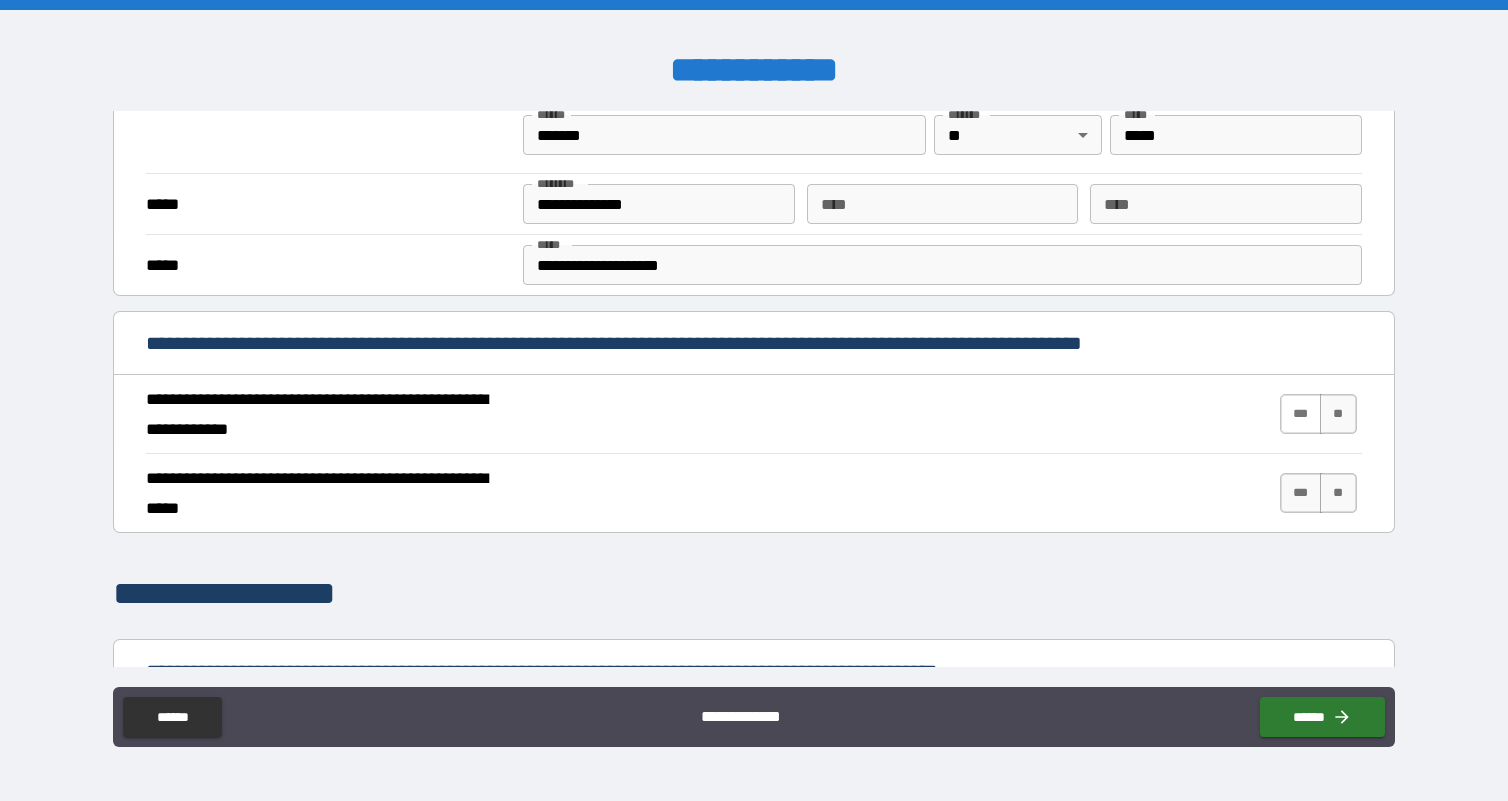 click on "***" at bounding box center [1301, 414] 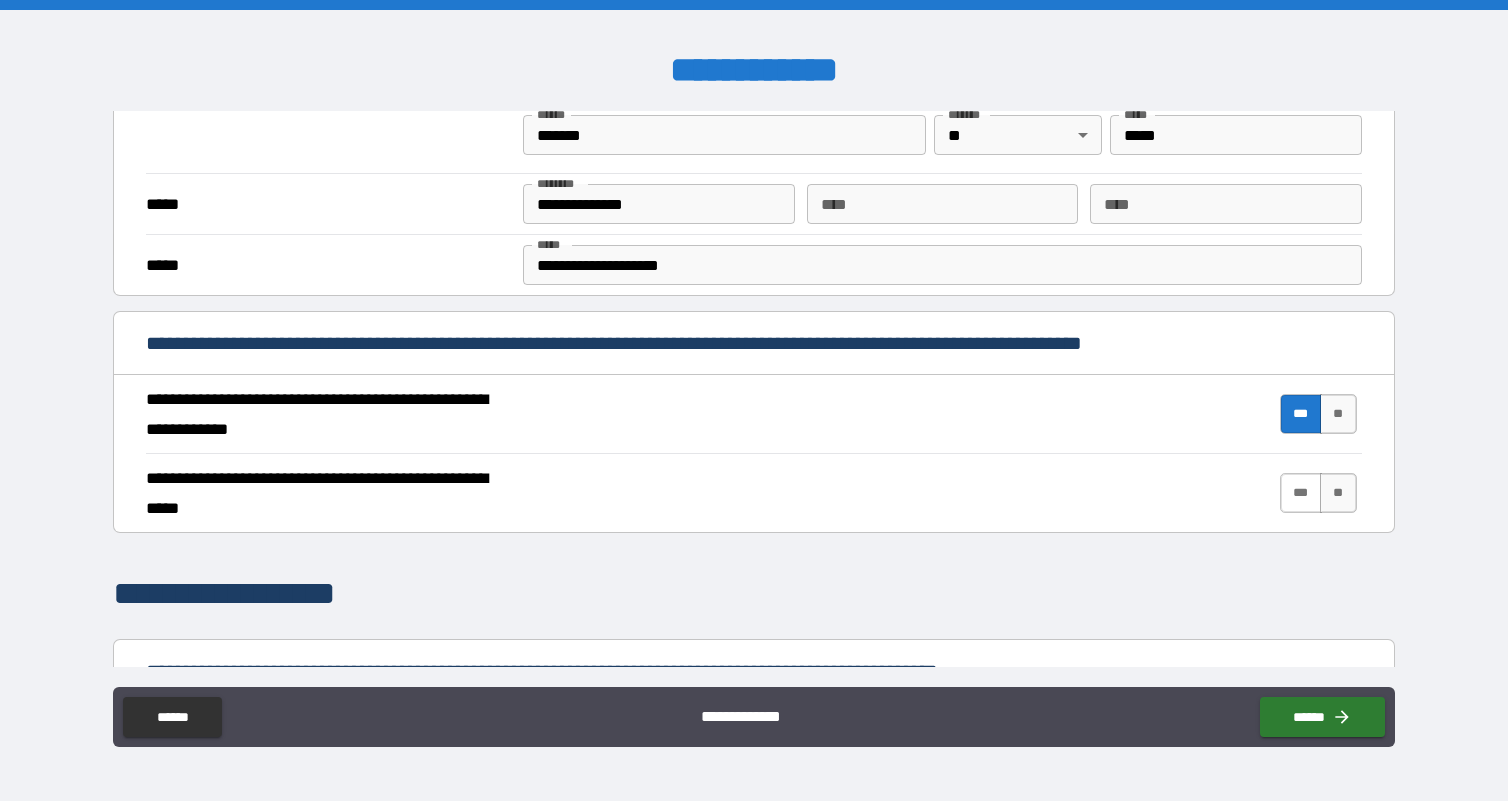 click on "***" at bounding box center [1301, 493] 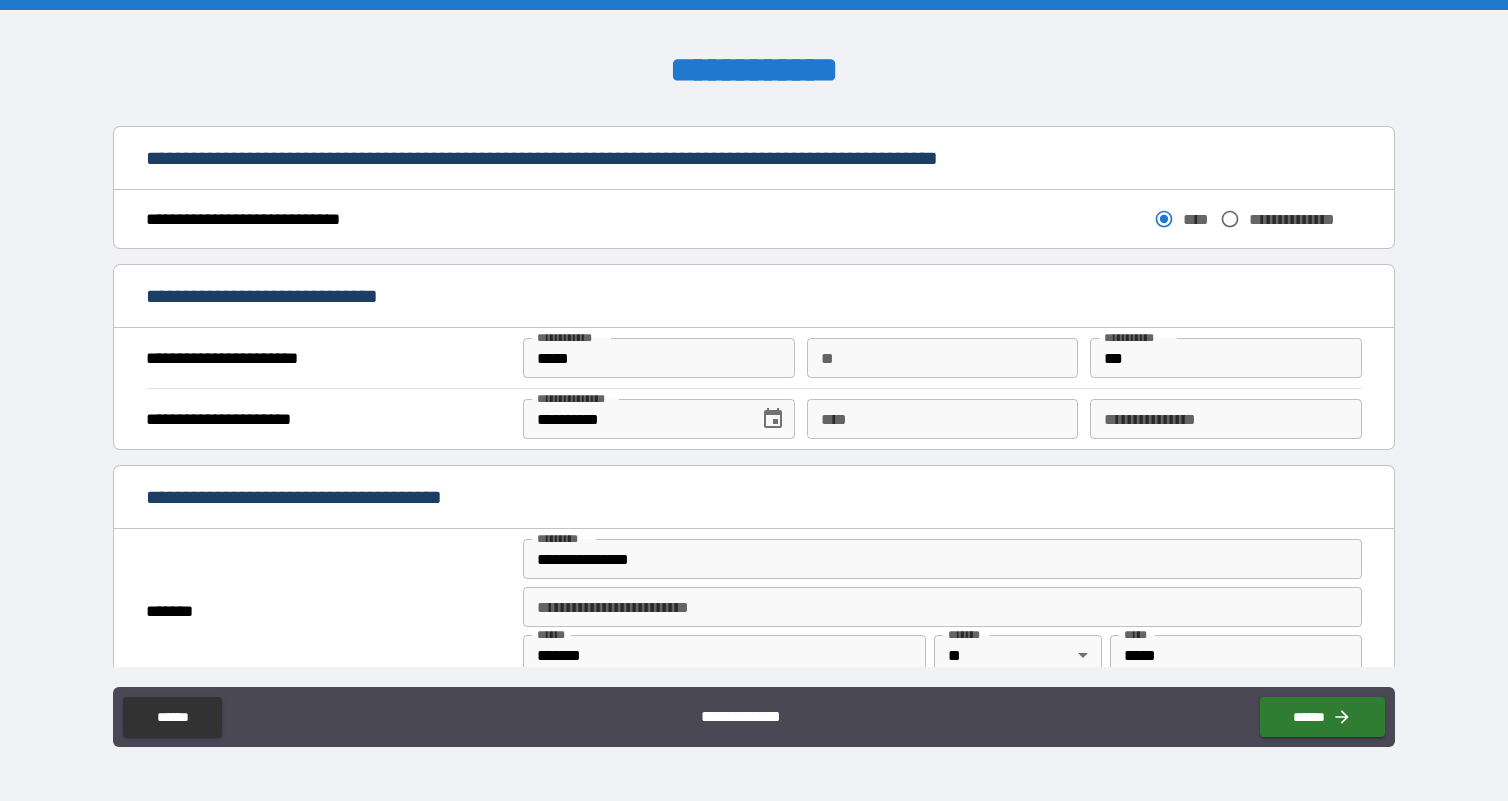 scroll, scrollTop: 1083, scrollLeft: 0, axis: vertical 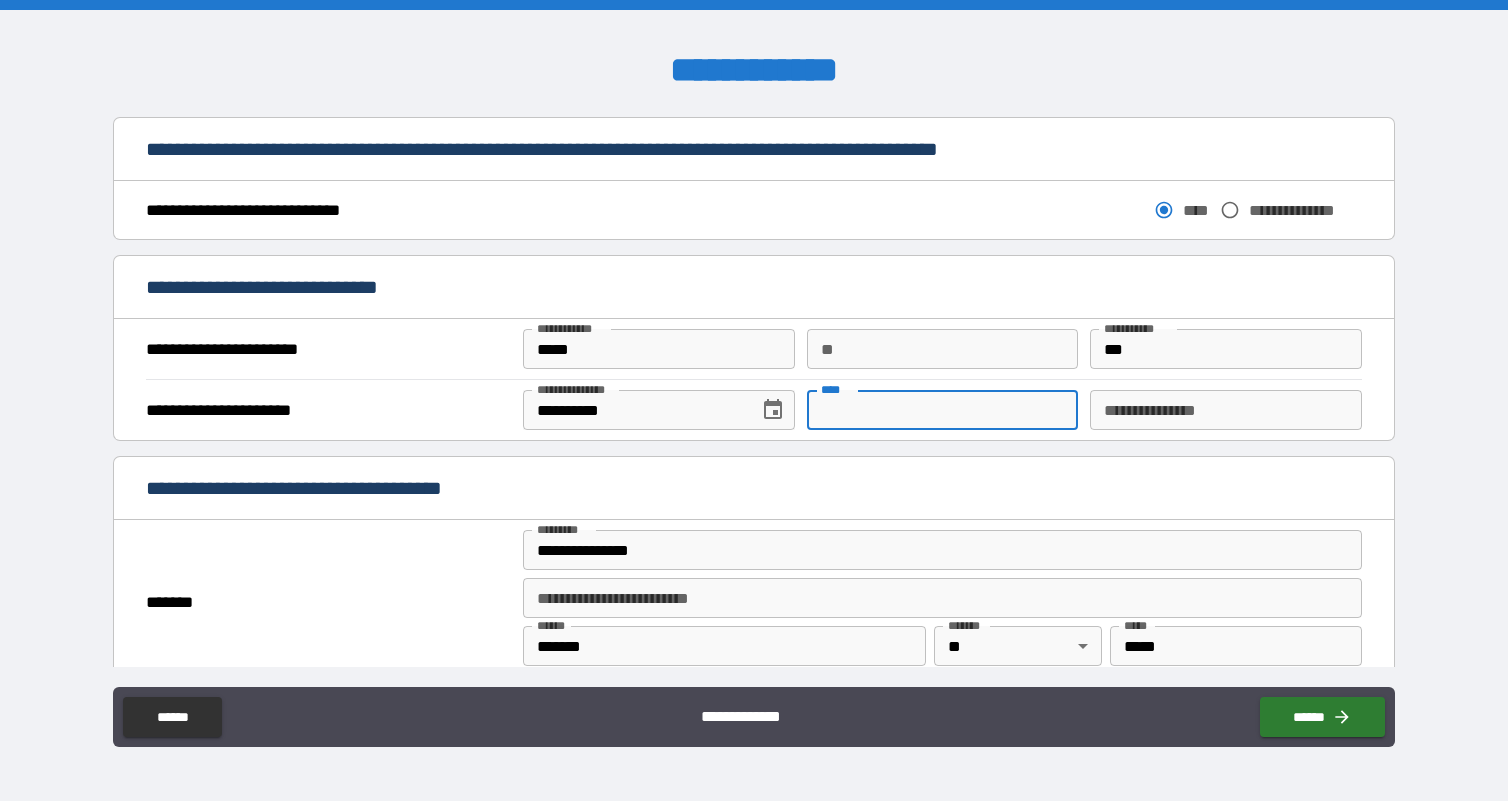 click on "****" at bounding box center (943, 410) 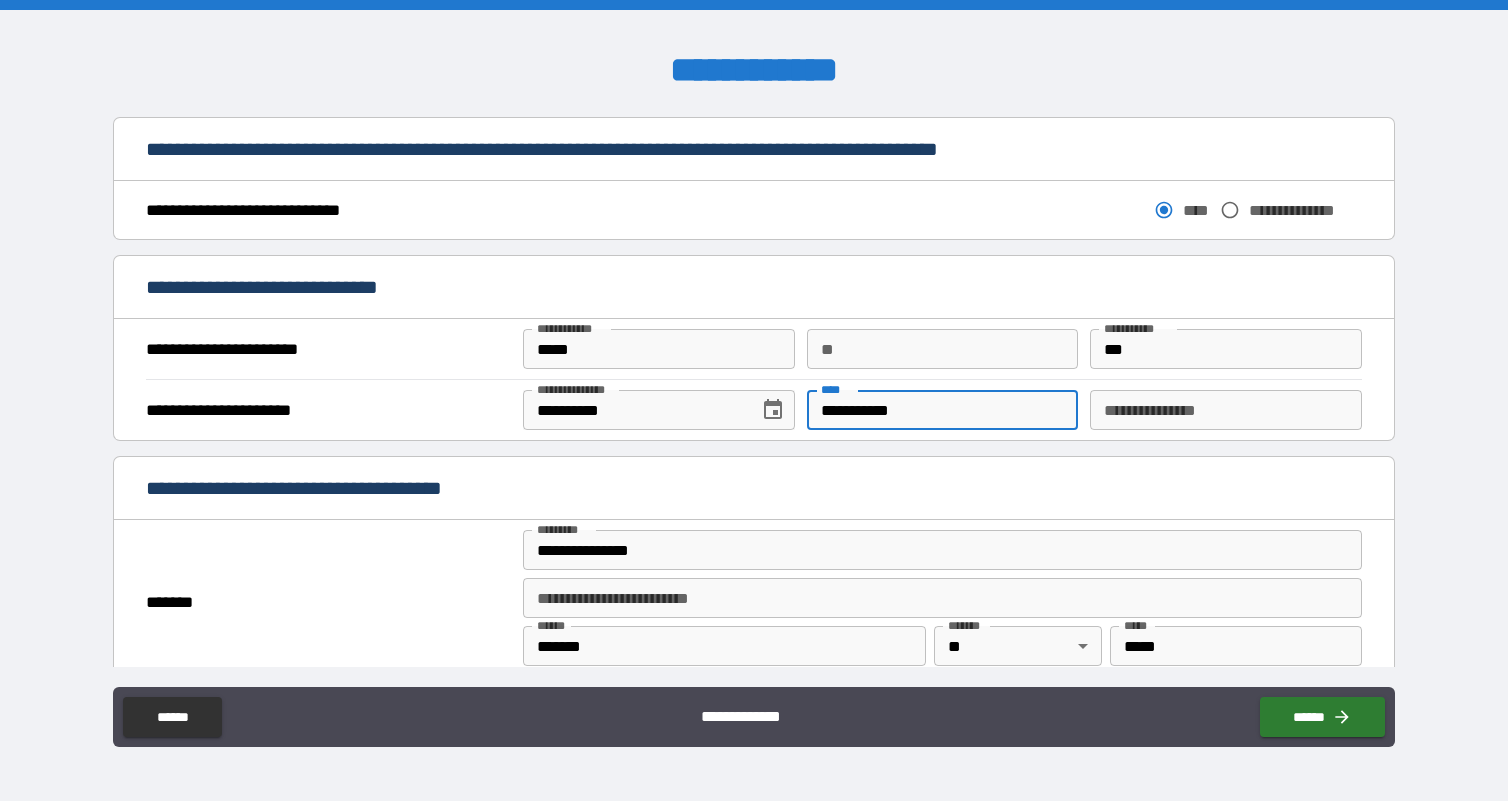 type on "**********" 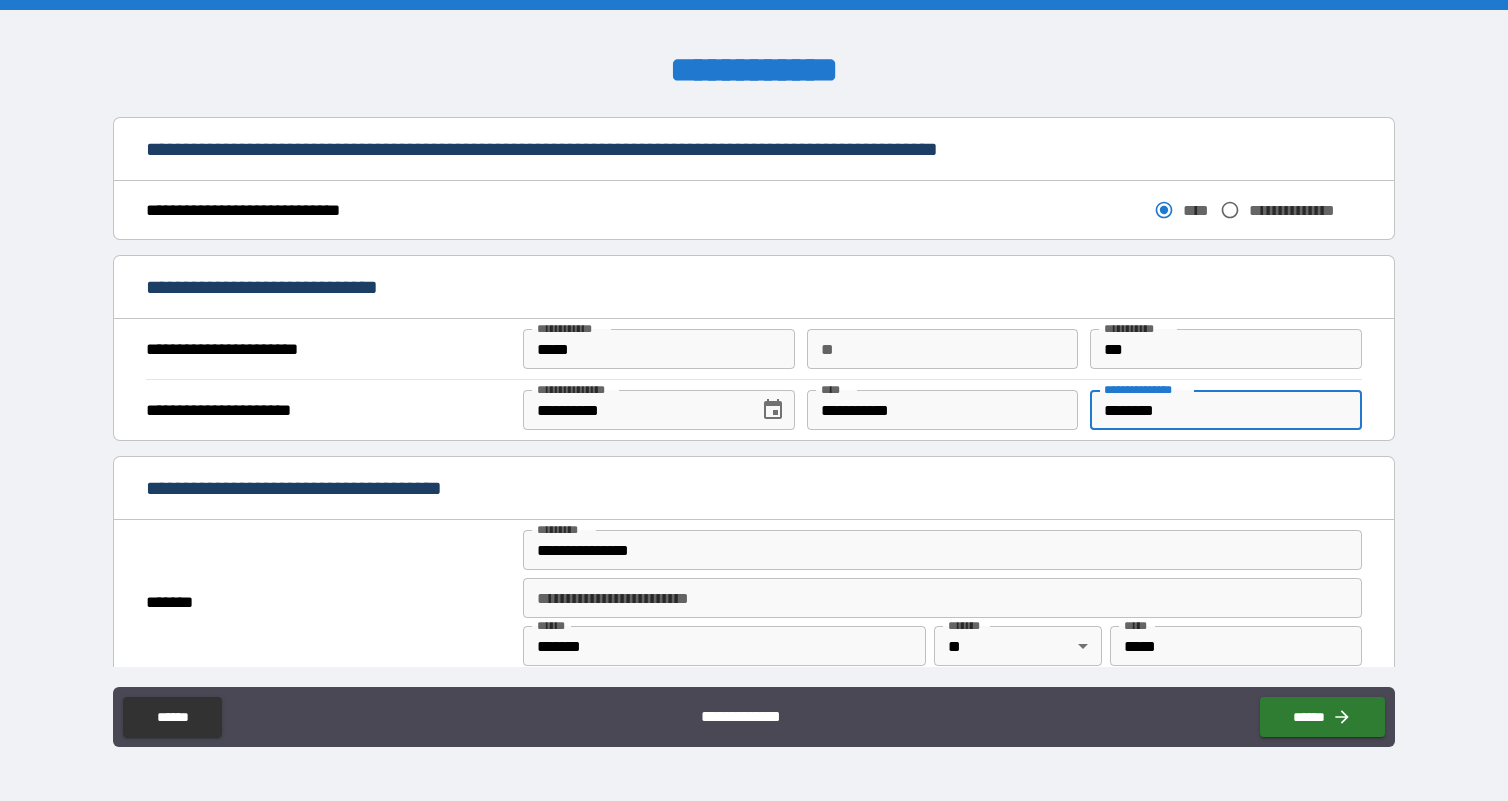 type on "********" 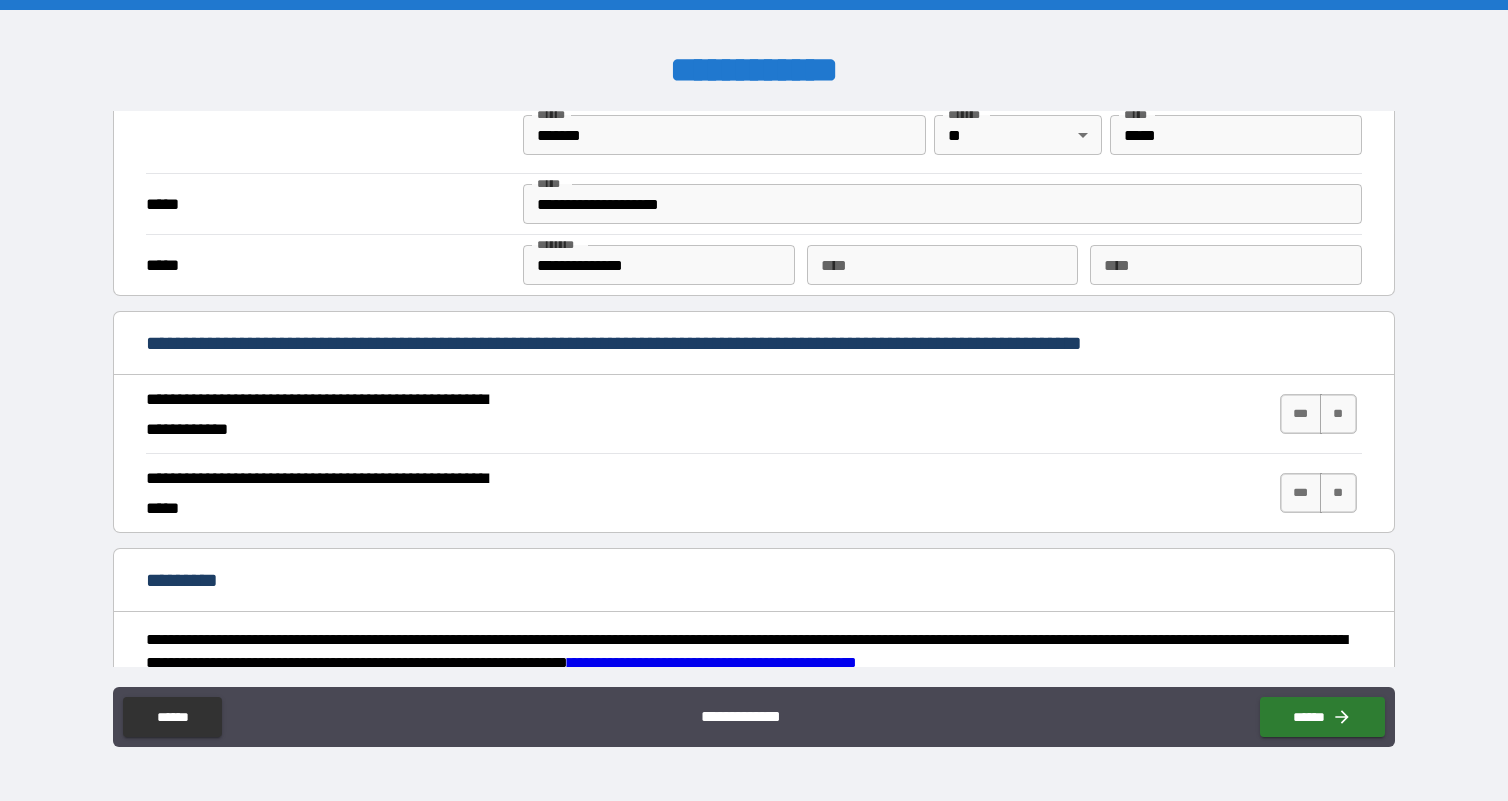 scroll, scrollTop: 1612, scrollLeft: 0, axis: vertical 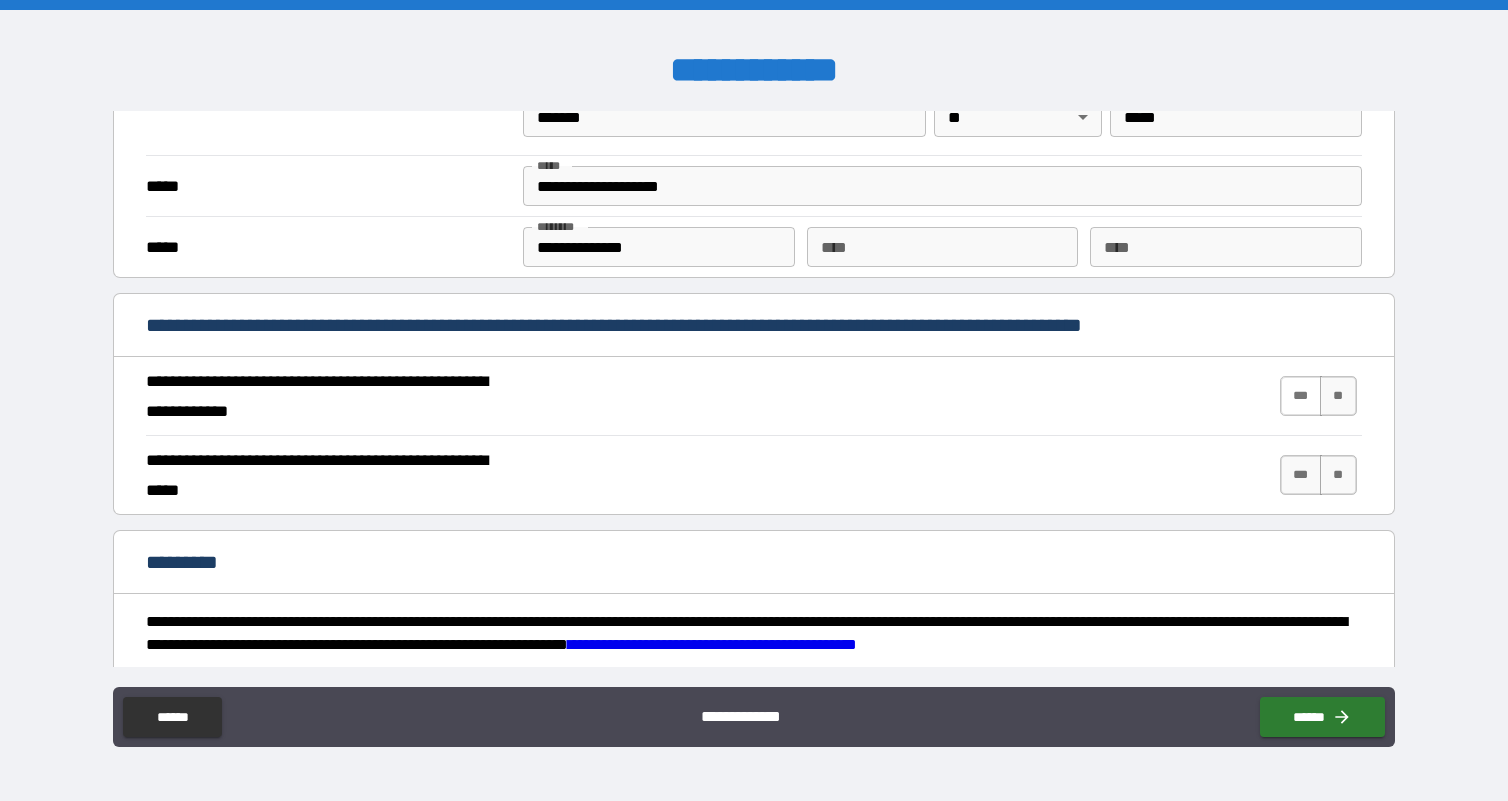 click on "***" at bounding box center [1301, 396] 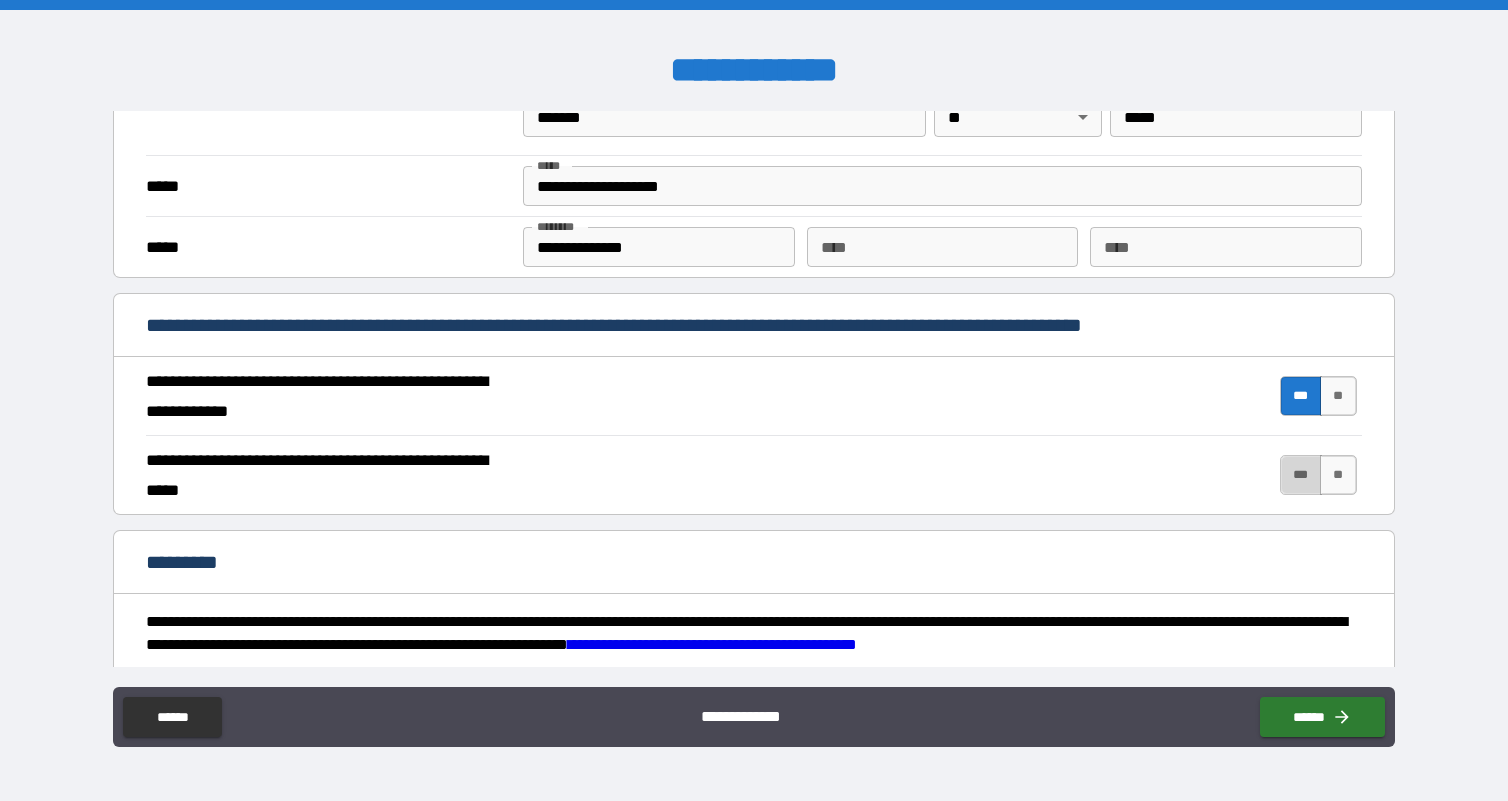 click on "***" at bounding box center [1301, 475] 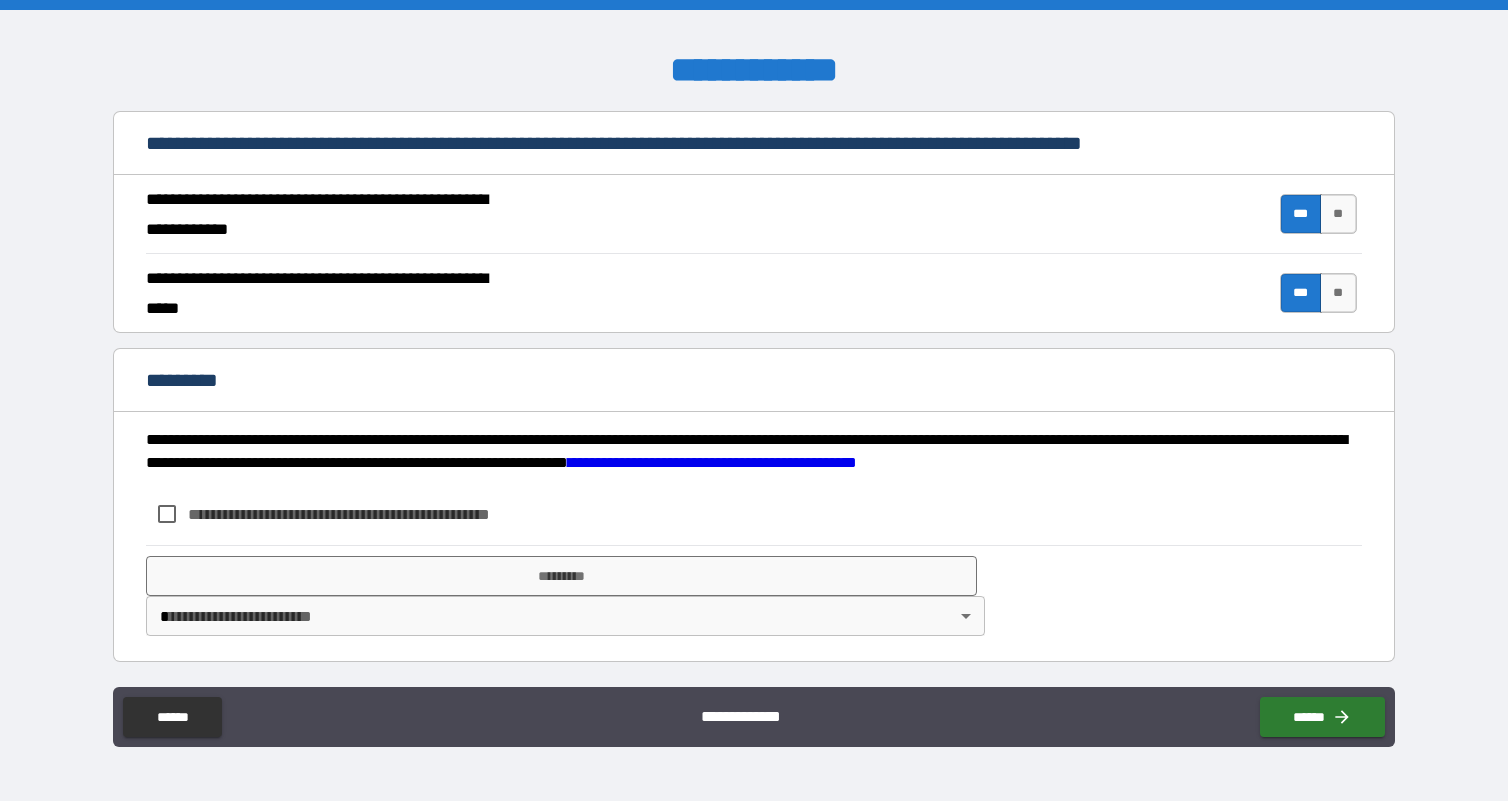 scroll, scrollTop: 1794, scrollLeft: 0, axis: vertical 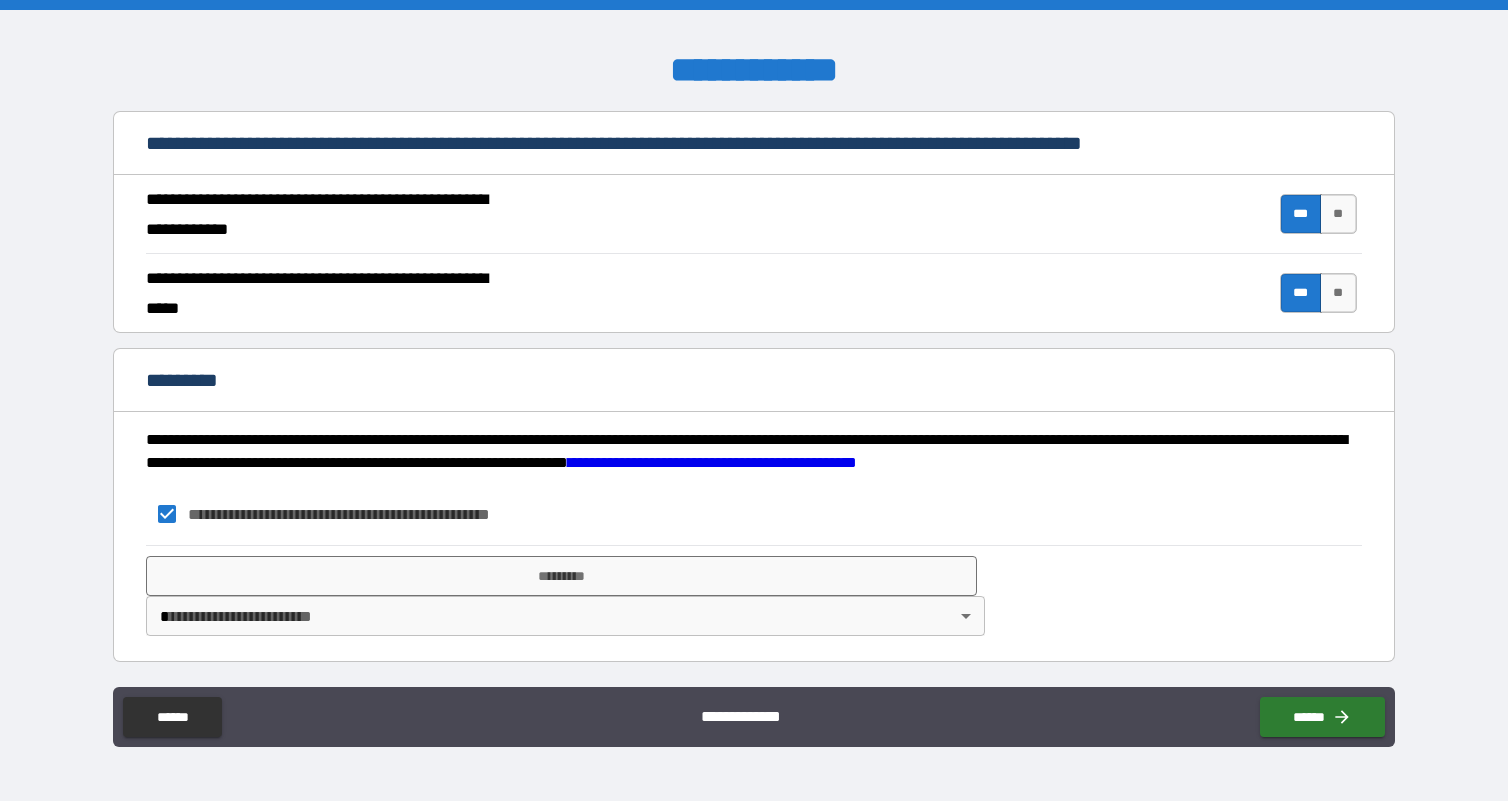 click on "**********" at bounding box center [754, 400] 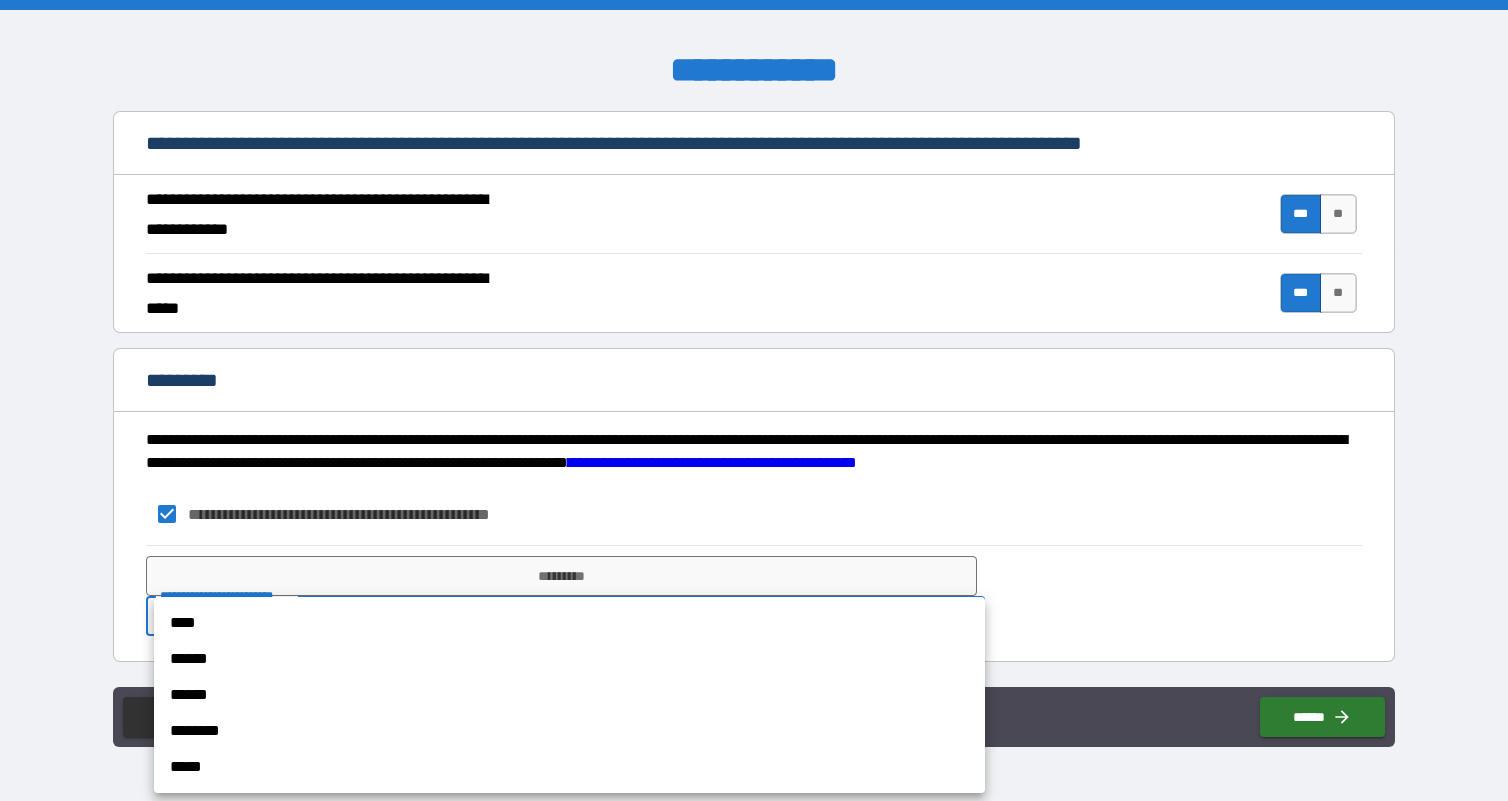 click on "****" at bounding box center (569, 623) 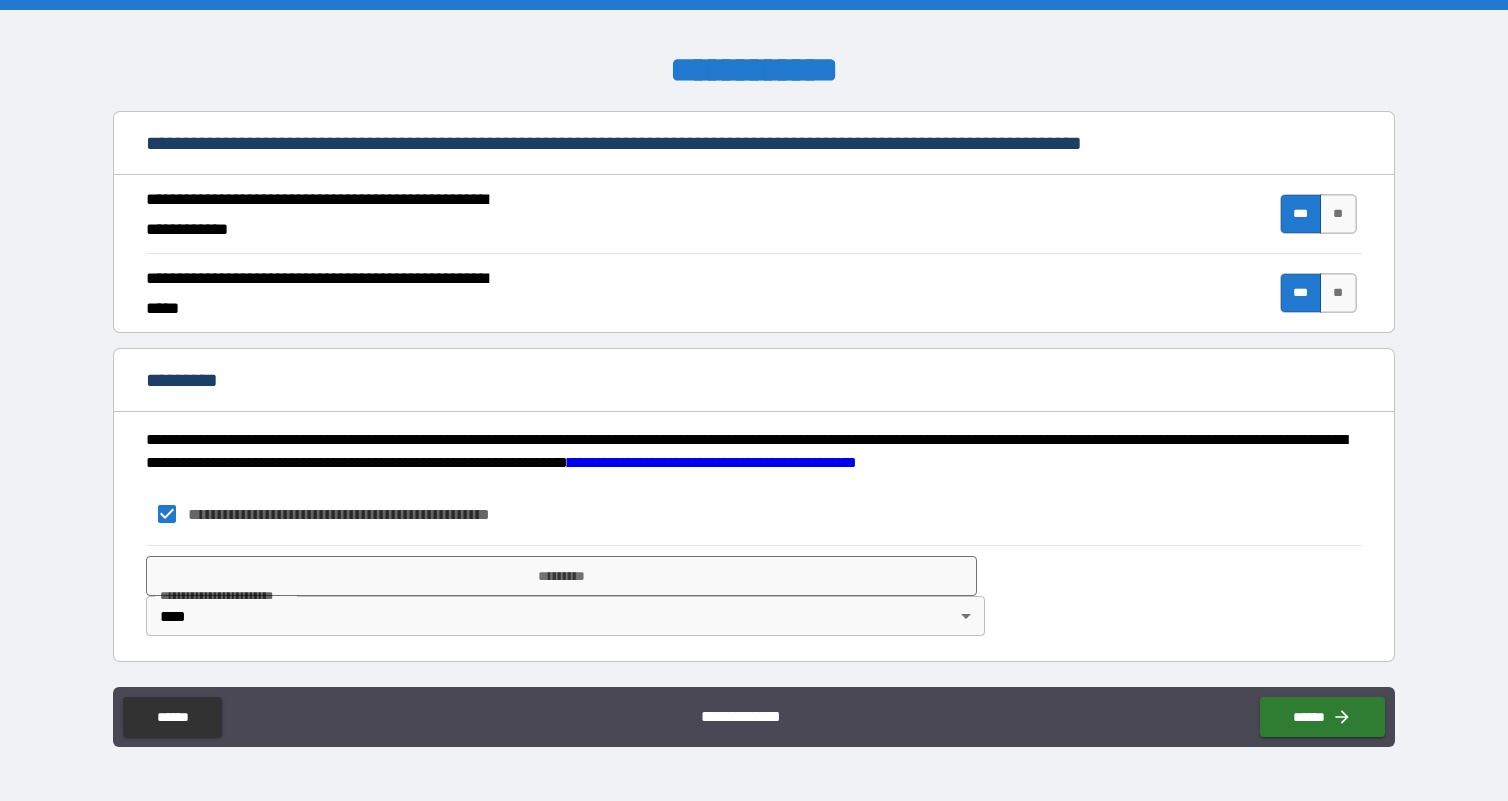 click on "**********" at bounding box center (754, 514) 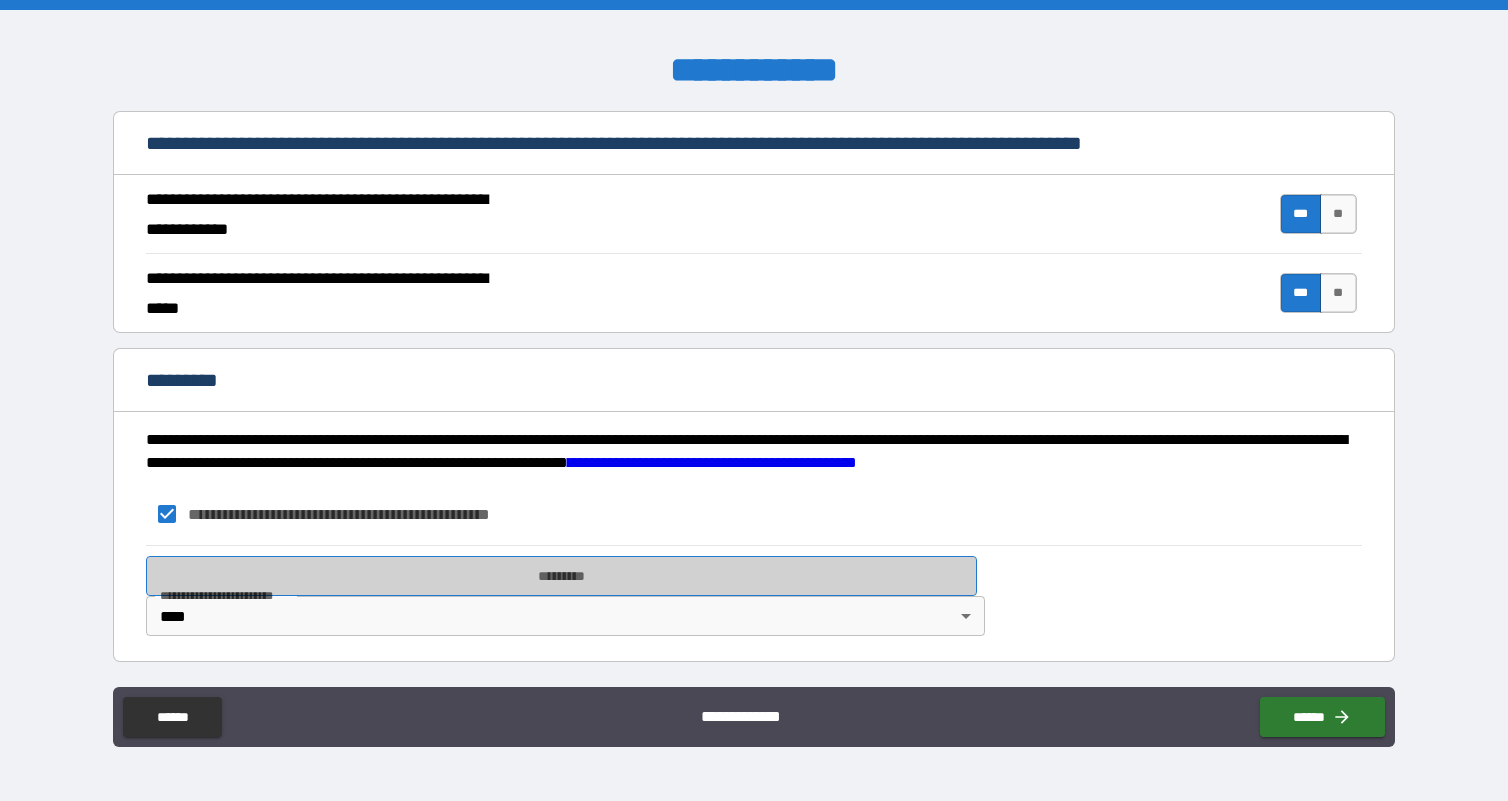 click on "*********" at bounding box center (561, 576) 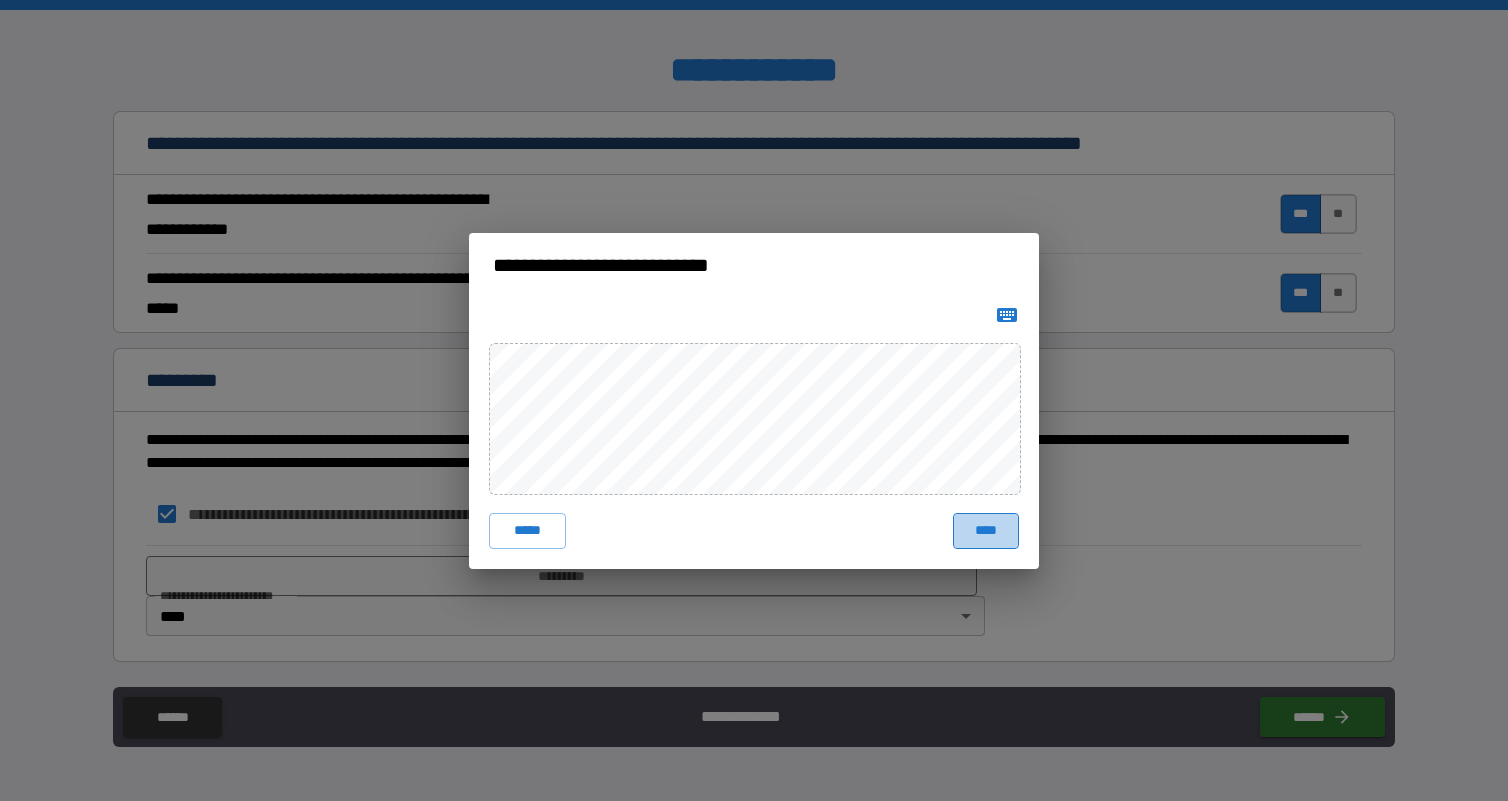 click on "****" at bounding box center [986, 531] 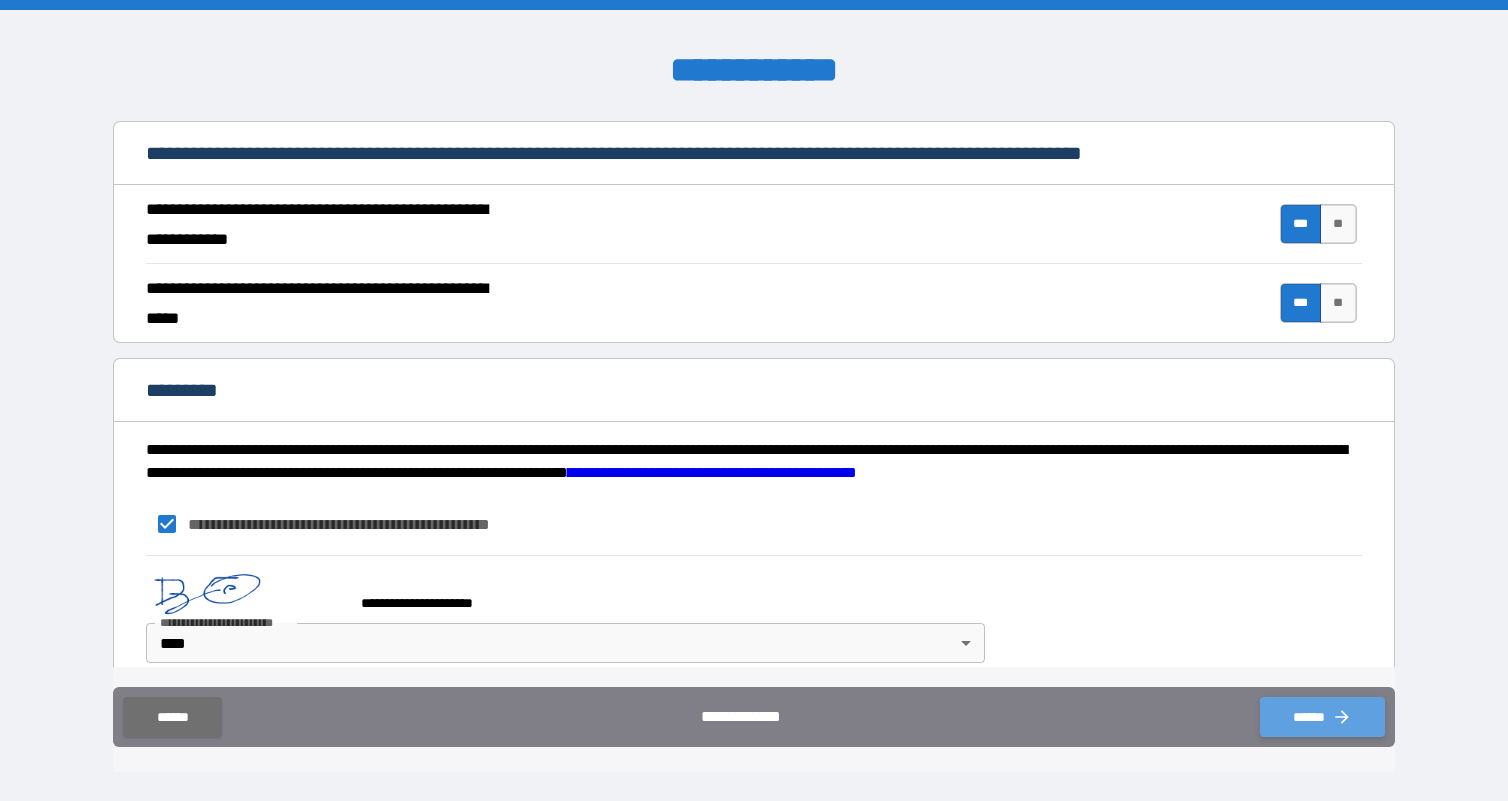 click on "******" at bounding box center (1322, 717) 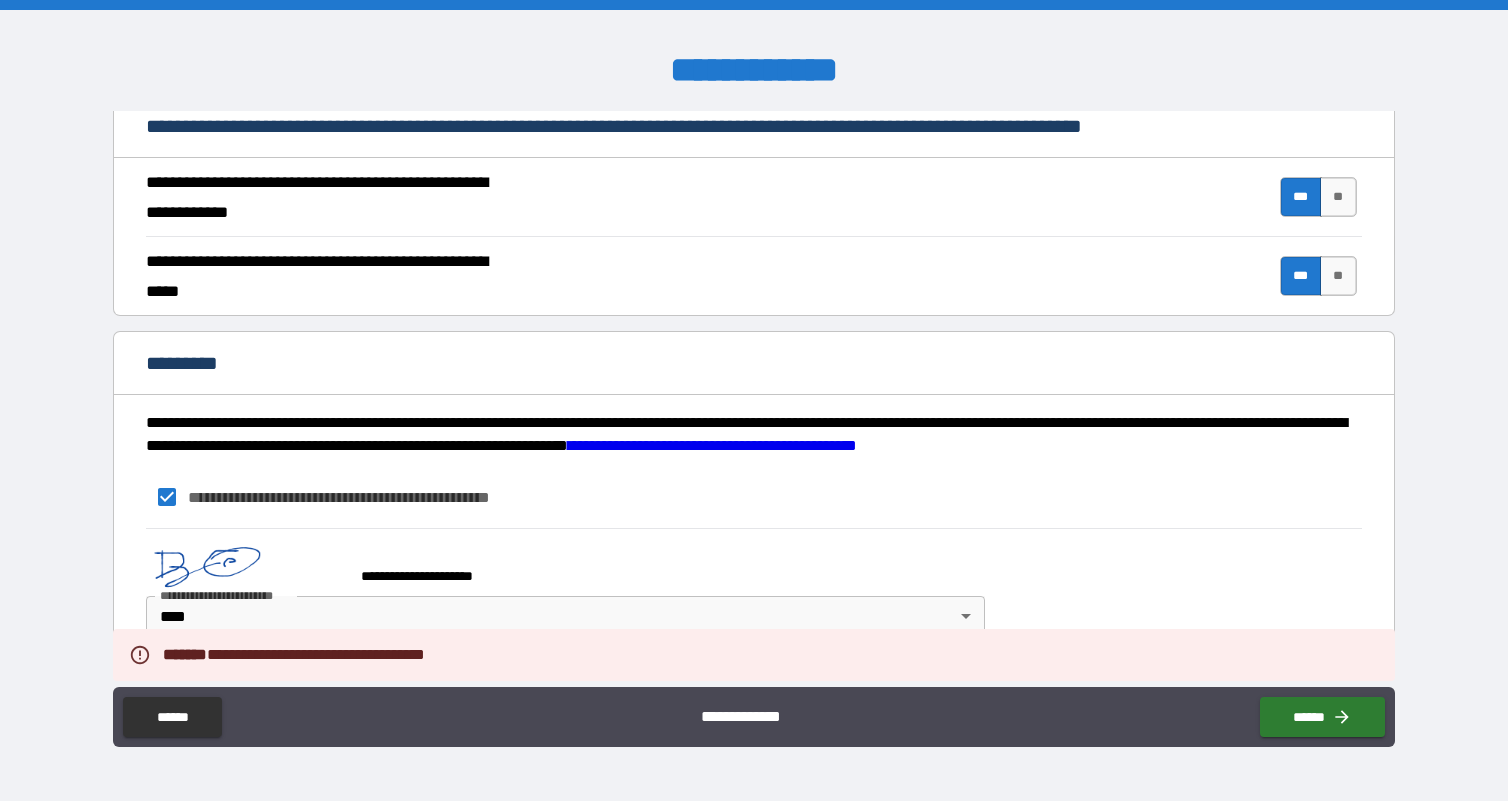 scroll, scrollTop: 1811, scrollLeft: 0, axis: vertical 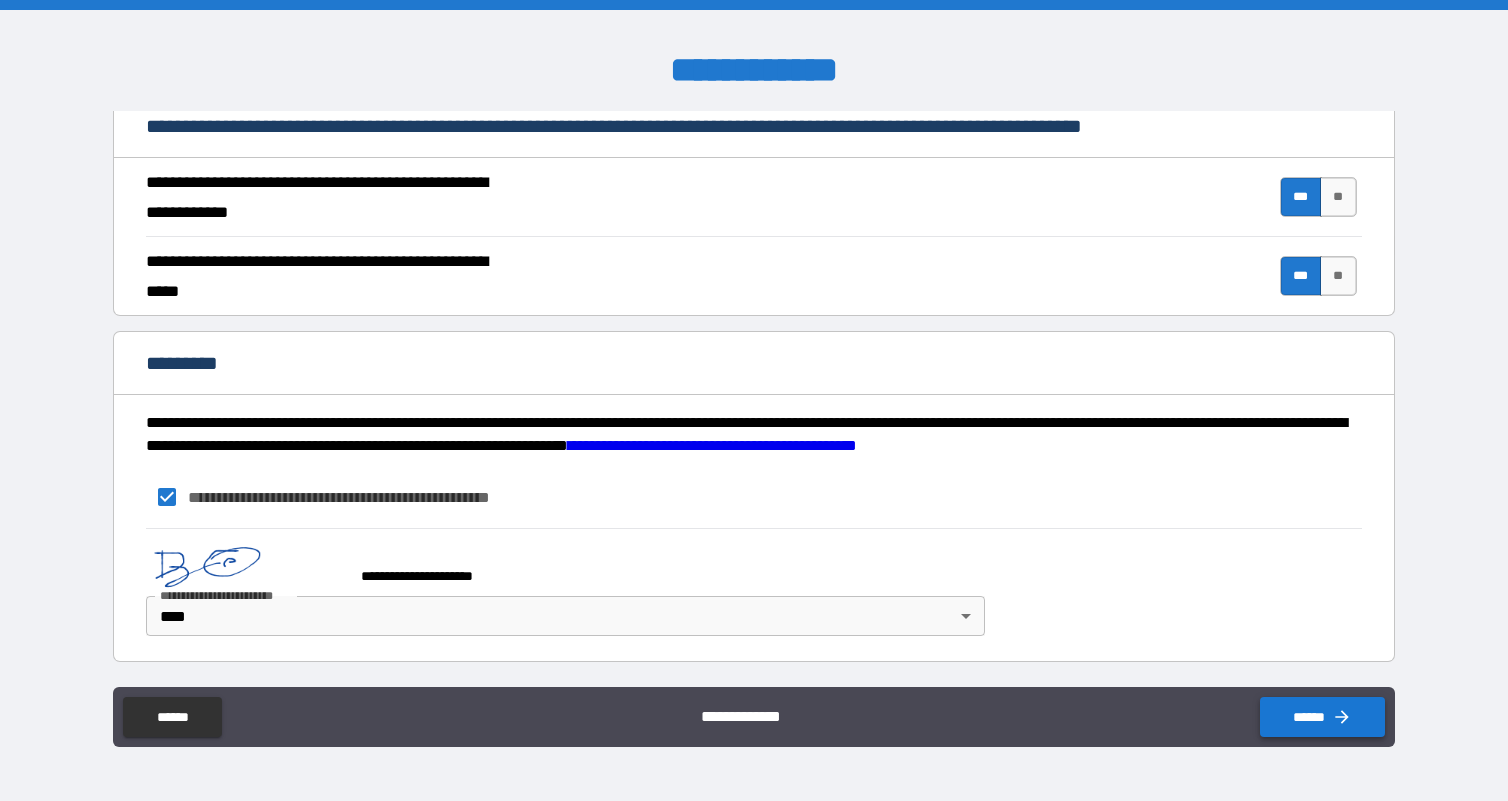 click on "******" at bounding box center [1322, 717] 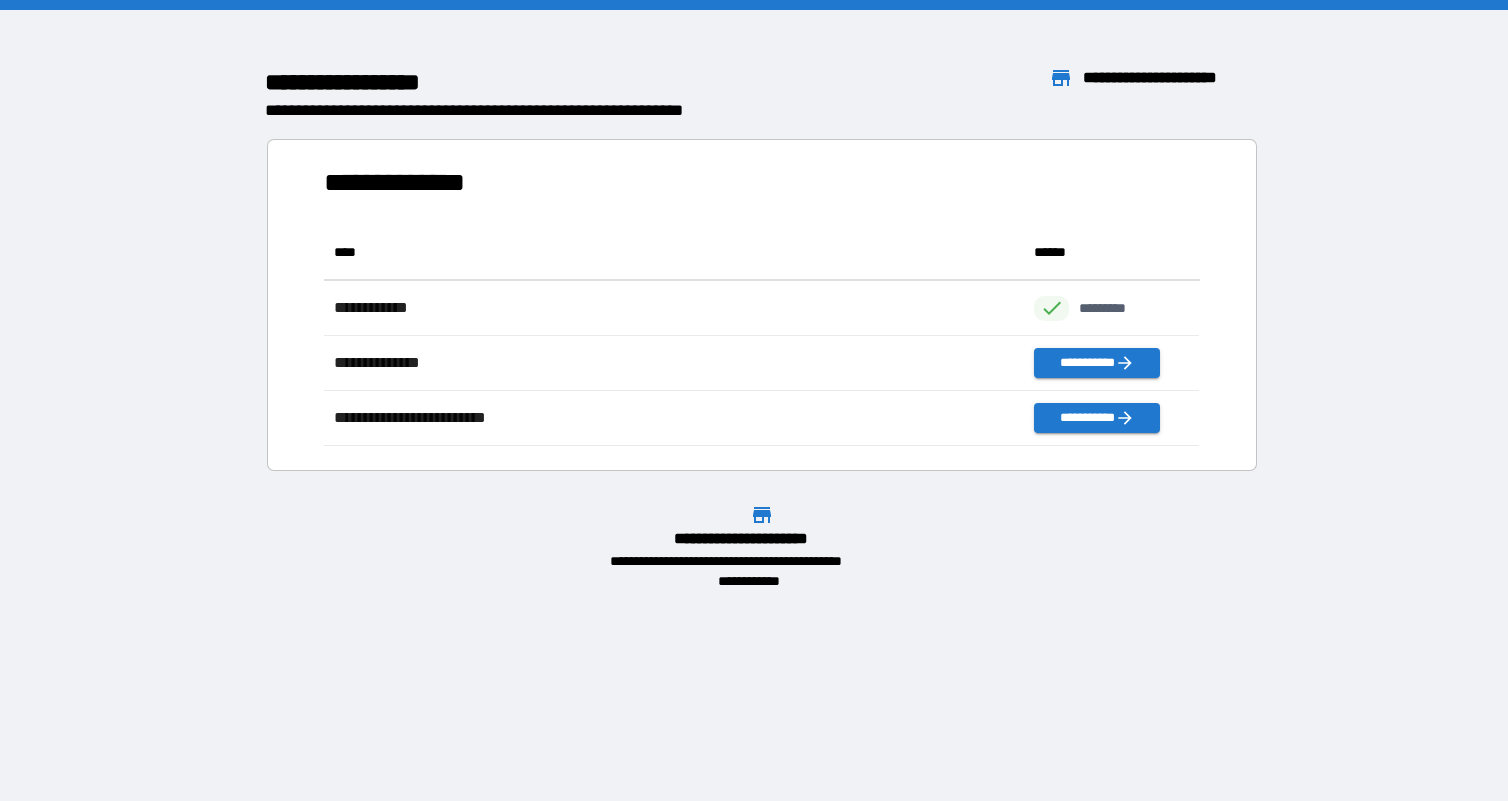 scroll, scrollTop: 1, scrollLeft: 1, axis: both 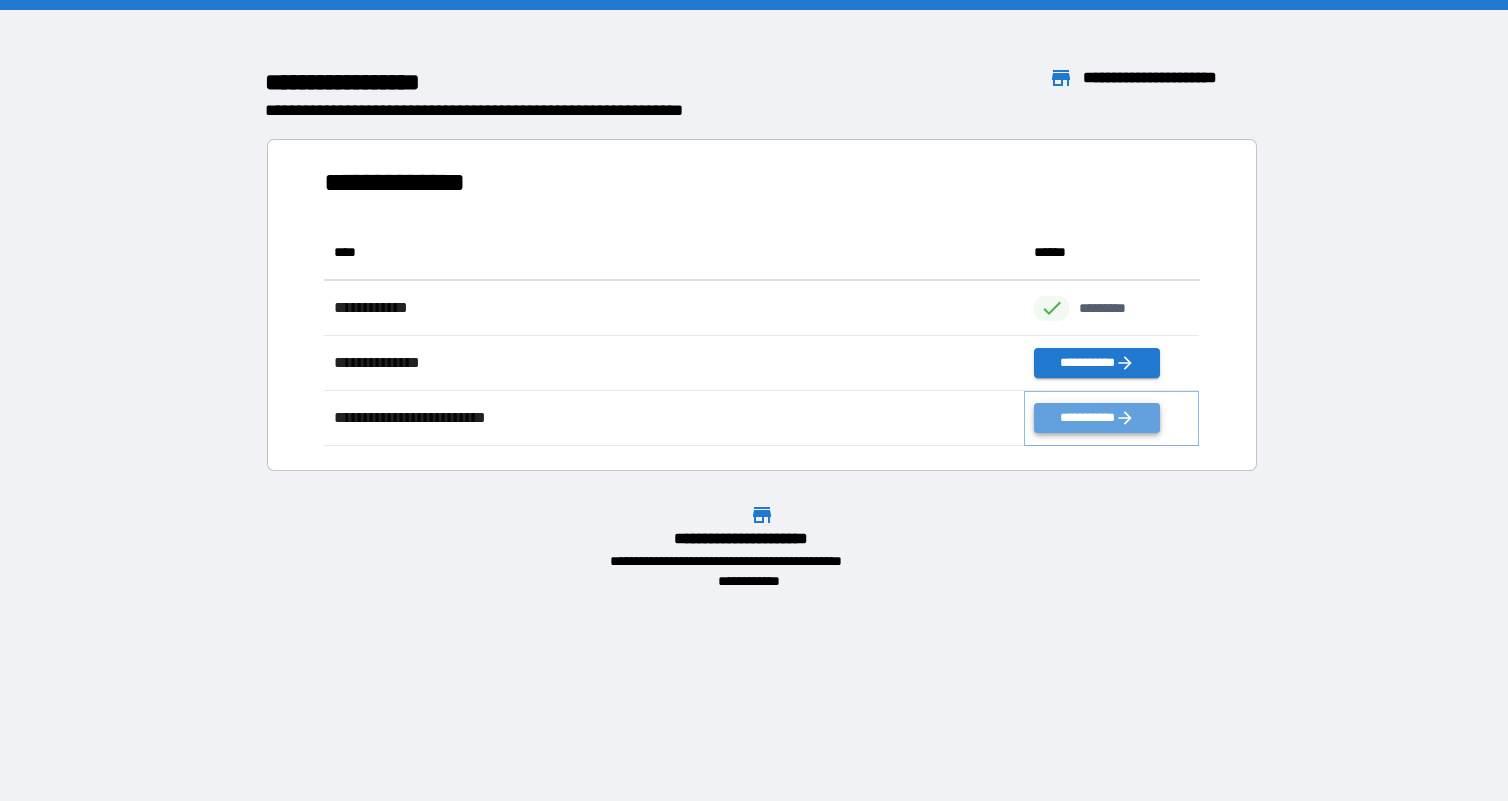 click on "**********" at bounding box center (1096, 418) 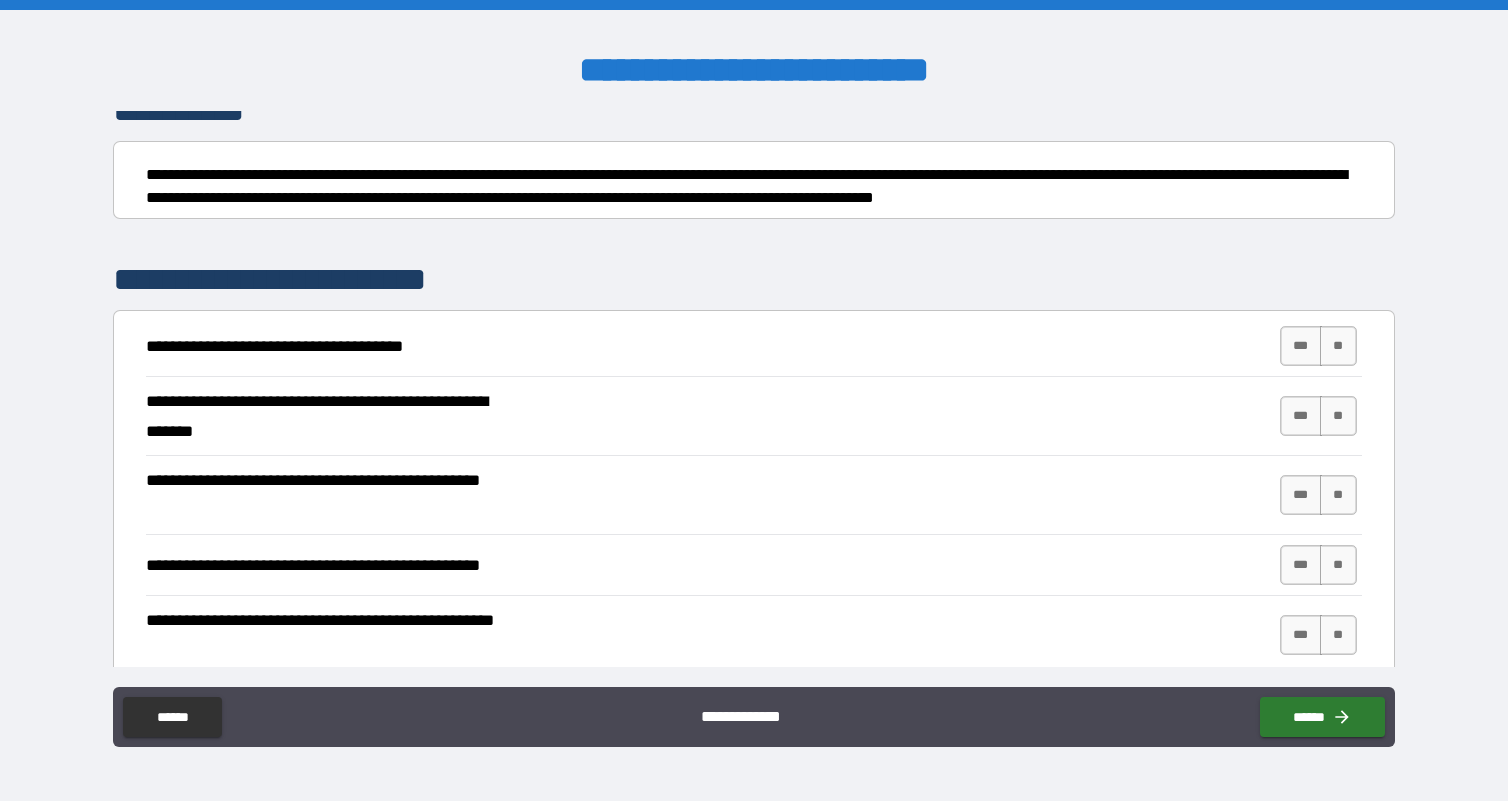 scroll, scrollTop: 212, scrollLeft: 0, axis: vertical 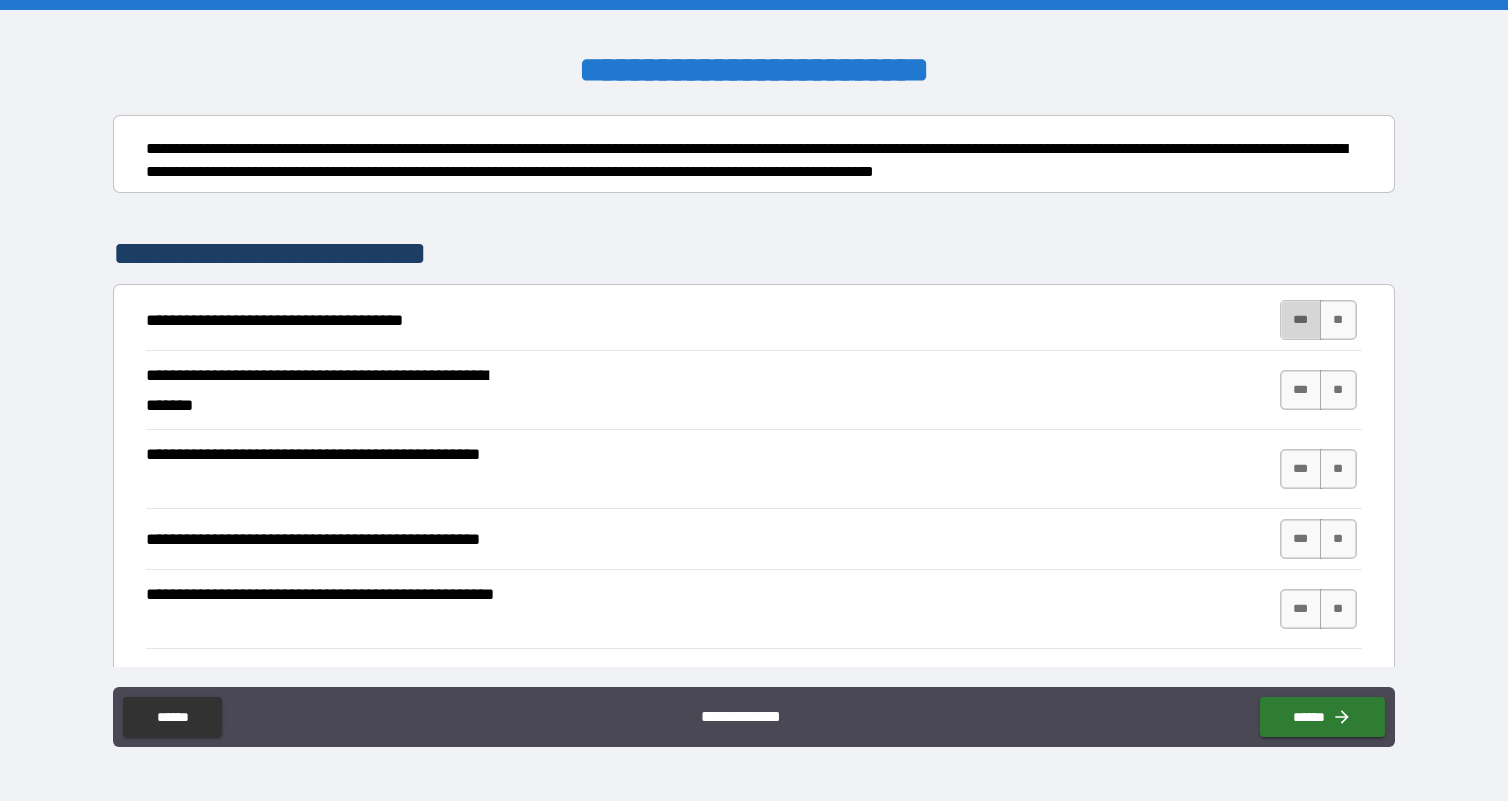 click on "***" at bounding box center [1301, 320] 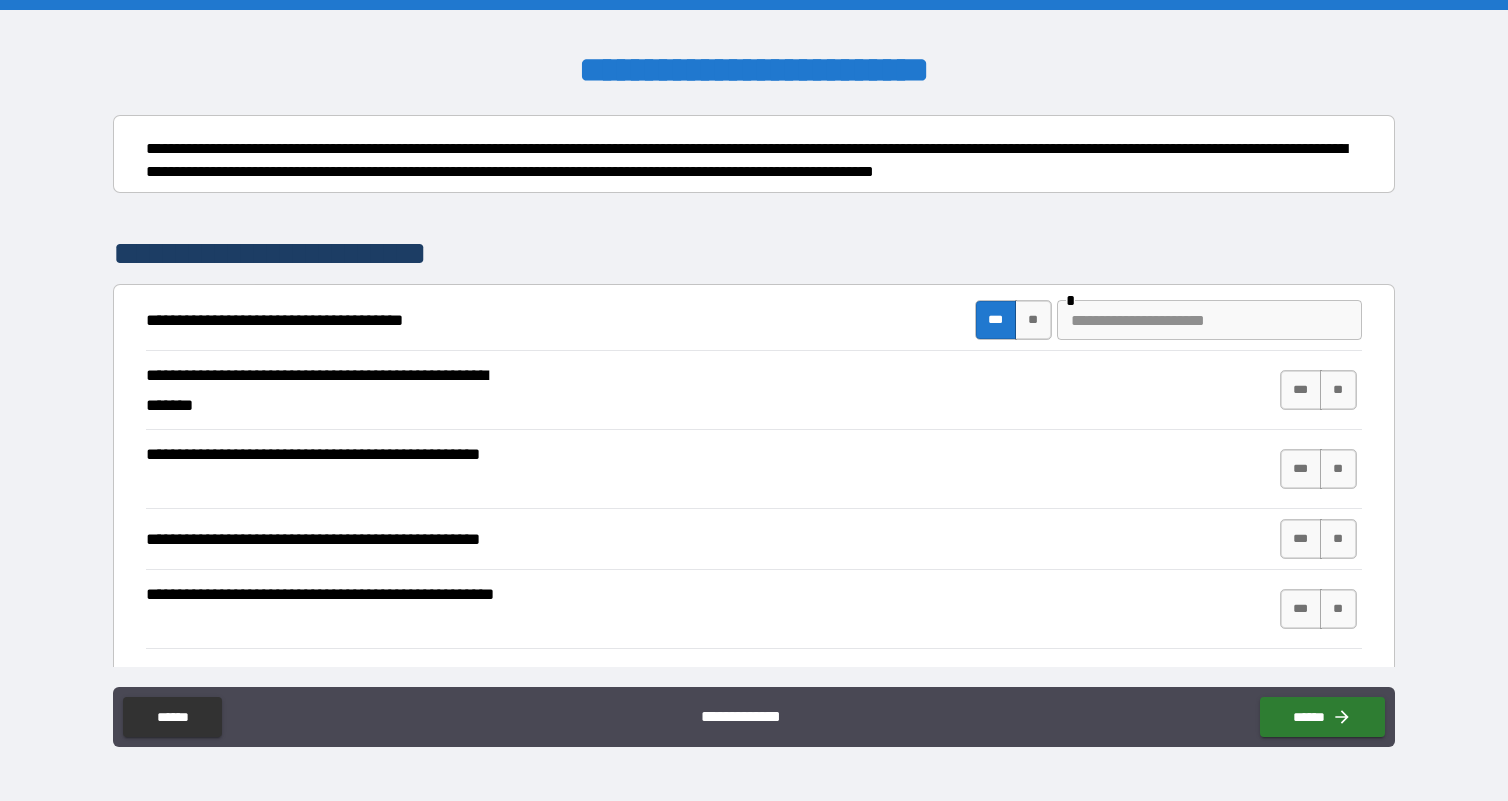 click at bounding box center [1209, 320] 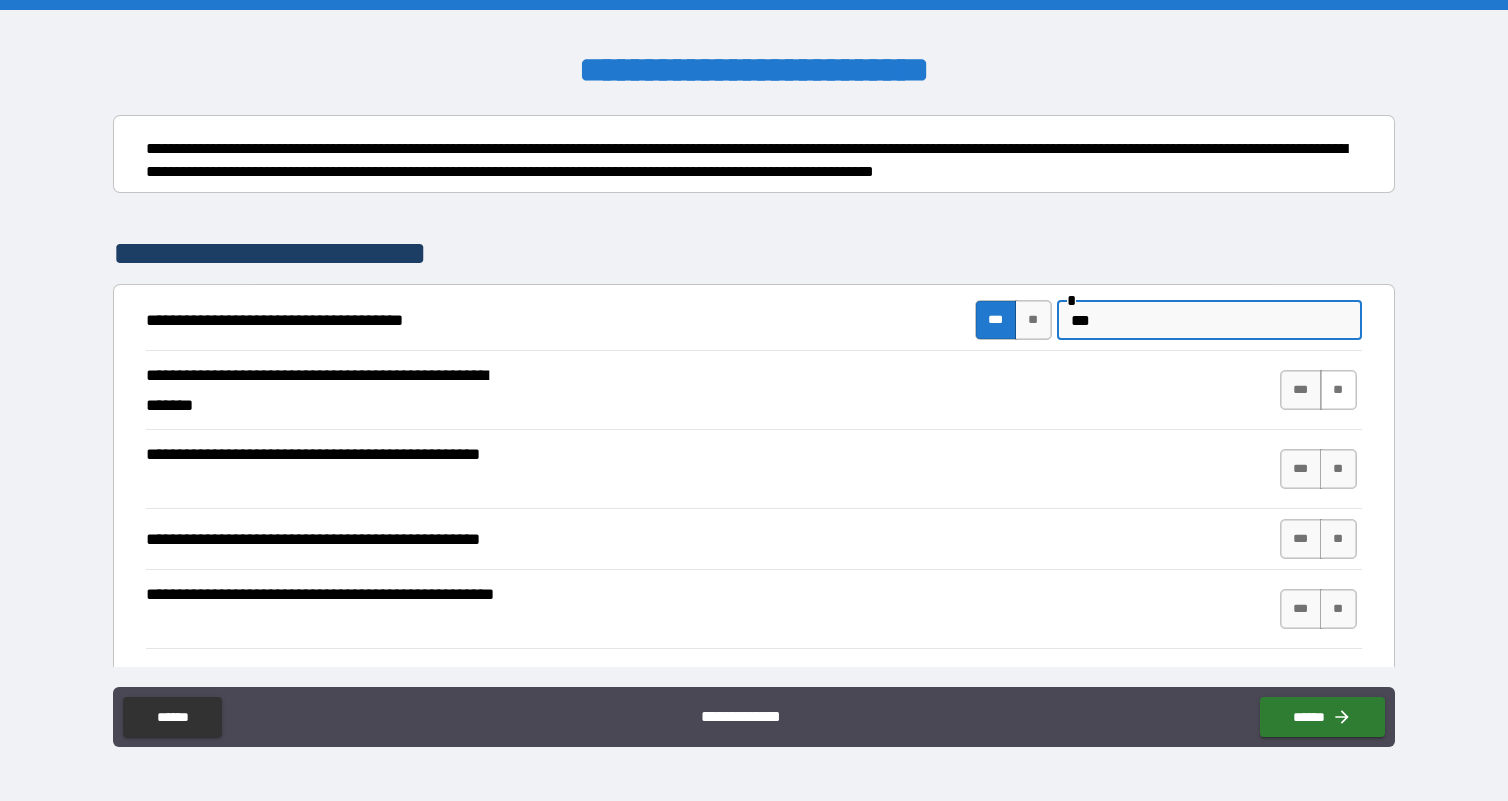 type on "***" 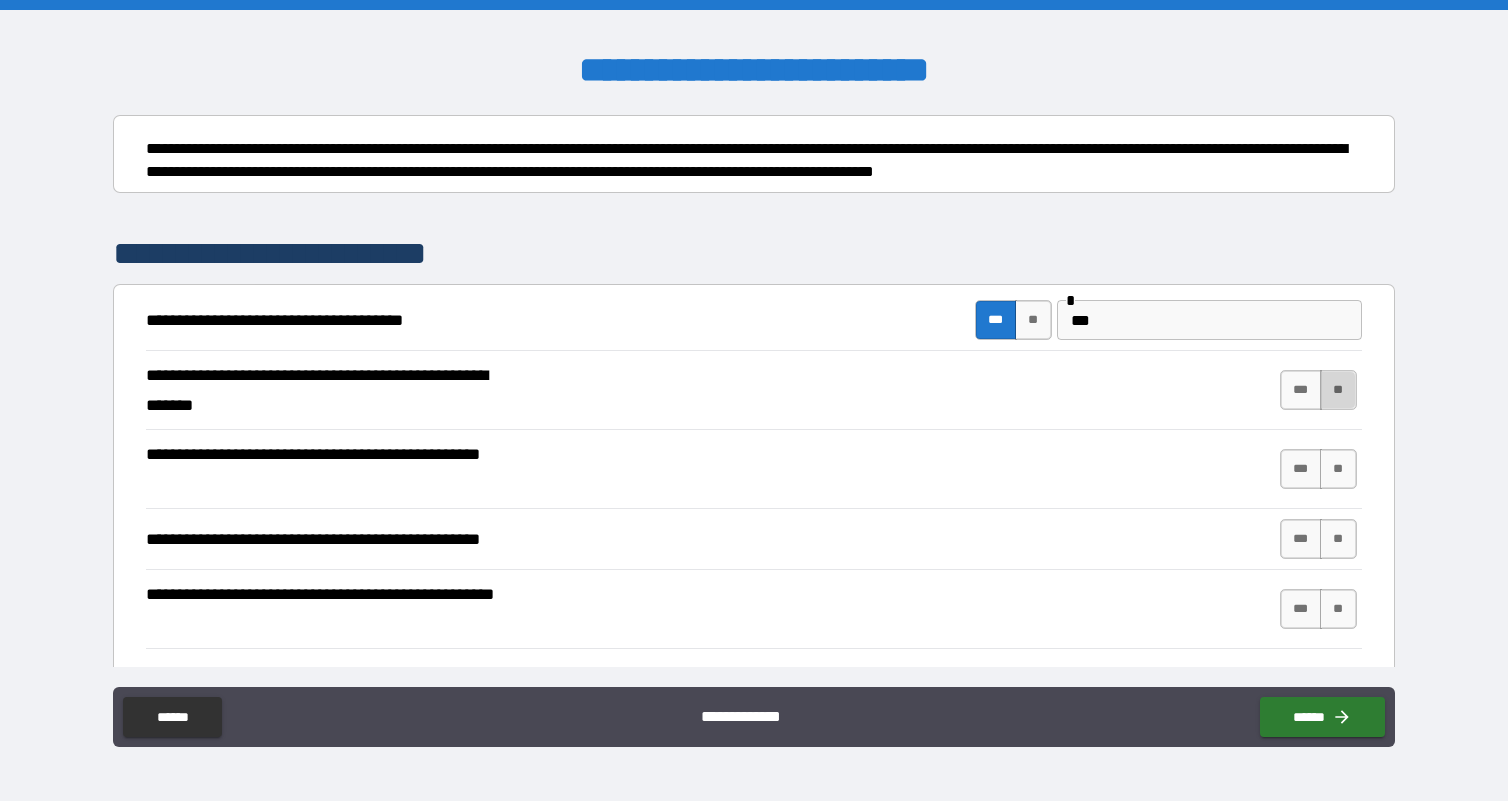 click on "**" at bounding box center [1338, 390] 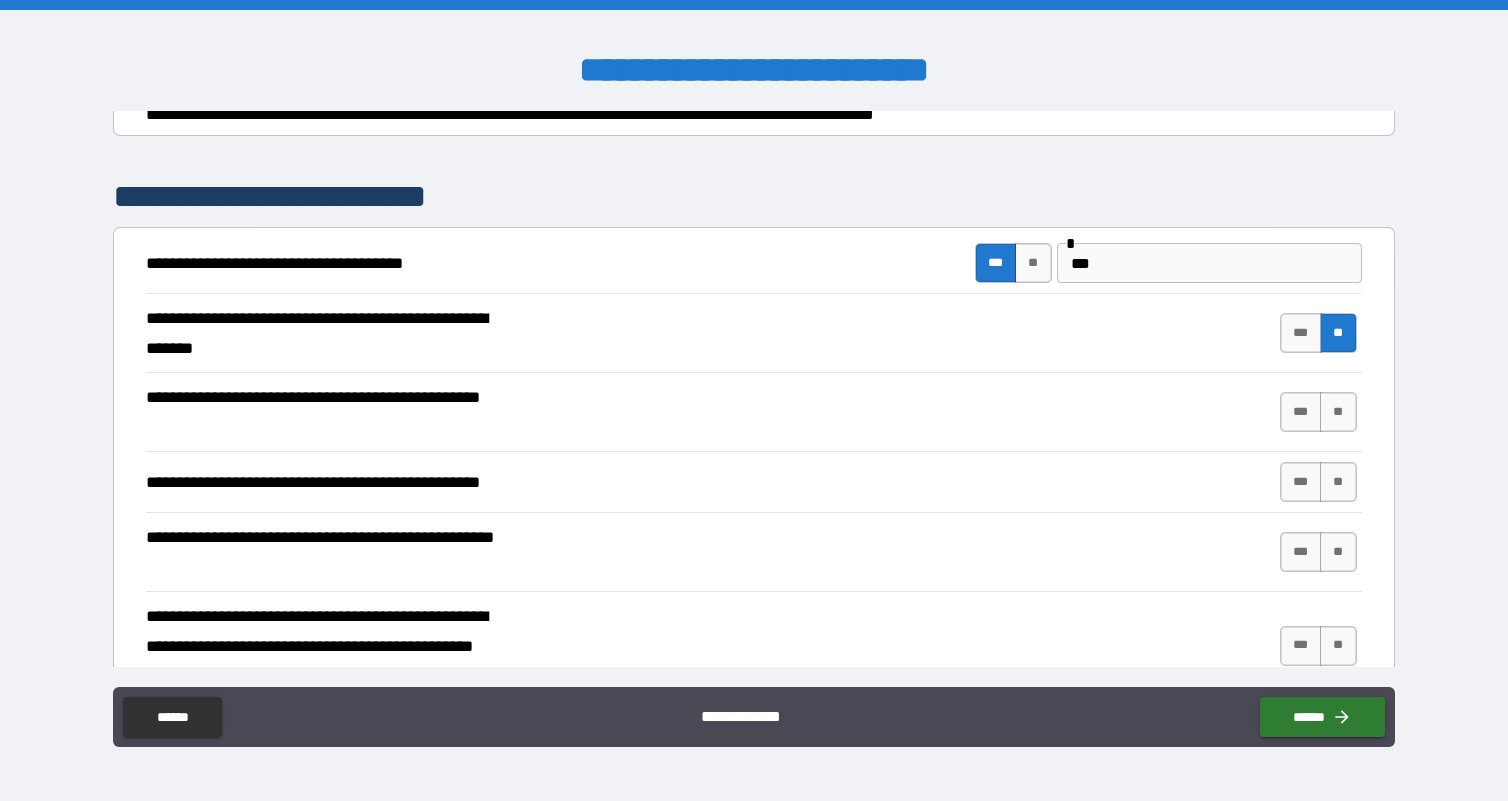 scroll, scrollTop: 306, scrollLeft: 0, axis: vertical 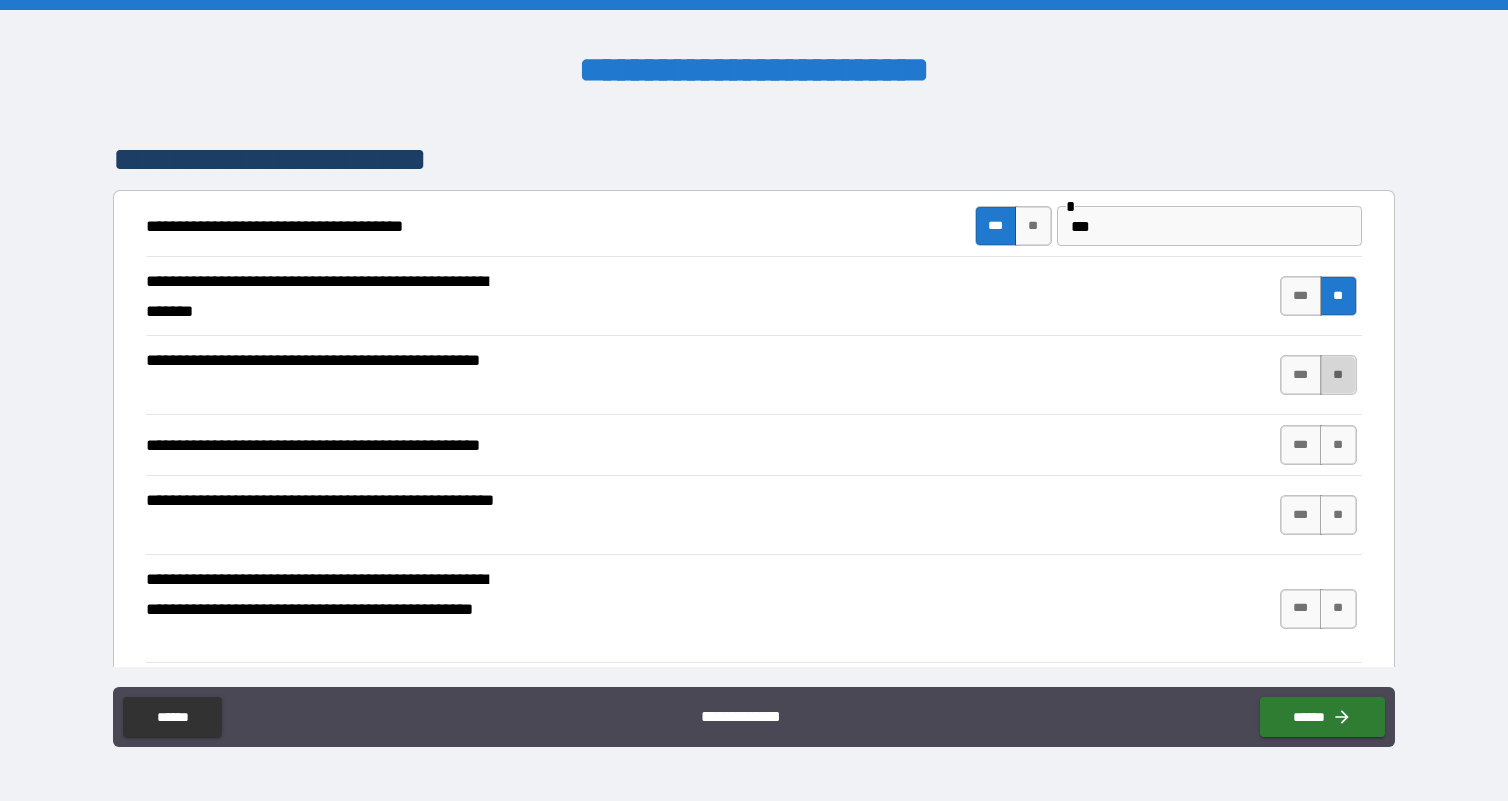 click on "**" at bounding box center (1338, 375) 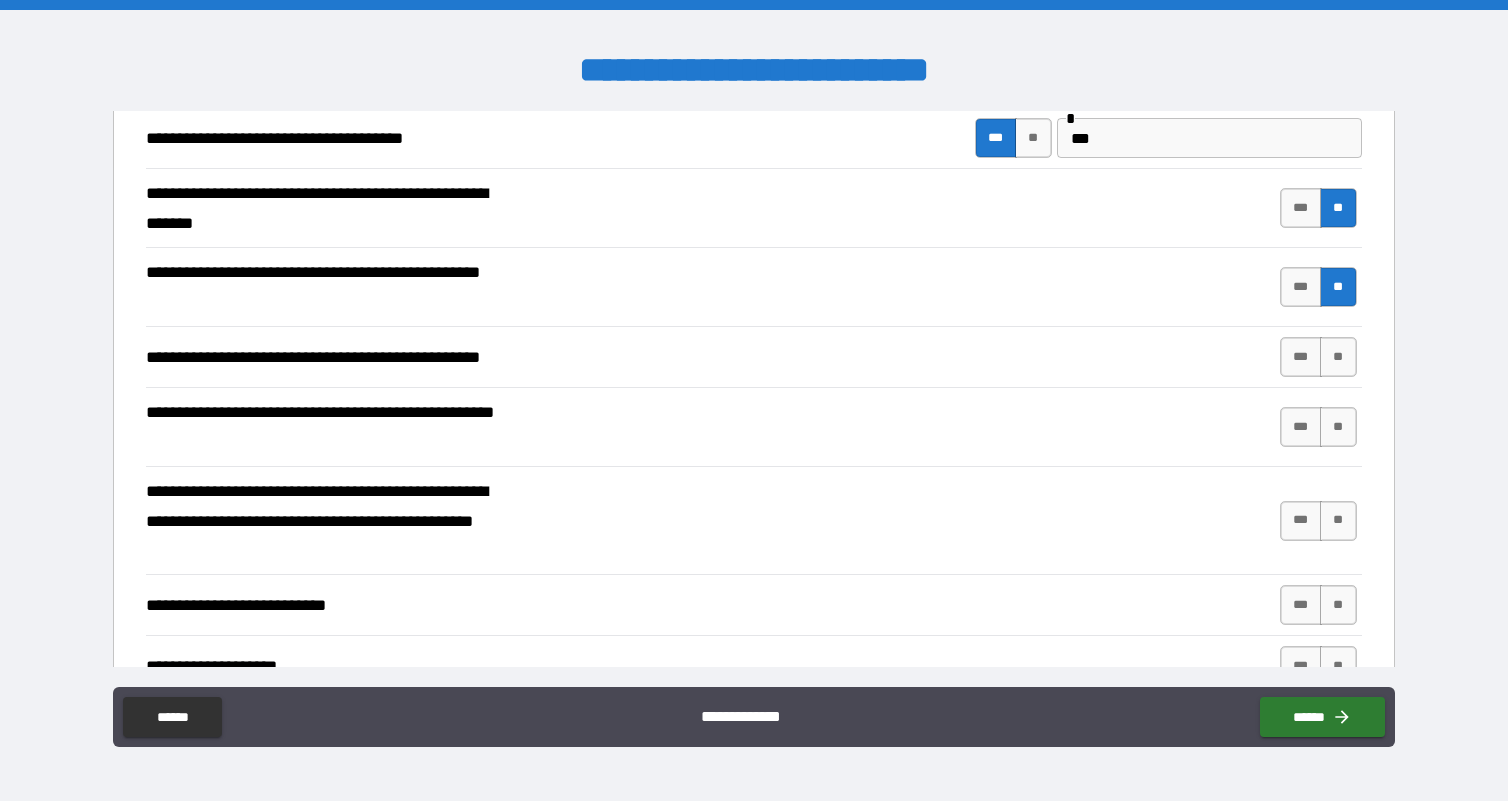 scroll, scrollTop: 400, scrollLeft: 0, axis: vertical 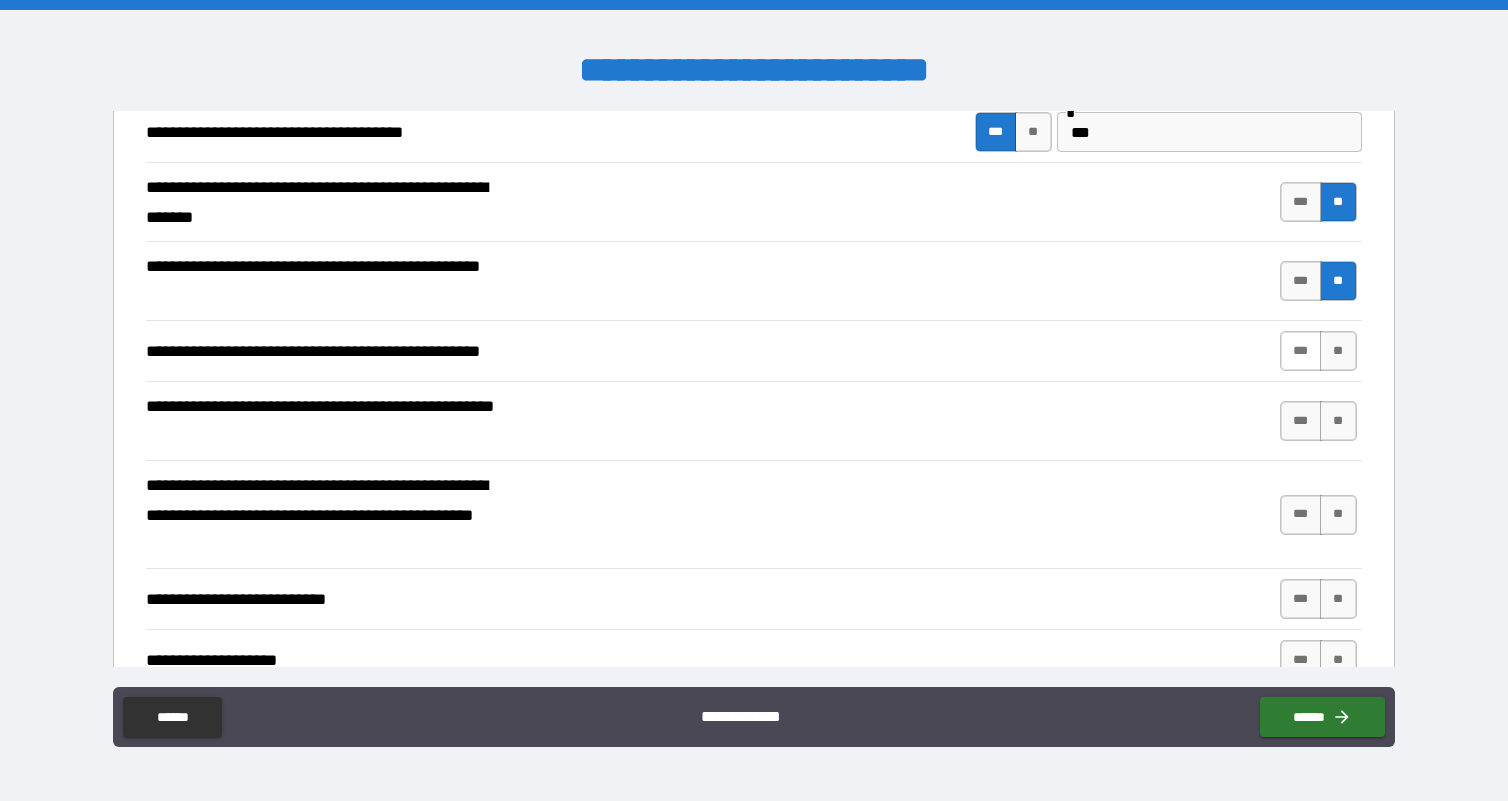 click on "***" at bounding box center (1301, 351) 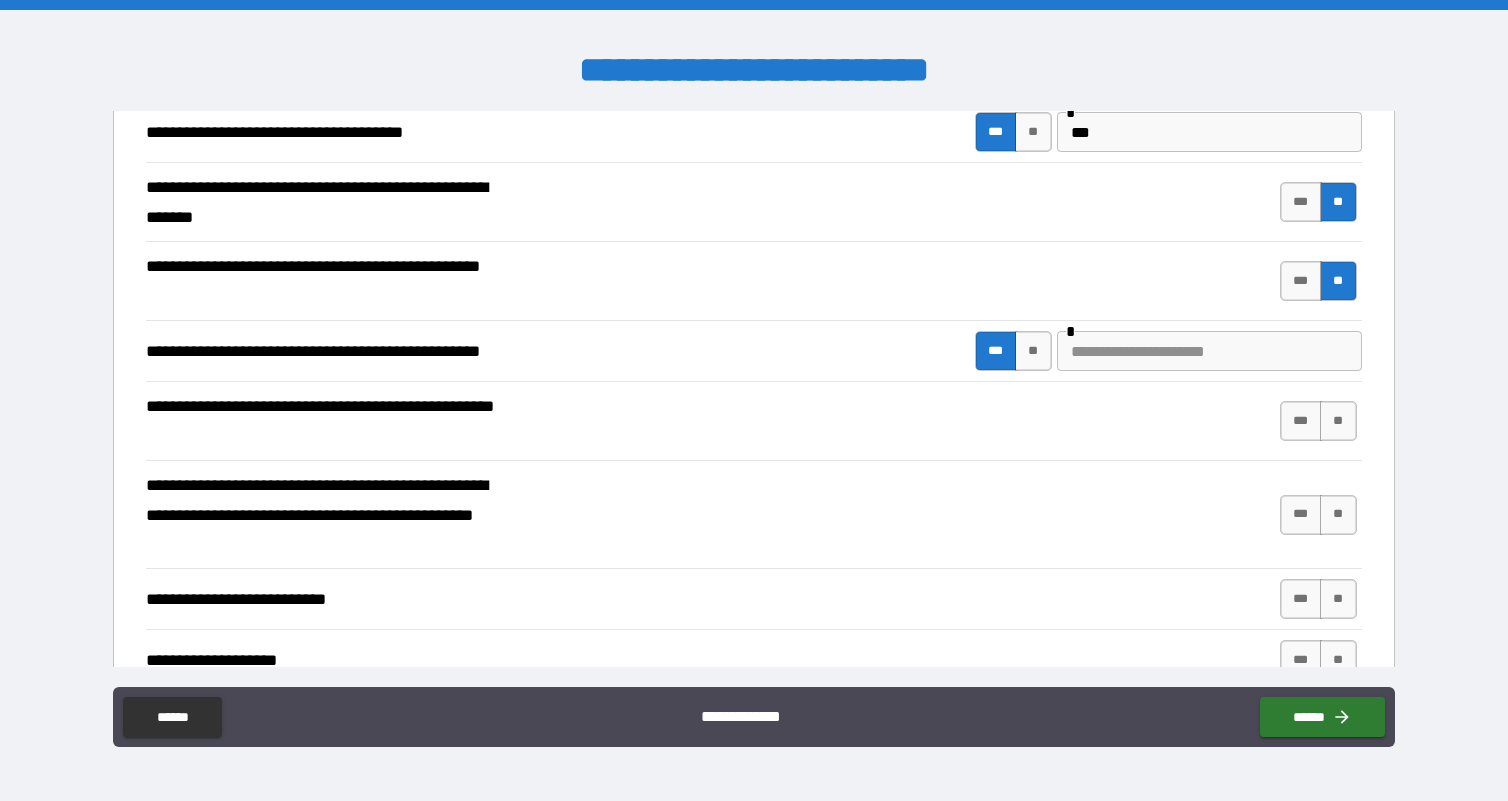 click at bounding box center [1209, 351] 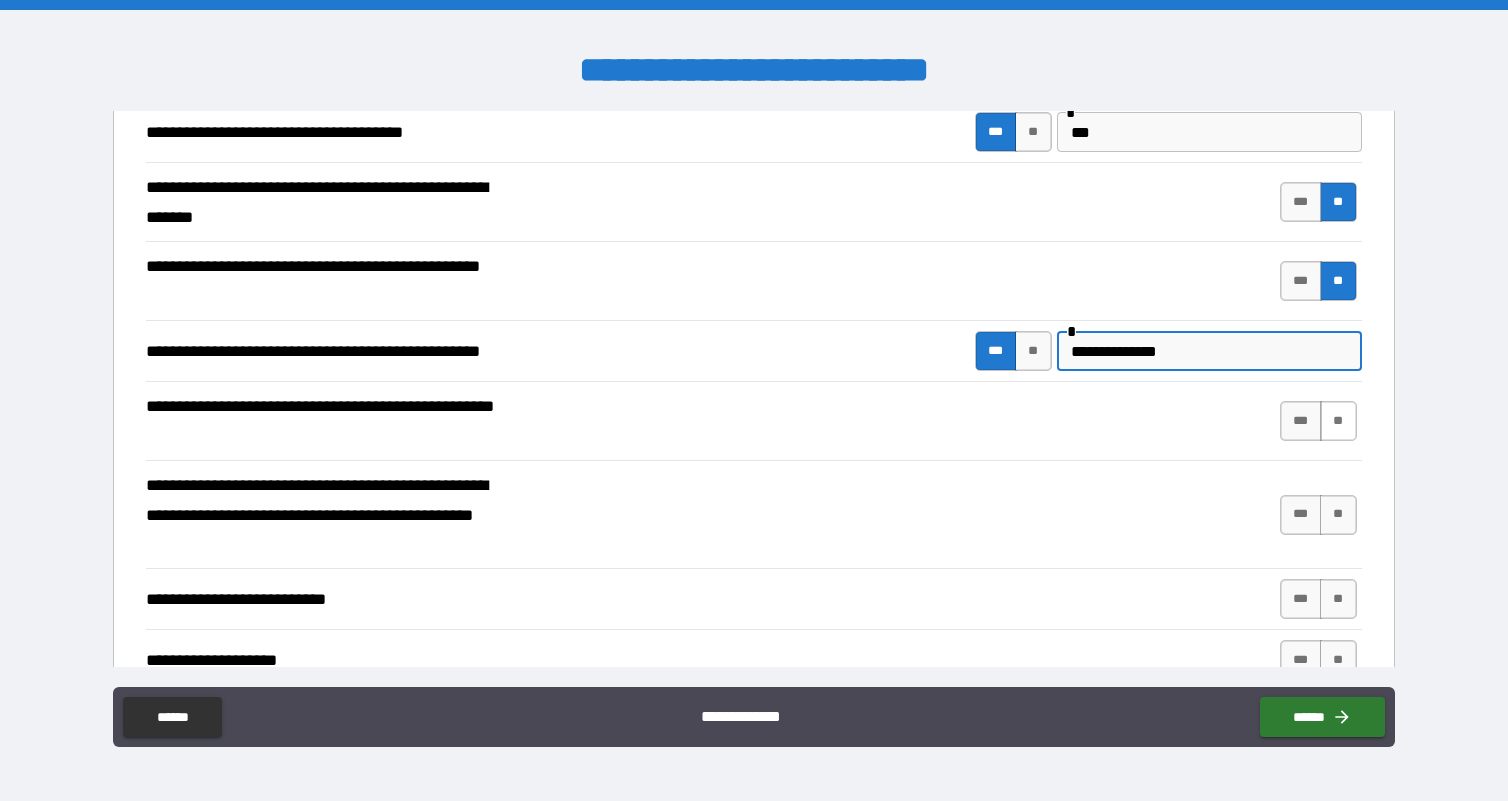 type on "**********" 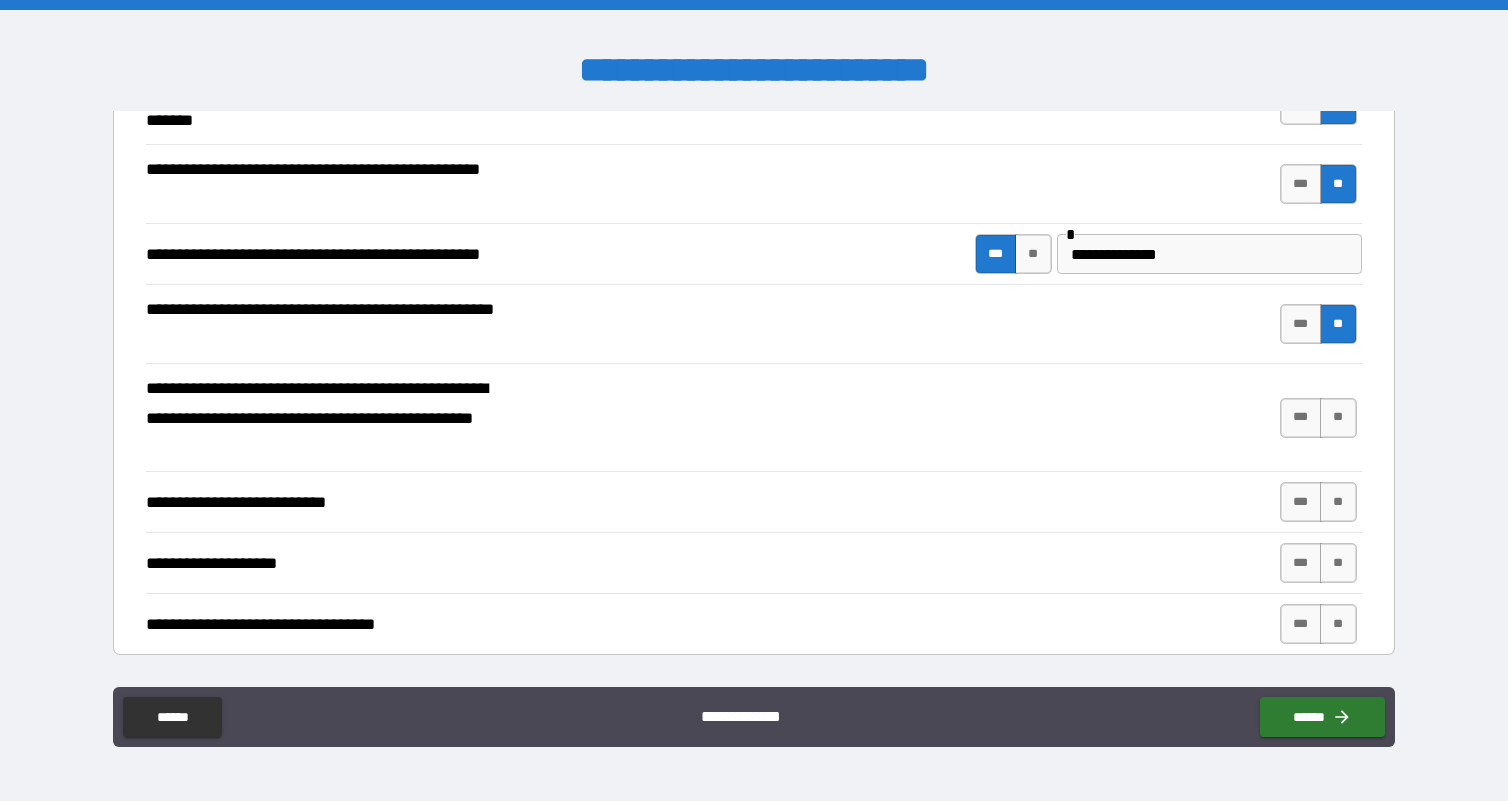 scroll, scrollTop: 529, scrollLeft: 0, axis: vertical 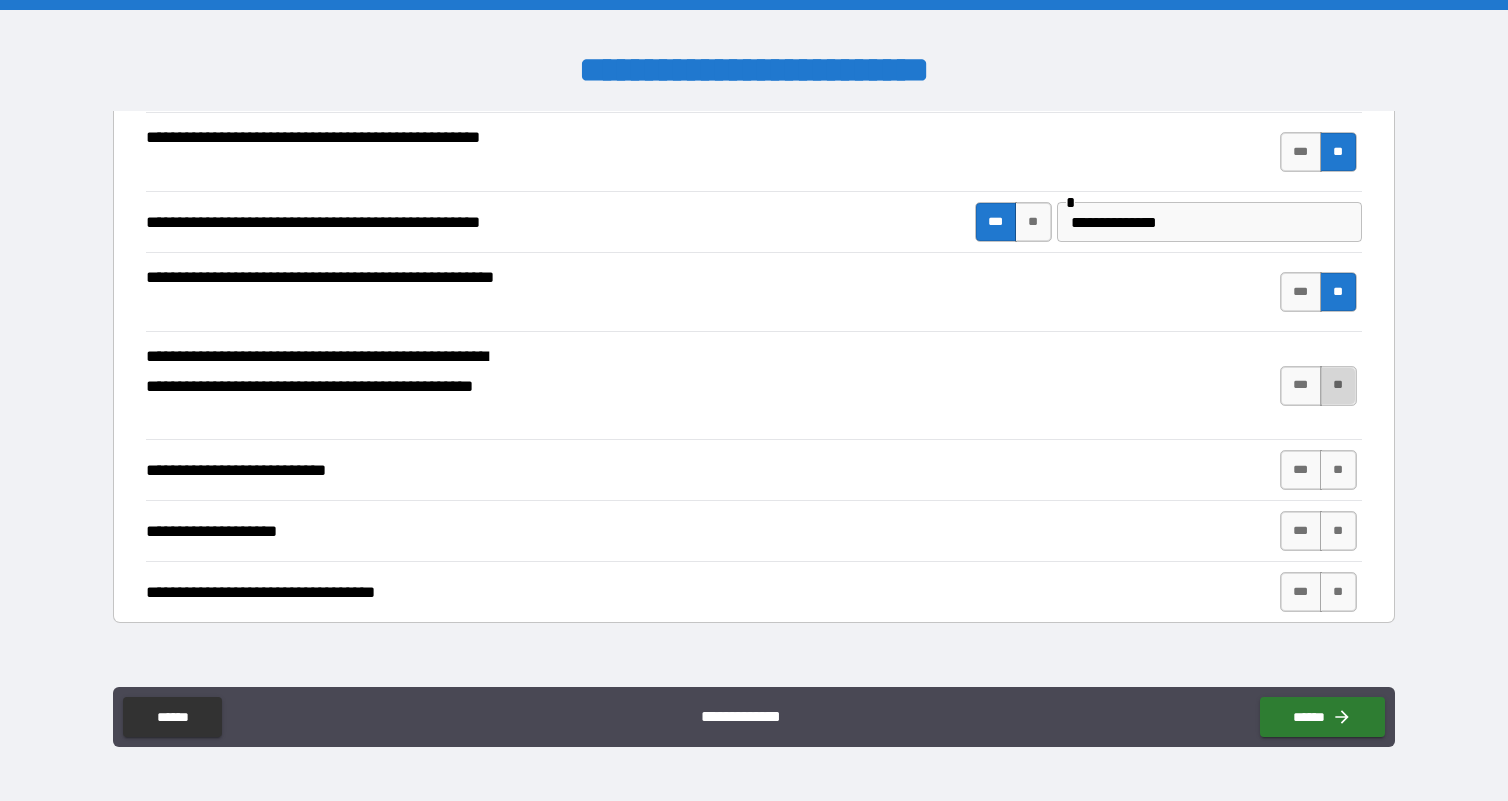 click on "**" at bounding box center (1338, 386) 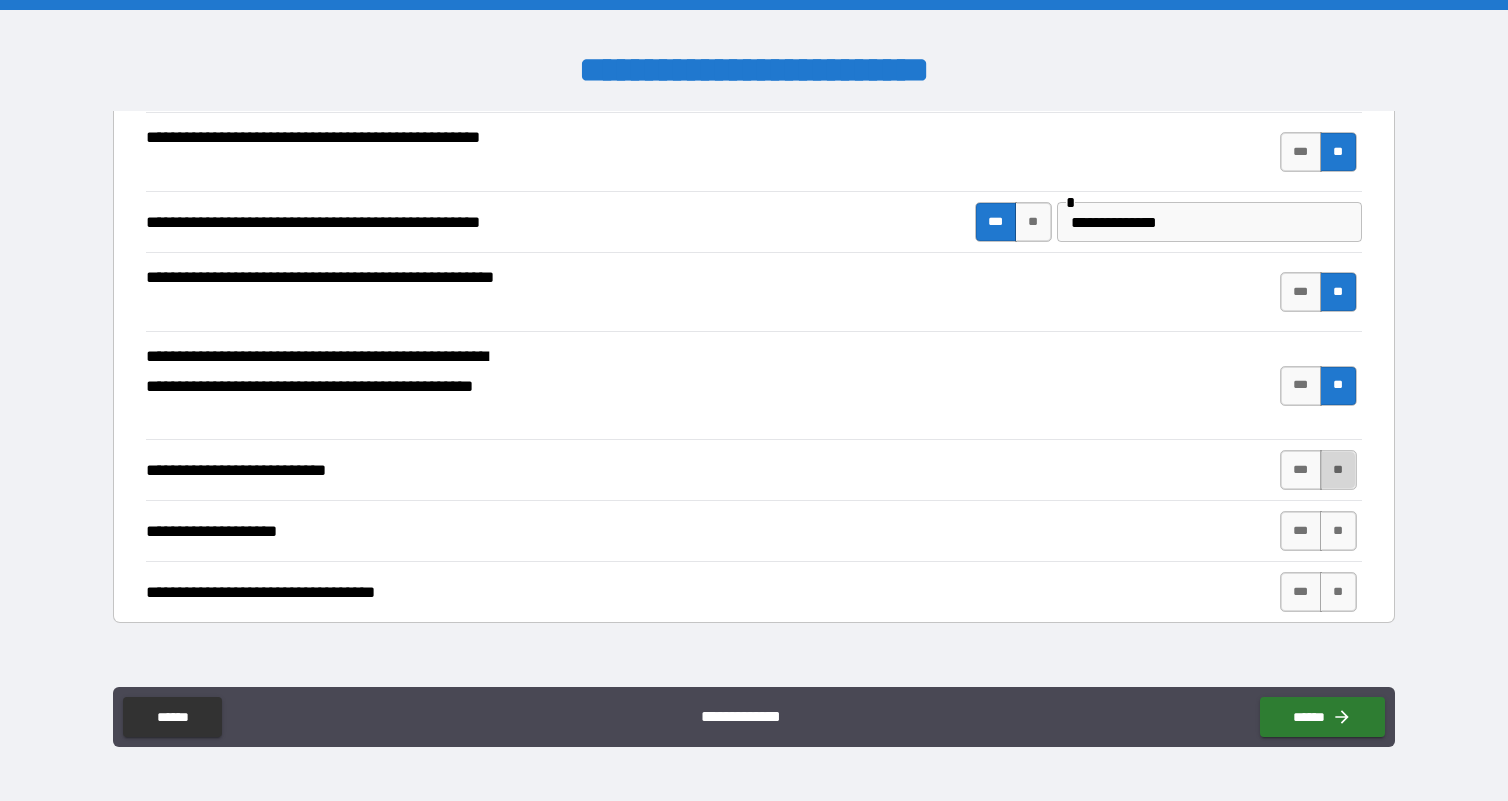 click on "**" at bounding box center [1338, 470] 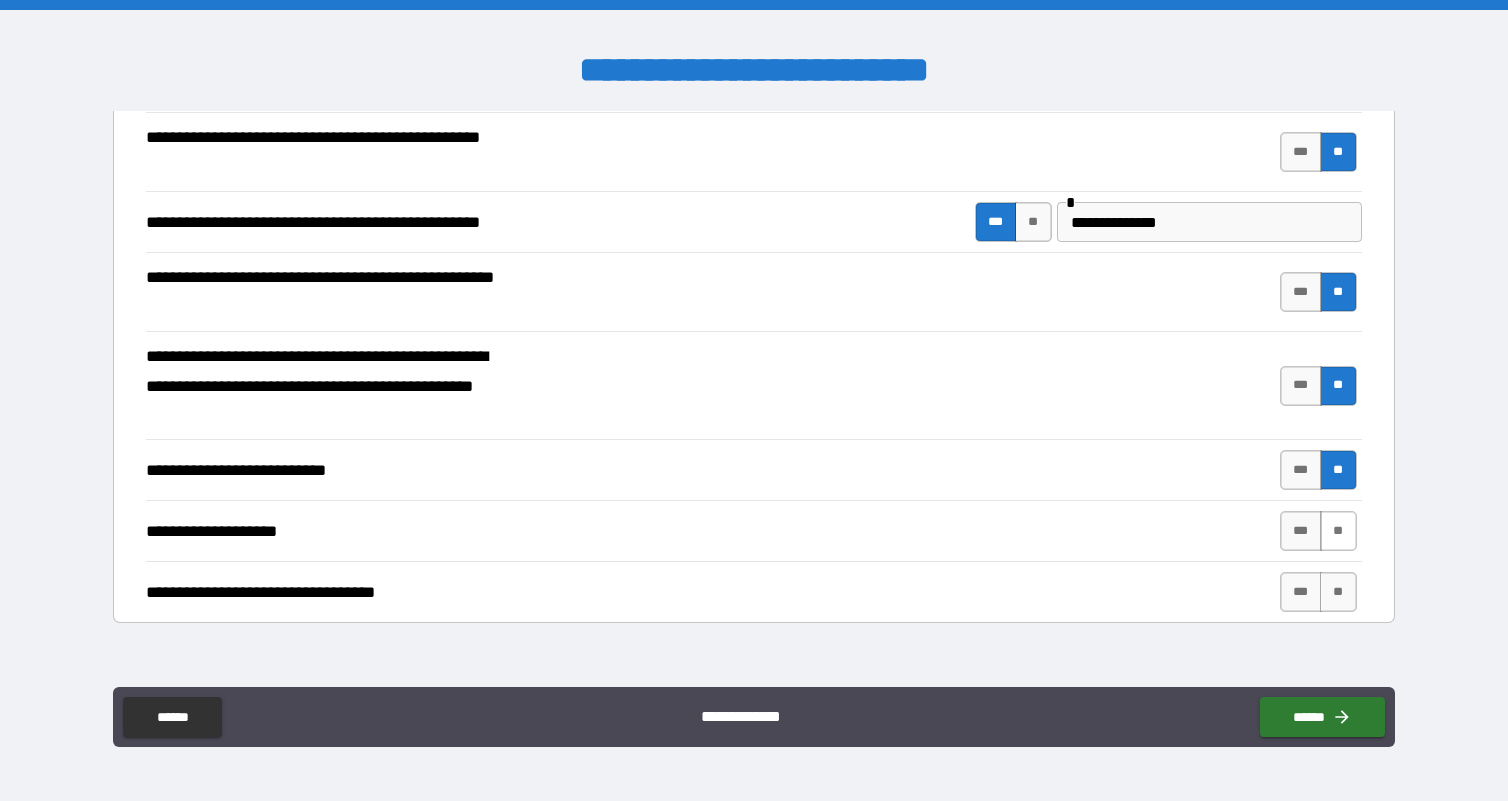click on "**" at bounding box center [1338, 531] 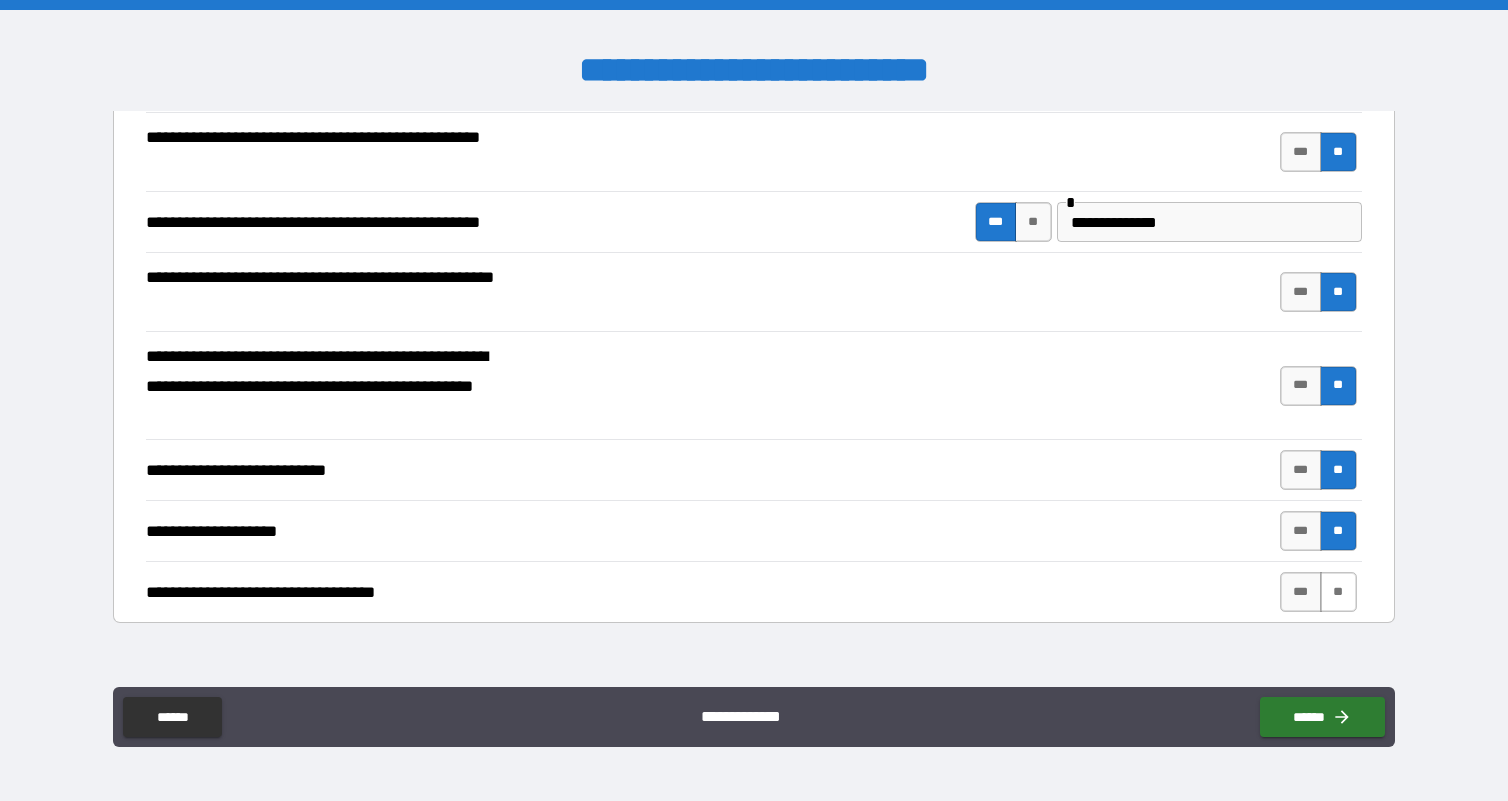 click on "**" at bounding box center [1338, 592] 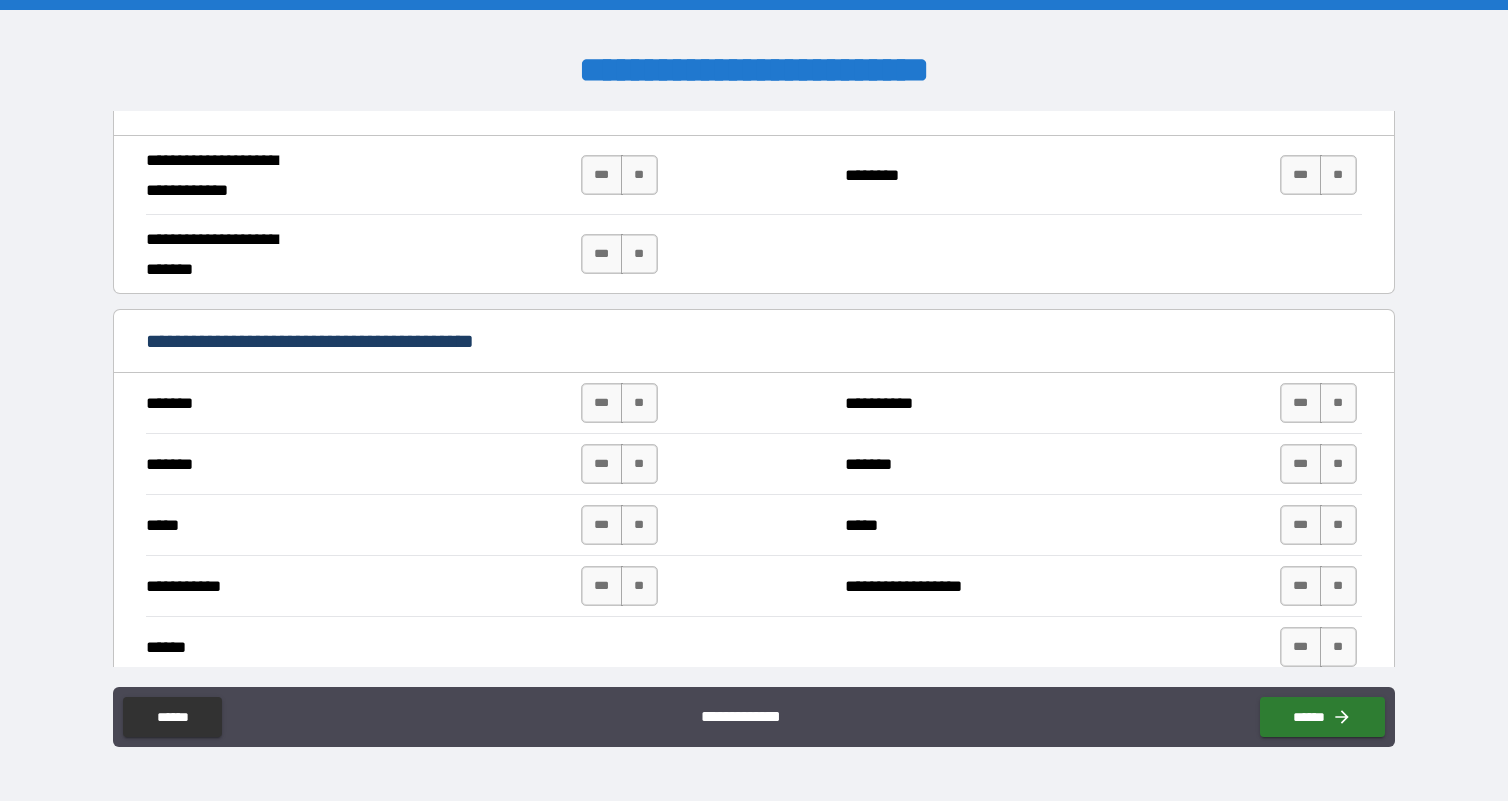 scroll, scrollTop: 1189, scrollLeft: 0, axis: vertical 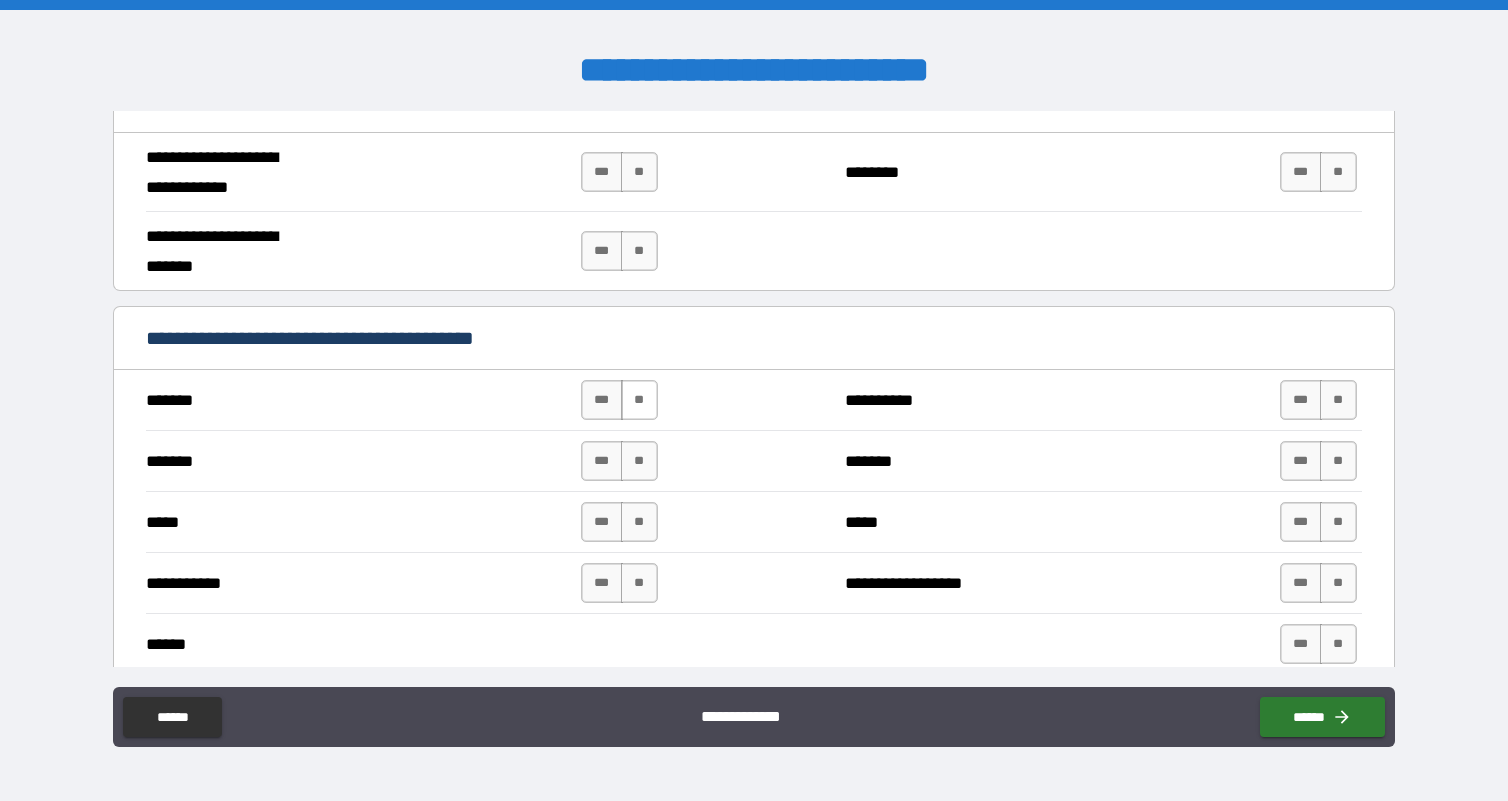 click on "**" at bounding box center [639, 400] 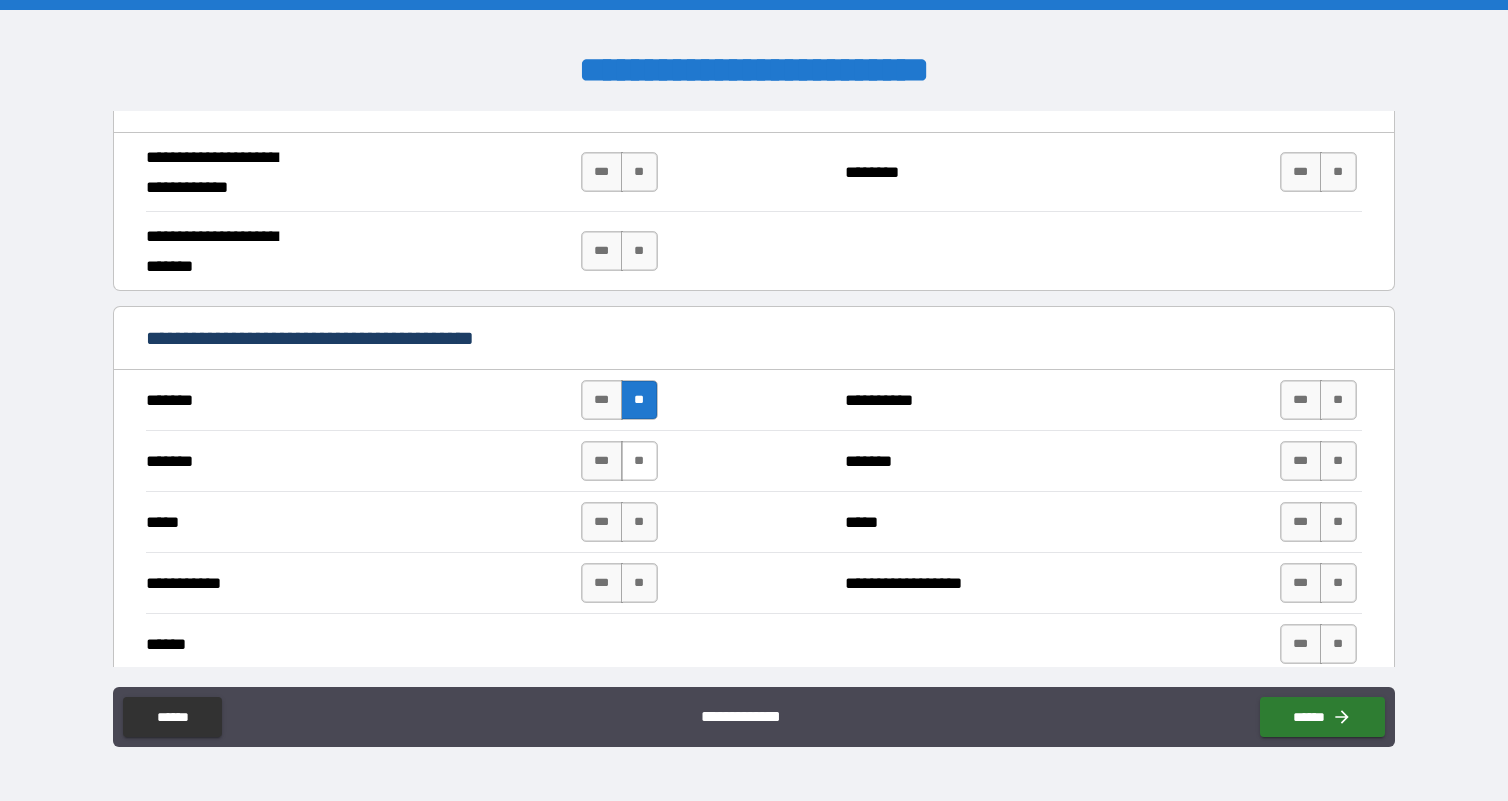 click on "**" at bounding box center (639, 461) 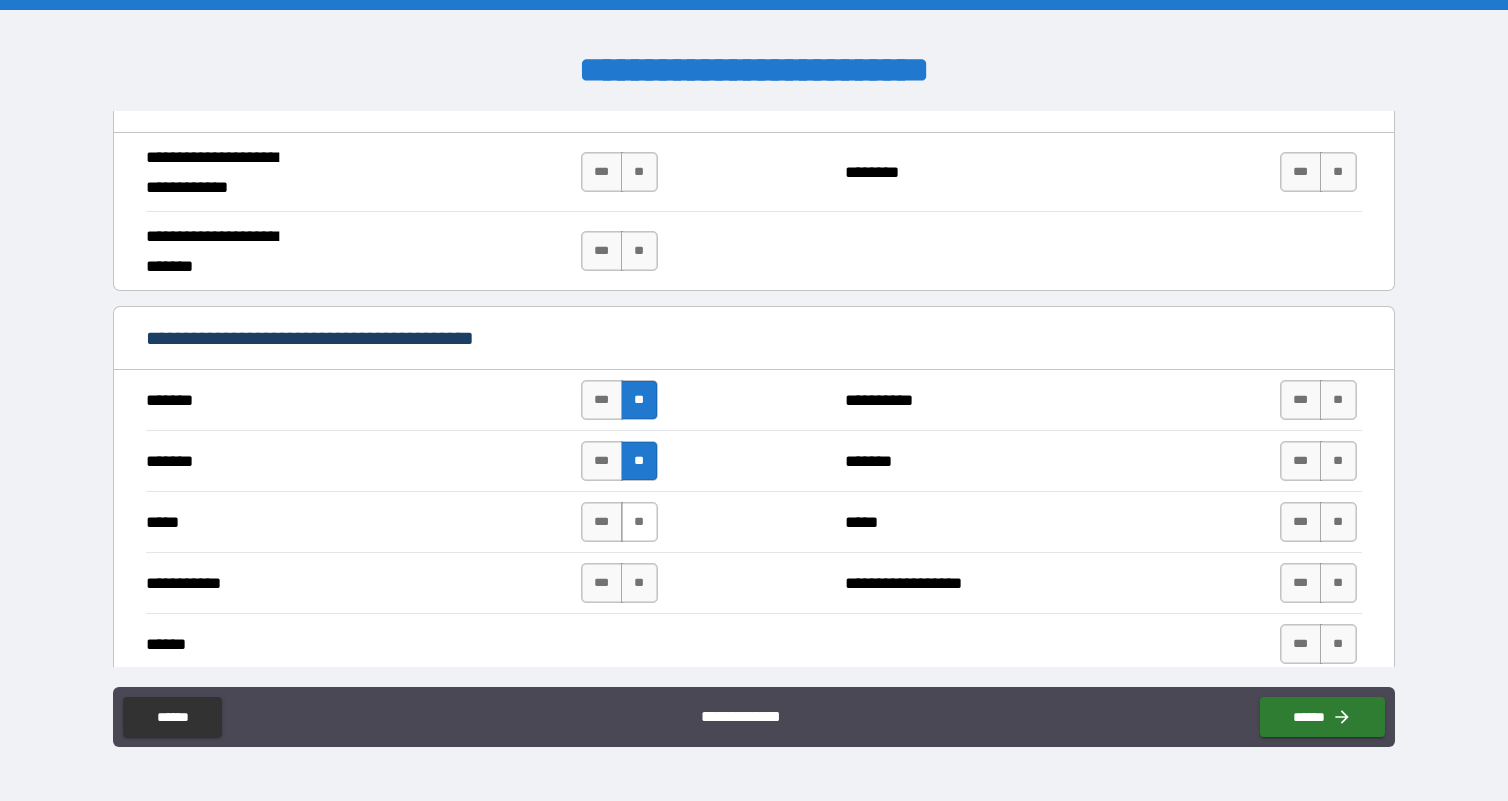 click on "**" at bounding box center (639, 522) 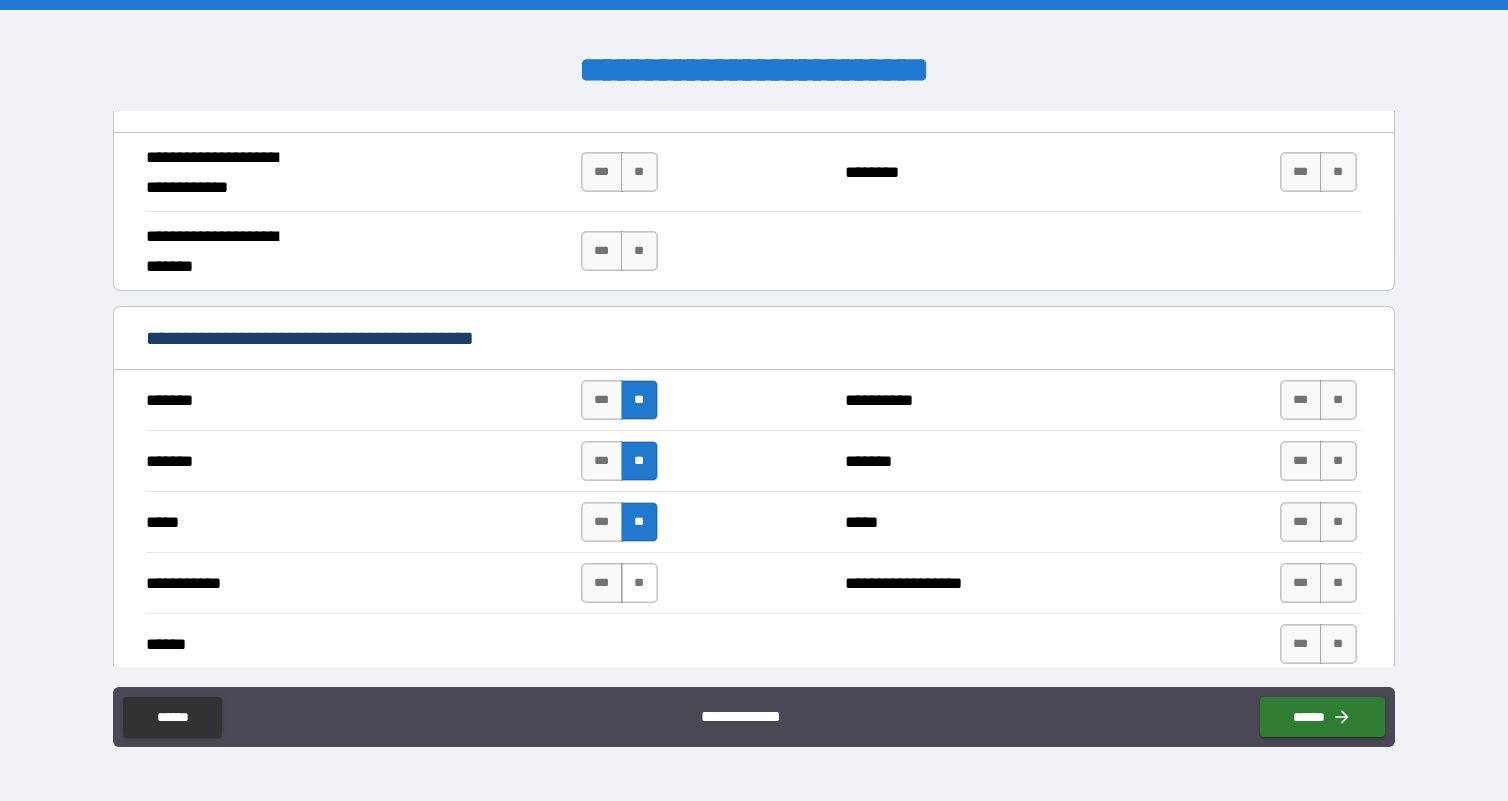 click on "**" at bounding box center (639, 583) 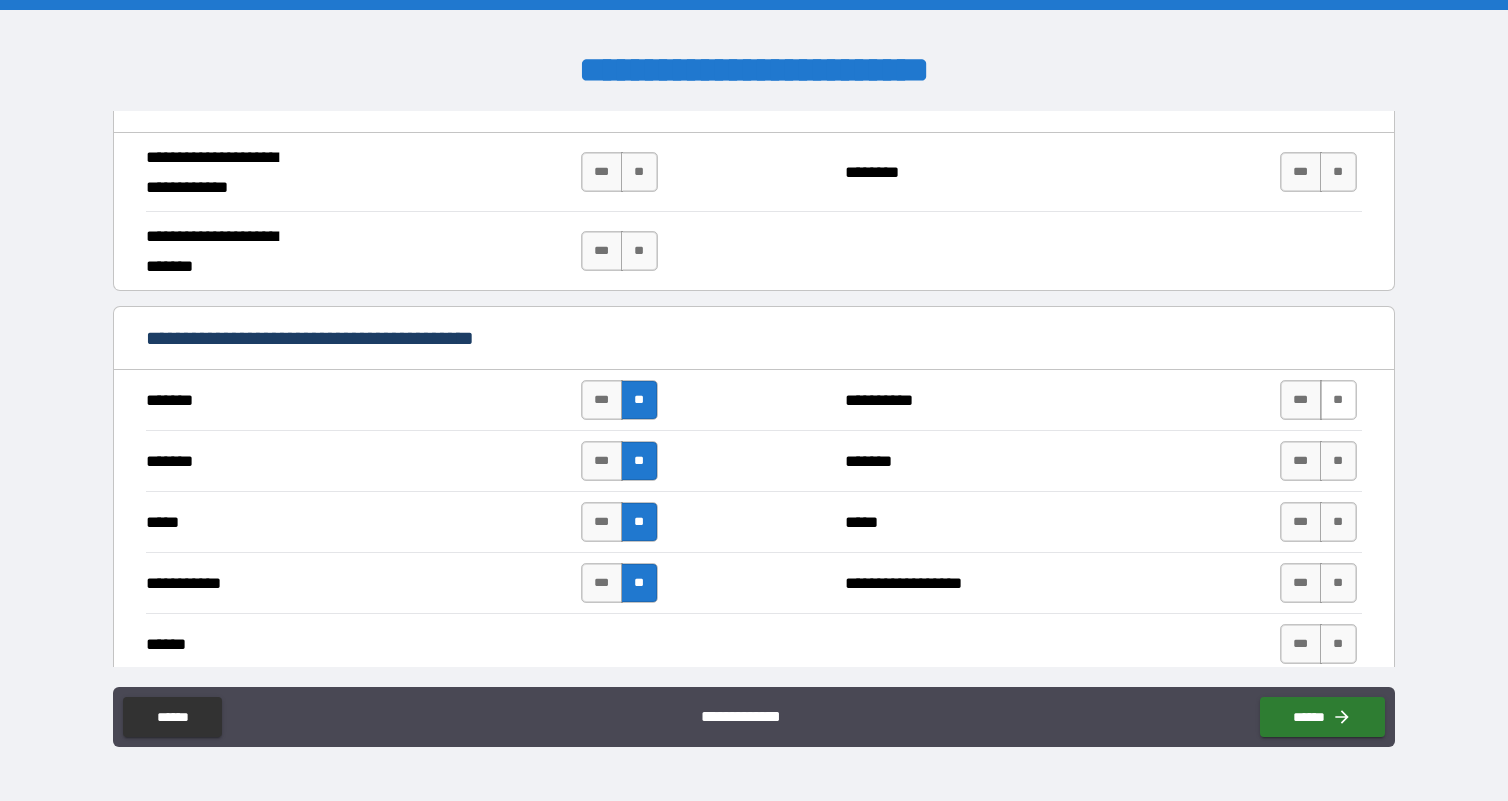 click on "**" at bounding box center [1338, 400] 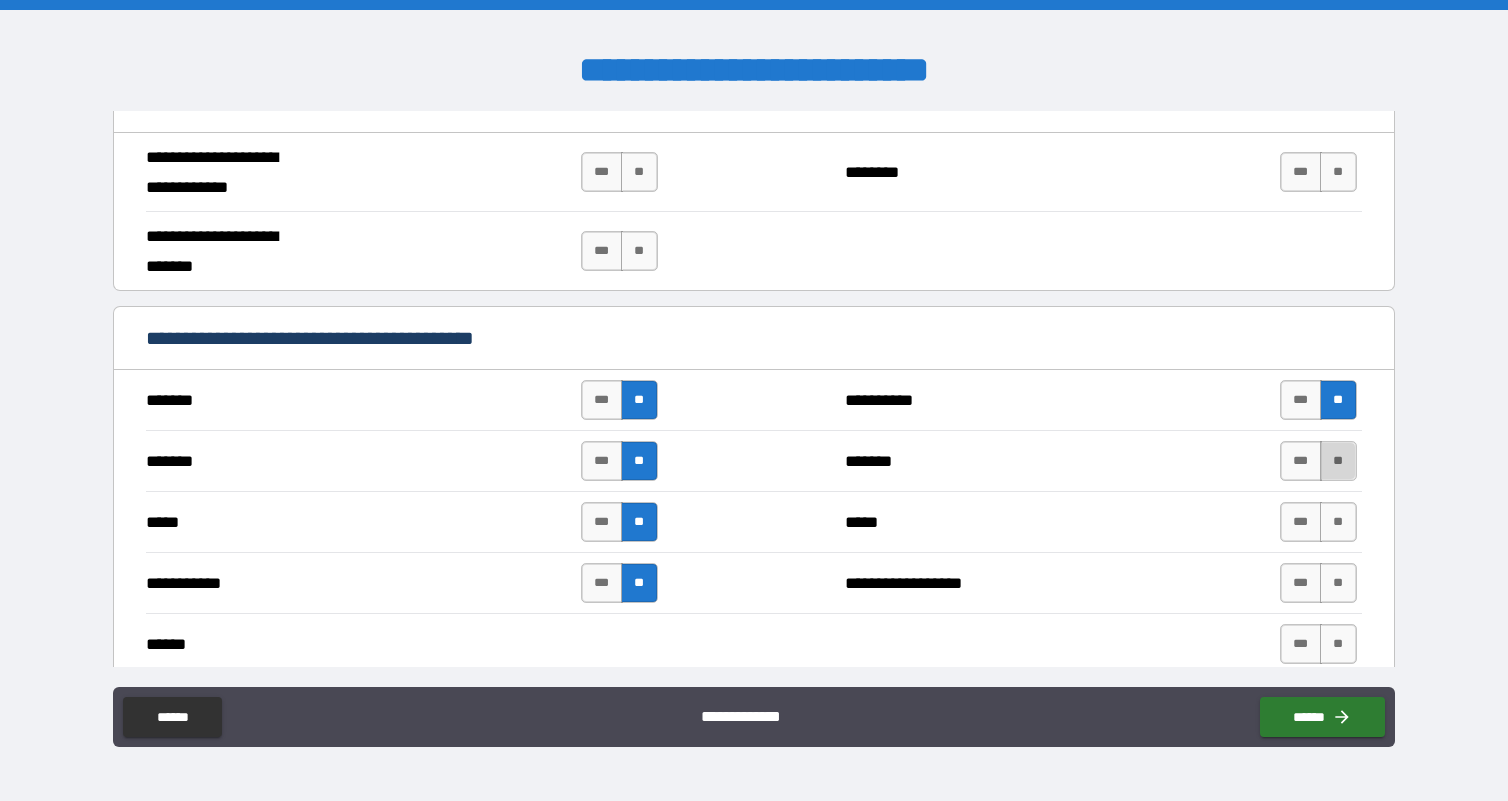 click on "**" at bounding box center (1338, 461) 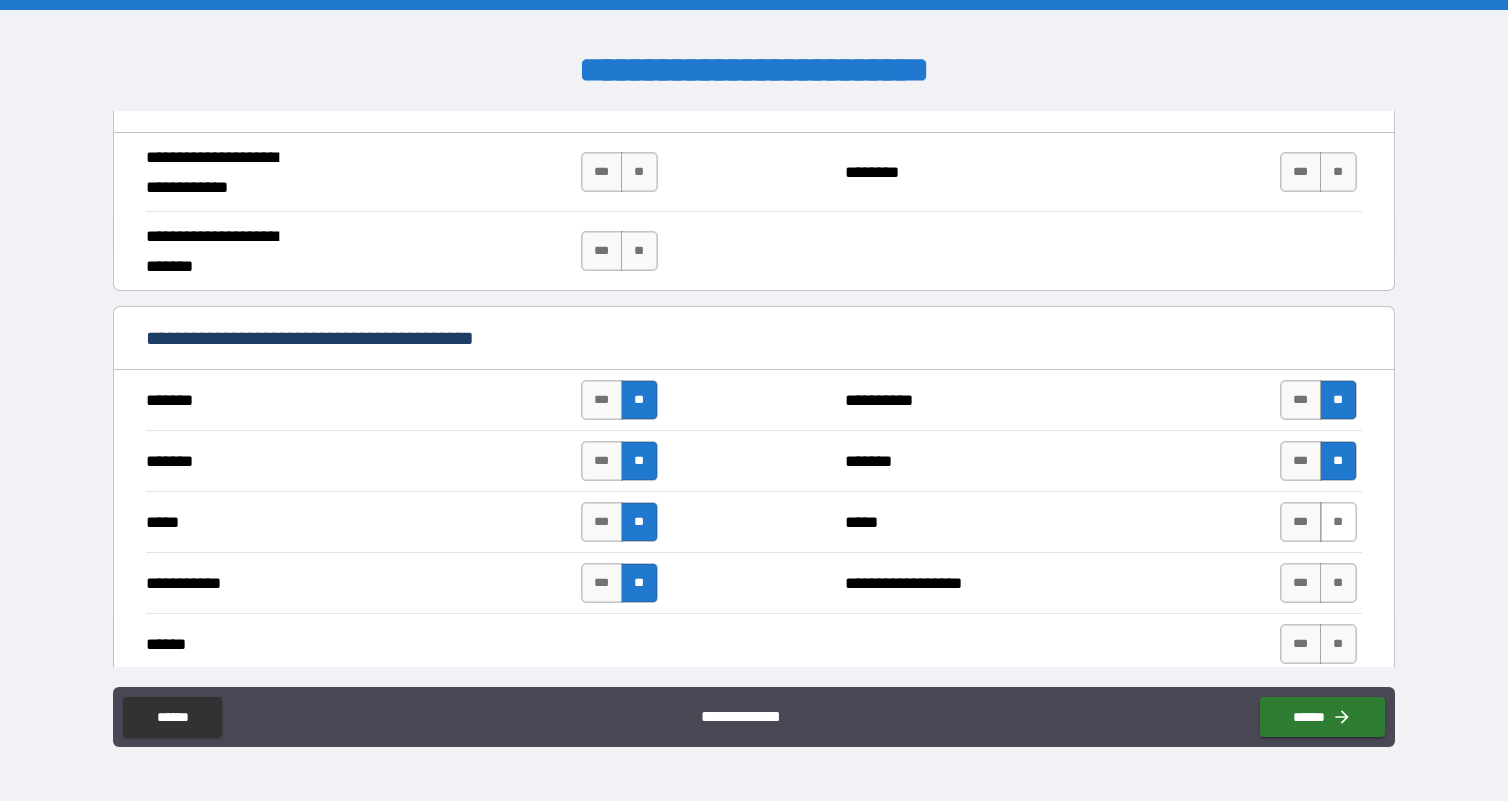 click on "**" at bounding box center [1338, 522] 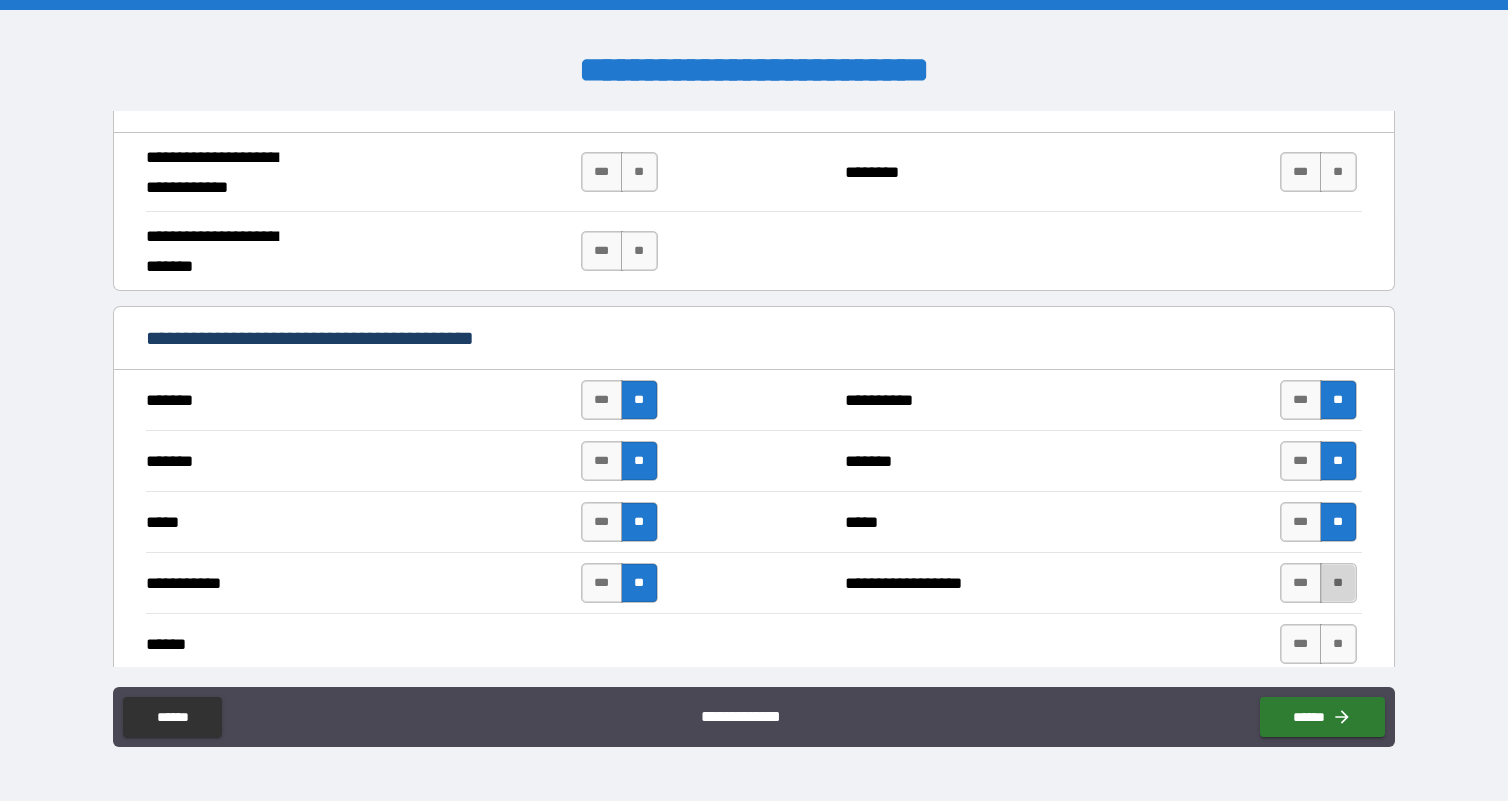 click on "**" at bounding box center [1338, 583] 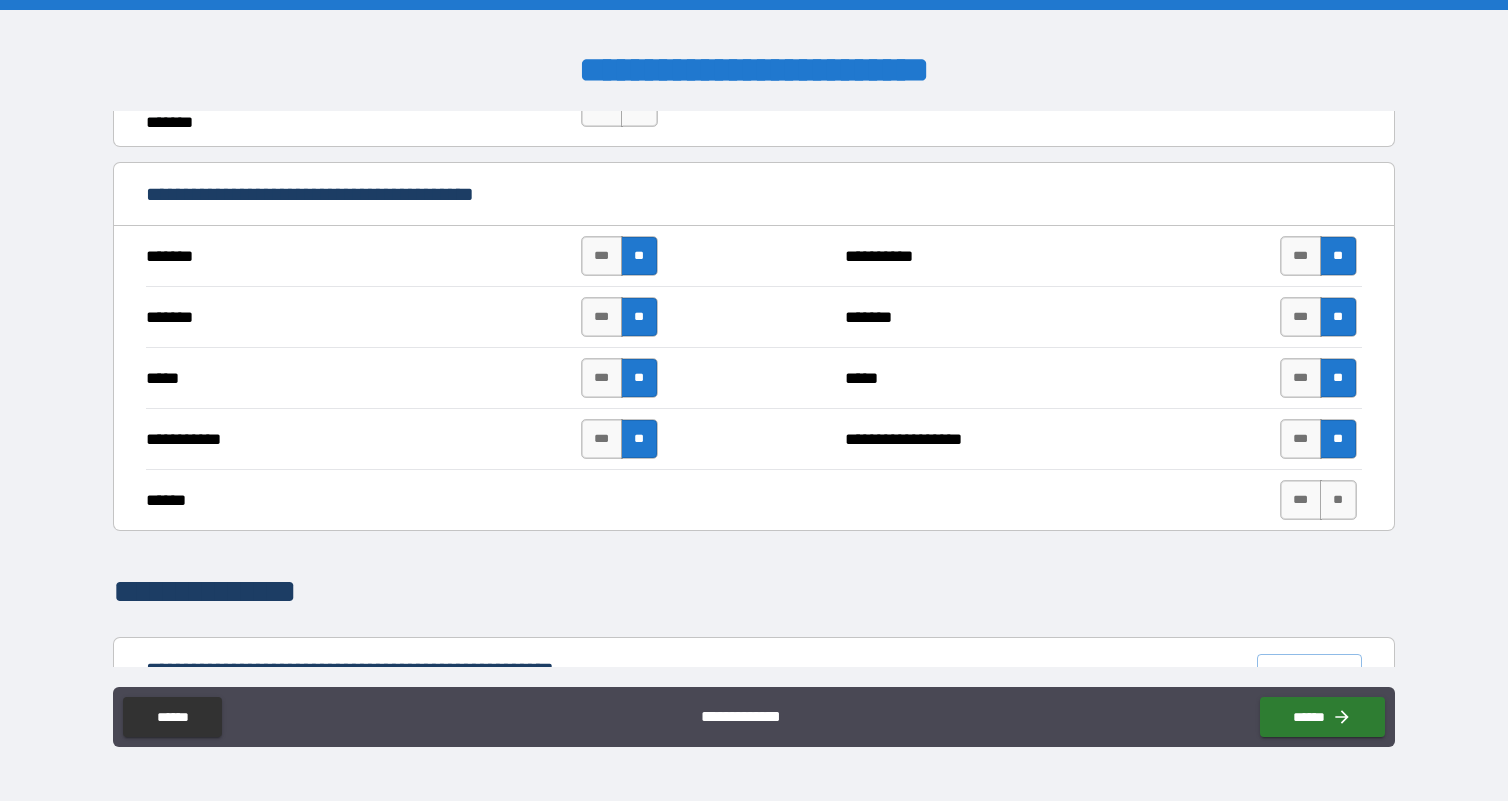 scroll, scrollTop: 1378, scrollLeft: 0, axis: vertical 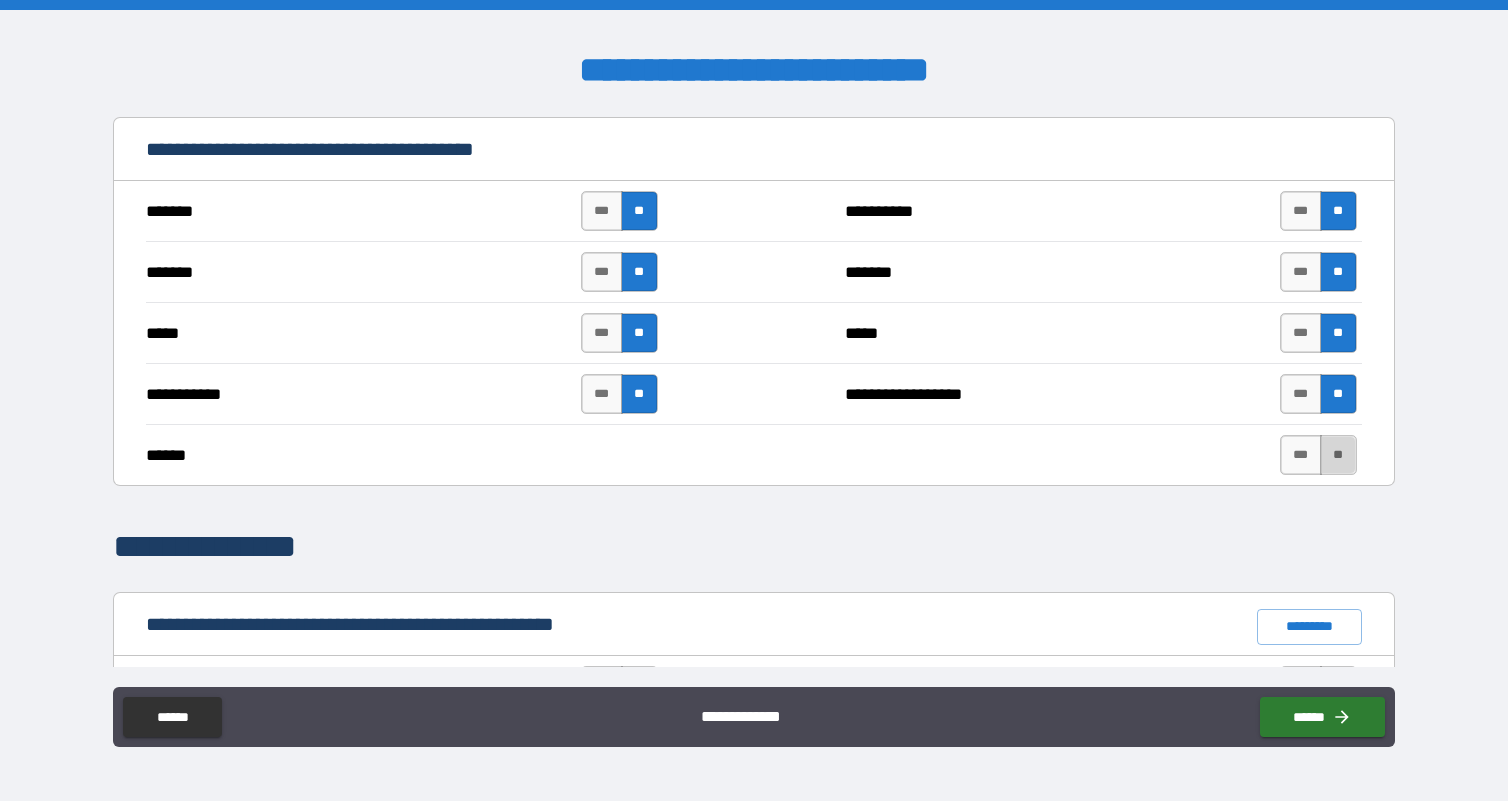 click on "**" at bounding box center [1338, 455] 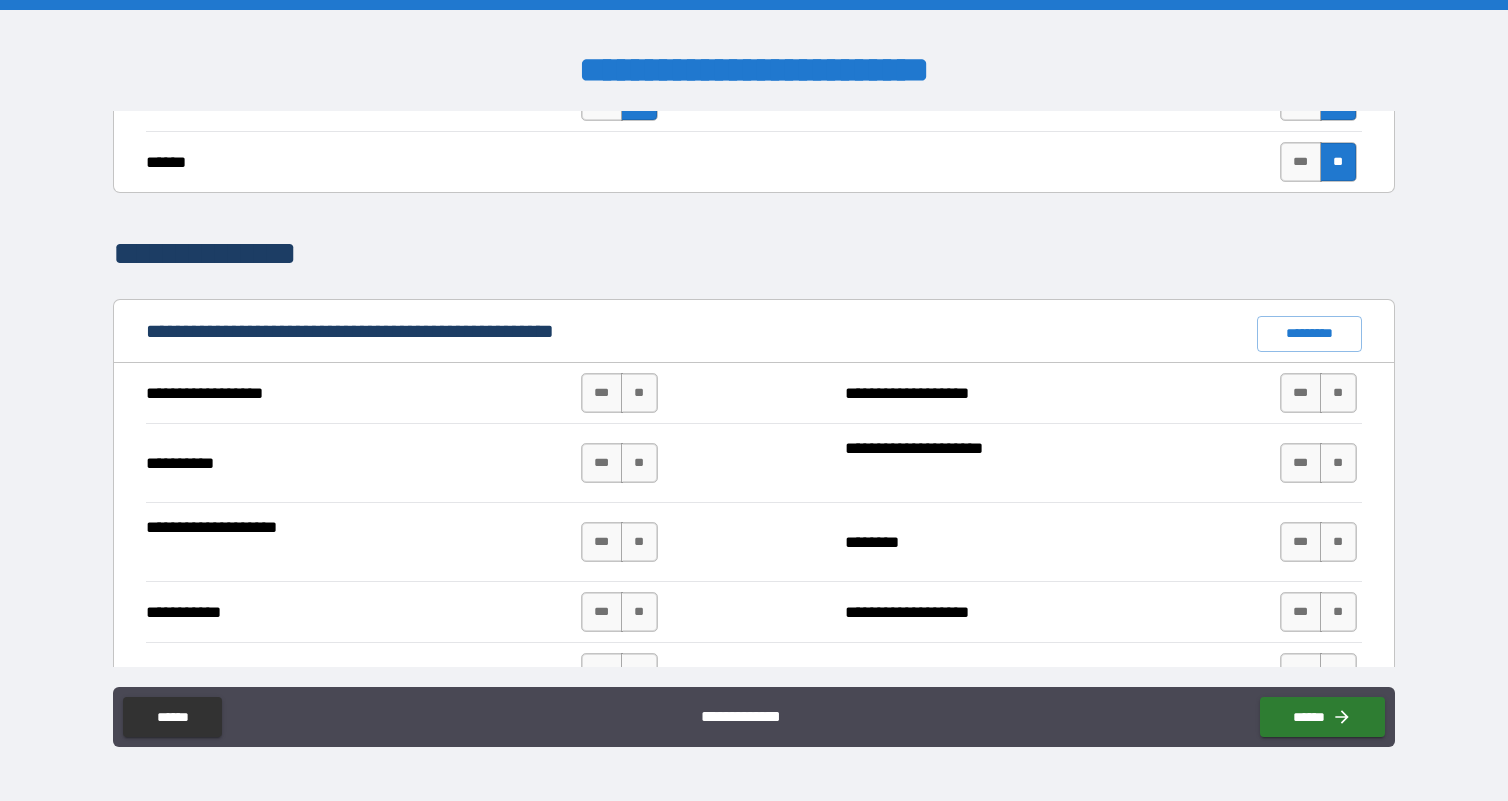 scroll, scrollTop: 1675, scrollLeft: 0, axis: vertical 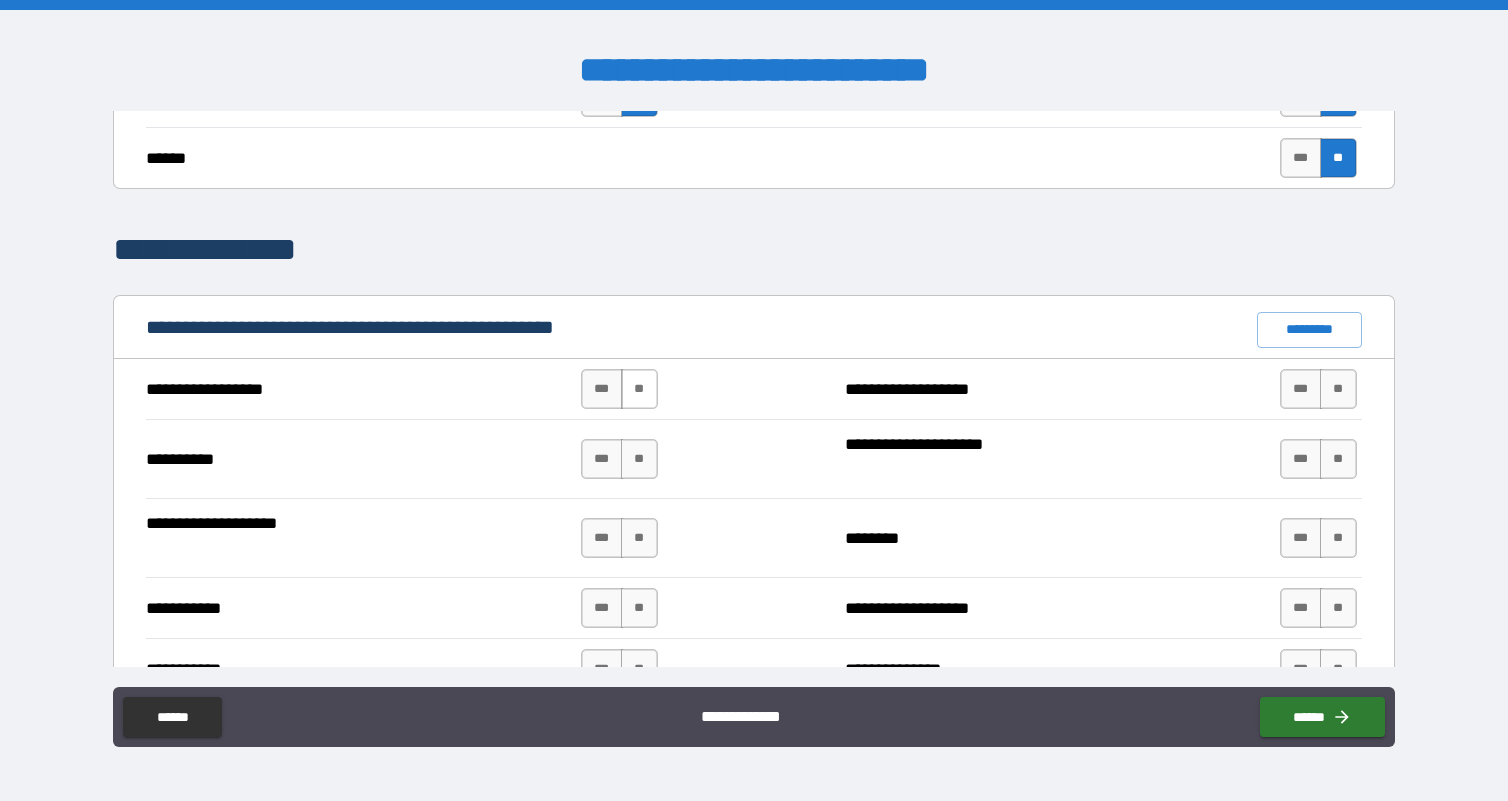 click on "**" at bounding box center (639, 389) 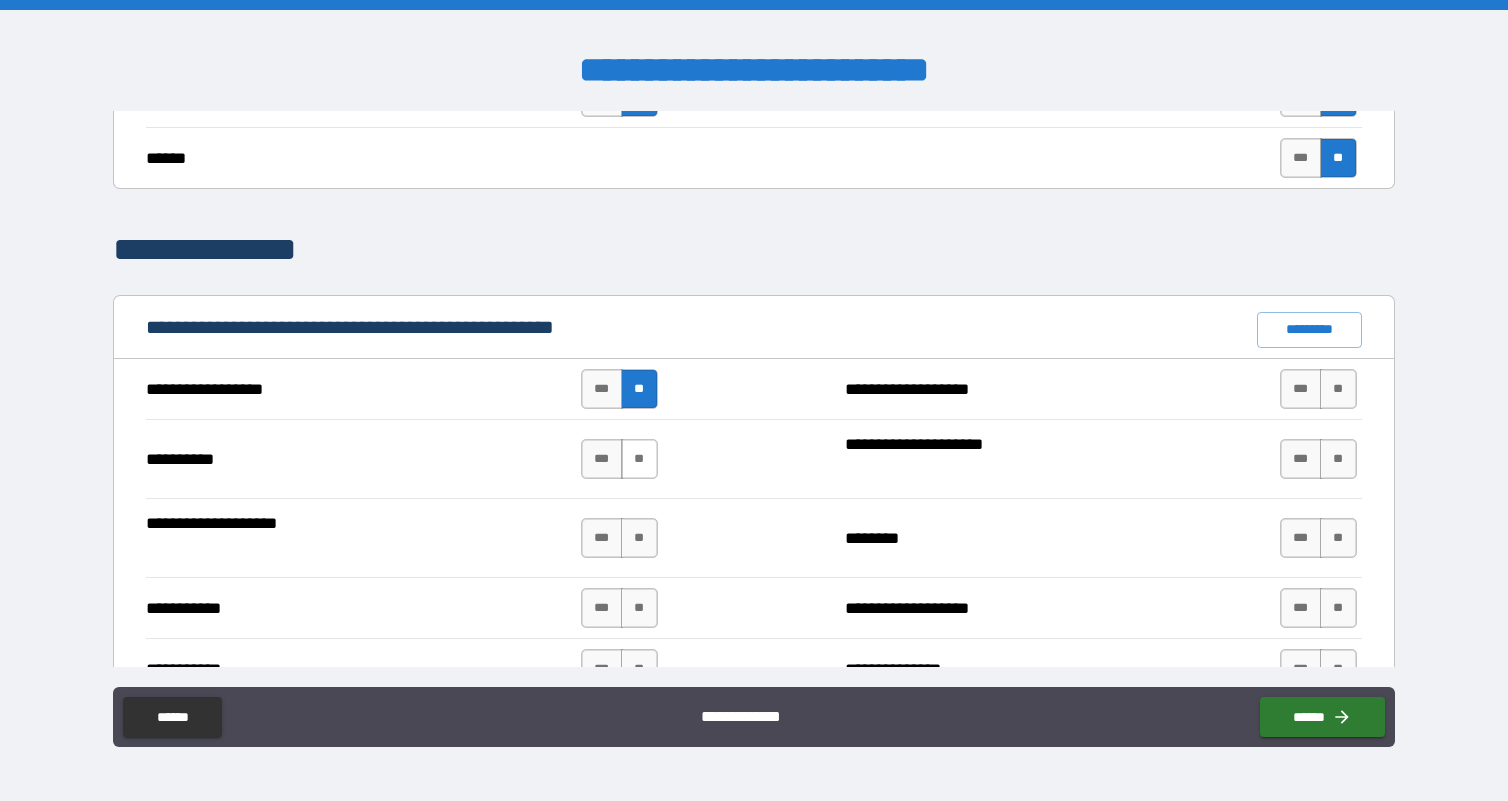 click on "**" at bounding box center [639, 459] 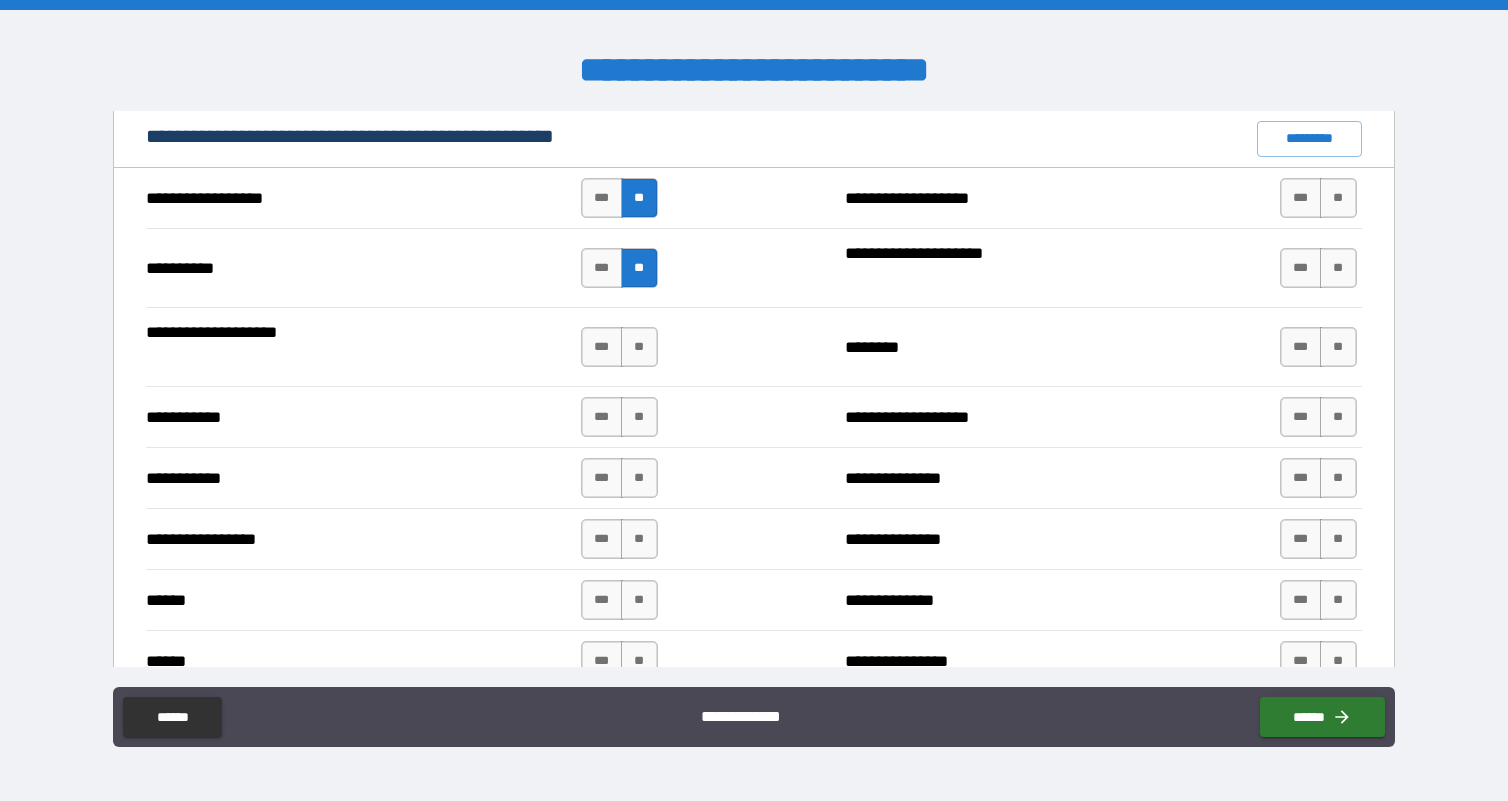 scroll, scrollTop: 1870, scrollLeft: 0, axis: vertical 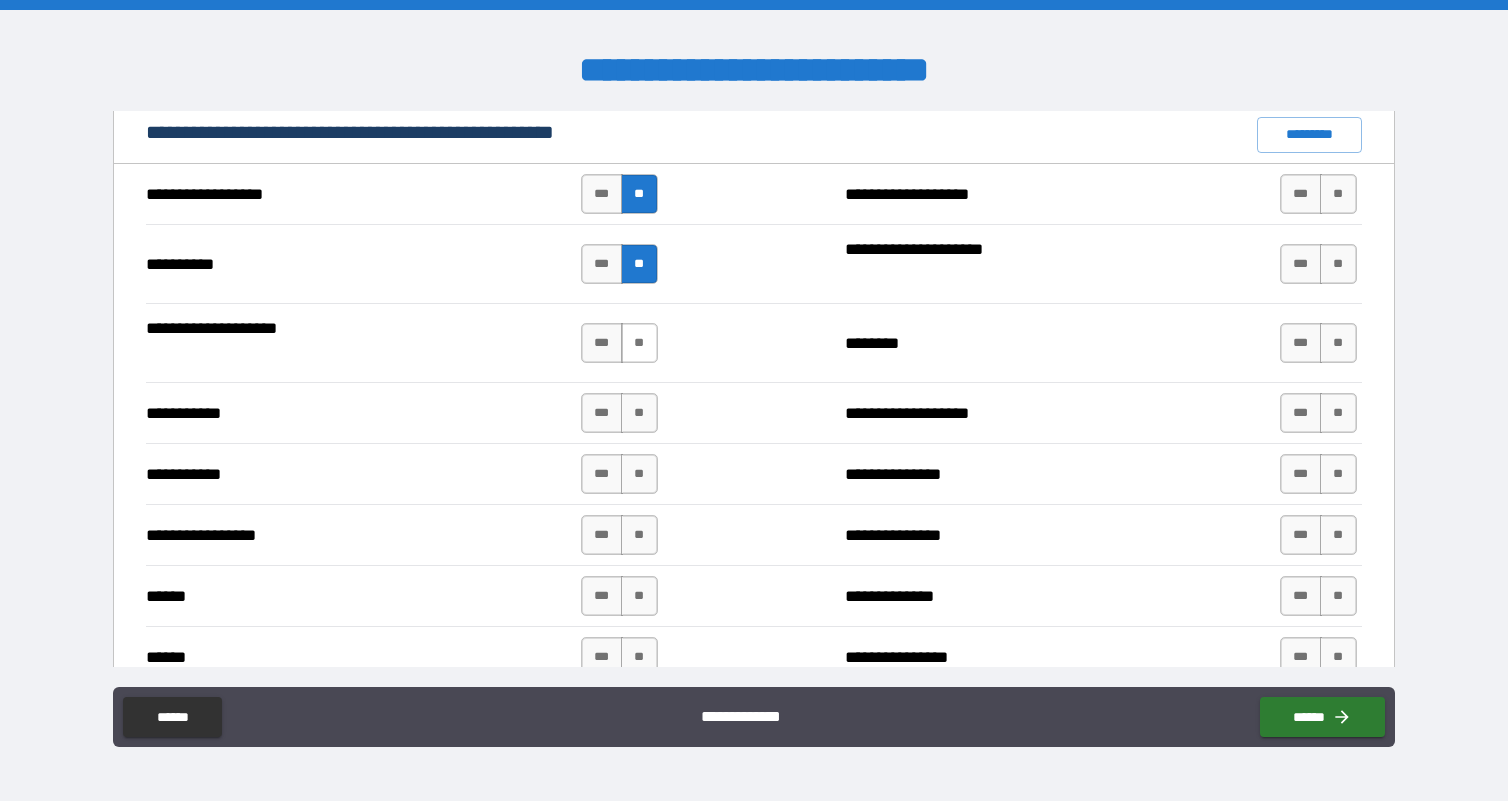 click on "**" at bounding box center (639, 343) 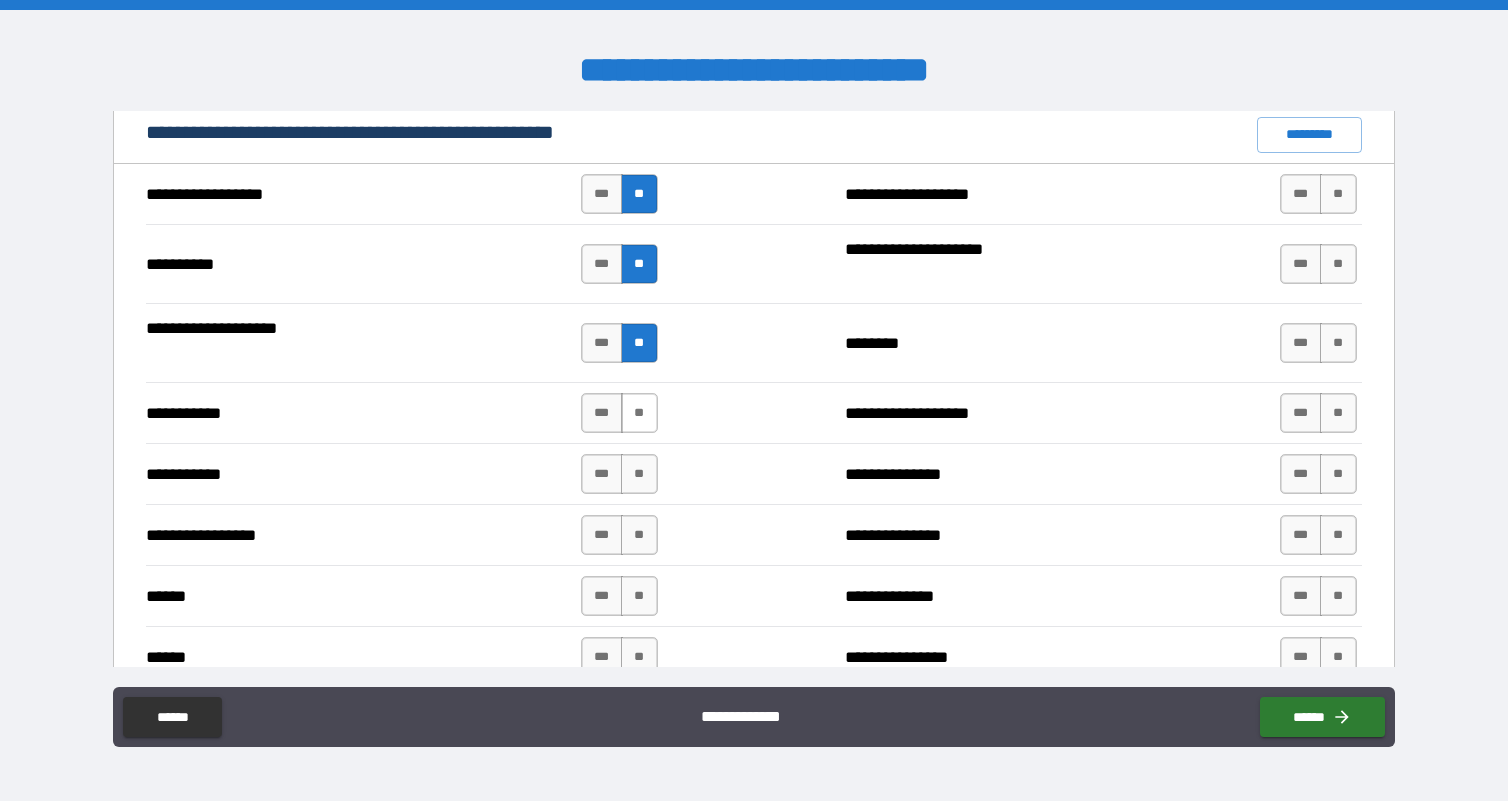 click on "**" at bounding box center [639, 413] 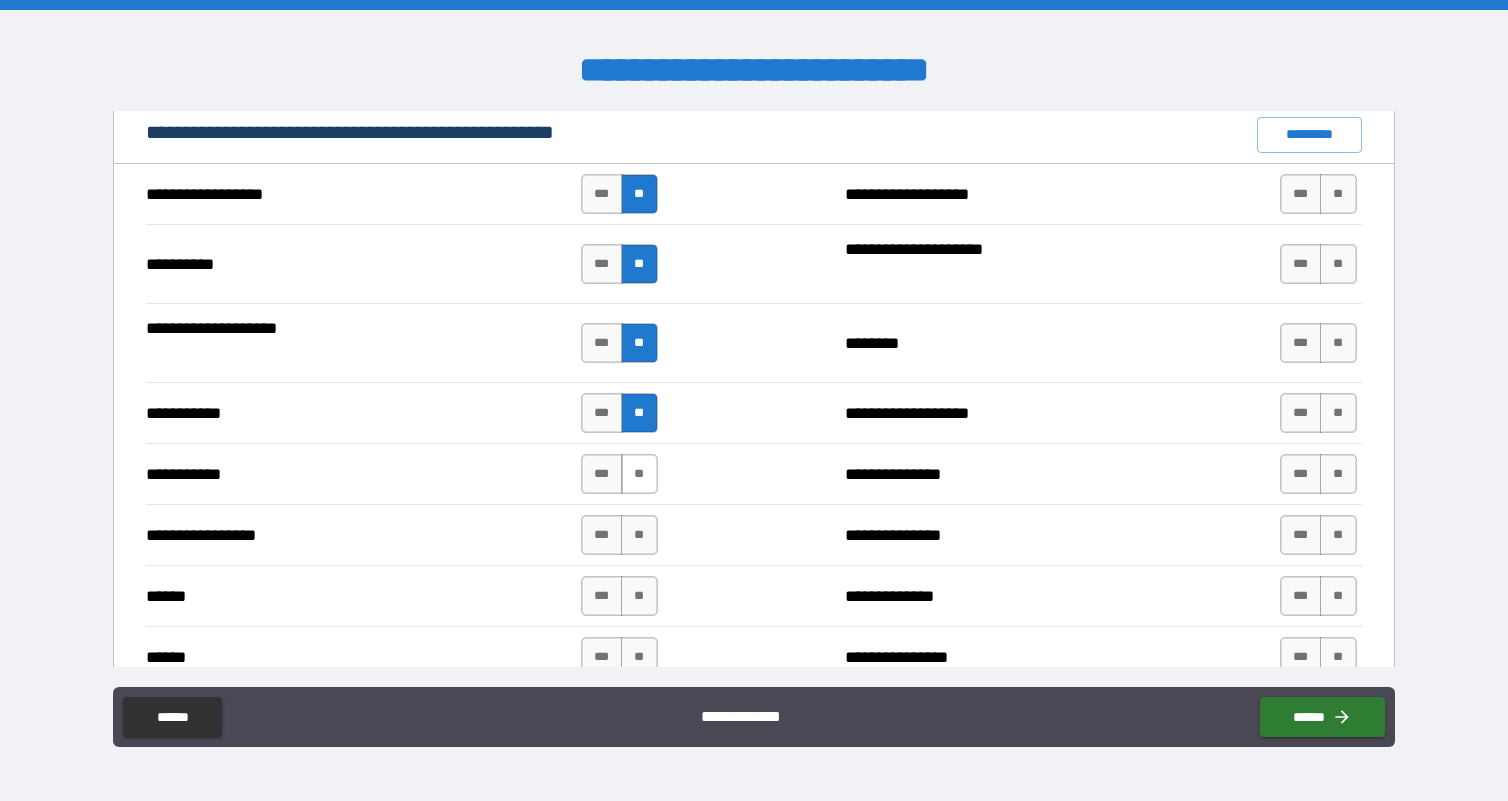 click on "**" at bounding box center (639, 474) 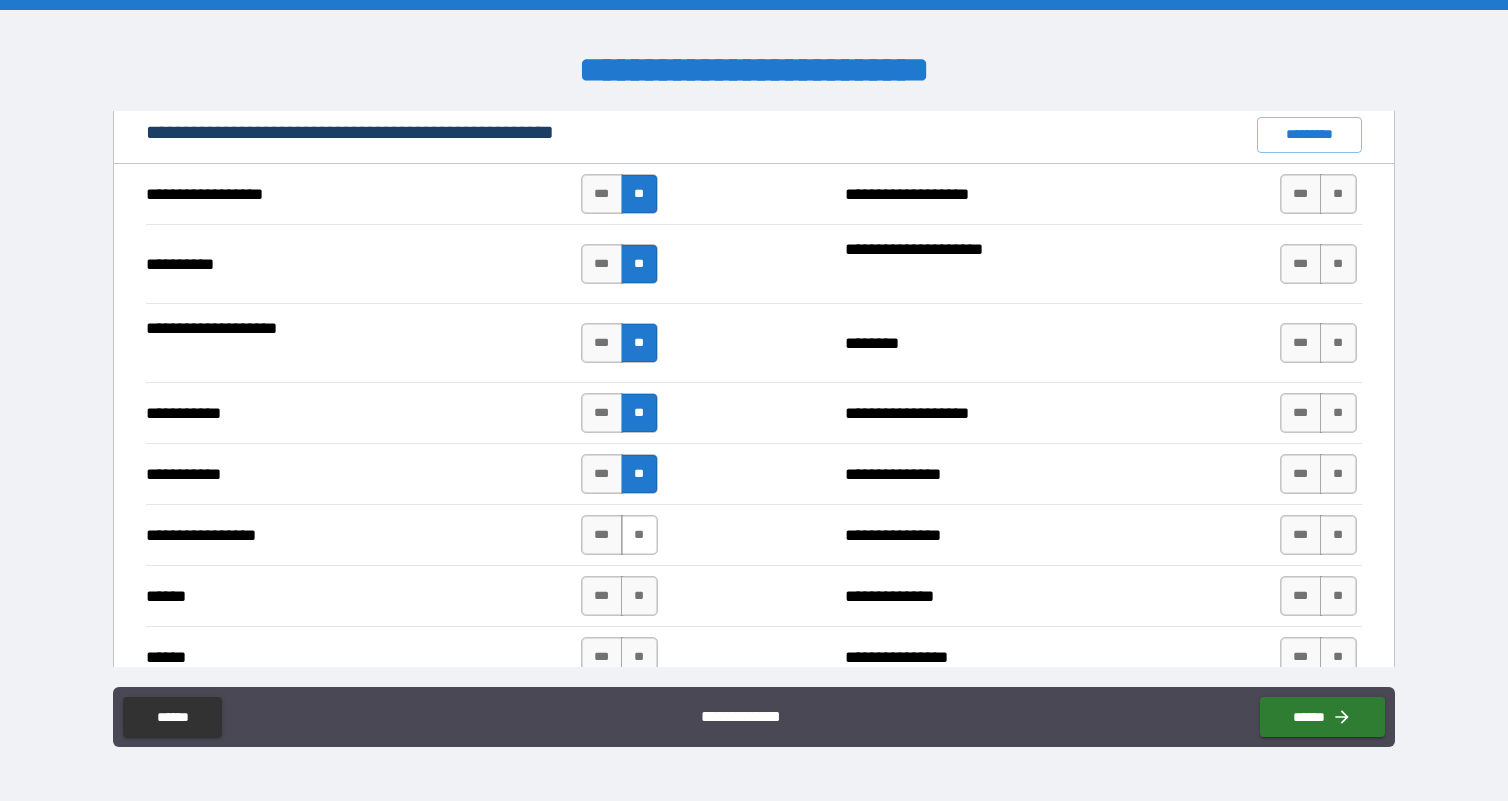 click on "**" at bounding box center (639, 535) 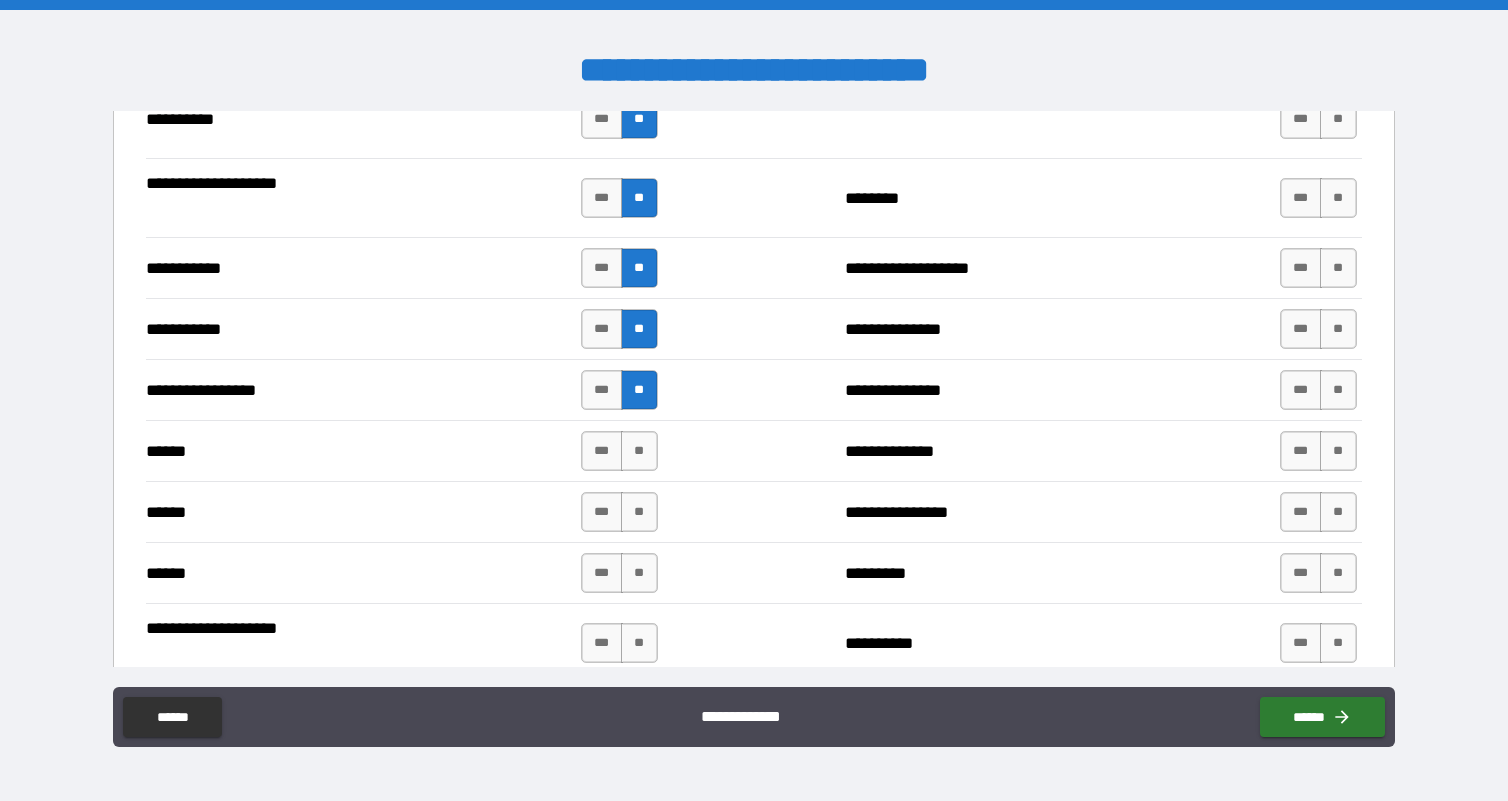 scroll, scrollTop: 2050, scrollLeft: 0, axis: vertical 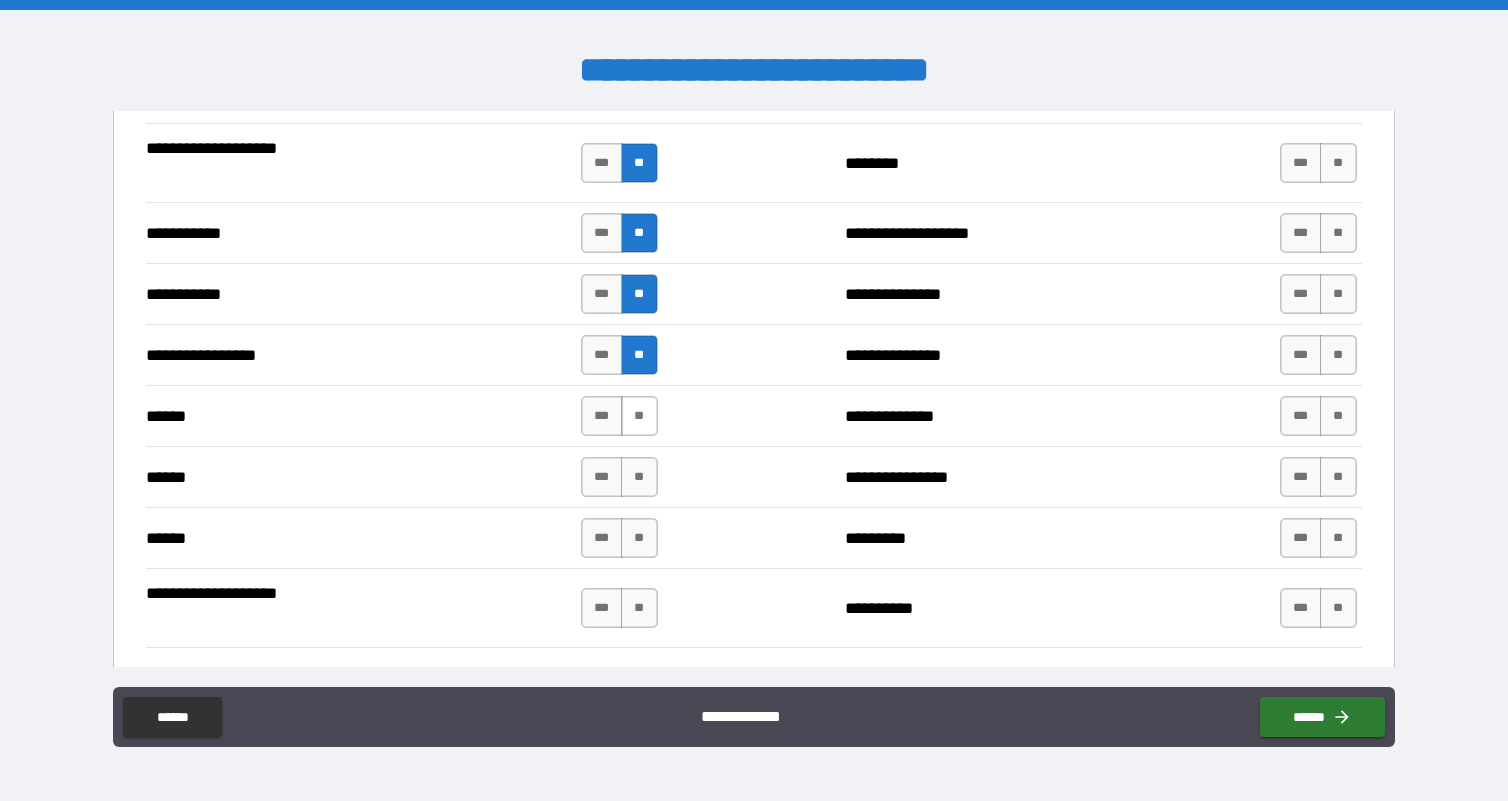 click on "**" at bounding box center [639, 416] 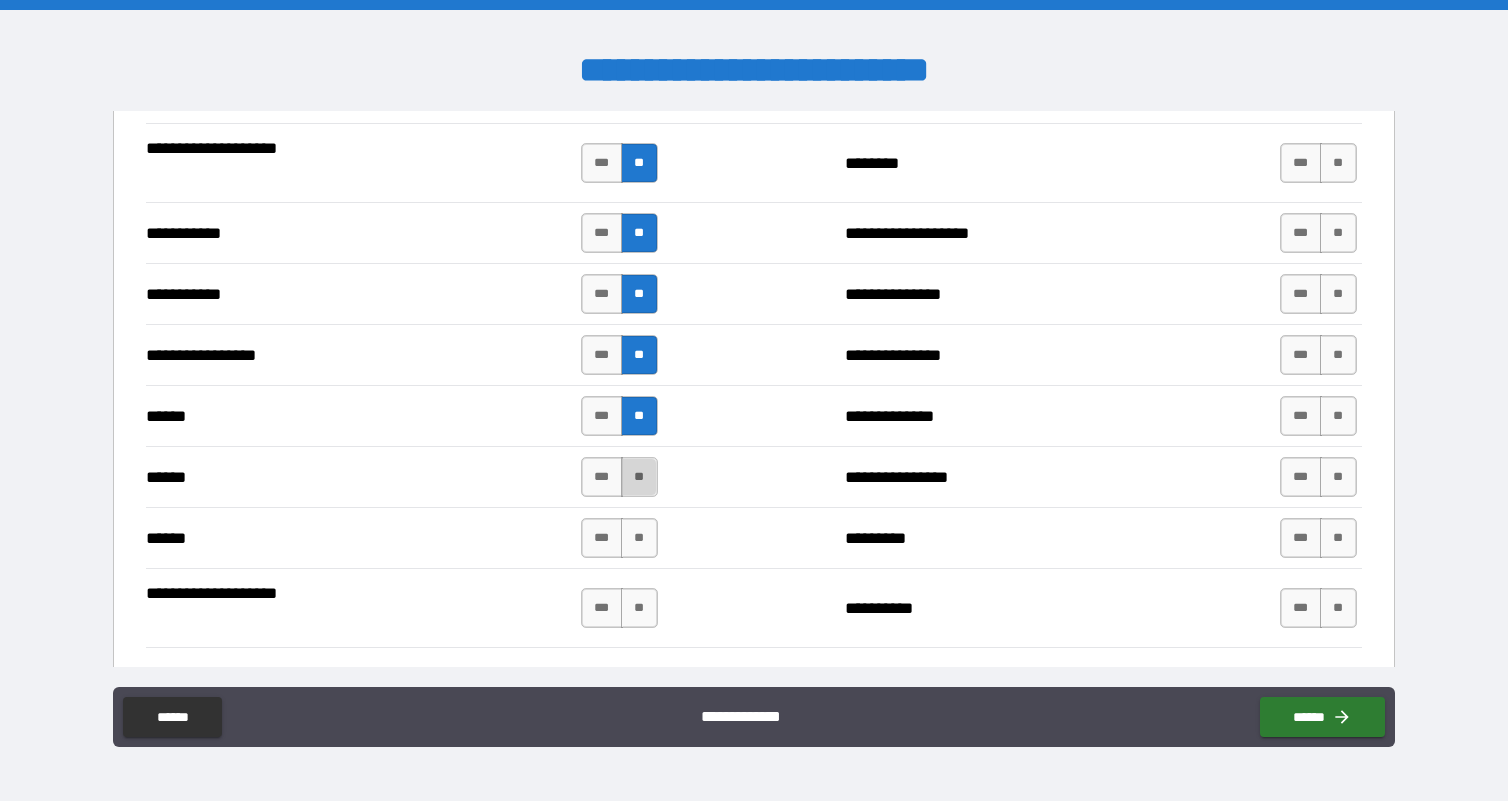 click on "**" at bounding box center [639, 477] 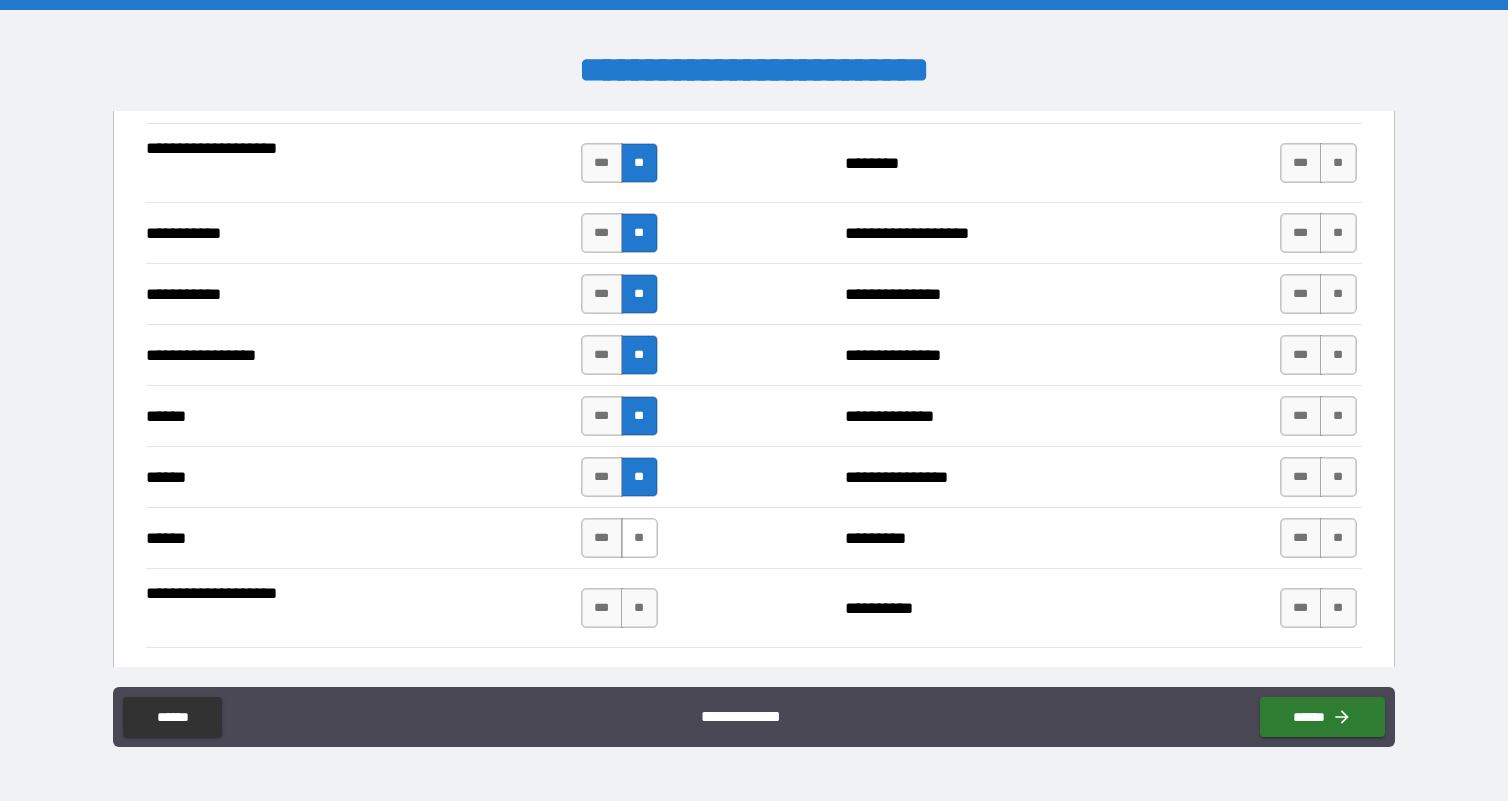 click on "**" at bounding box center (639, 538) 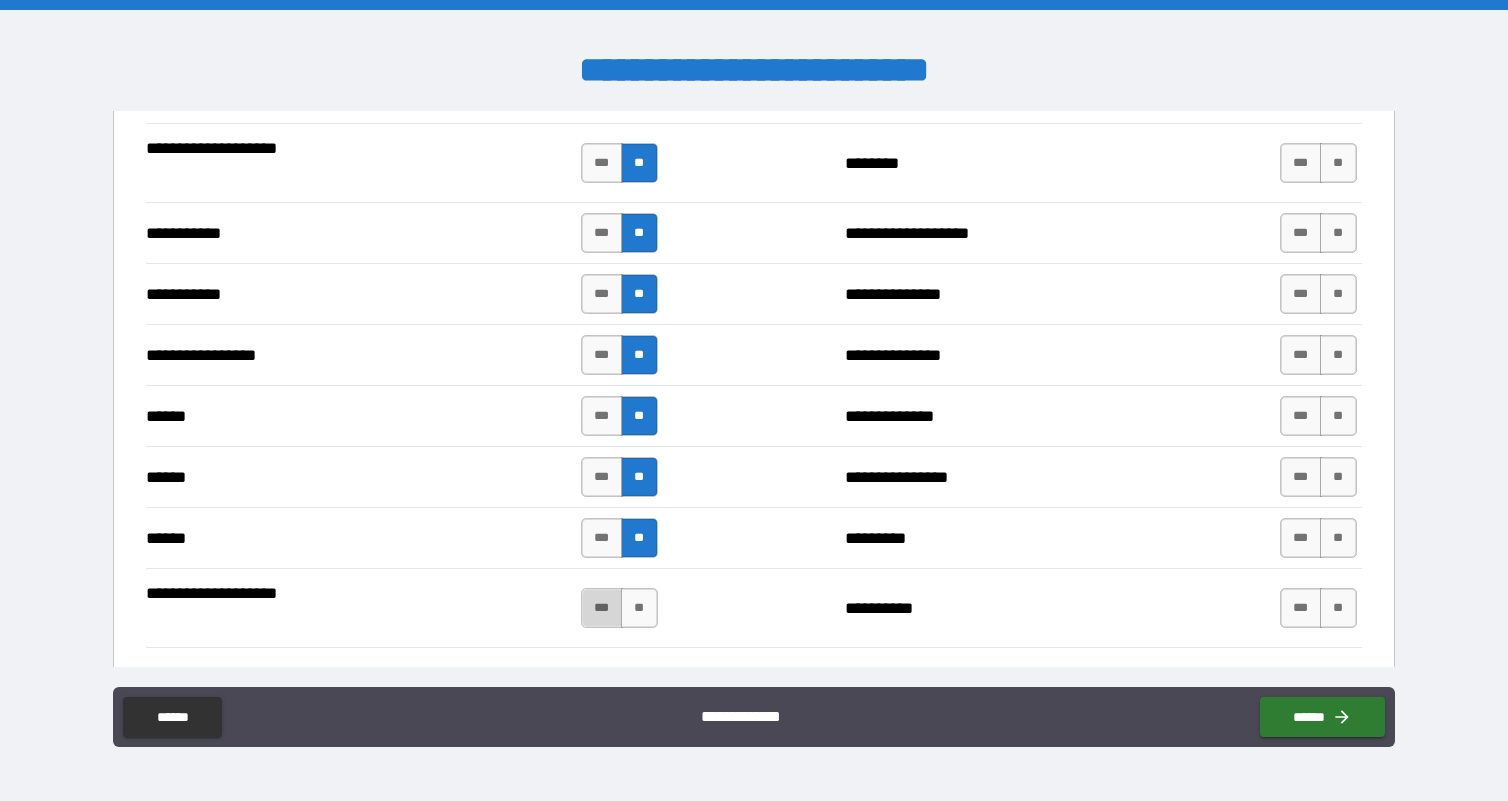 click on "***" at bounding box center (602, 608) 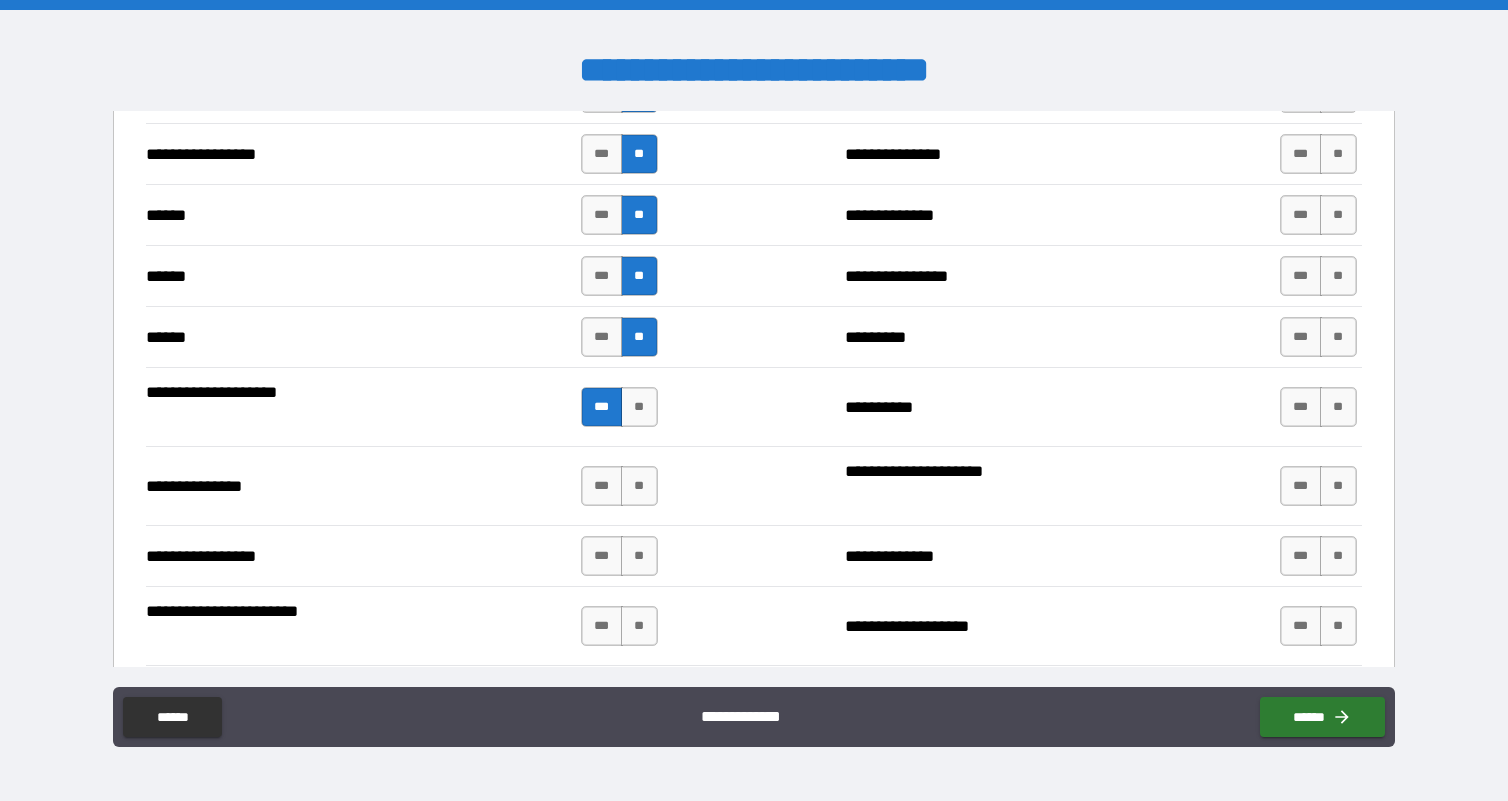 scroll, scrollTop: 2285, scrollLeft: 0, axis: vertical 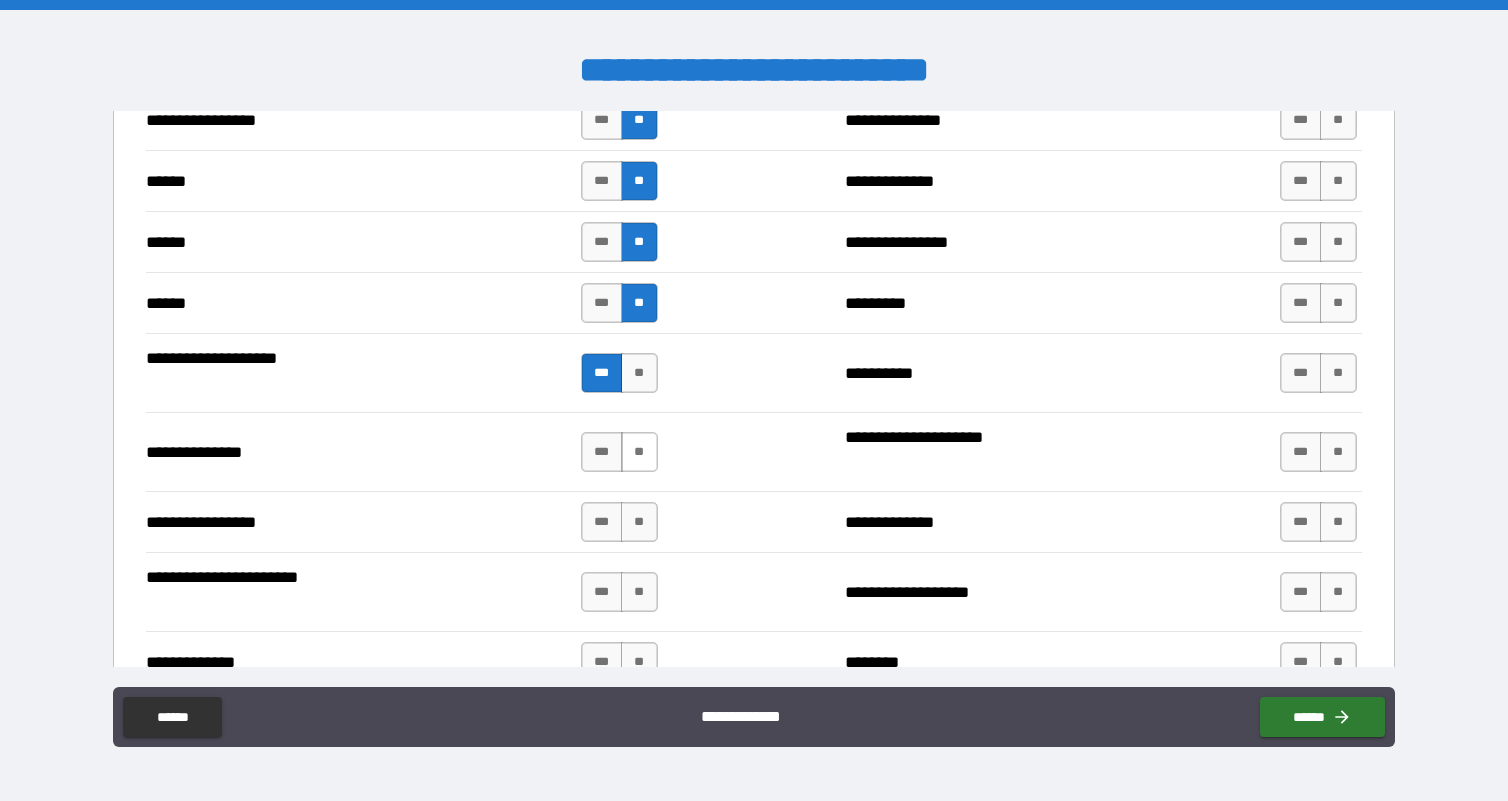 click on "**" at bounding box center [639, 452] 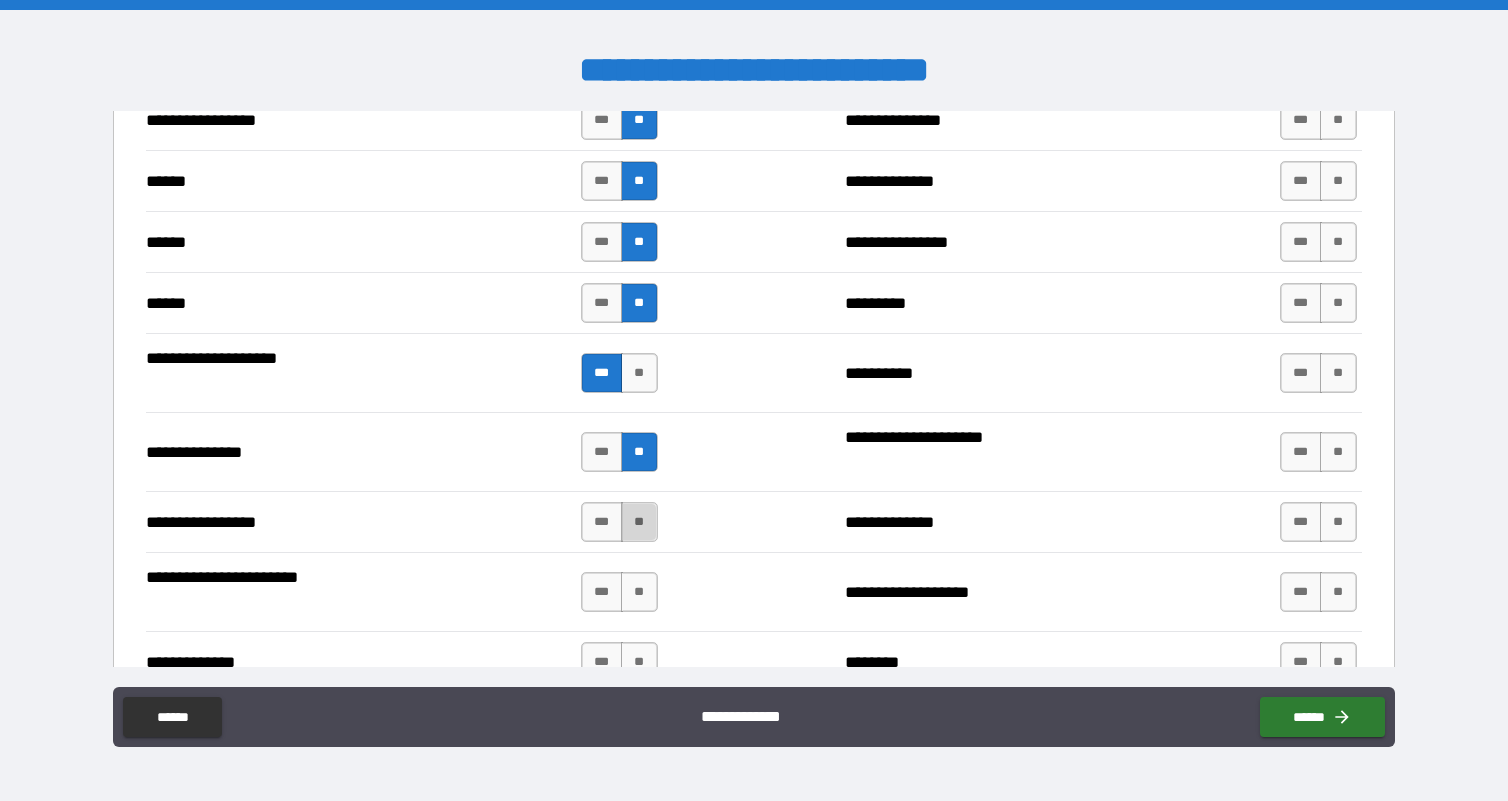 click on "**" at bounding box center (639, 522) 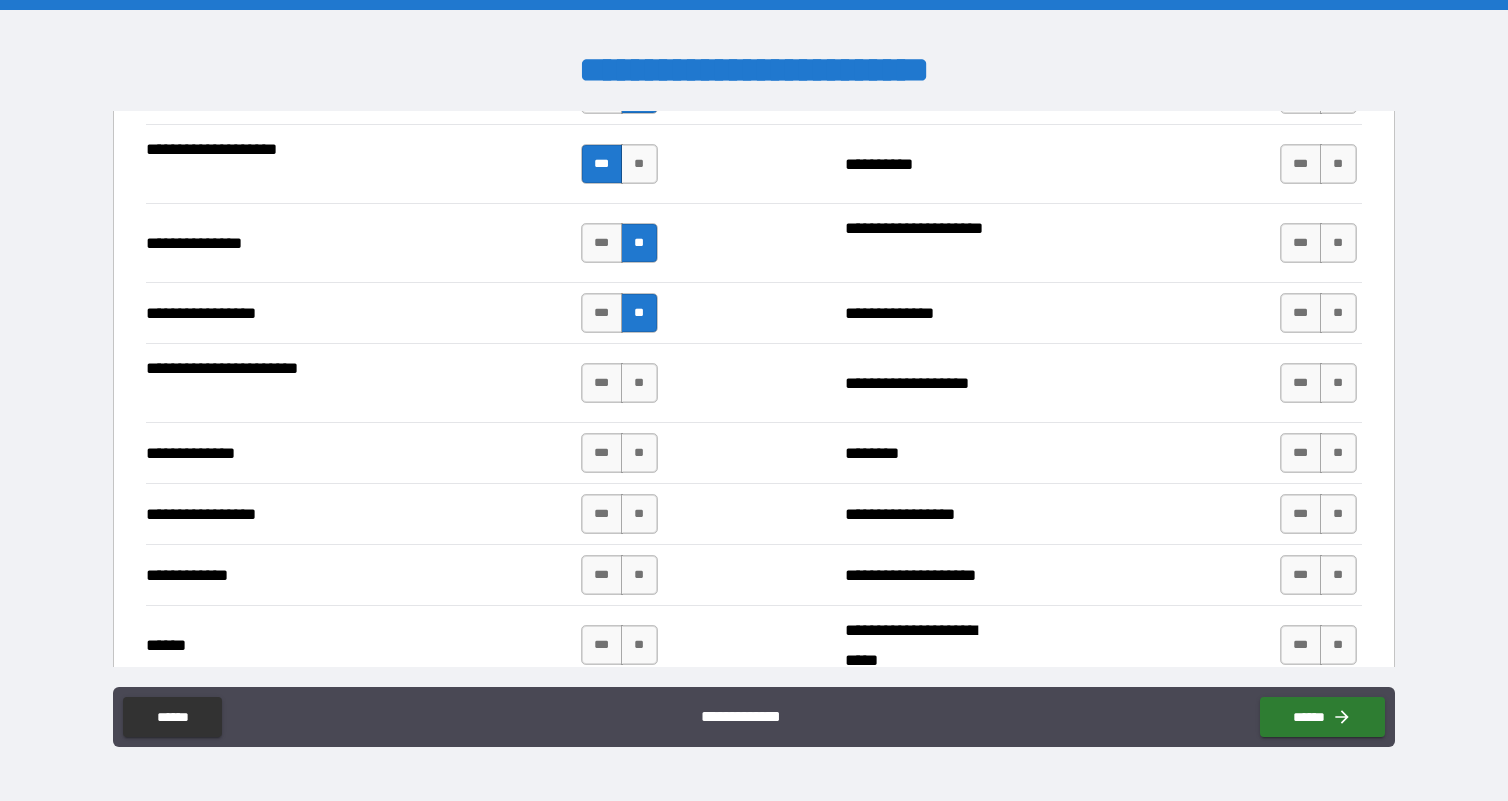 scroll, scrollTop: 2509, scrollLeft: 0, axis: vertical 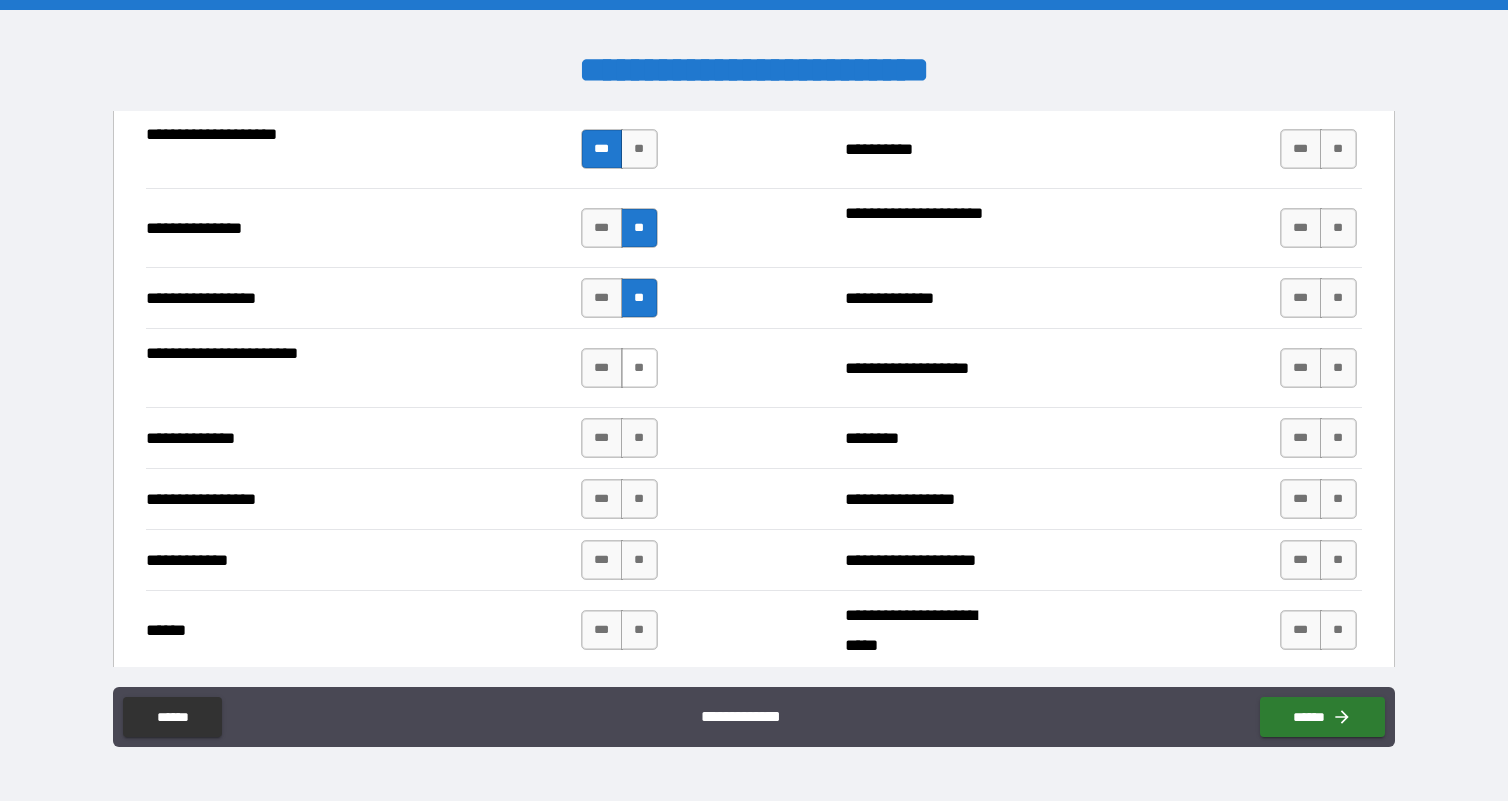 click on "**" at bounding box center (639, 368) 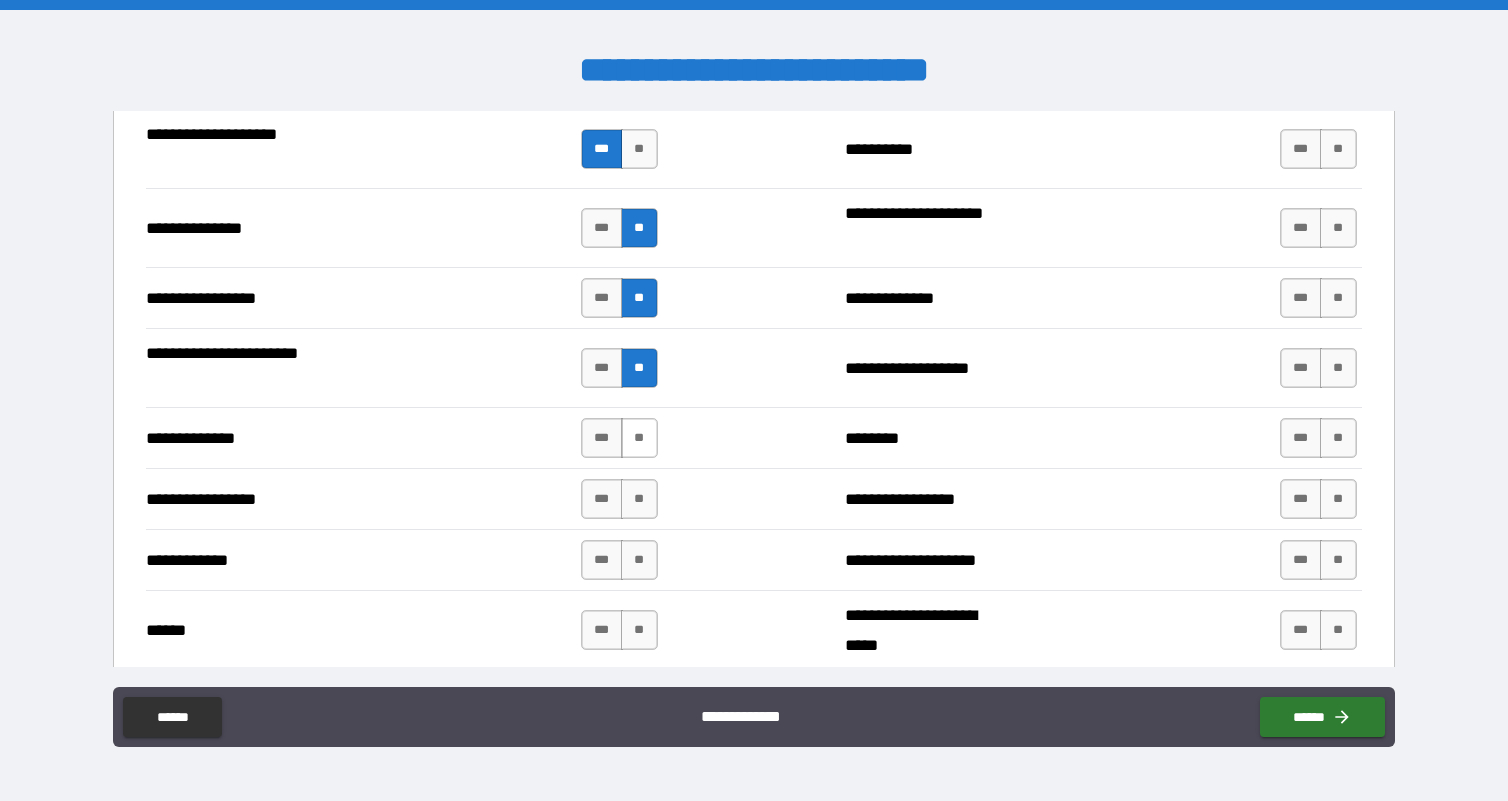 click on "**" at bounding box center (639, 438) 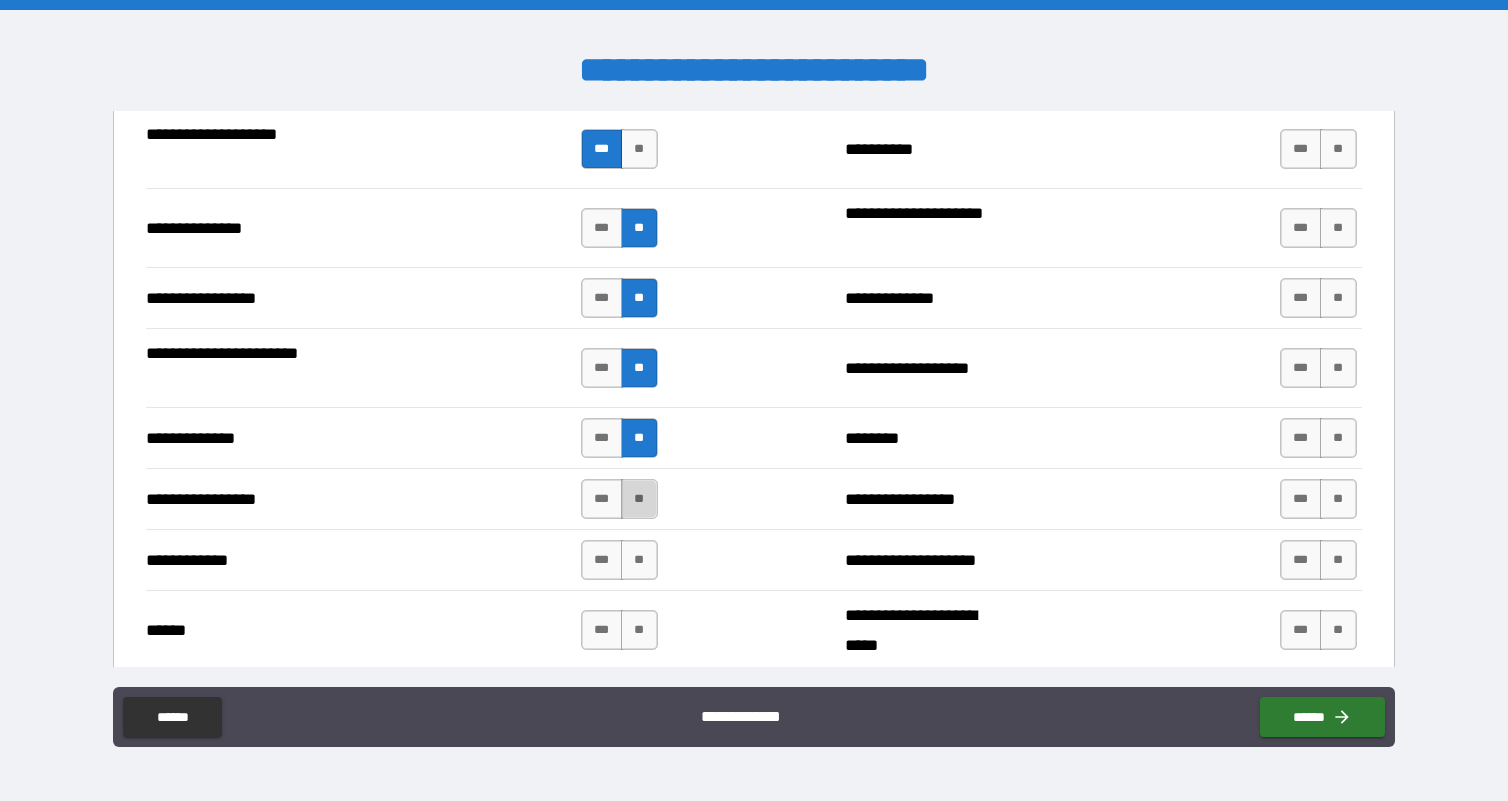 click on "**" at bounding box center (639, 499) 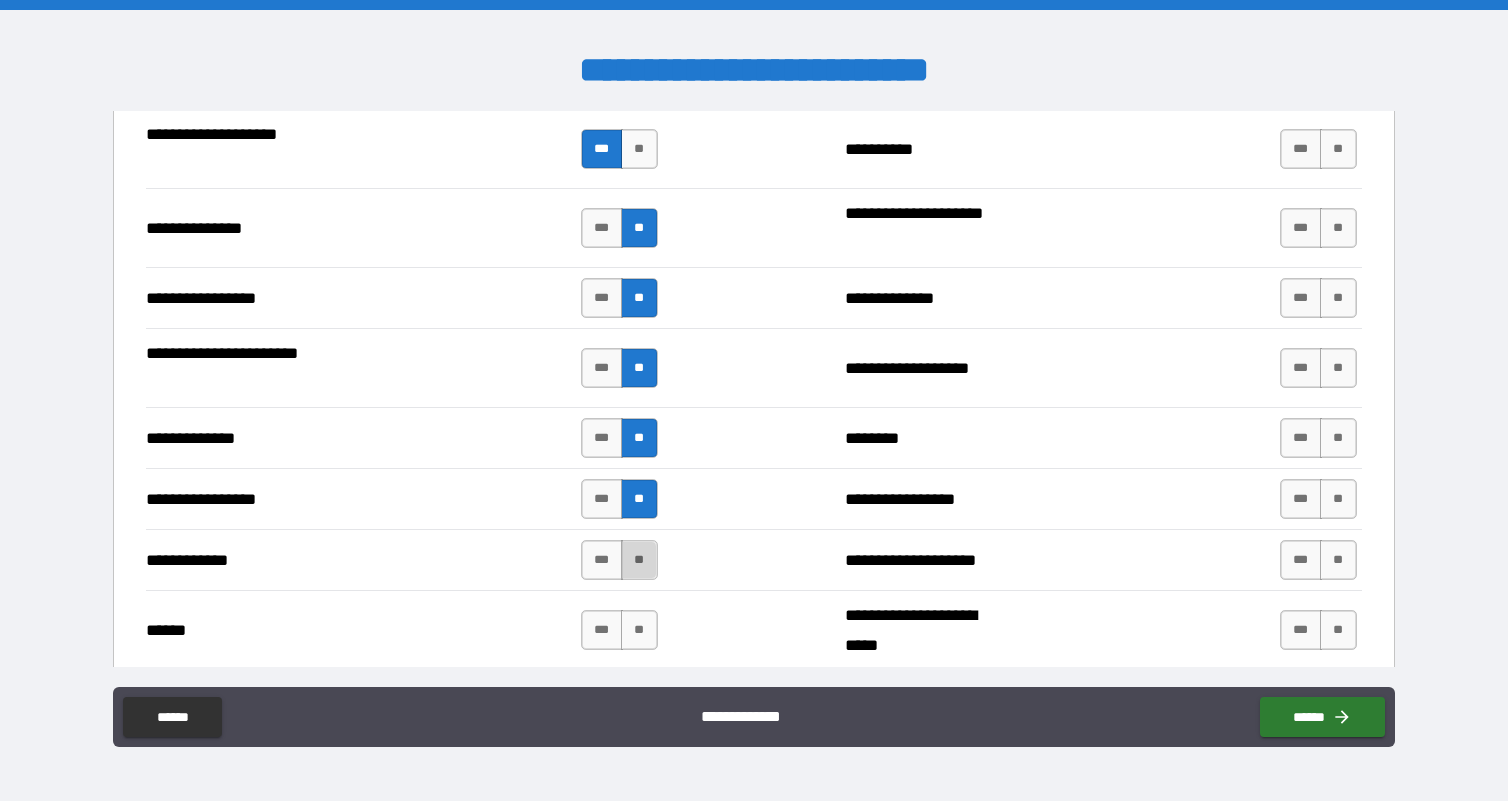click on "**" at bounding box center (639, 560) 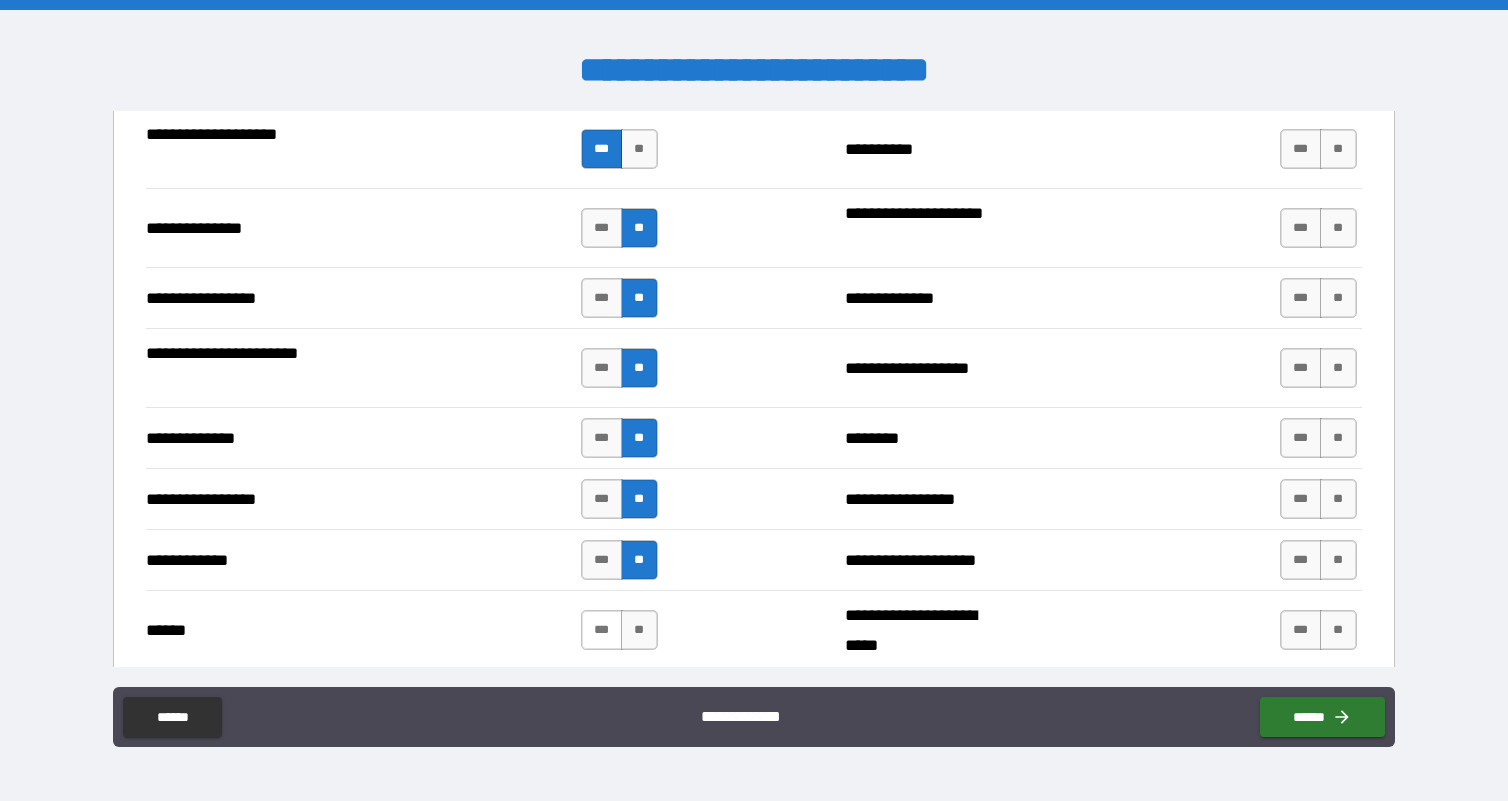 click on "***" at bounding box center [602, 630] 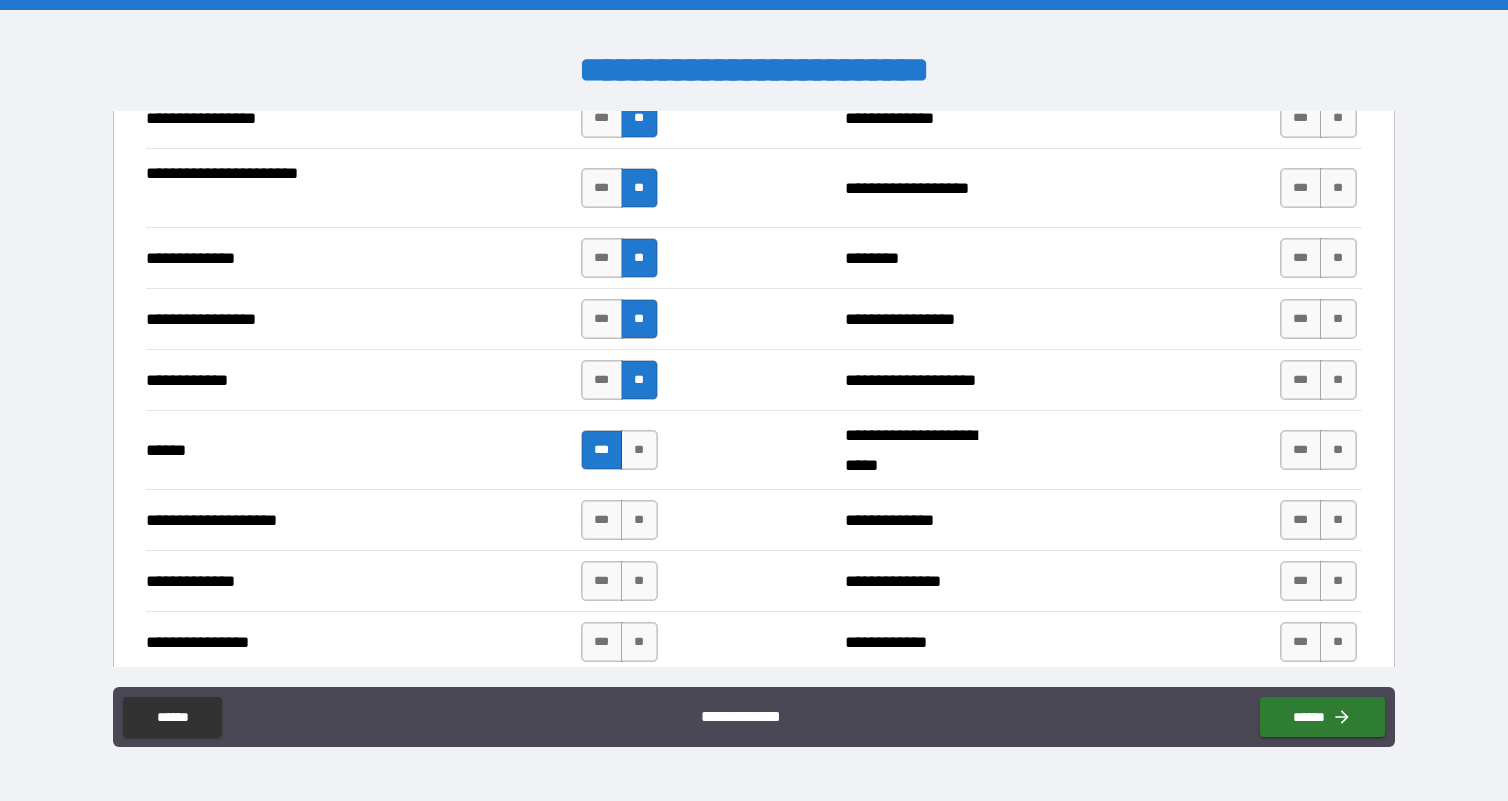 scroll, scrollTop: 2741, scrollLeft: 0, axis: vertical 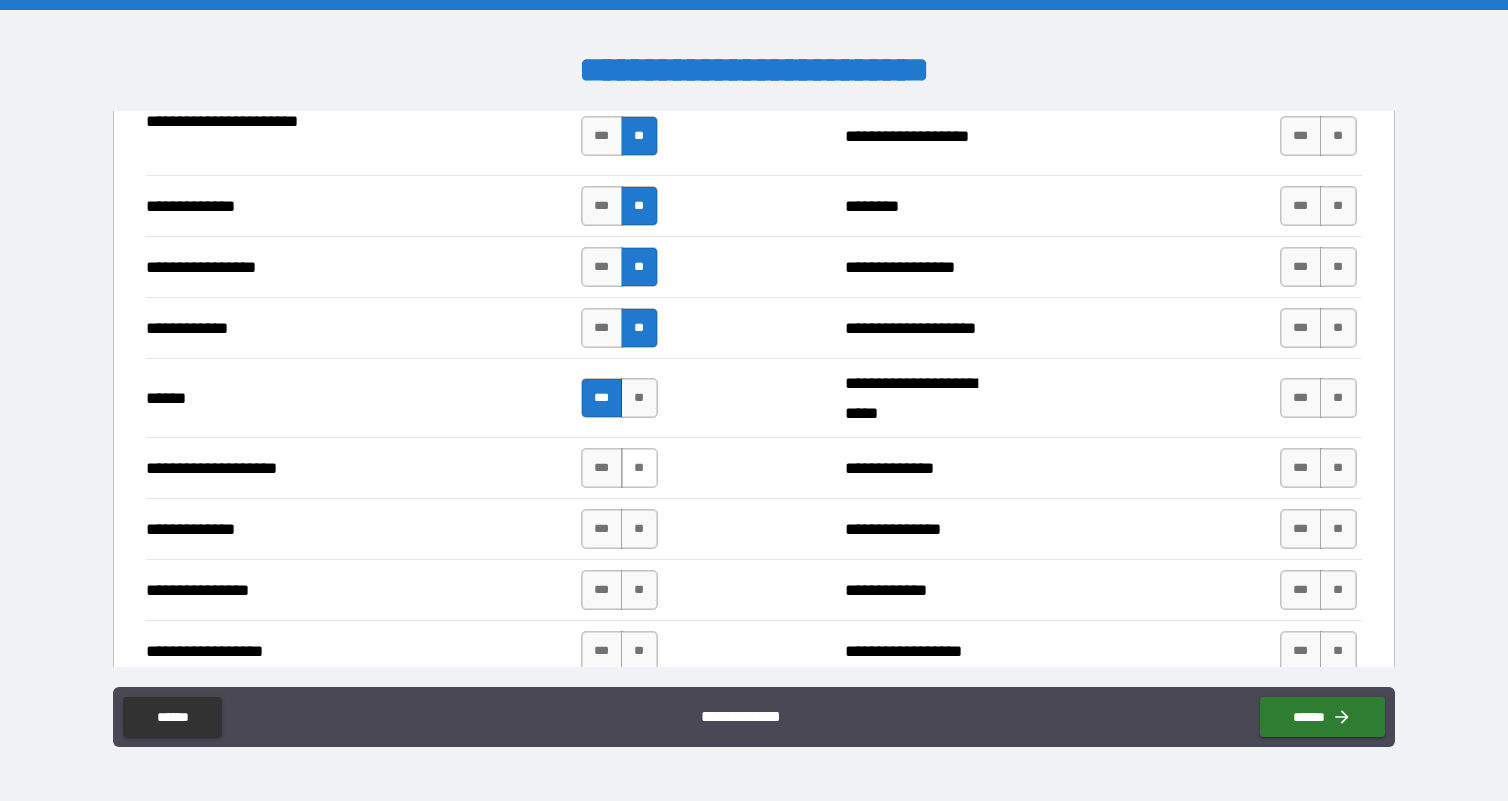 click on "**" at bounding box center [639, 468] 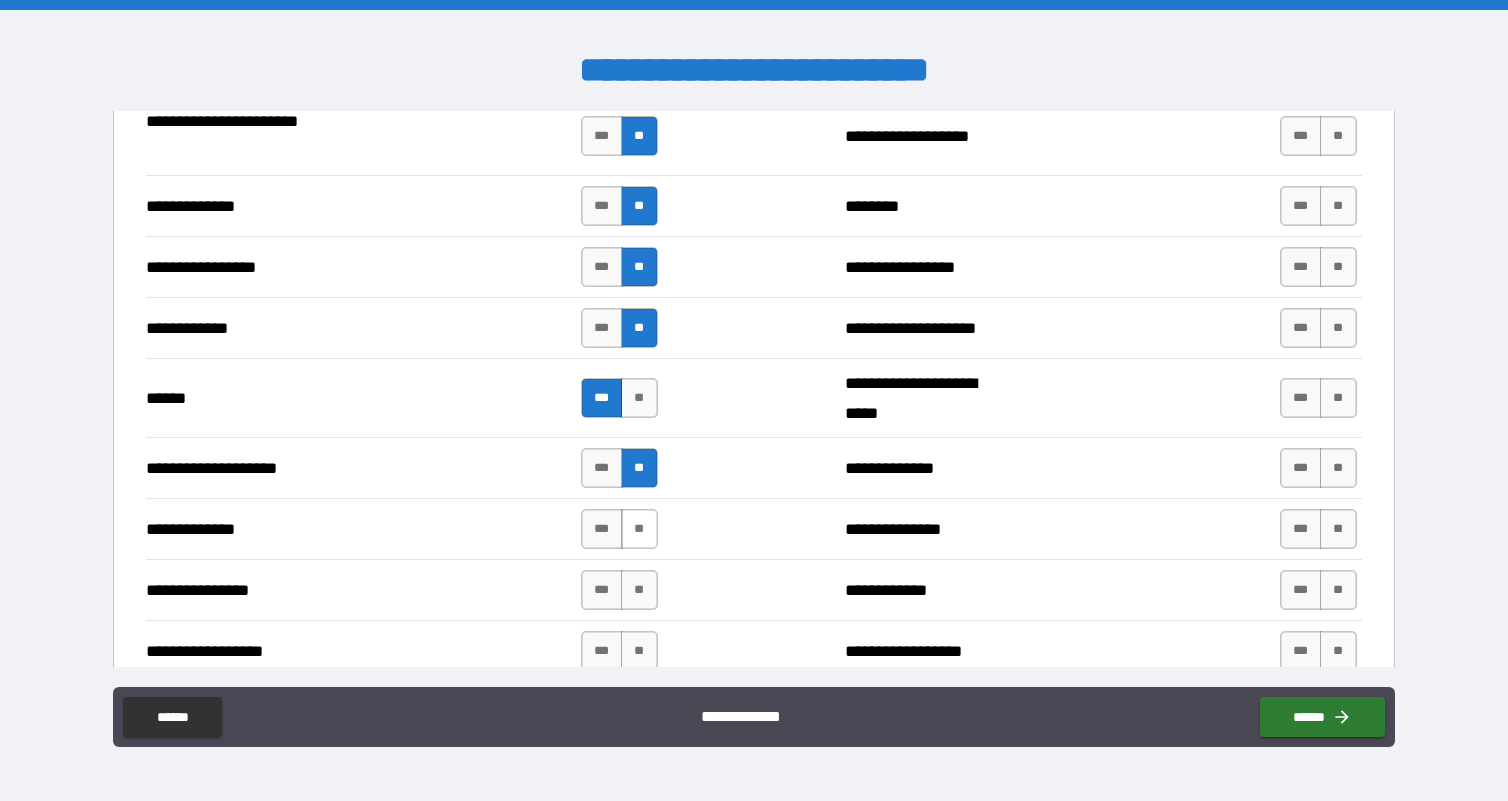 click on "**" at bounding box center (639, 529) 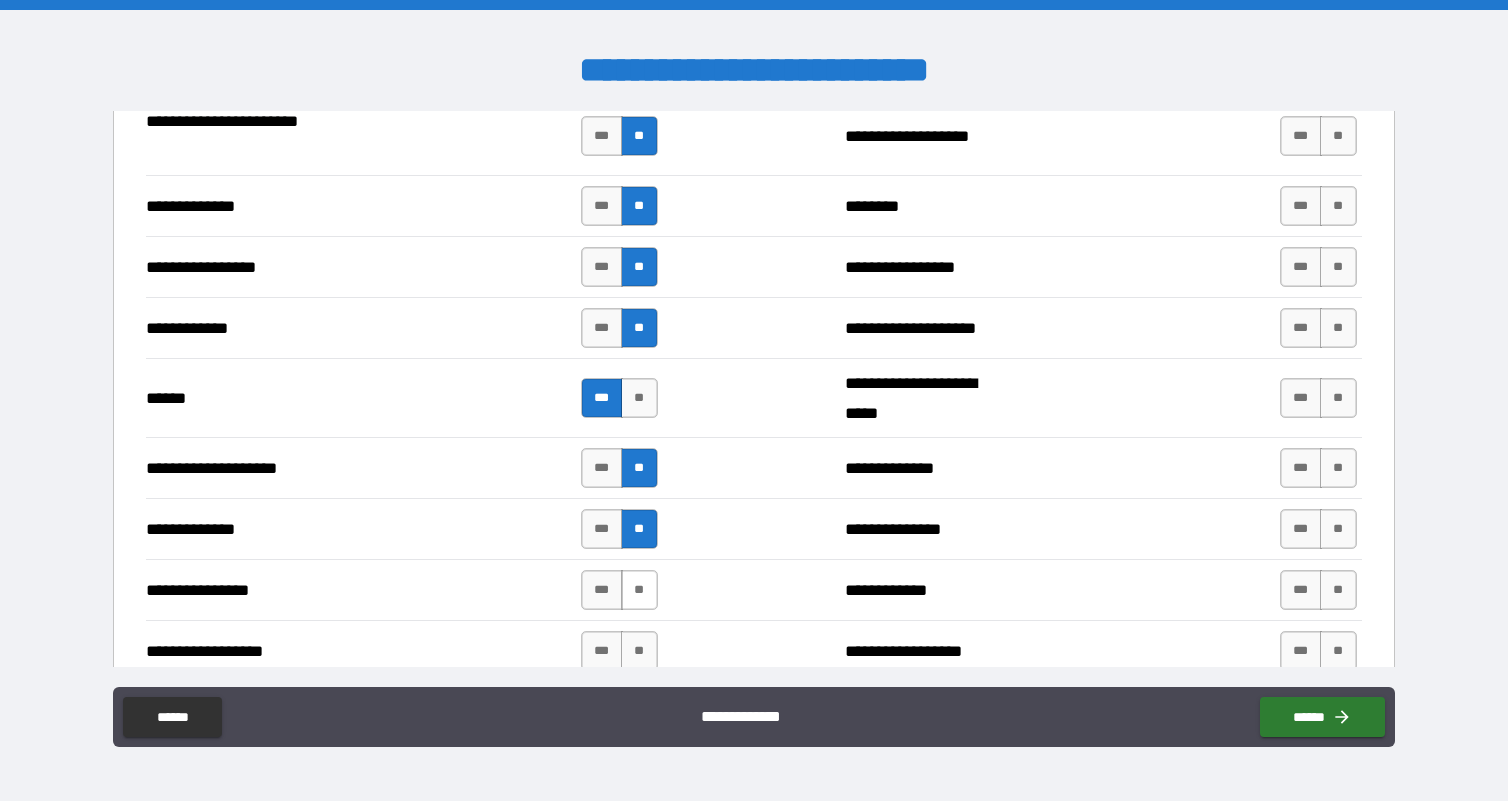 click on "**" at bounding box center (639, 590) 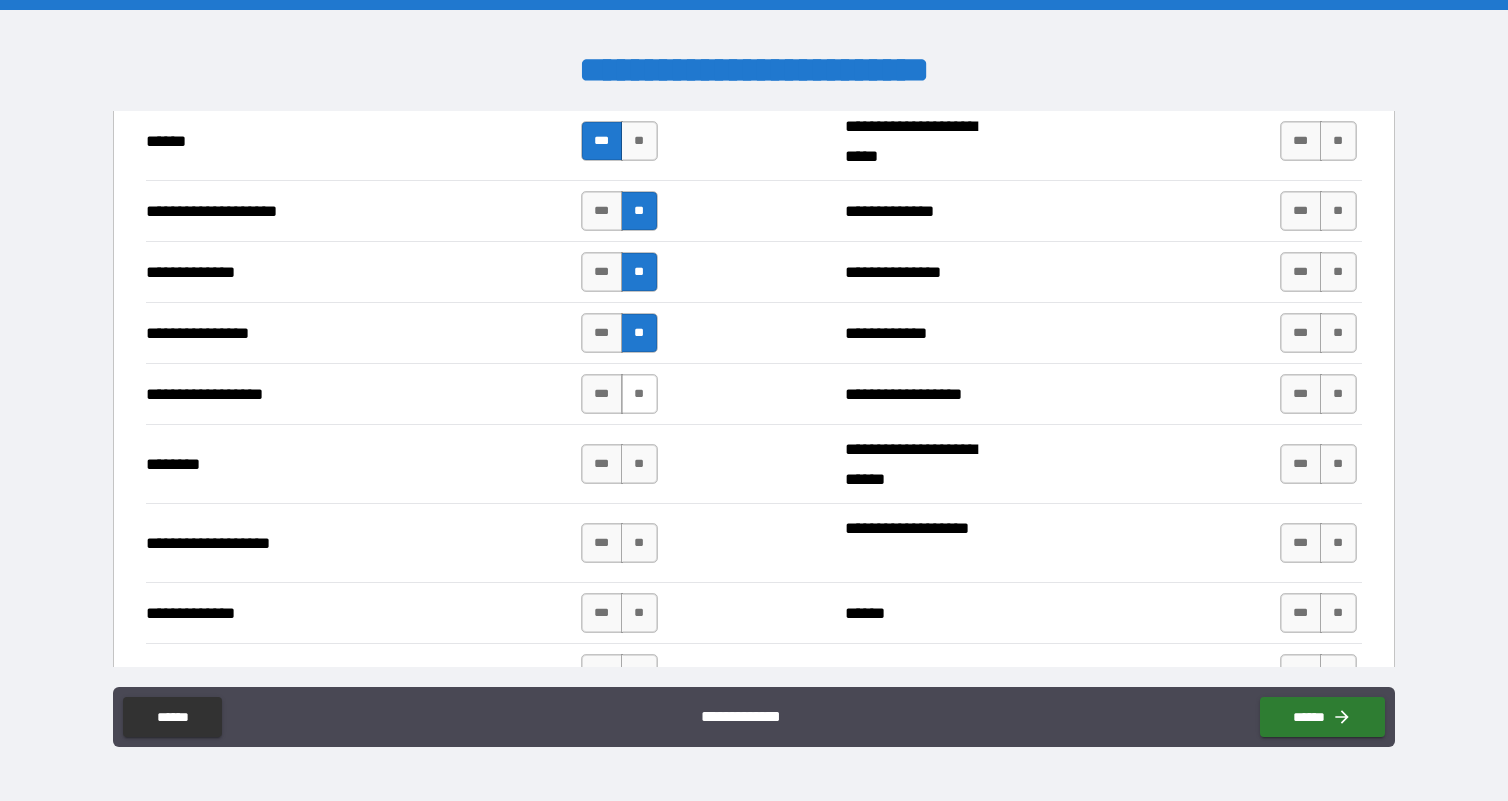 scroll, scrollTop: 3023, scrollLeft: 0, axis: vertical 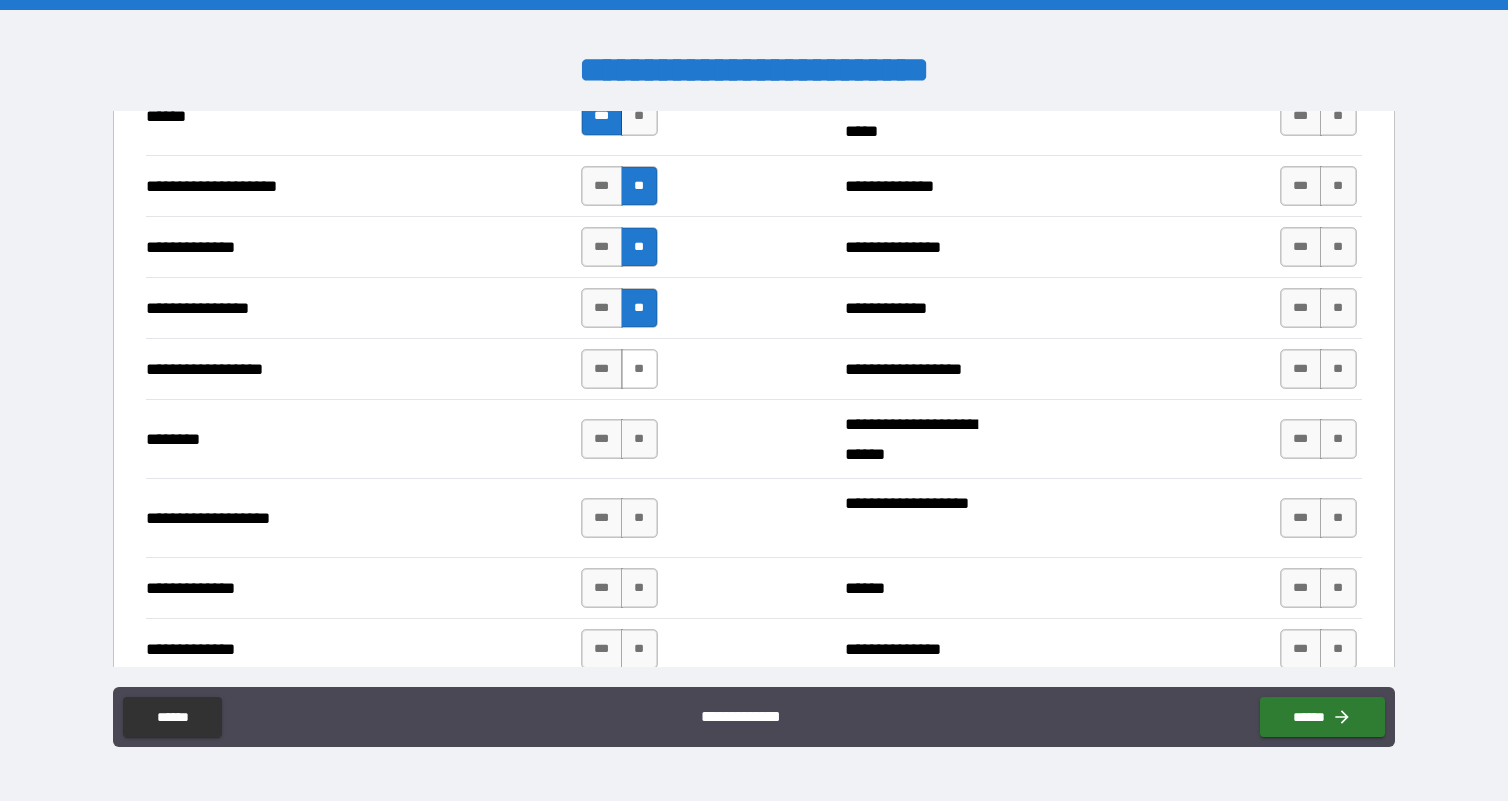 click on "**" at bounding box center (639, 369) 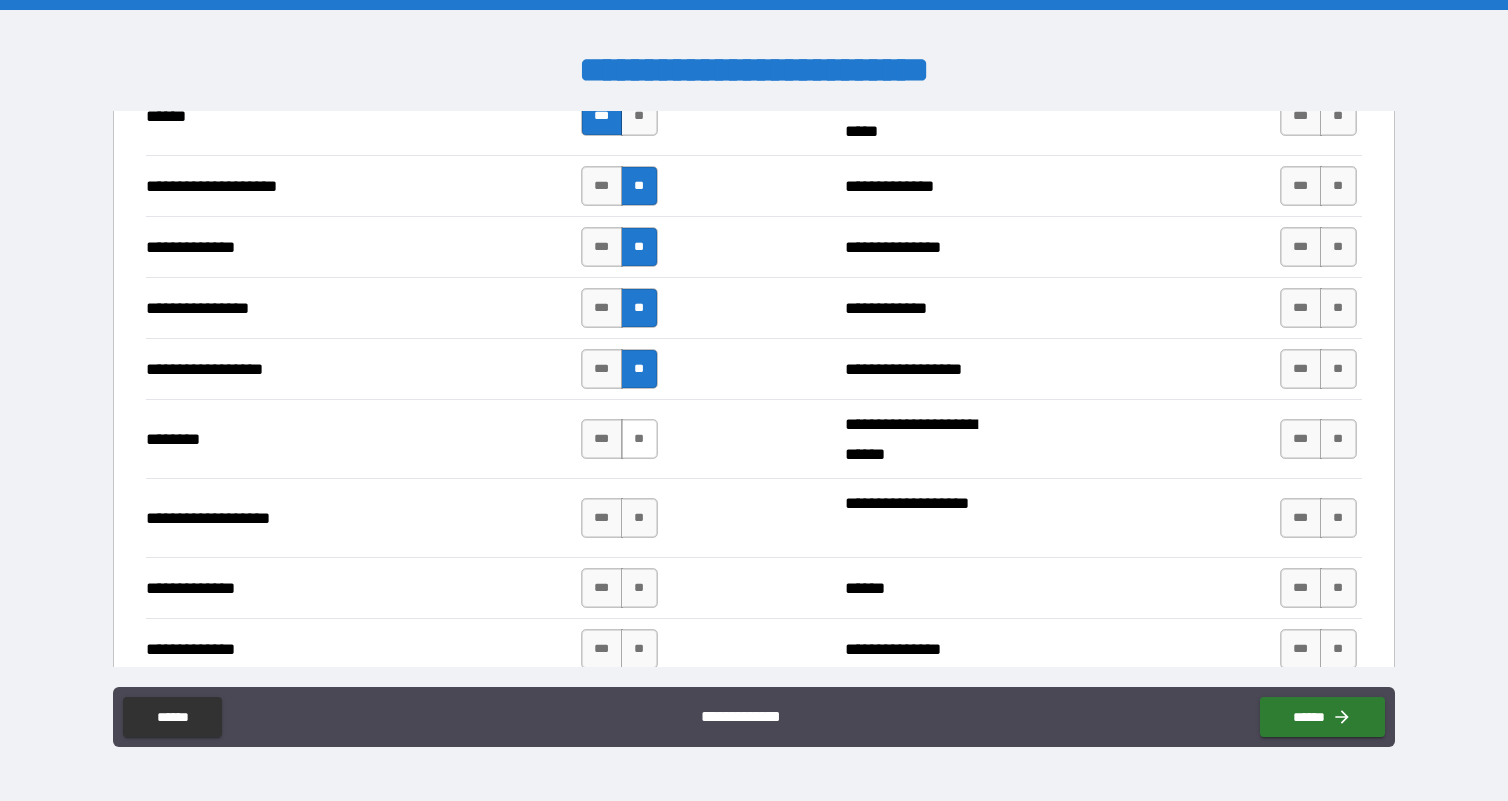 click on "**" at bounding box center [639, 439] 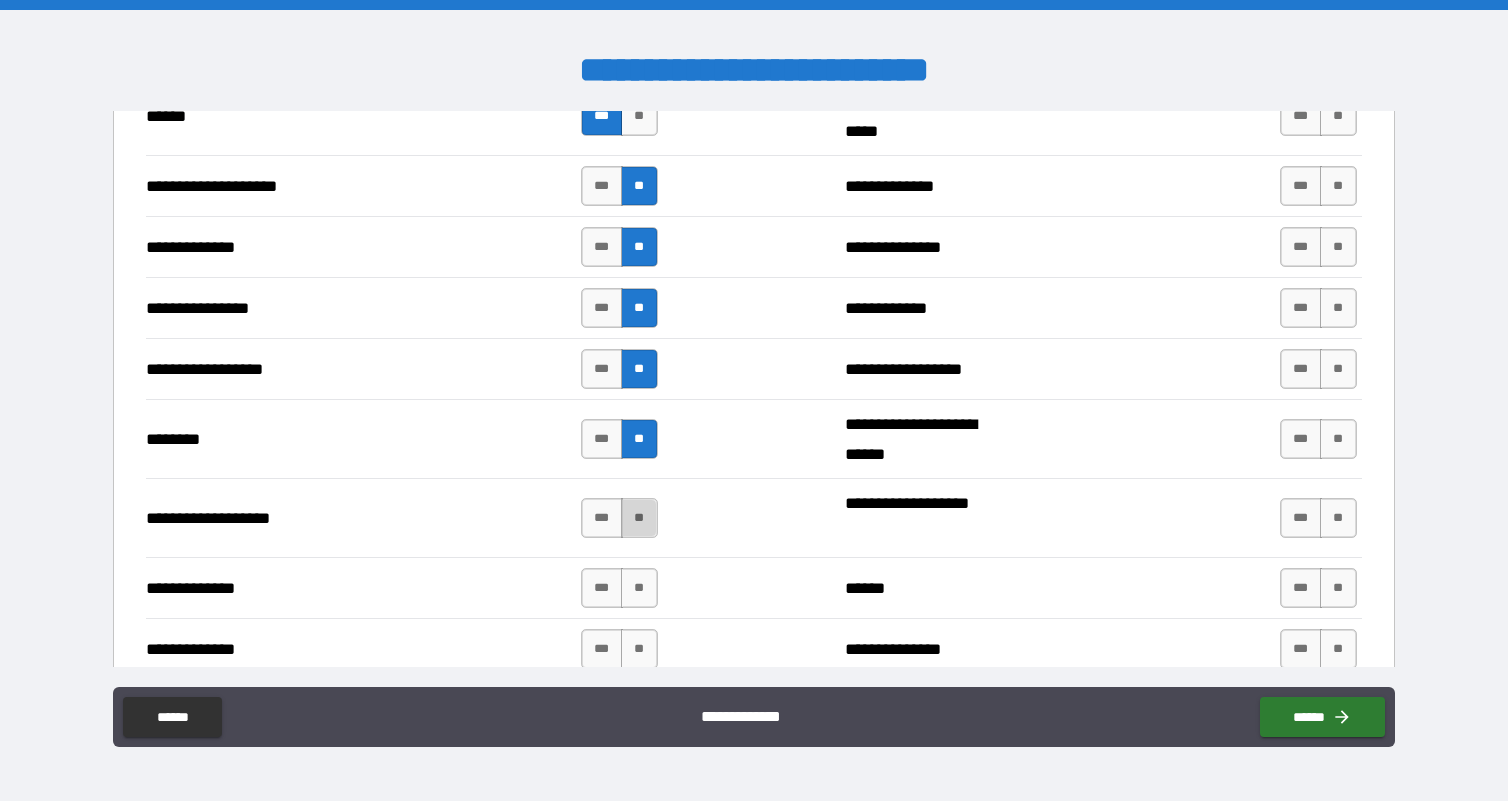click on "**" at bounding box center [639, 518] 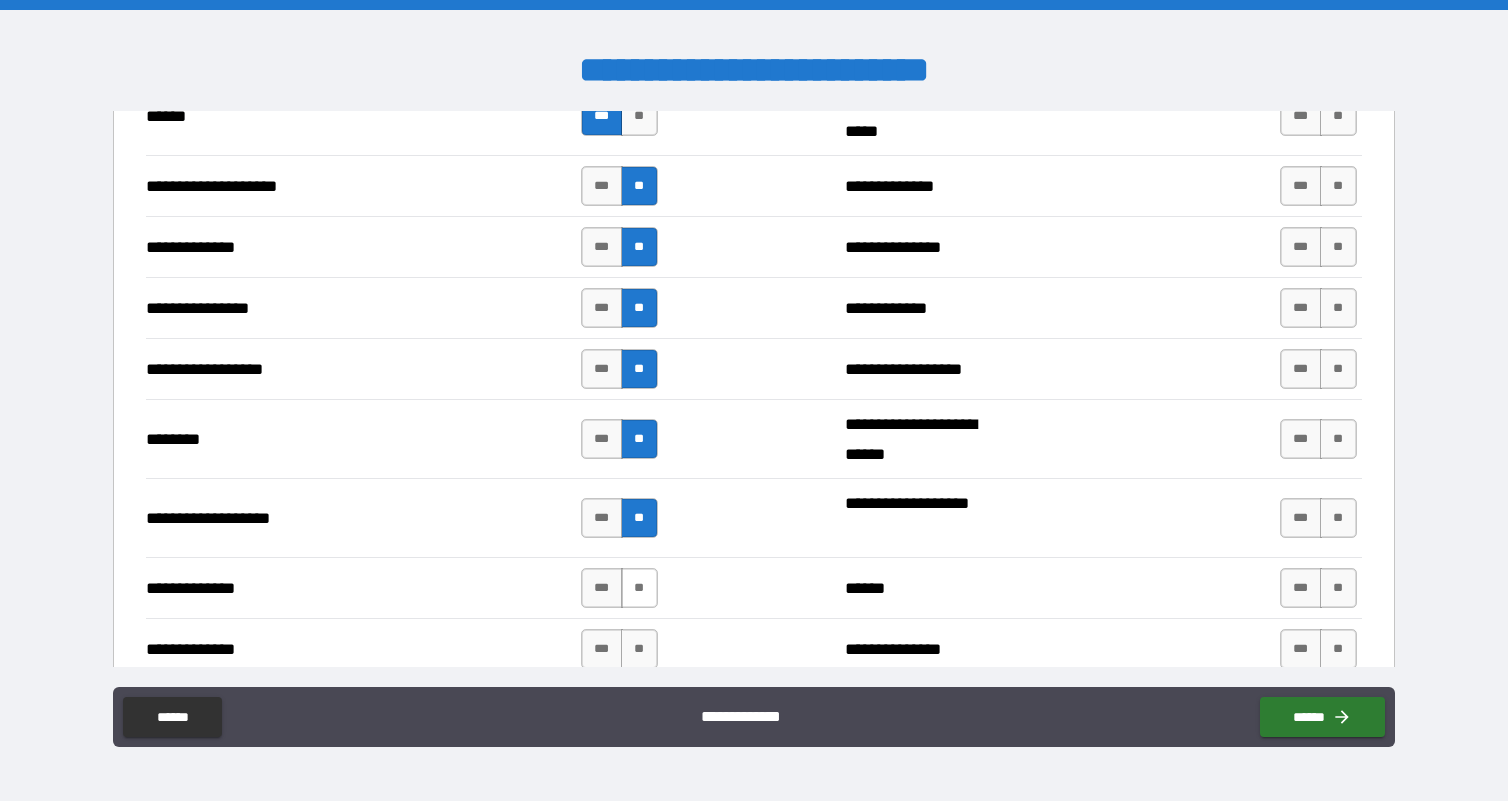 click on "**" at bounding box center [639, 588] 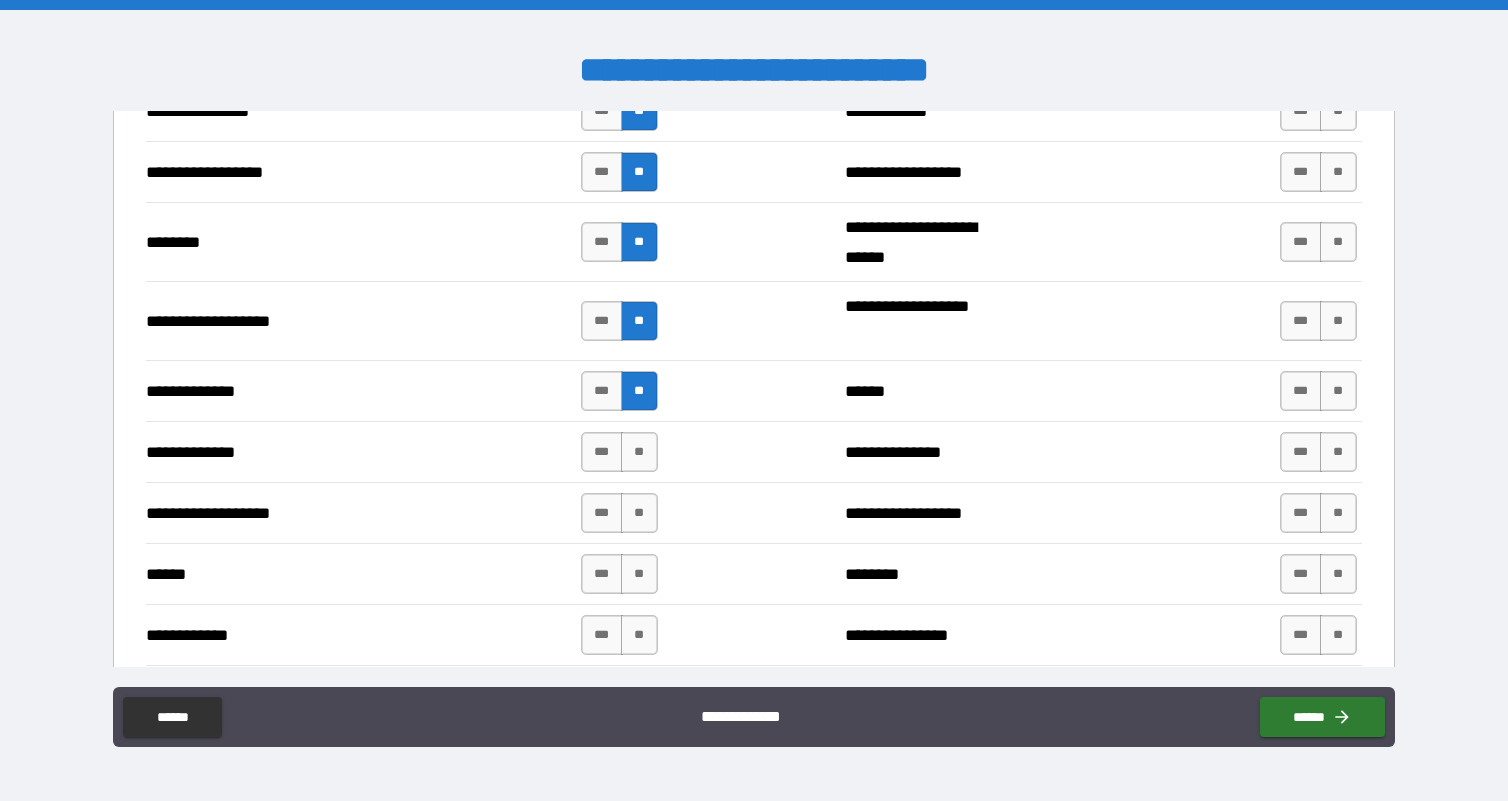 scroll, scrollTop: 3290, scrollLeft: 0, axis: vertical 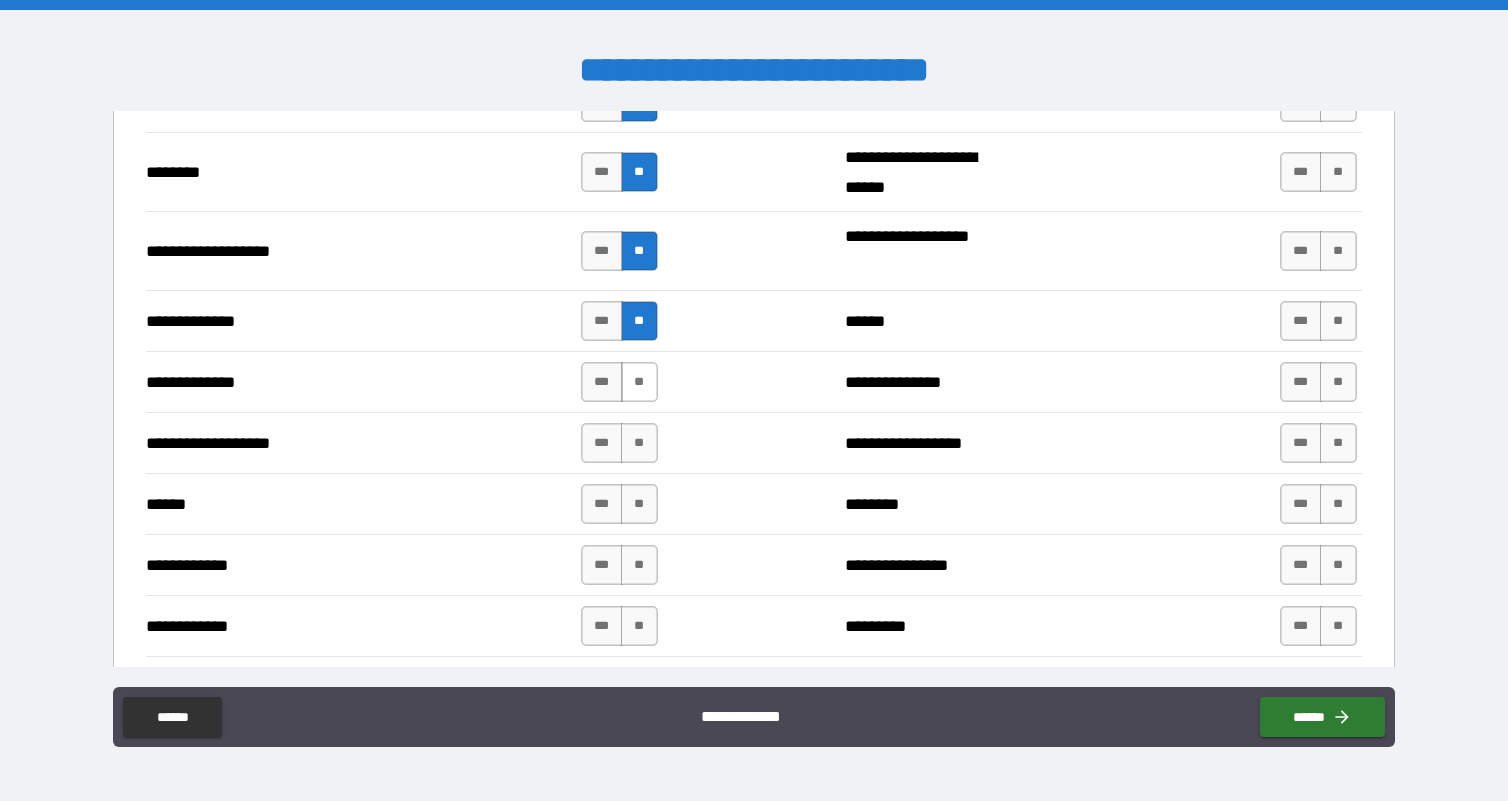 click on "**" at bounding box center (639, 382) 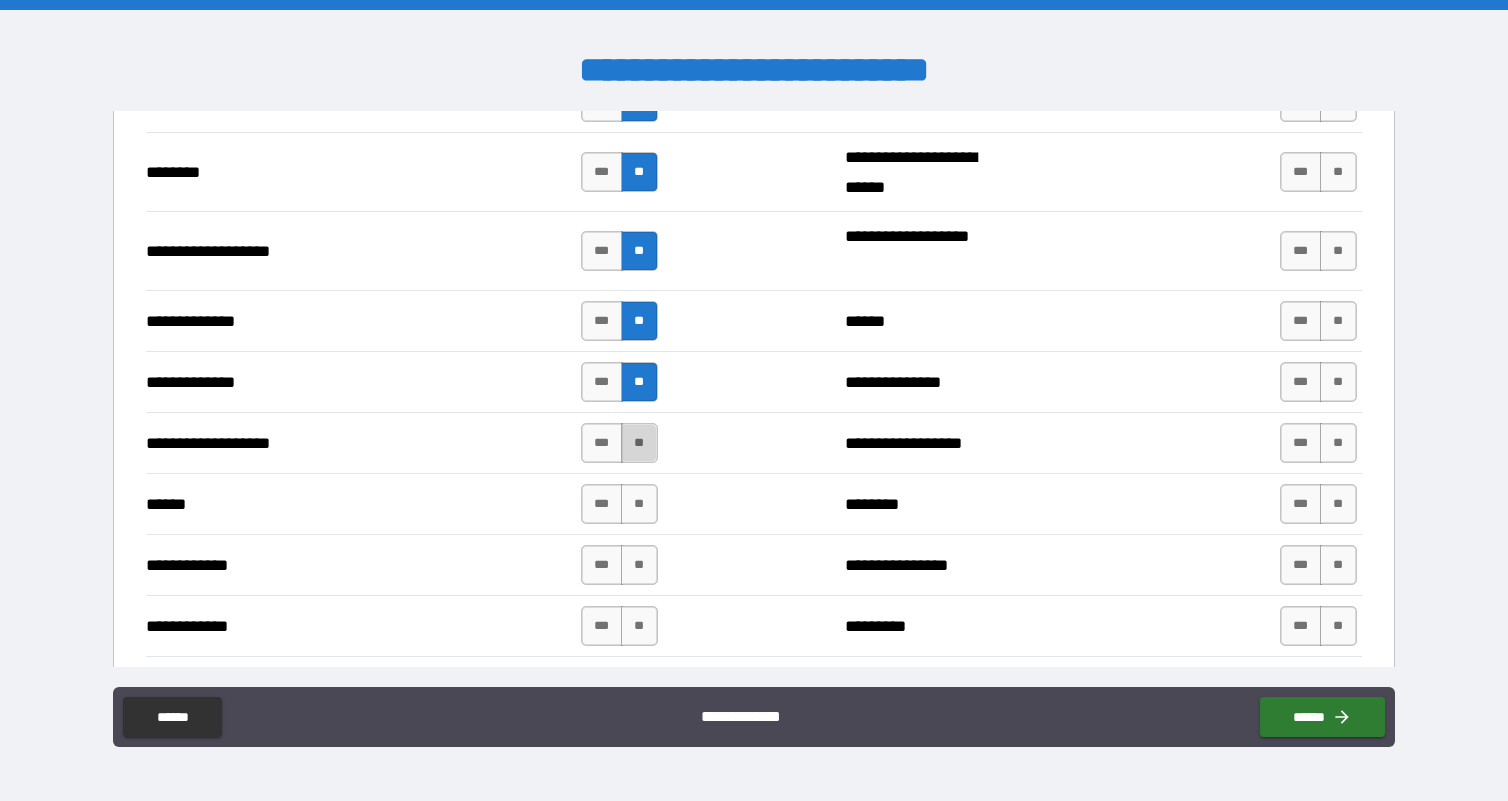 click on "**" at bounding box center (639, 443) 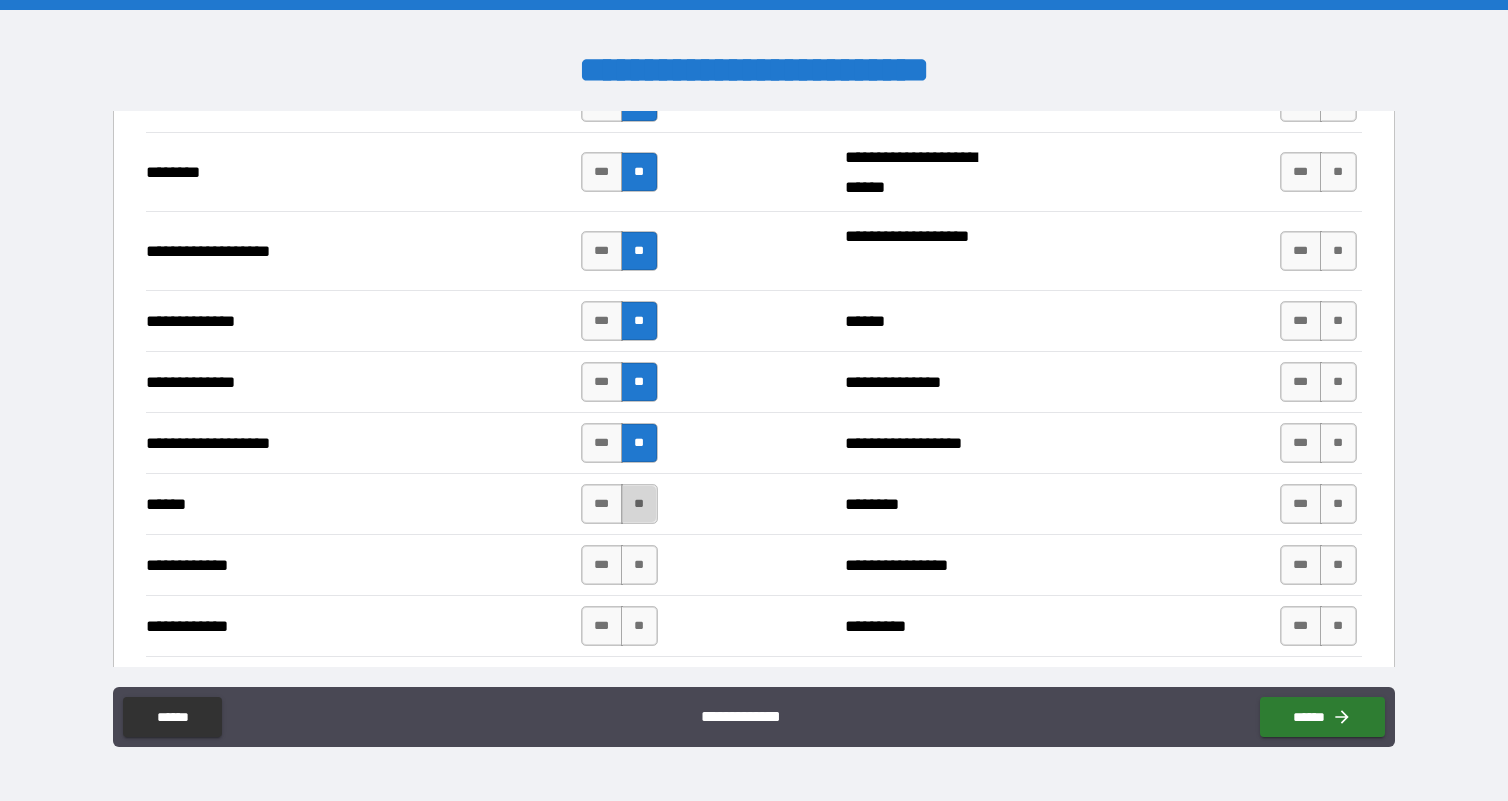 click on "**" at bounding box center (639, 504) 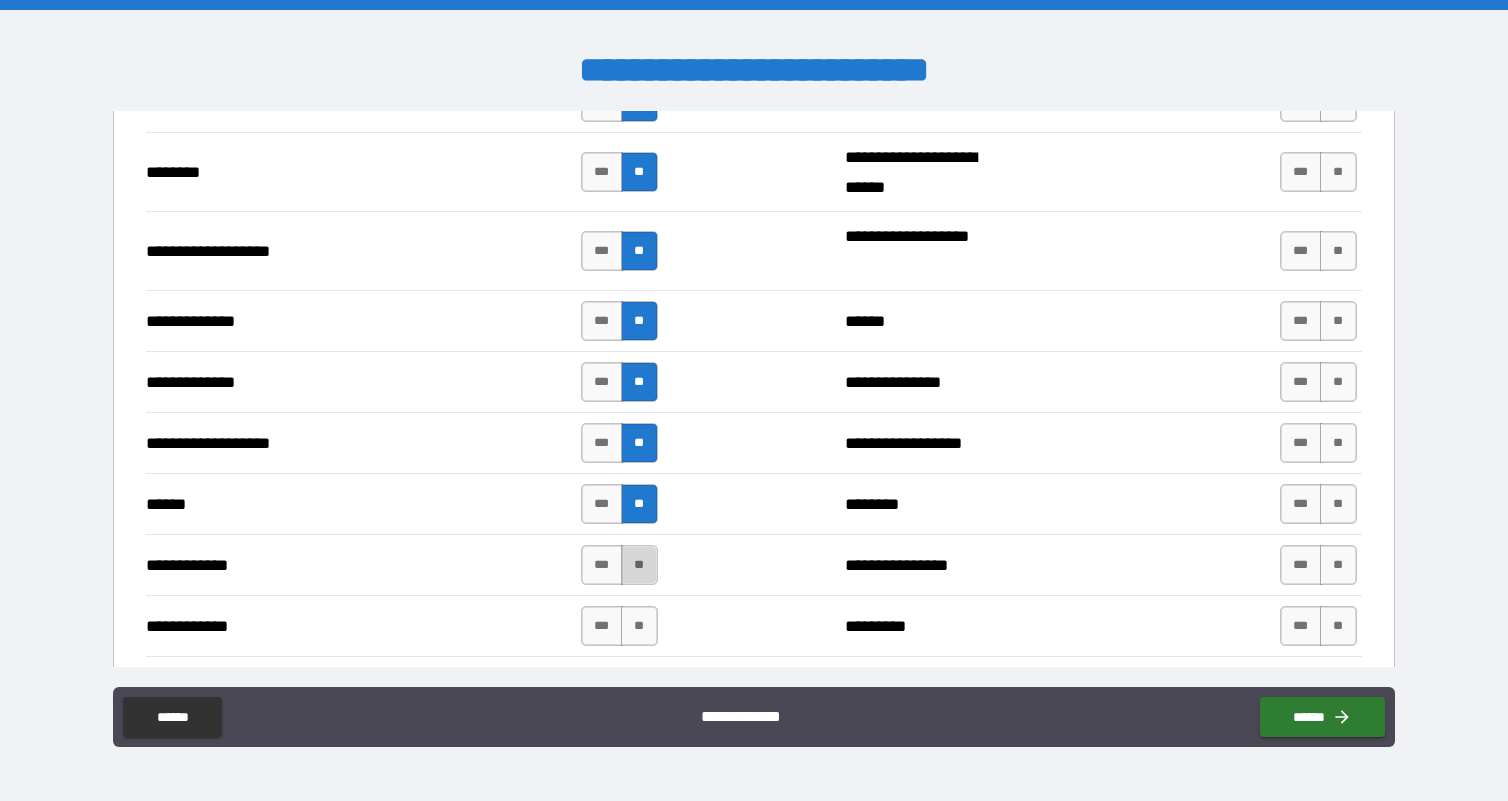 click on "**" at bounding box center [639, 565] 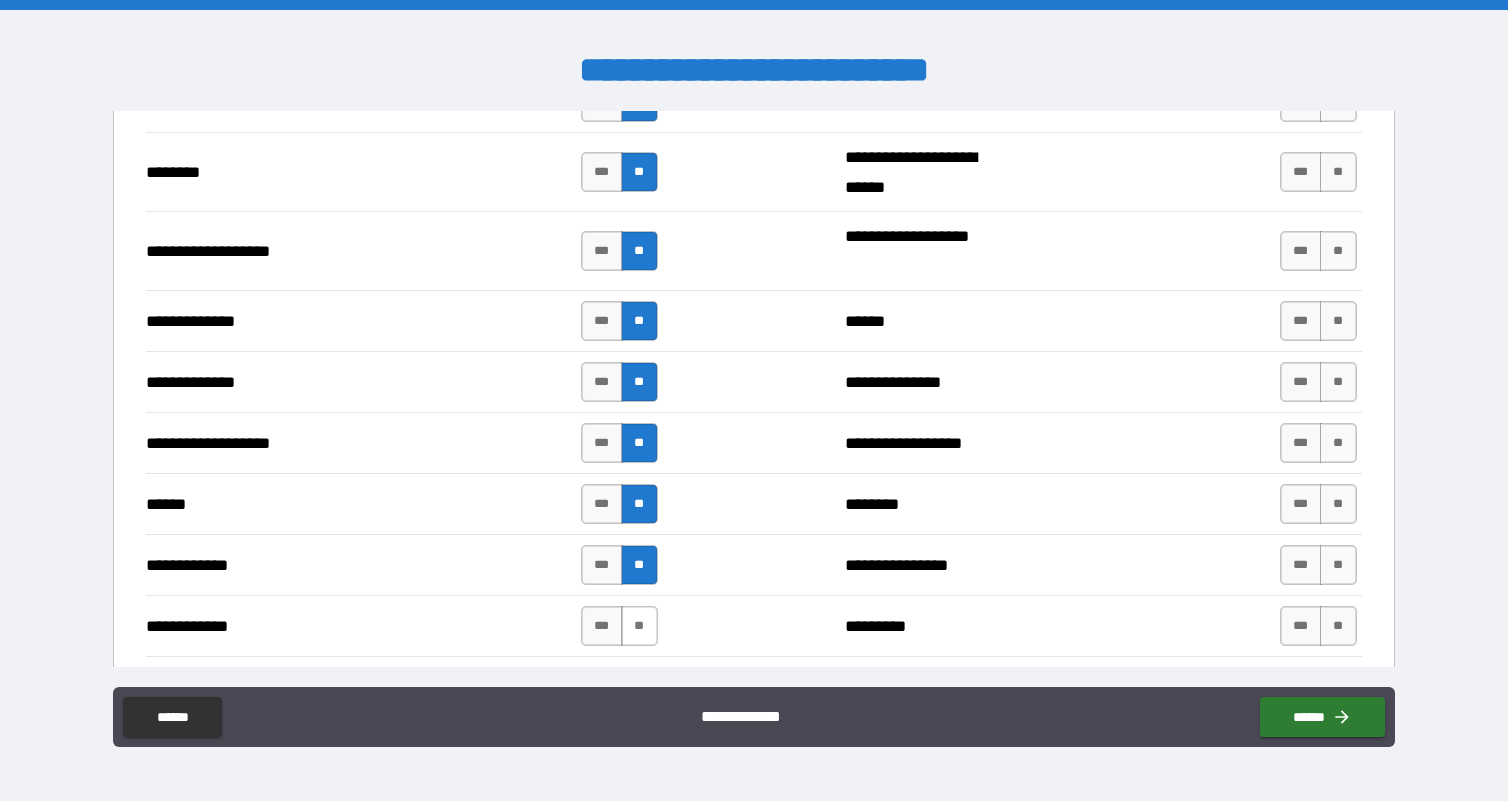 click on "**" at bounding box center (639, 626) 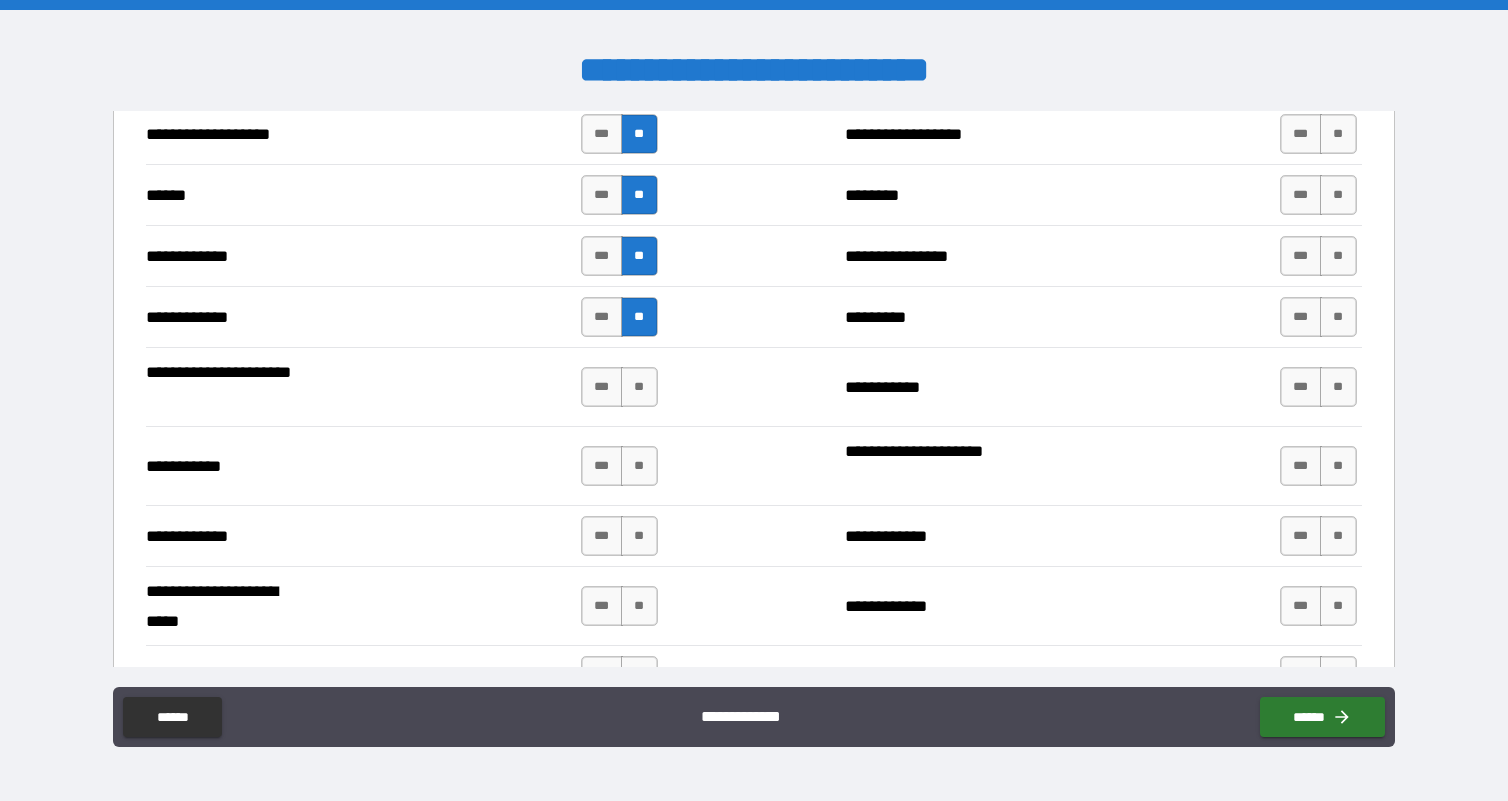 scroll, scrollTop: 3612, scrollLeft: 0, axis: vertical 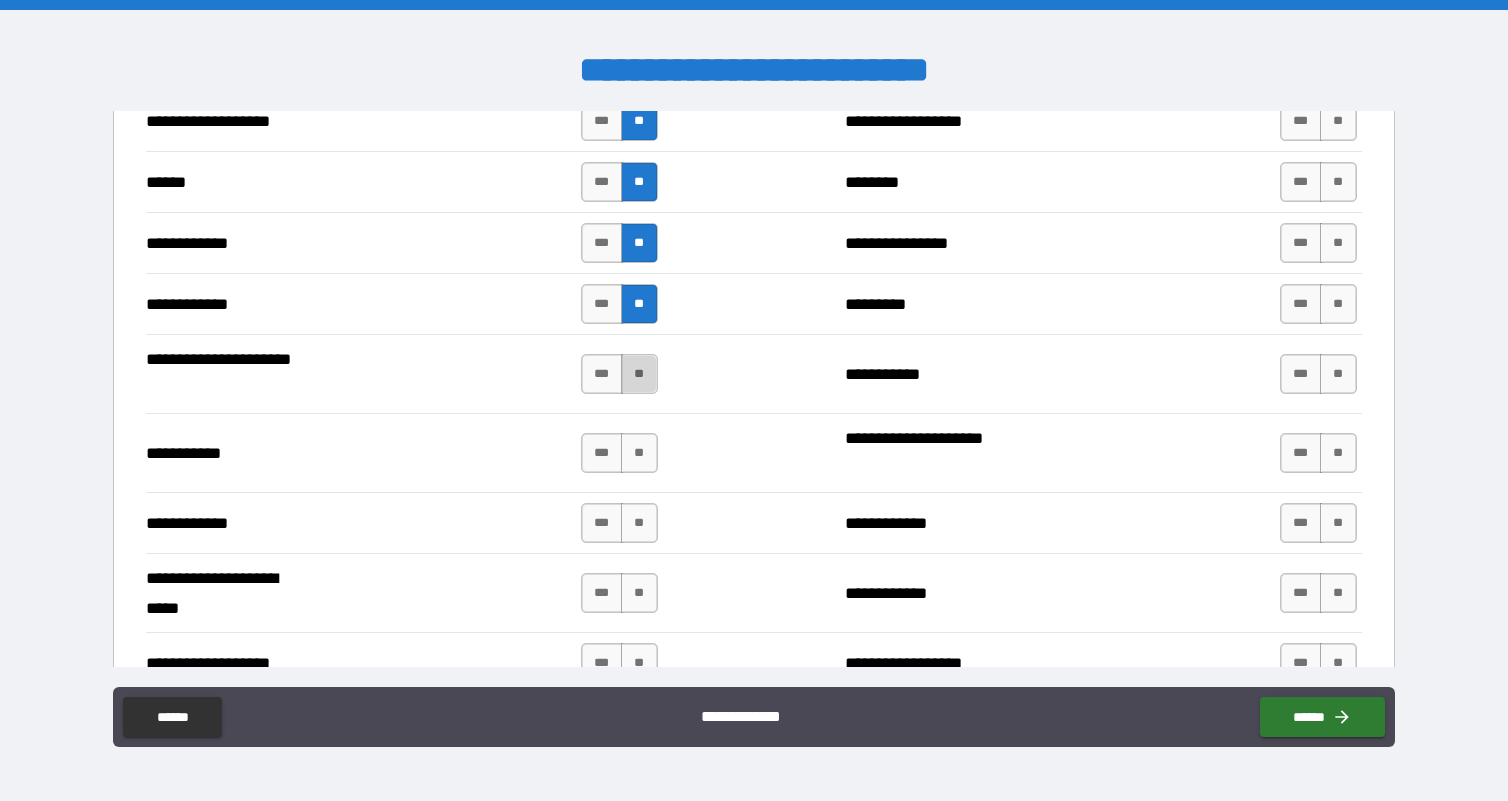 click on "**" at bounding box center (639, 374) 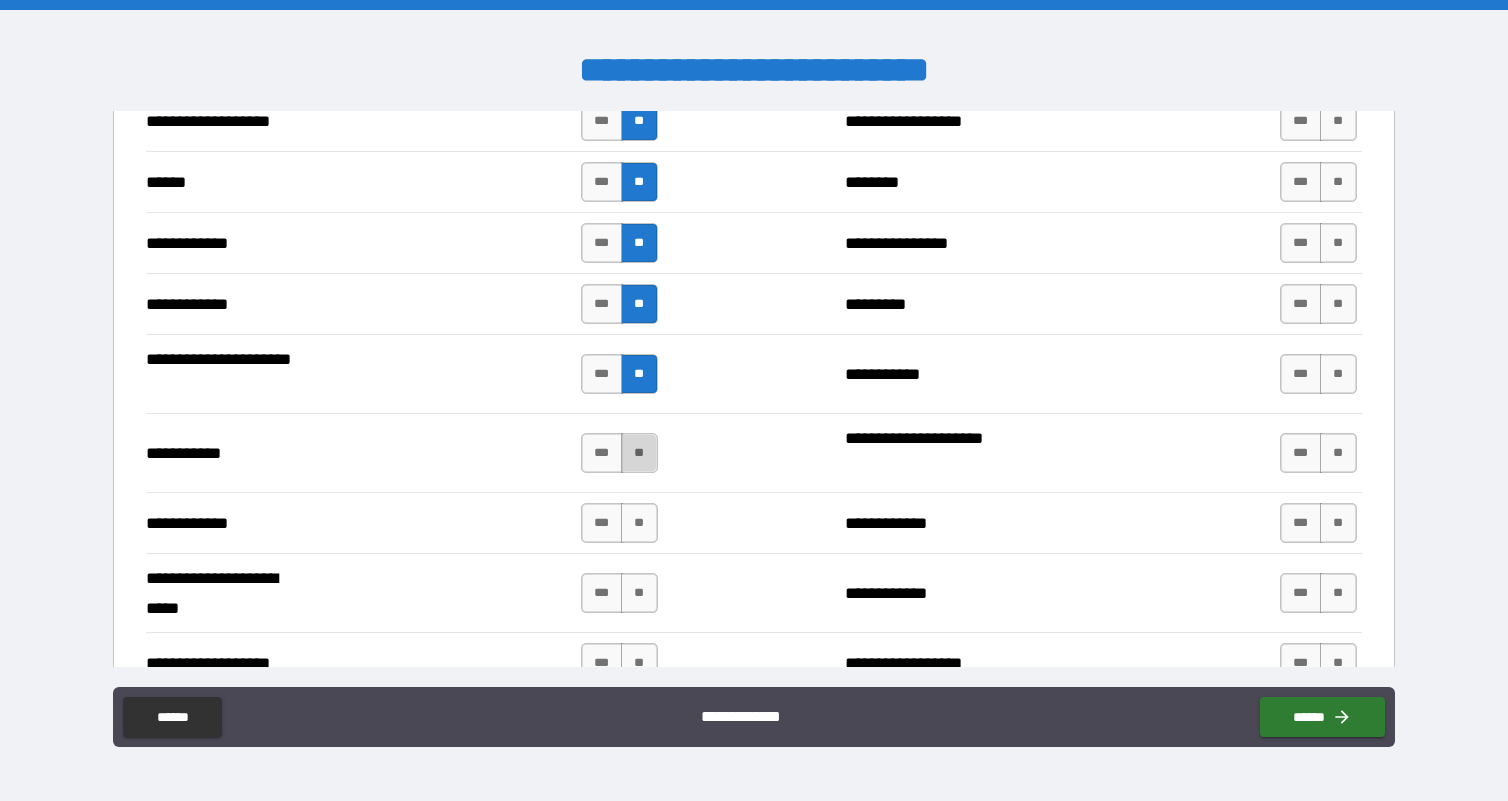 click on "**" at bounding box center [639, 453] 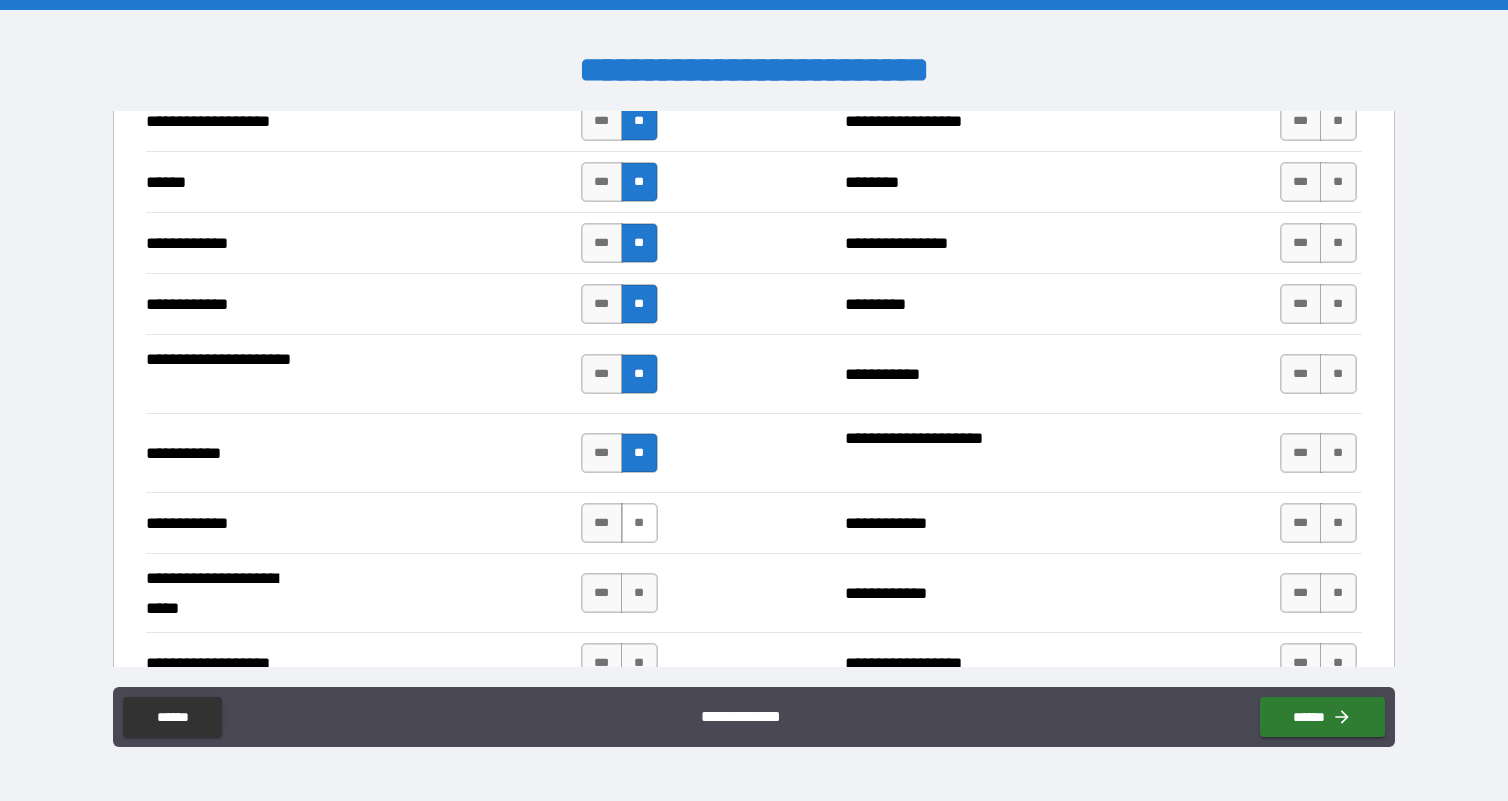 click on "**" at bounding box center (639, 523) 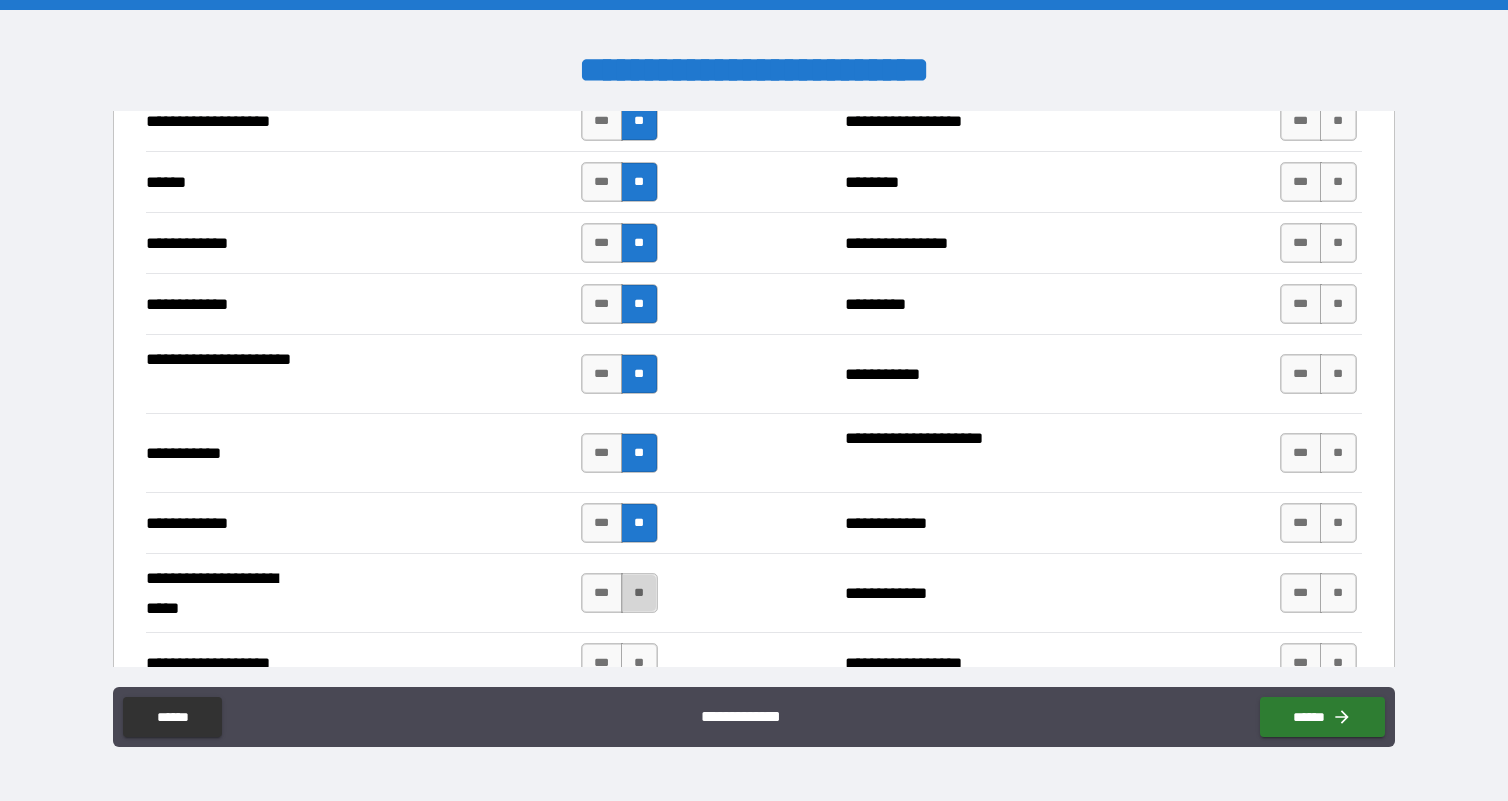 click on "**" at bounding box center (639, 593) 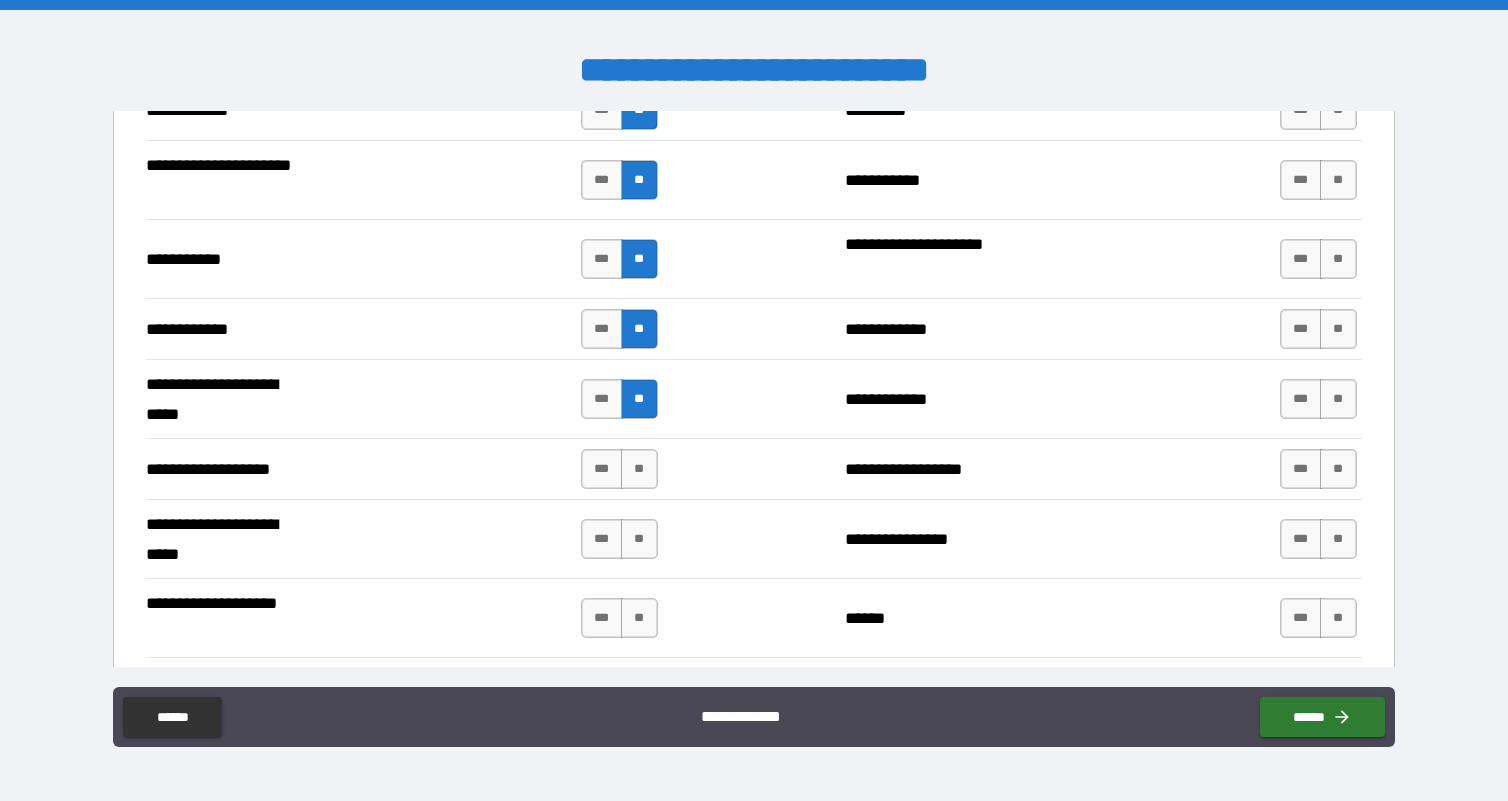 scroll, scrollTop: 3868, scrollLeft: 0, axis: vertical 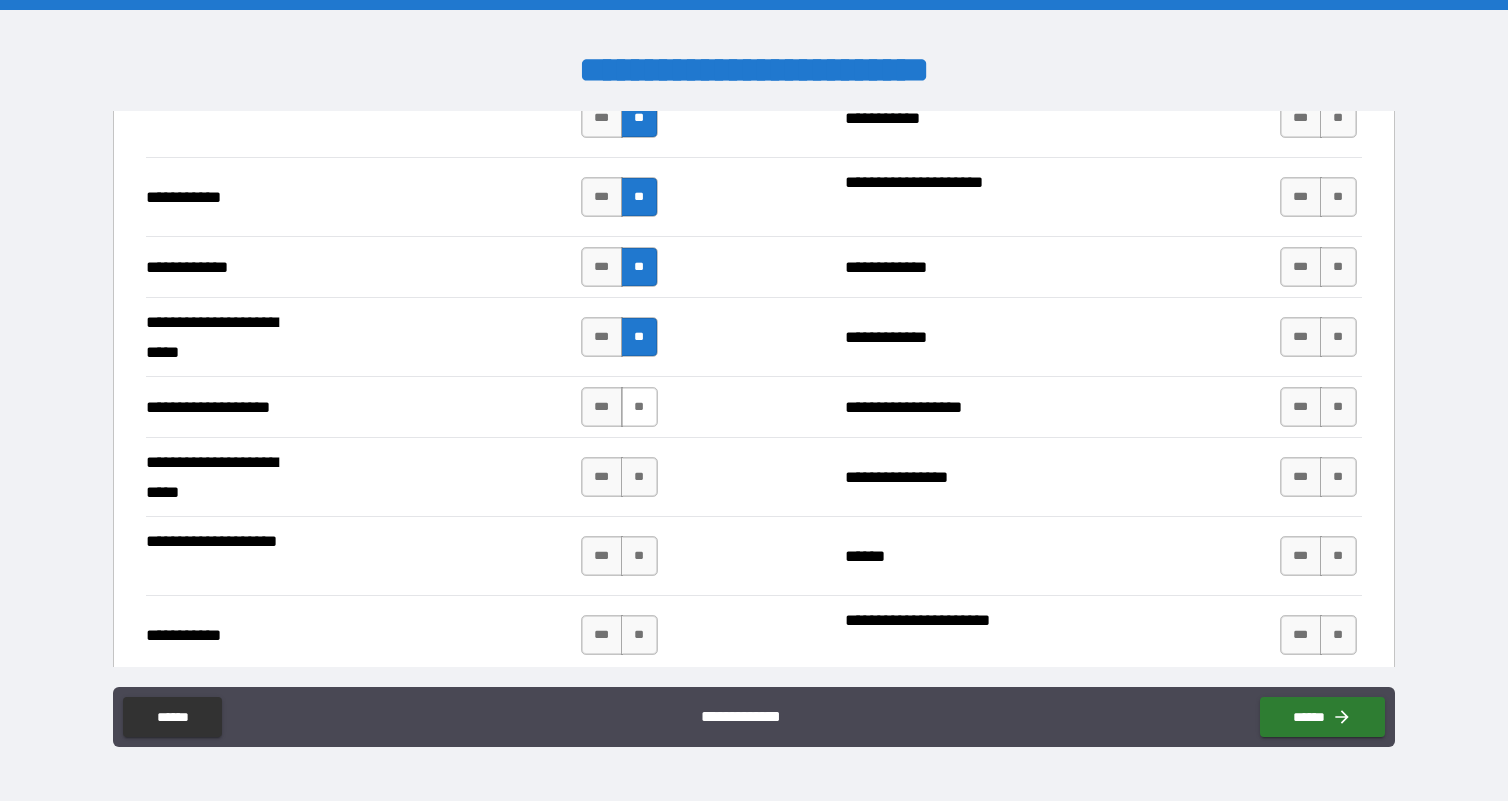 click on "**" at bounding box center [639, 407] 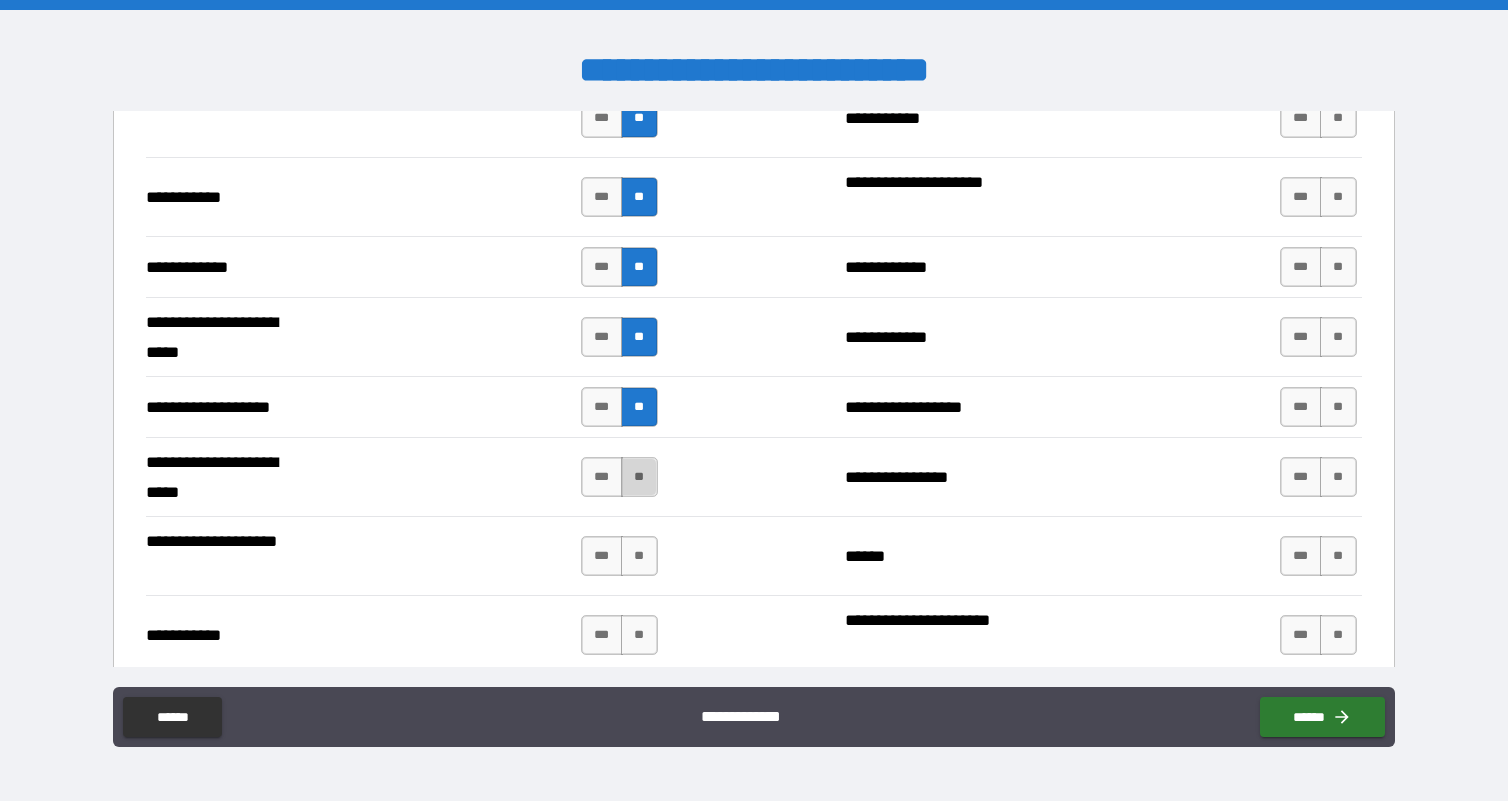 click on "**" at bounding box center [639, 477] 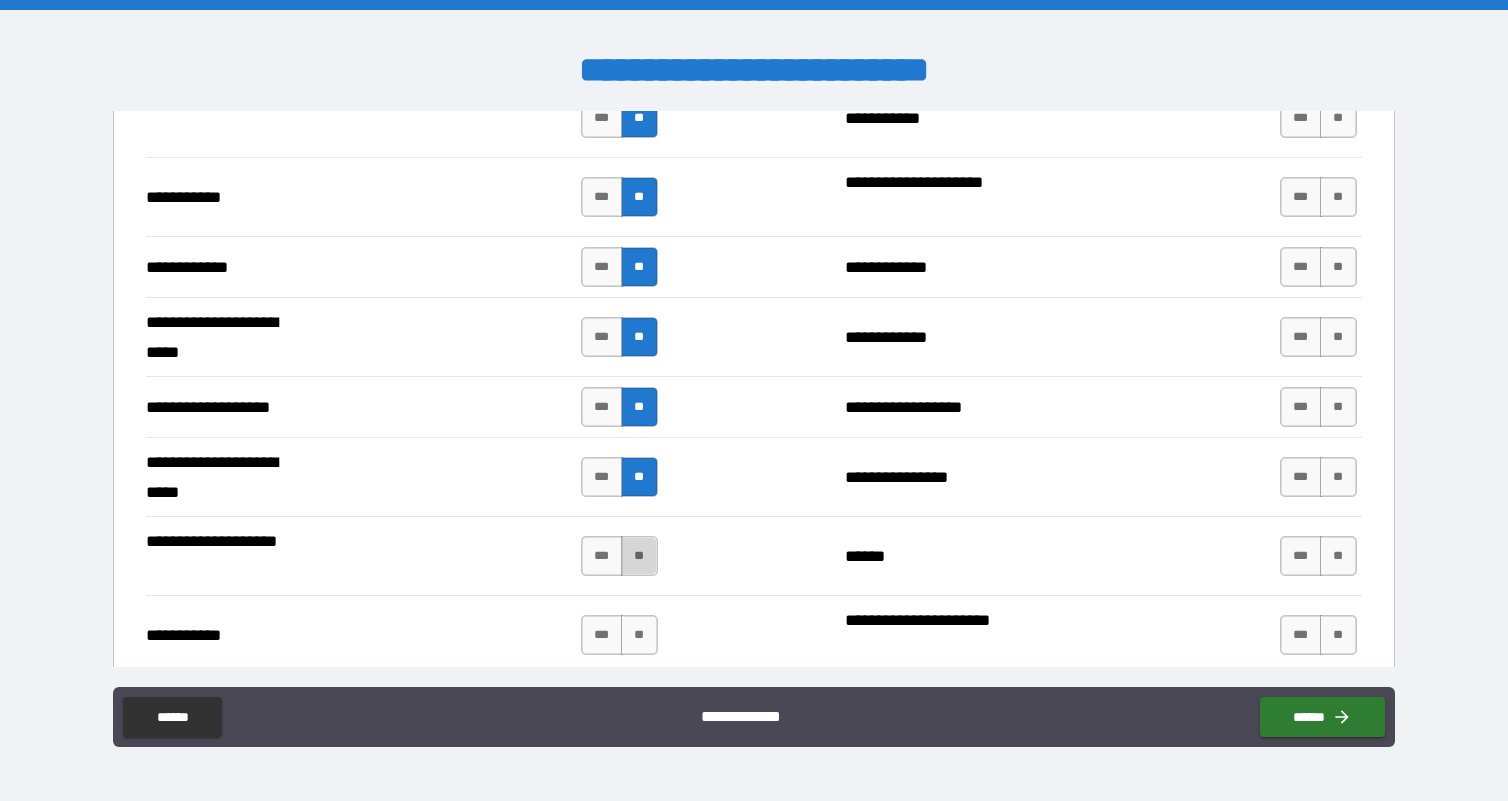 click on "**" at bounding box center (639, 556) 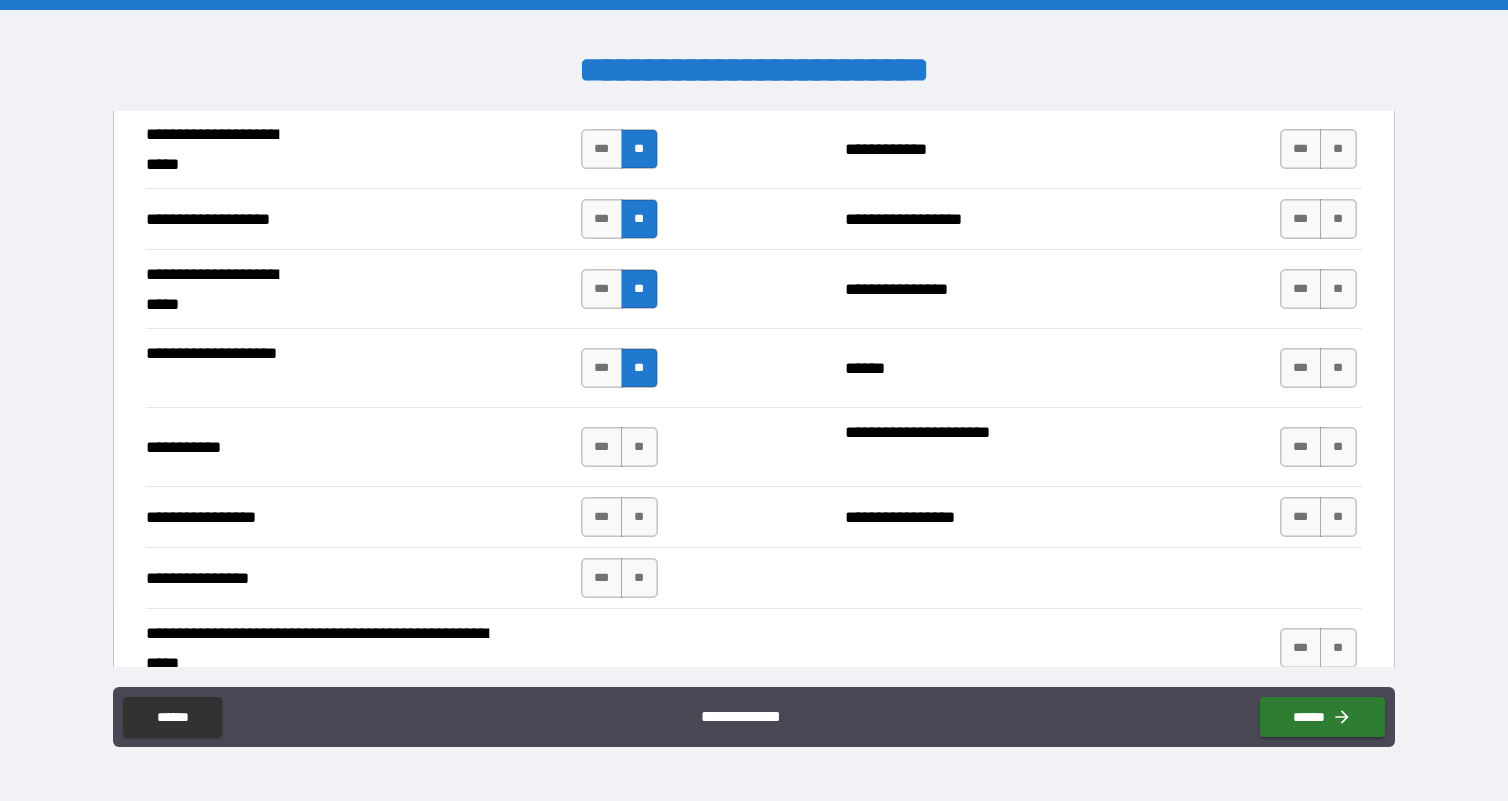 scroll, scrollTop: 4099, scrollLeft: 0, axis: vertical 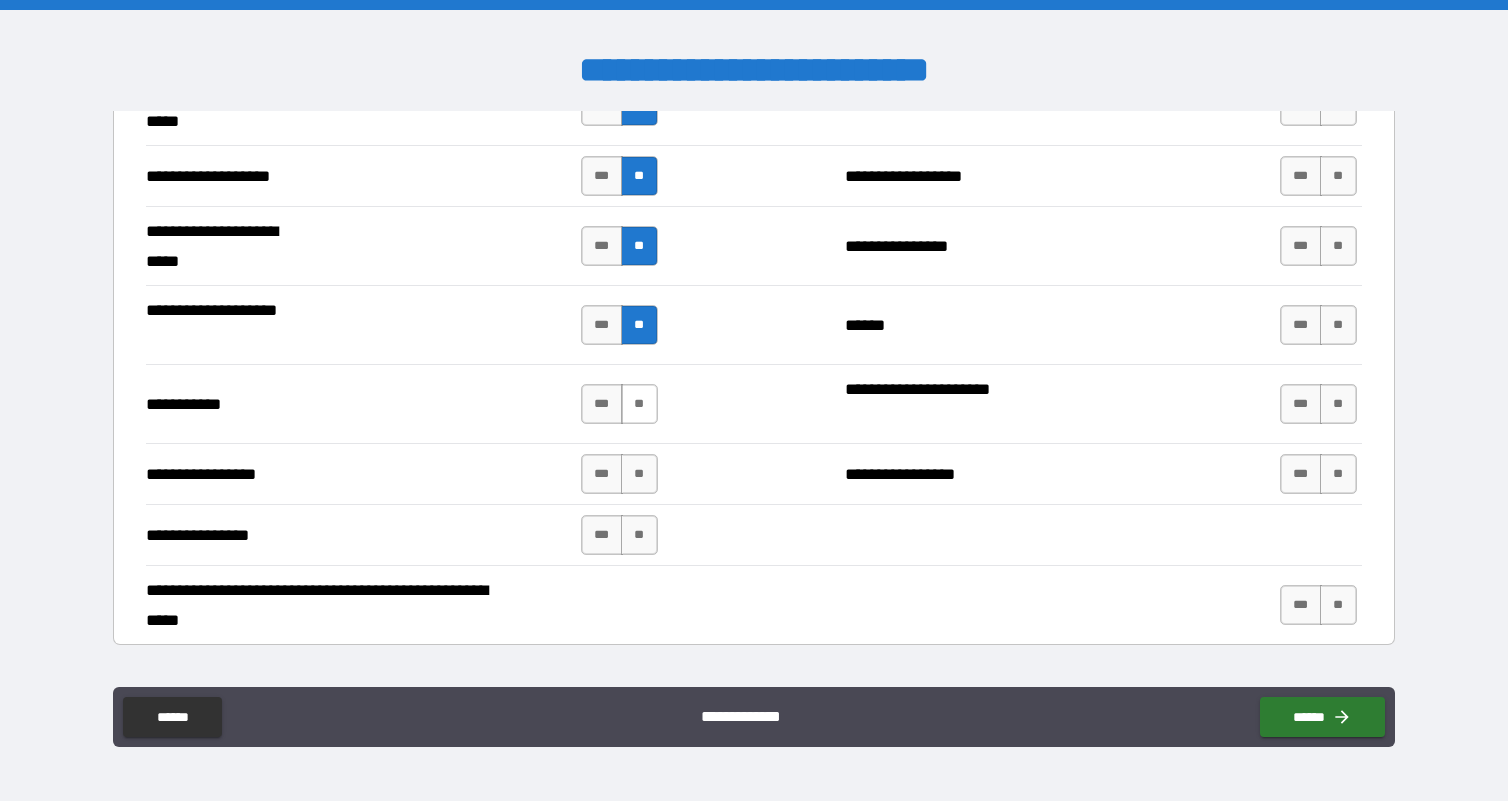 click on "**" at bounding box center (639, 404) 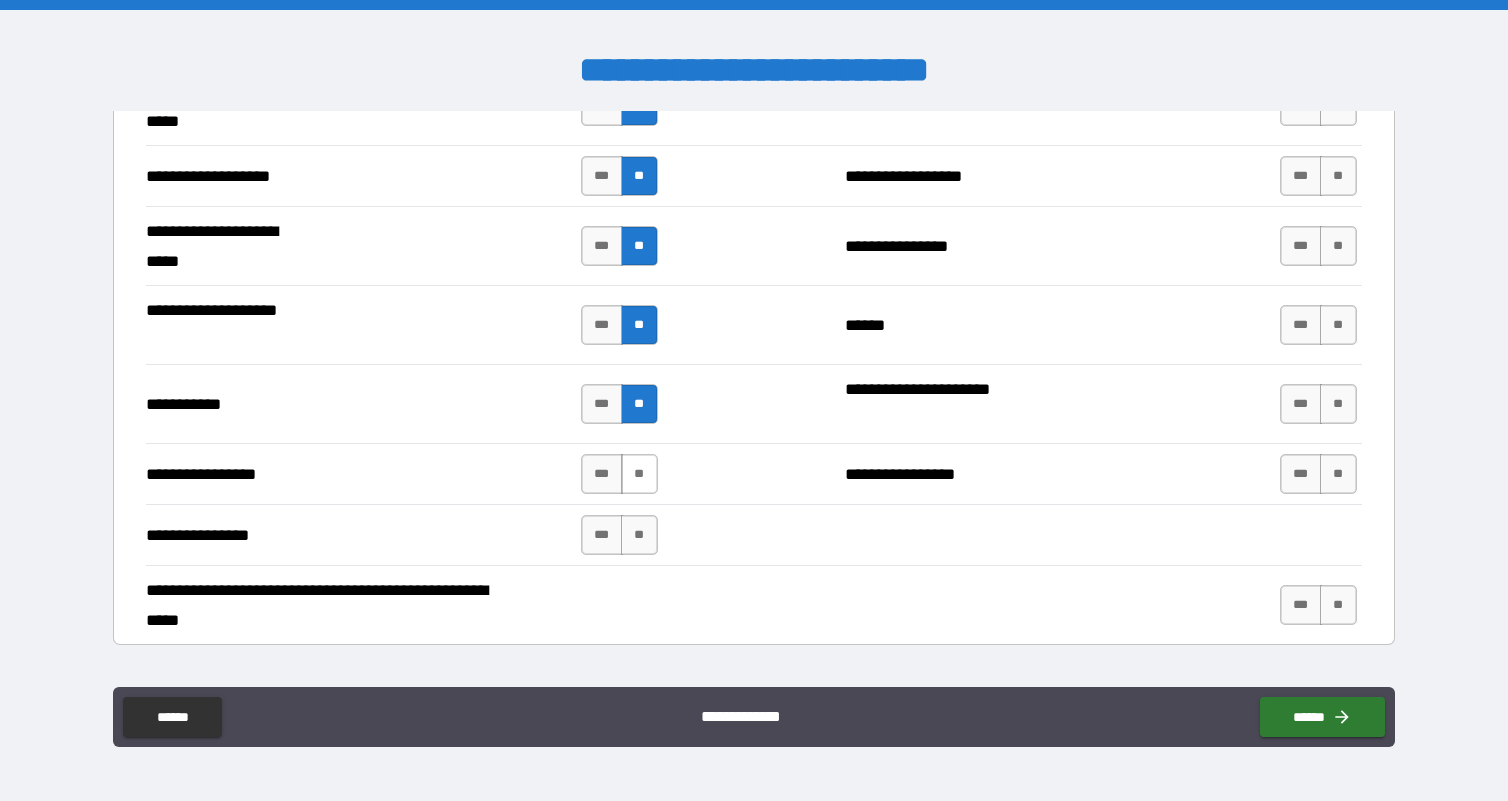 click on "**" at bounding box center [639, 474] 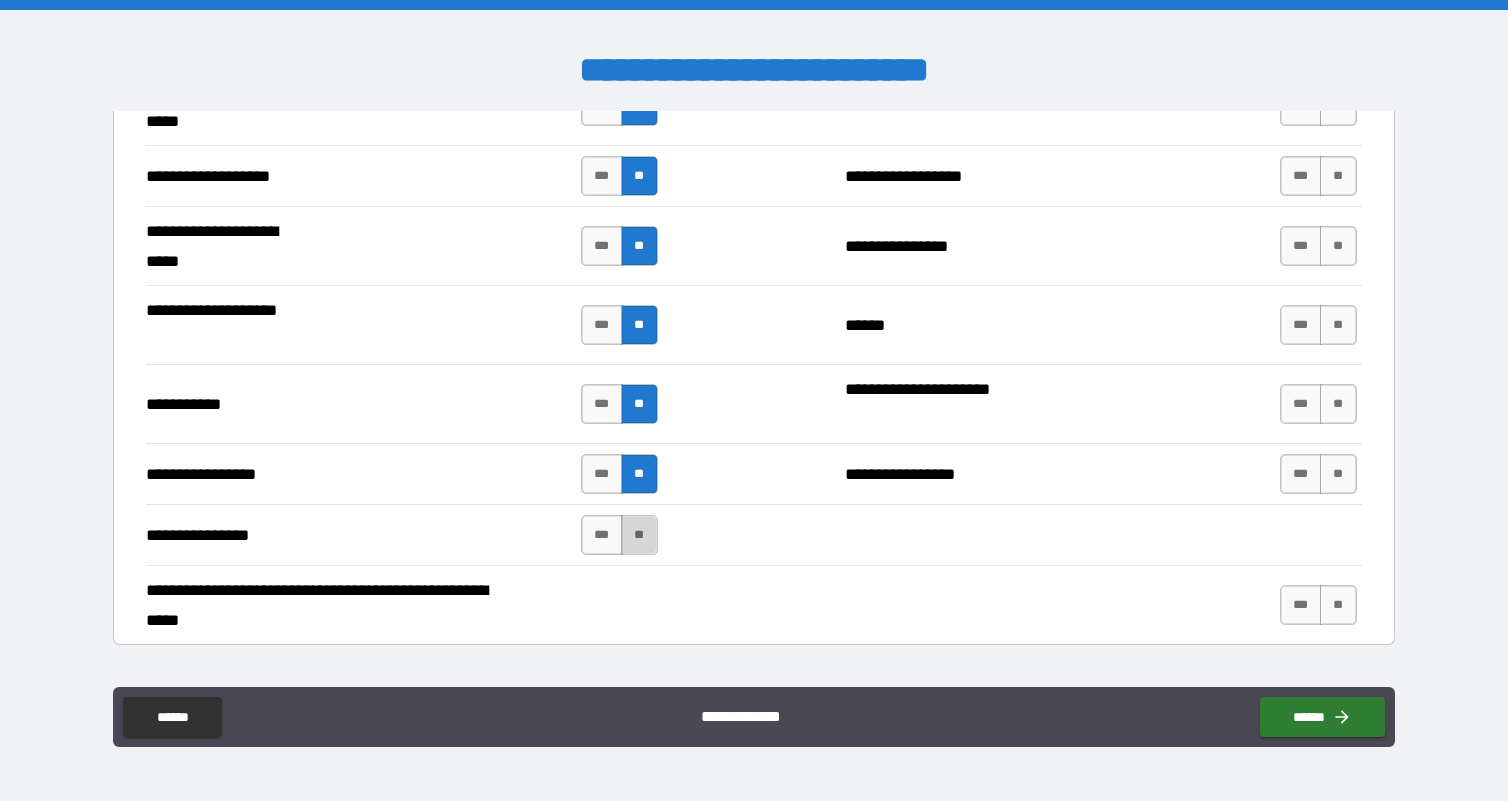 click on "**" at bounding box center (639, 535) 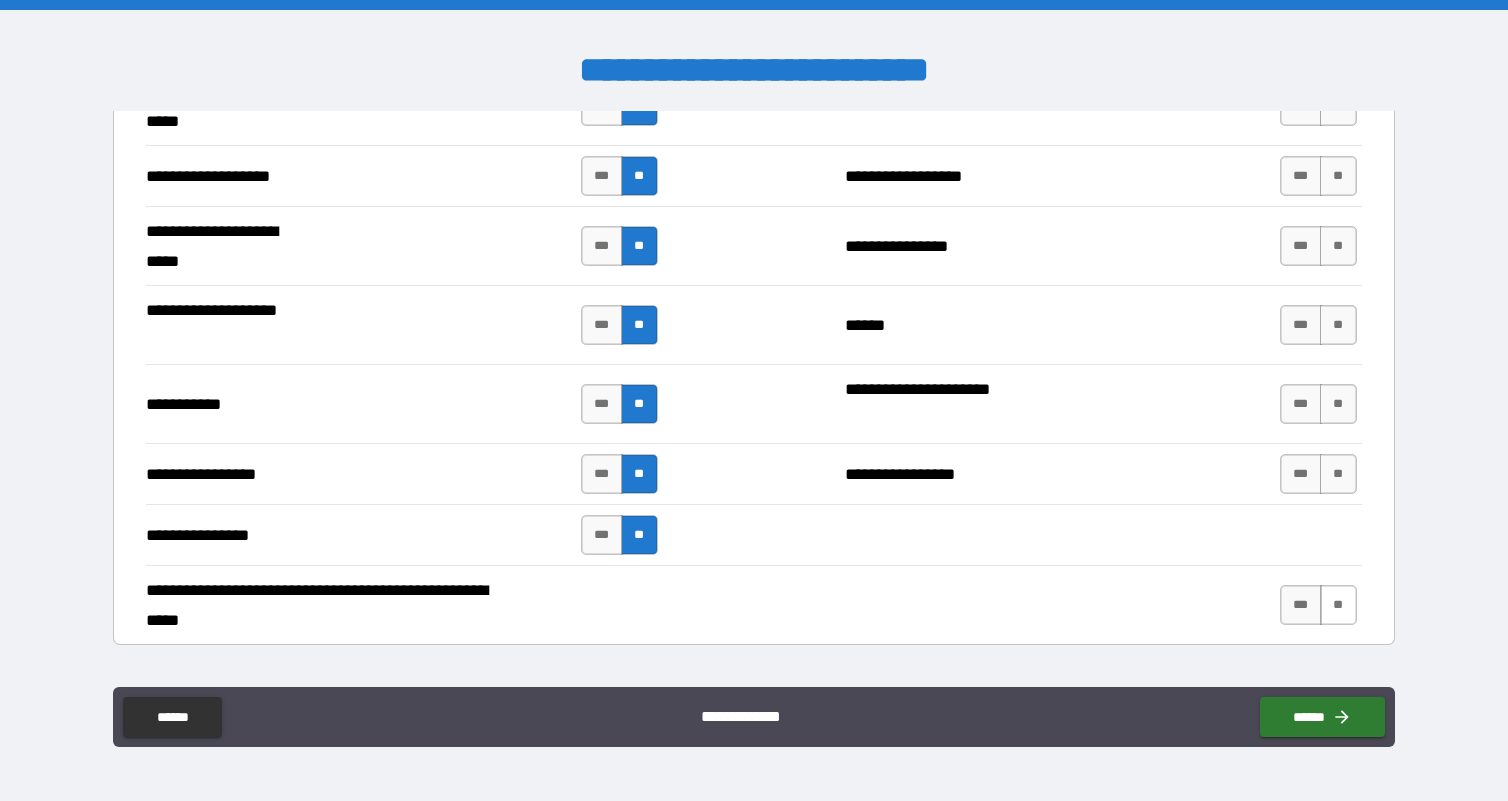 click on "**" at bounding box center [1338, 605] 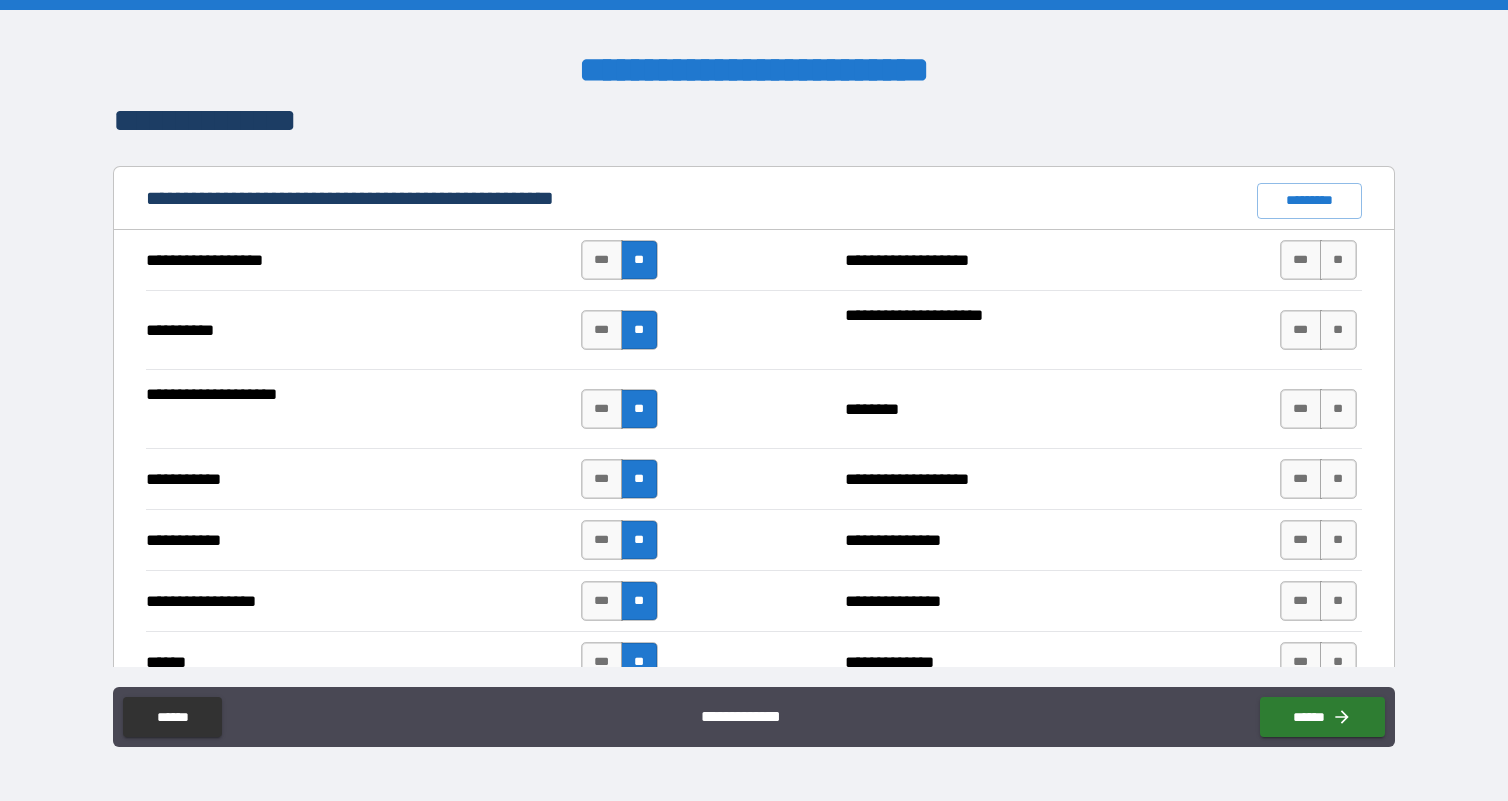 scroll, scrollTop: 1784, scrollLeft: 0, axis: vertical 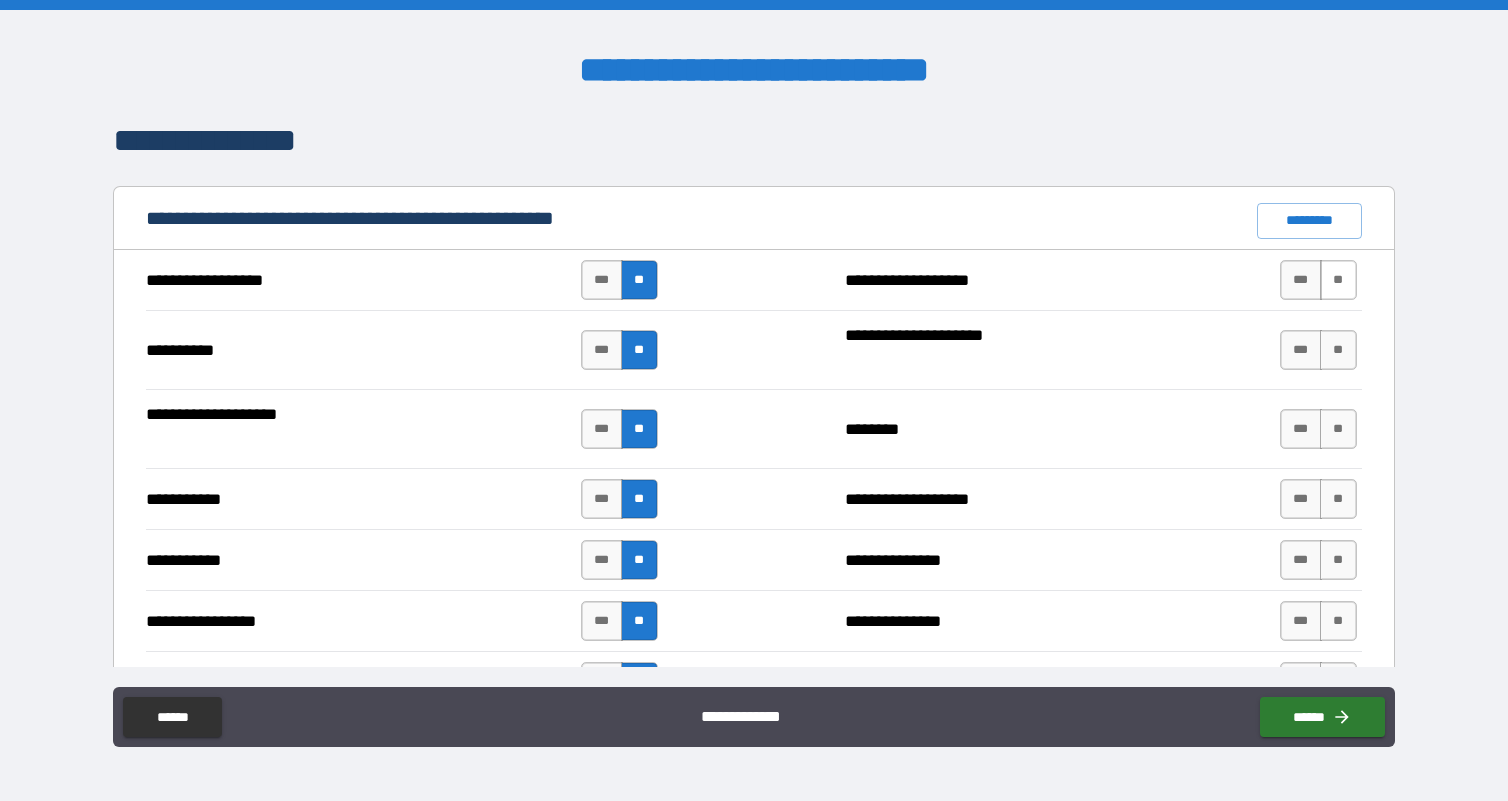 click on "**" at bounding box center [1338, 280] 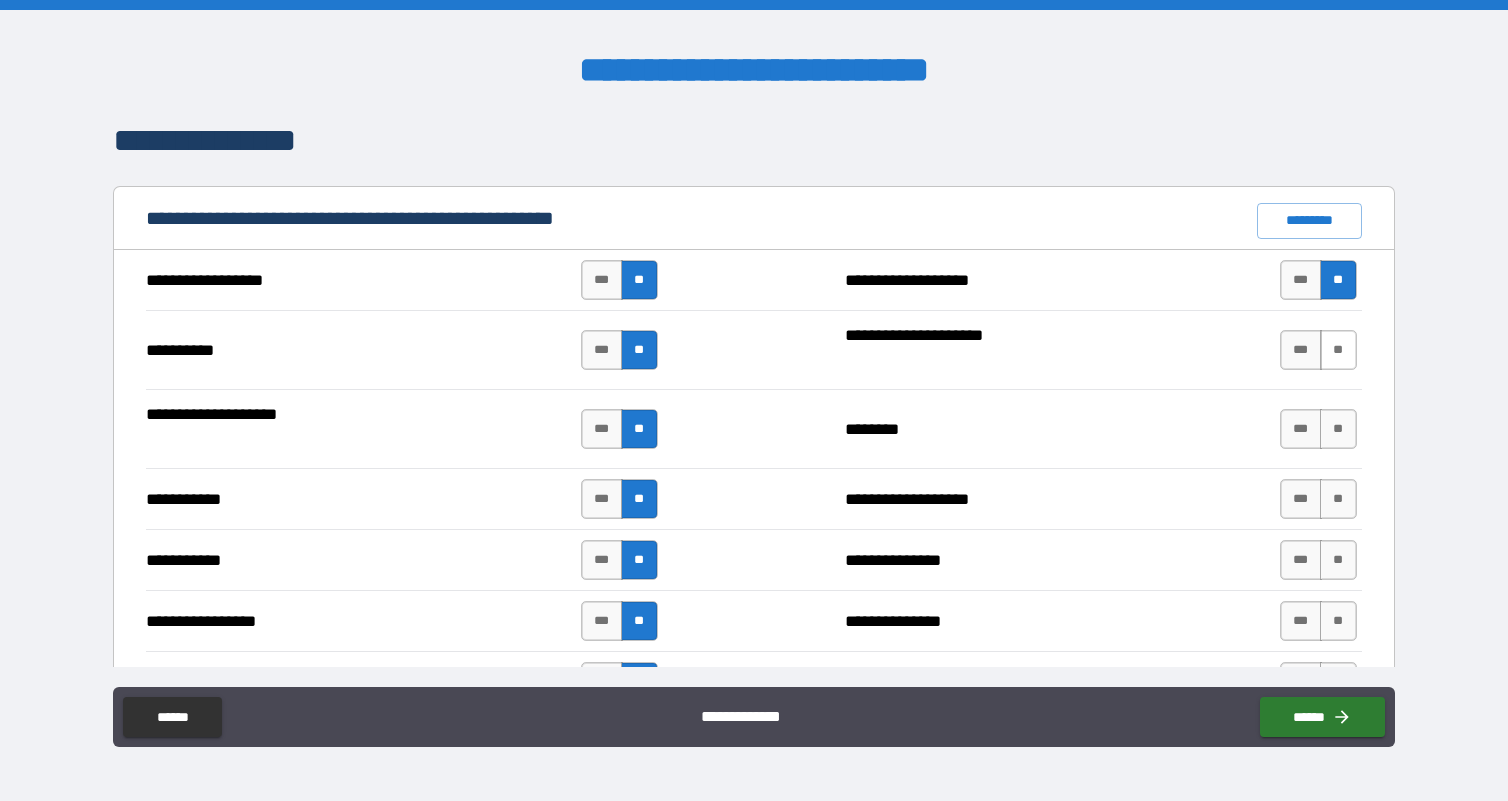 click on "**" at bounding box center (1338, 350) 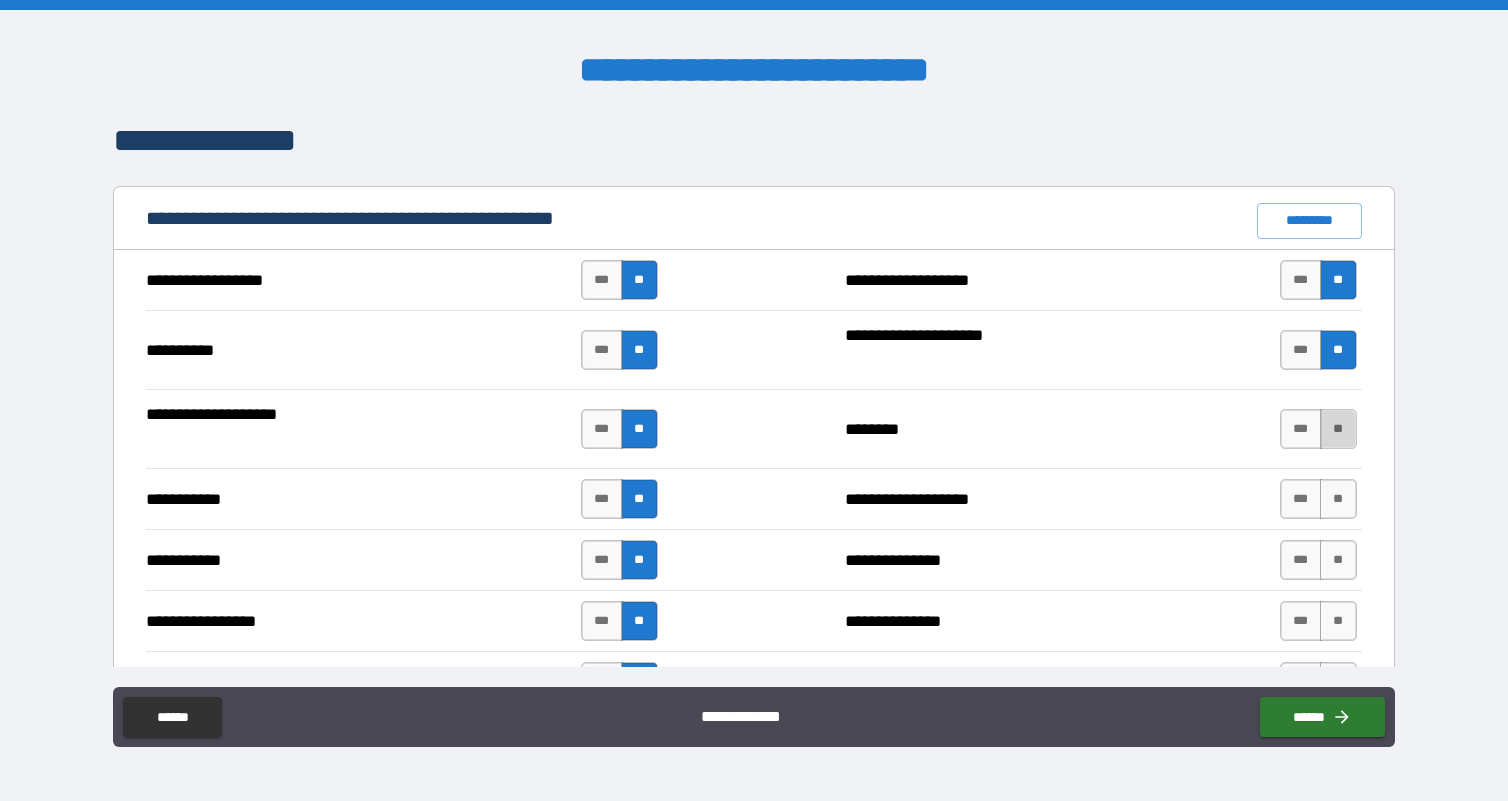 click on "**" at bounding box center (1338, 429) 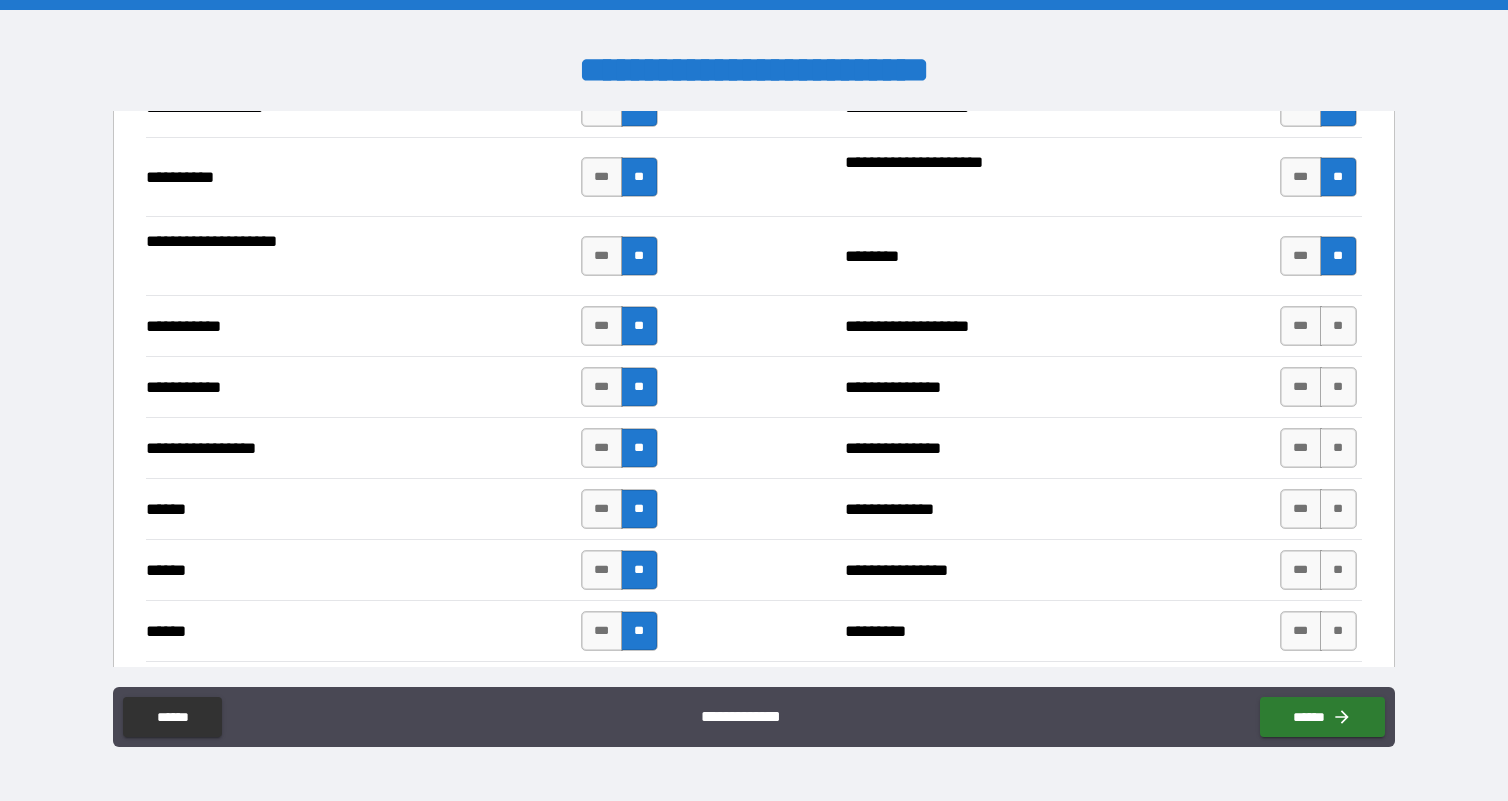 scroll, scrollTop: 1976, scrollLeft: 0, axis: vertical 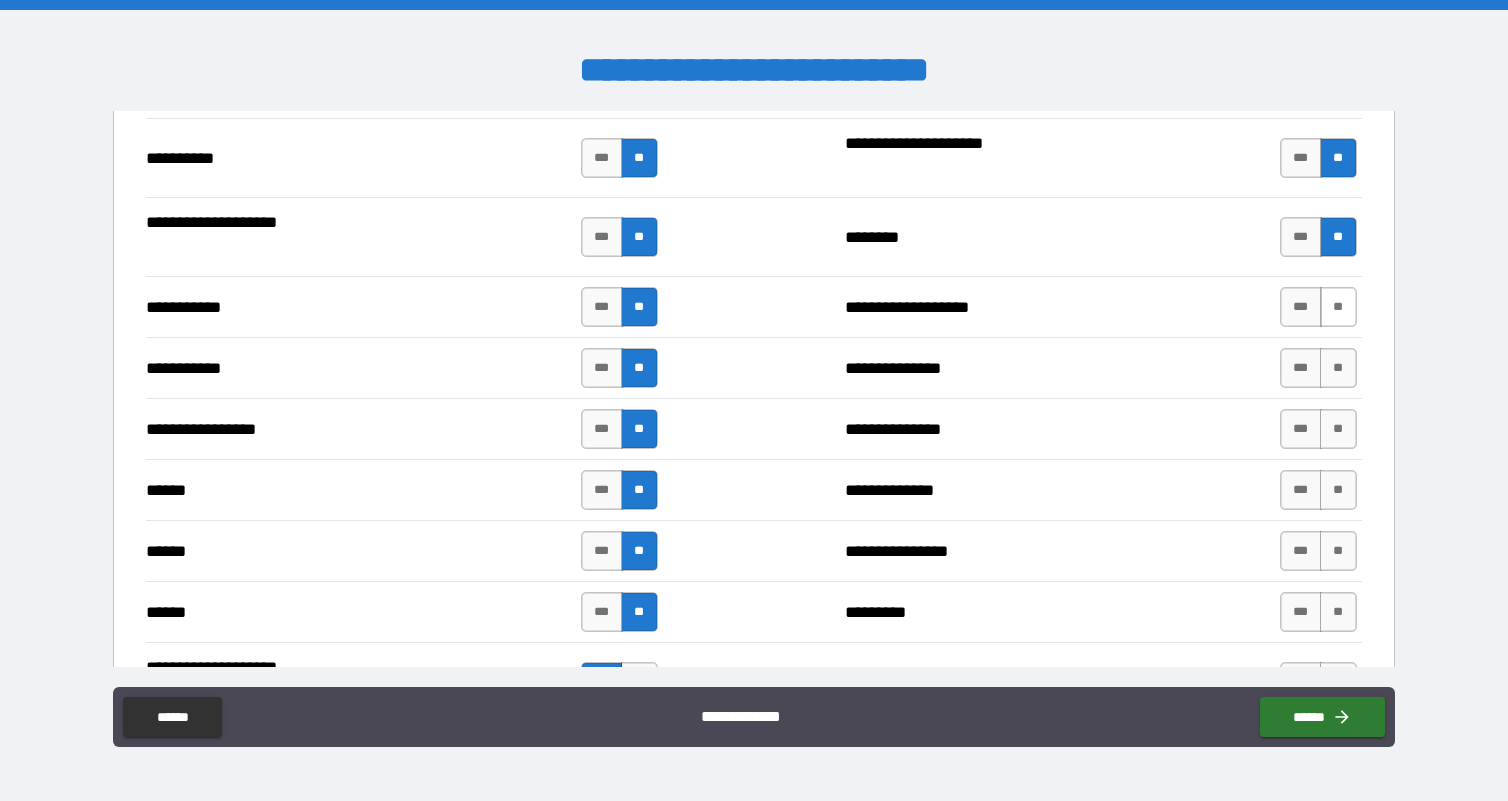 click on "**" at bounding box center [1338, 307] 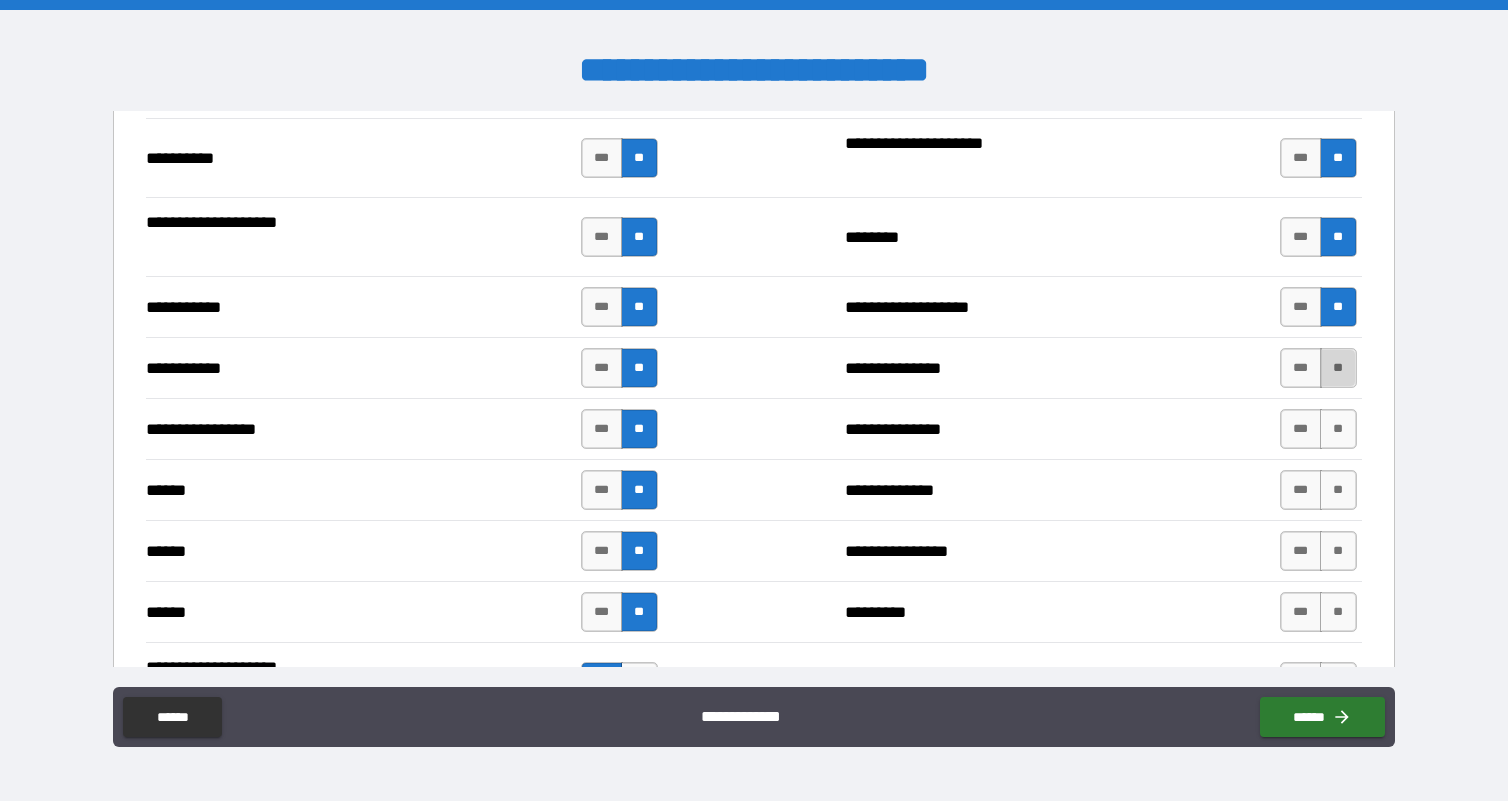click on "**" at bounding box center (1338, 368) 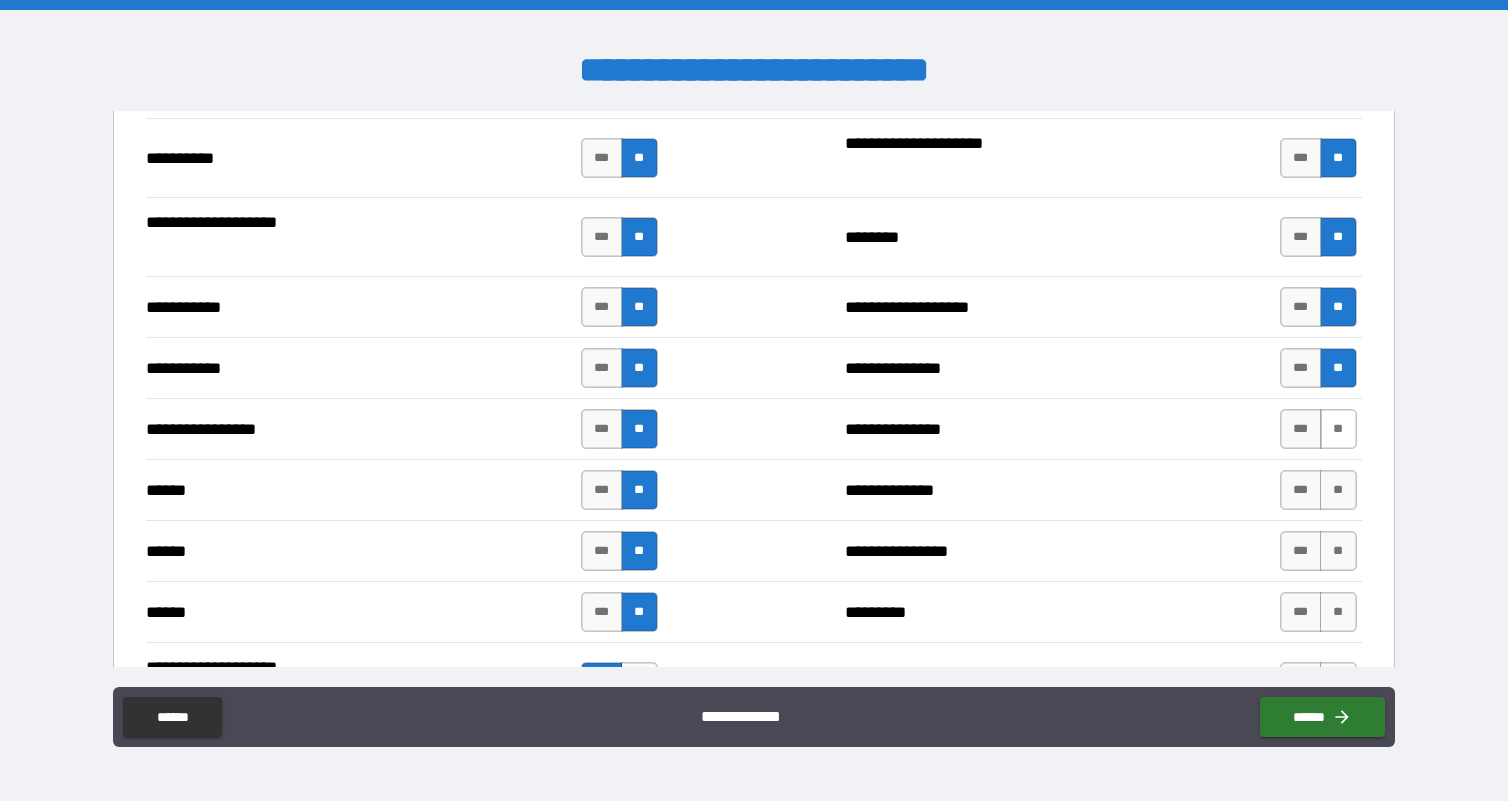click on "**" at bounding box center (1338, 429) 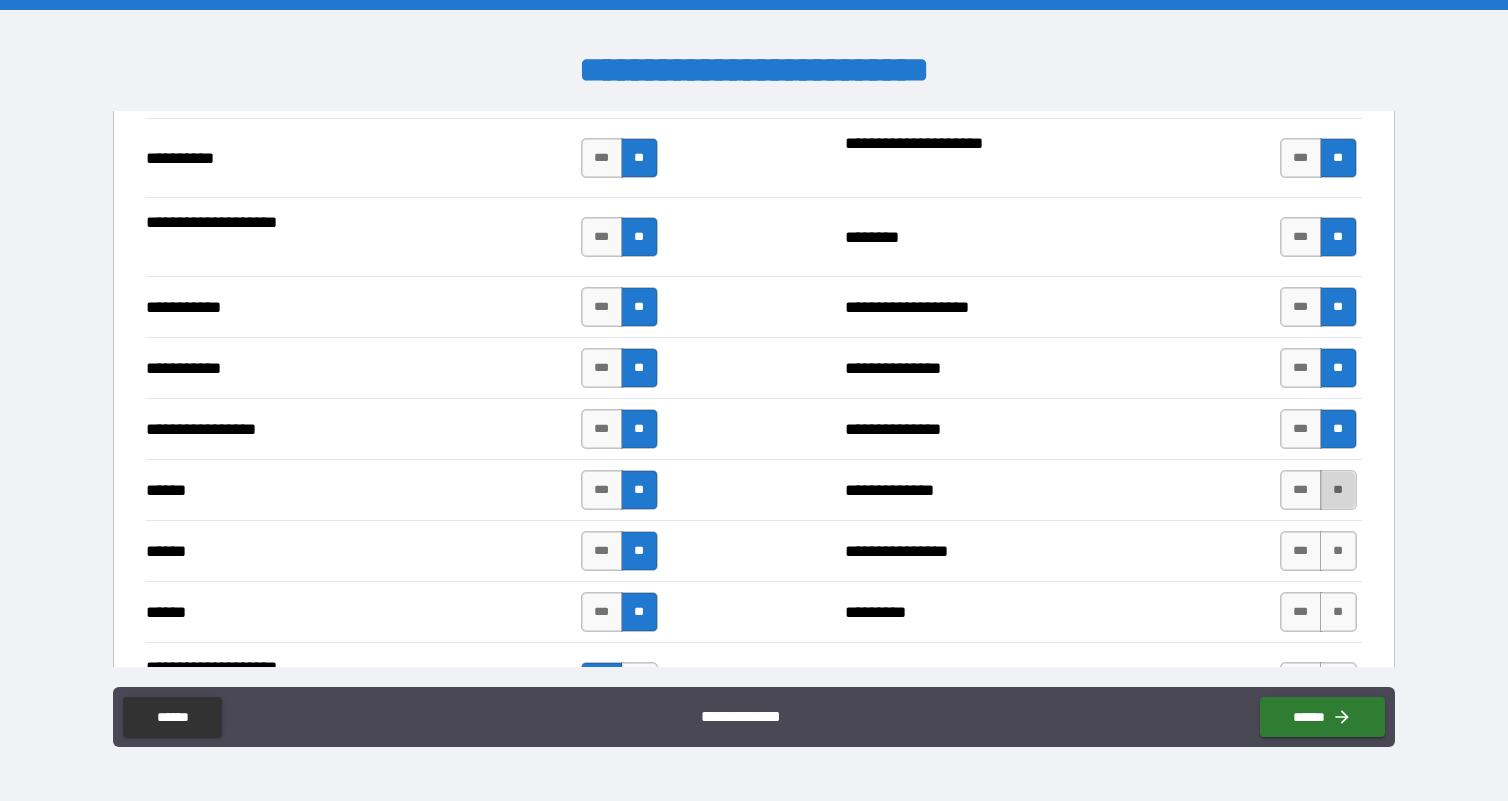 click on "**" at bounding box center [1338, 490] 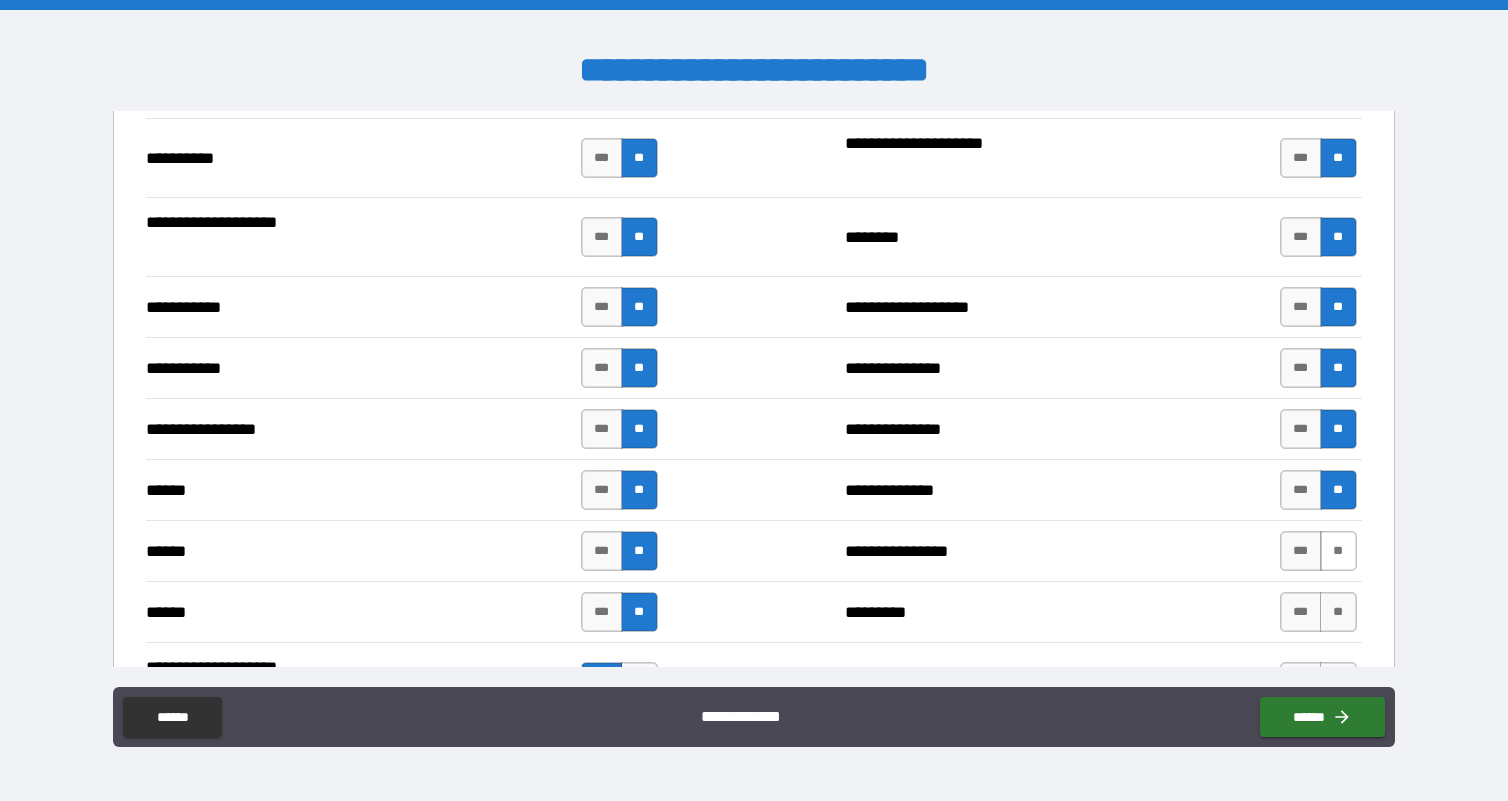 click on "**" at bounding box center (1338, 551) 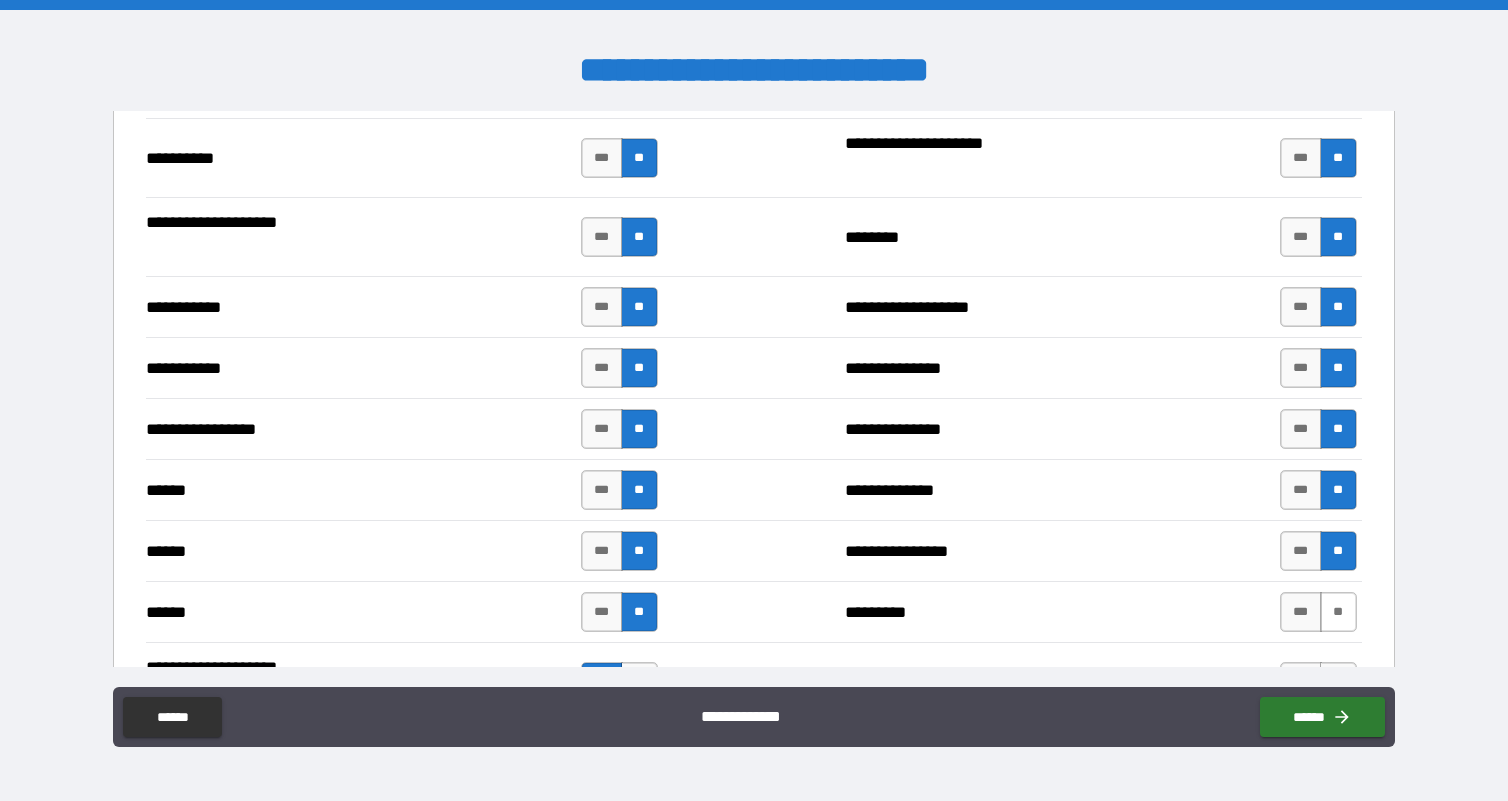 click on "**" at bounding box center (1338, 612) 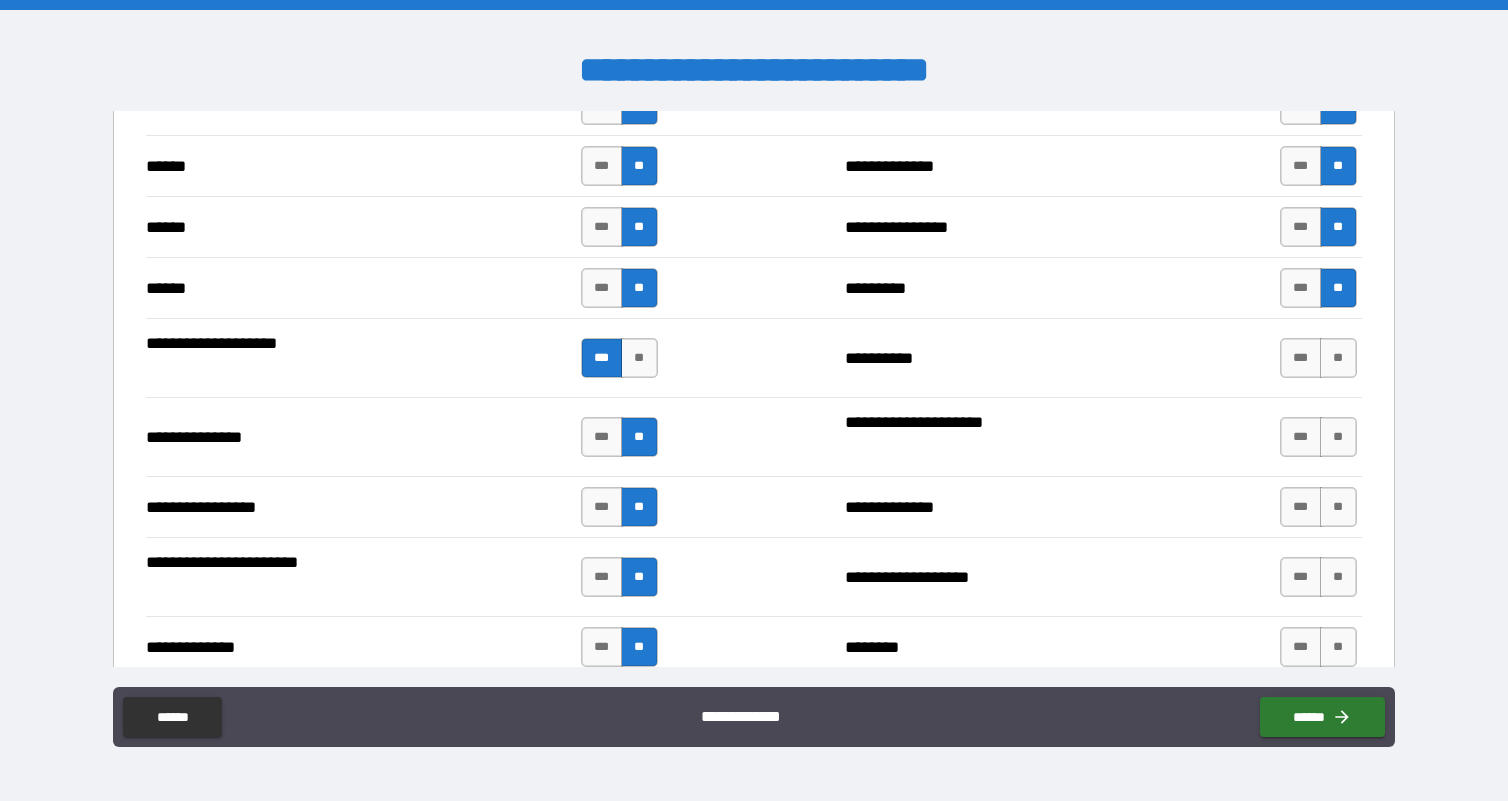 scroll, scrollTop: 2319, scrollLeft: 0, axis: vertical 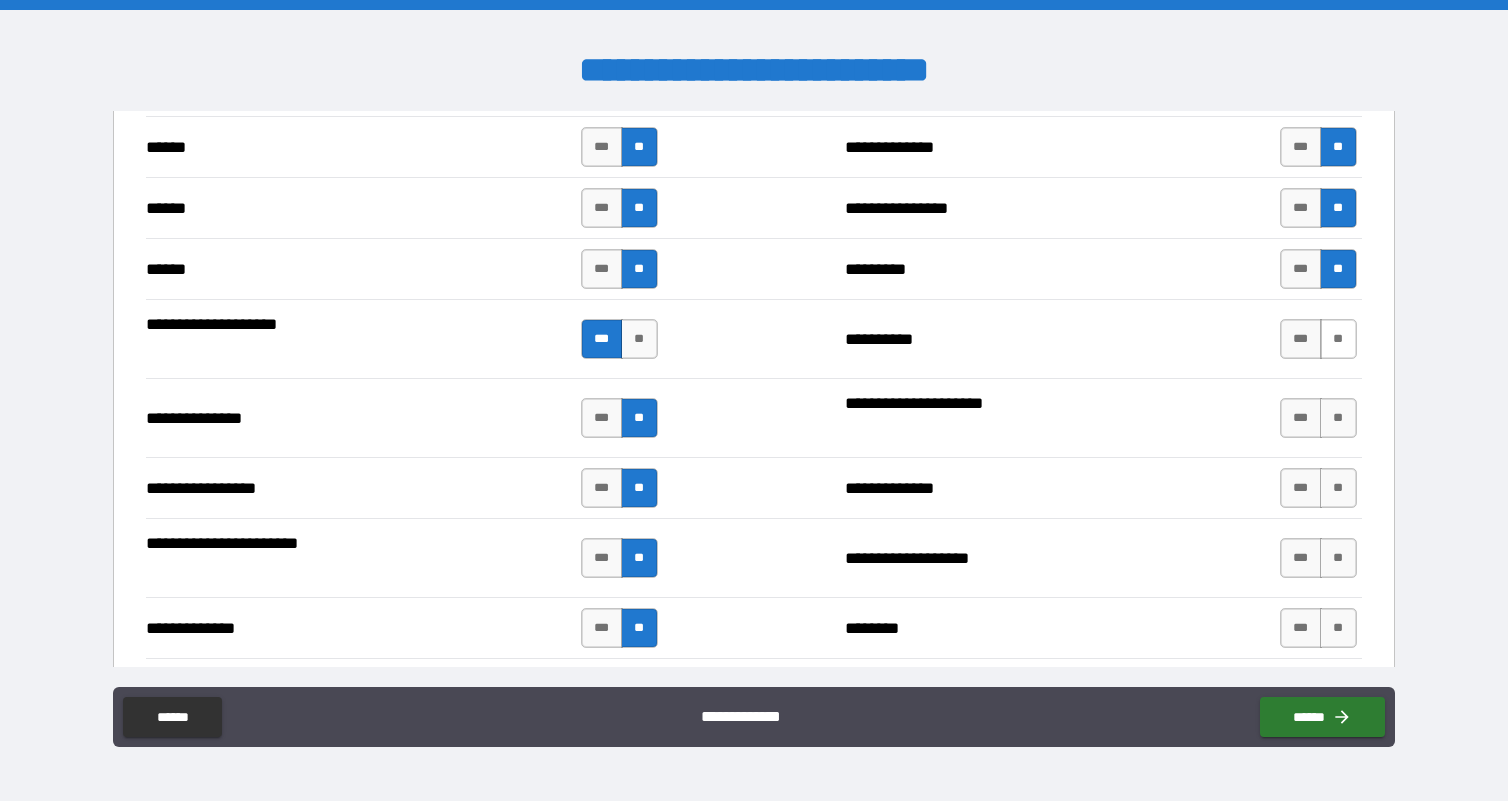 click on "**" at bounding box center [1338, 339] 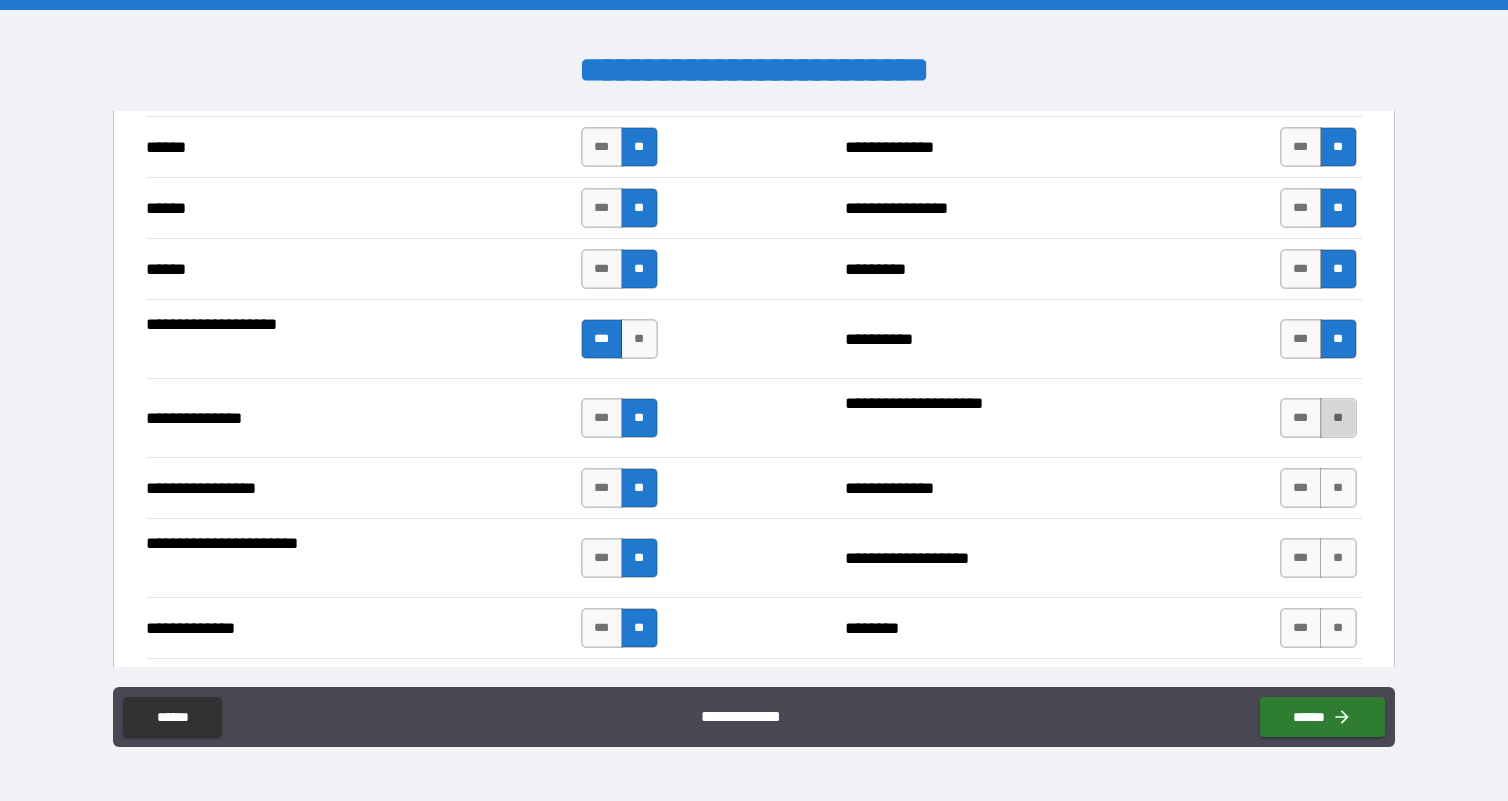 click on "**" at bounding box center [1338, 418] 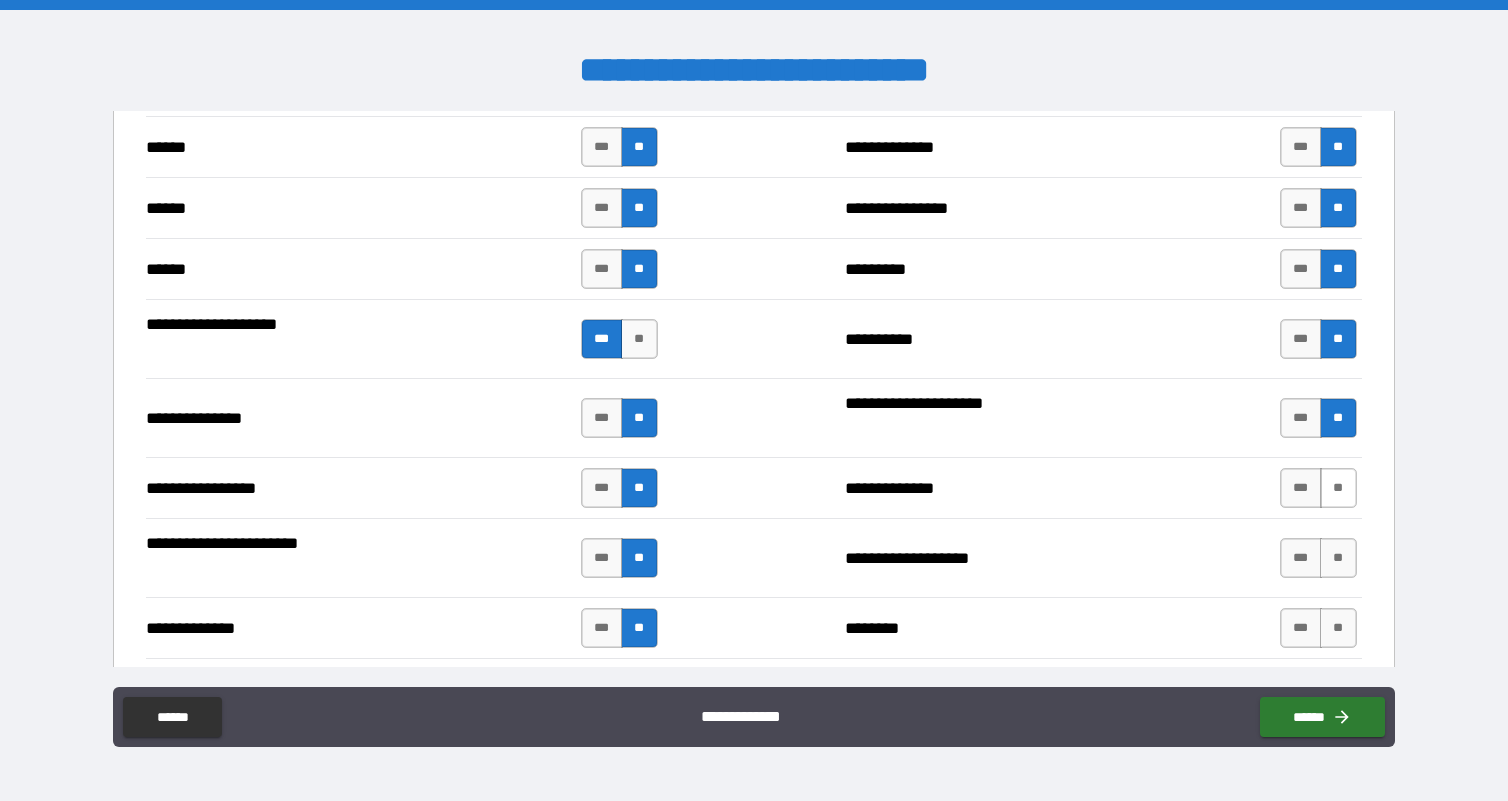 click on "**" at bounding box center (1338, 488) 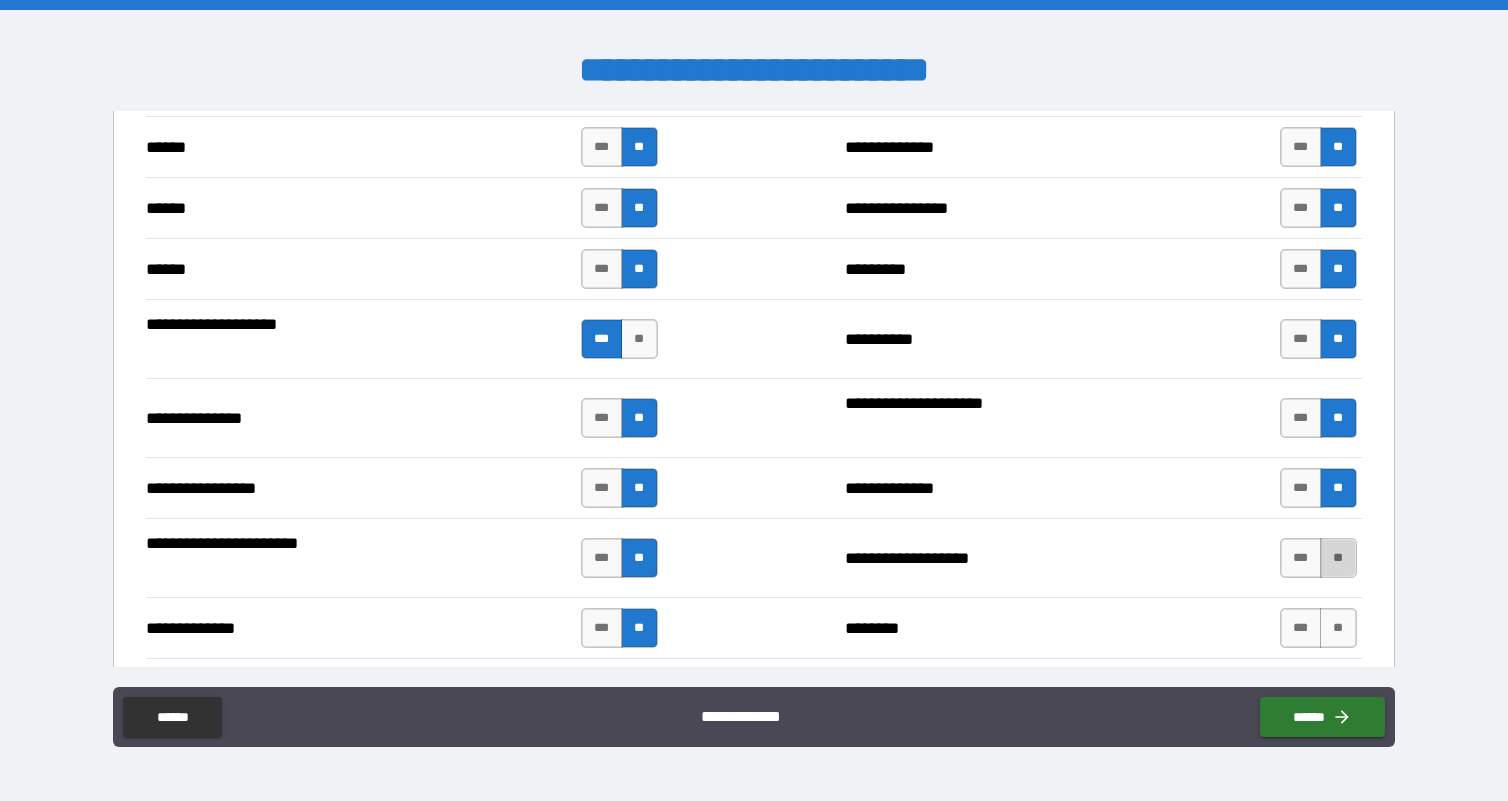 click on "**" at bounding box center (1338, 558) 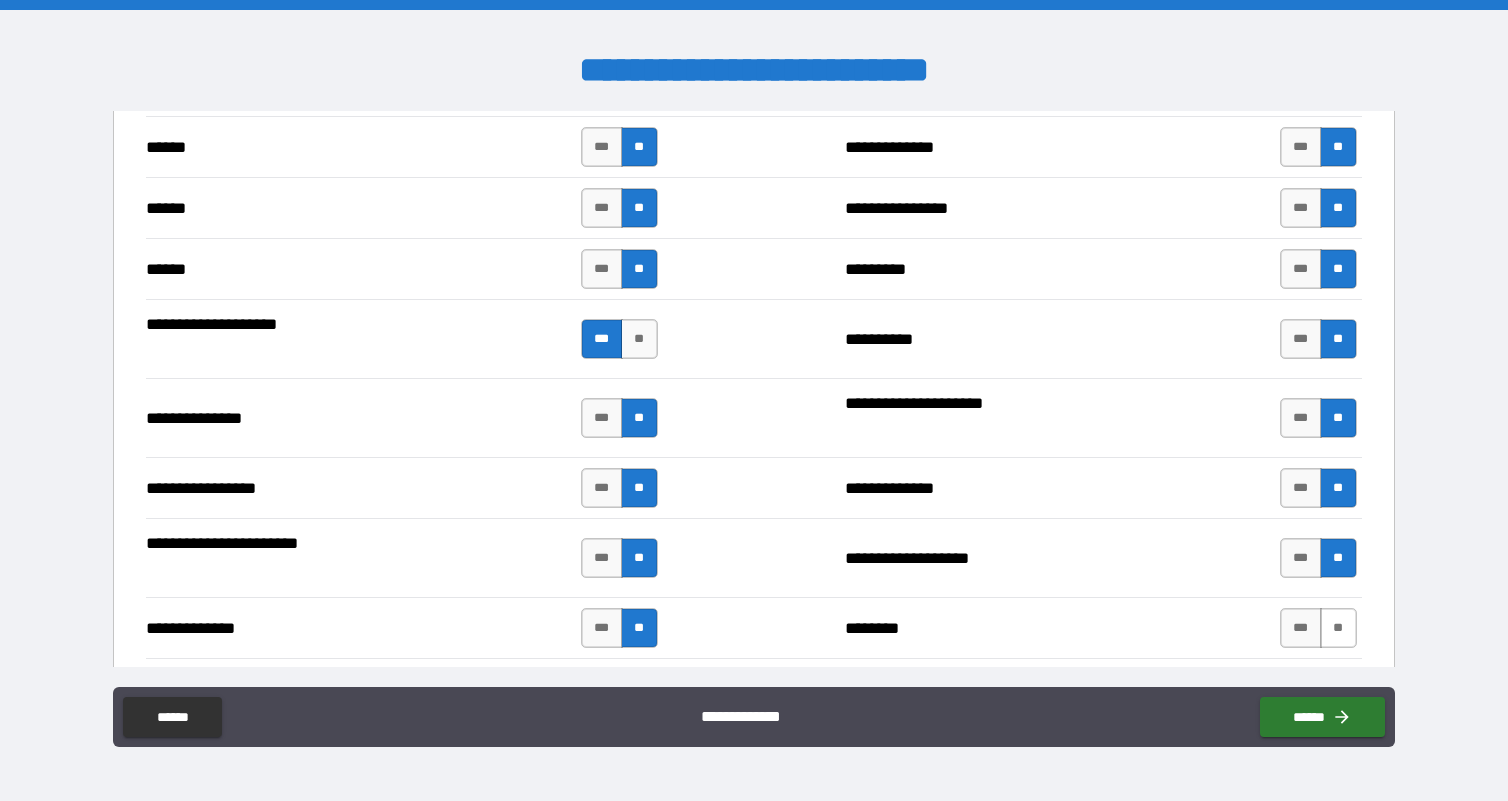 click on "**" at bounding box center [1338, 628] 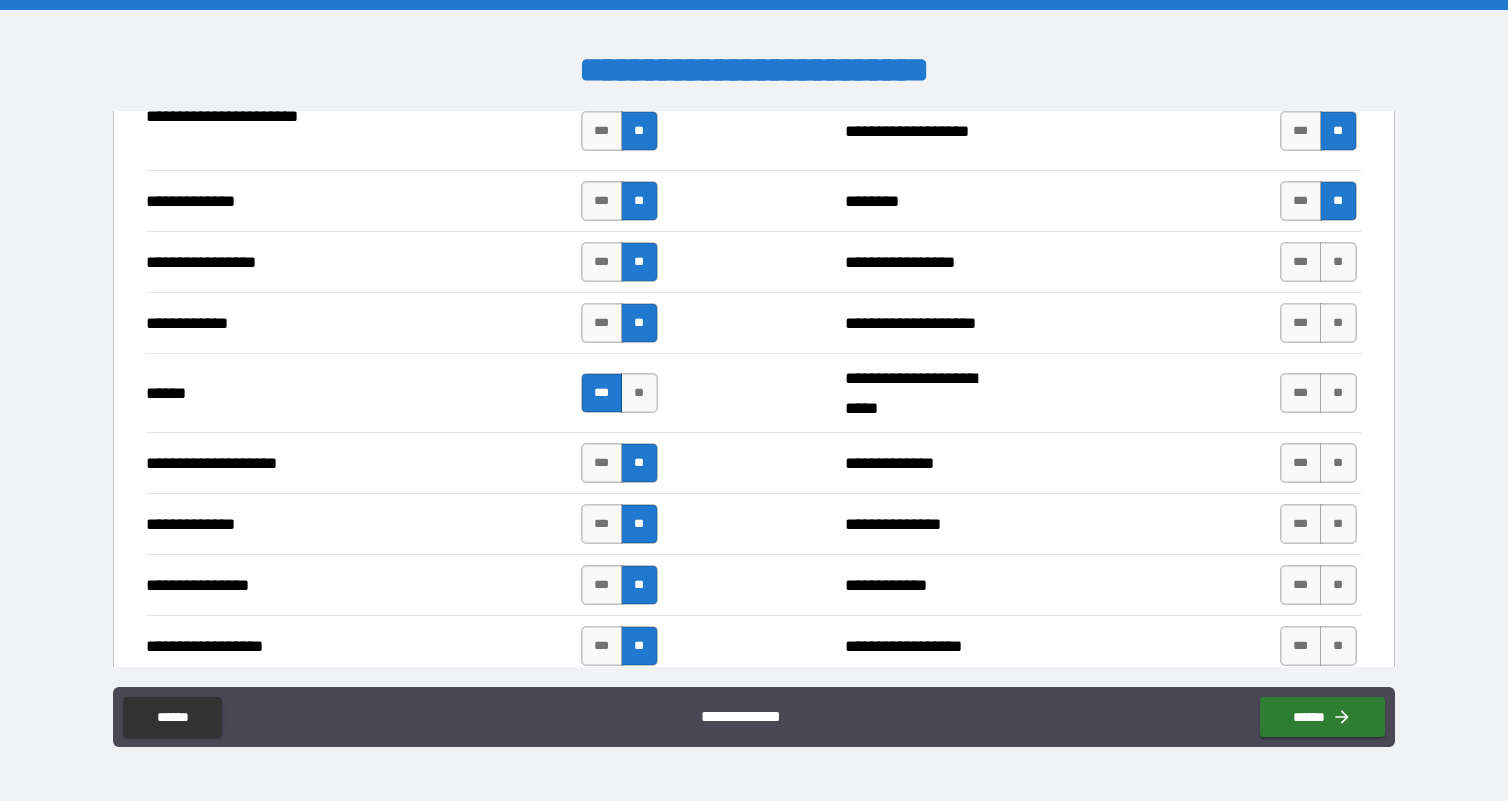 scroll, scrollTop: 2772, scrollLeft: 0, axis: vertical 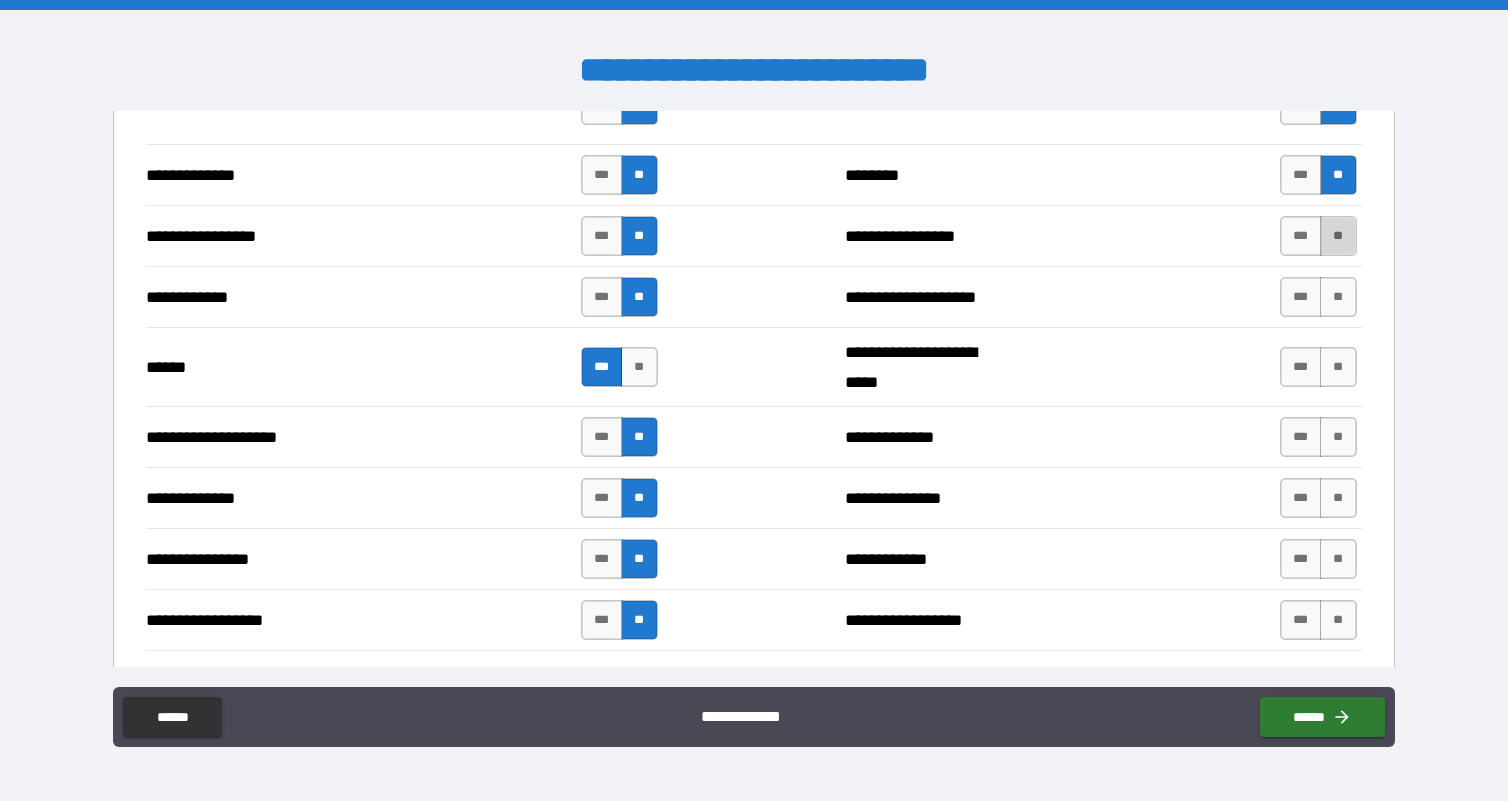 click on "**" at bounding box center [1338, 236] 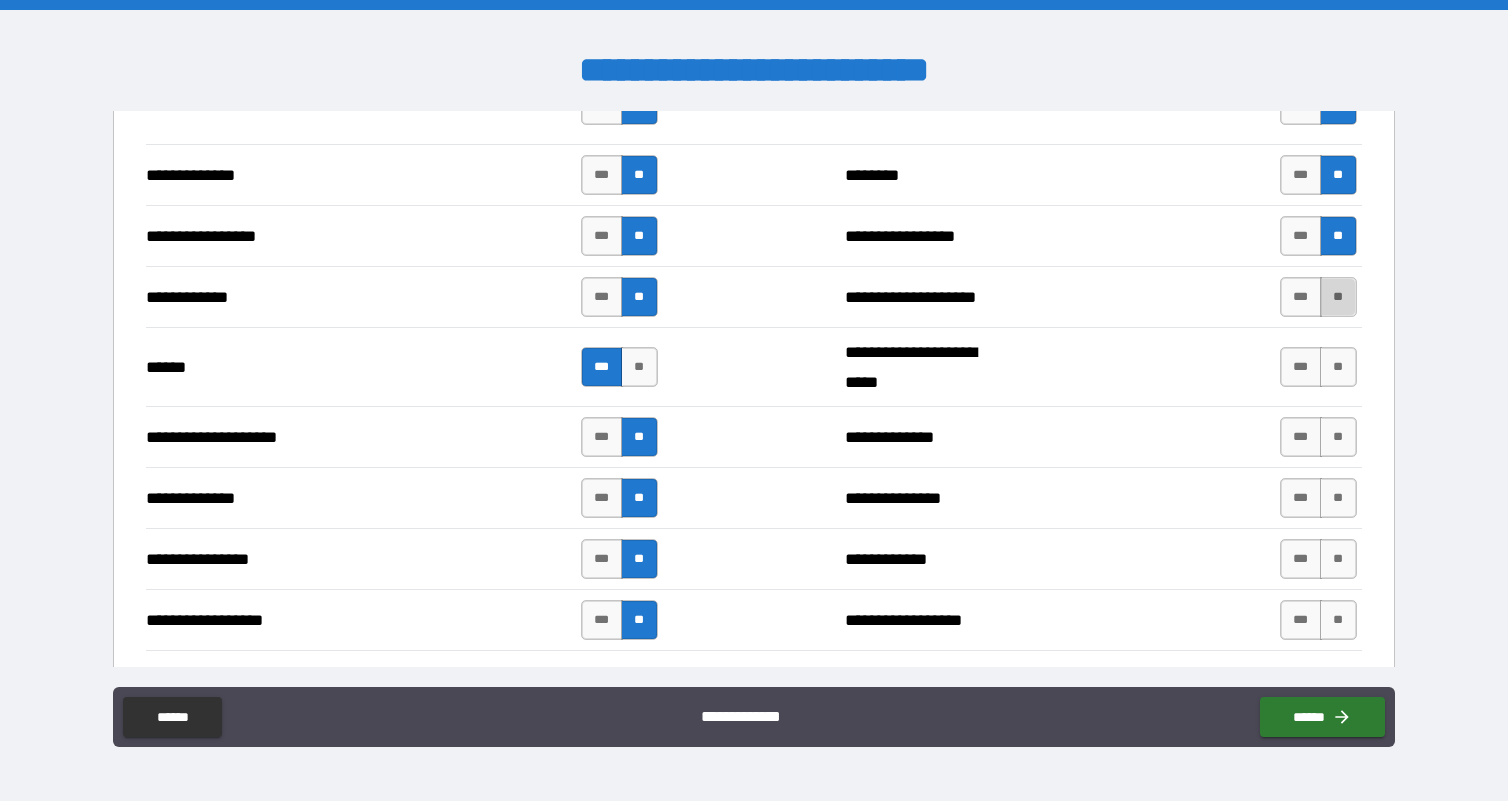 click on "**" at bounding box center (1338, 297) 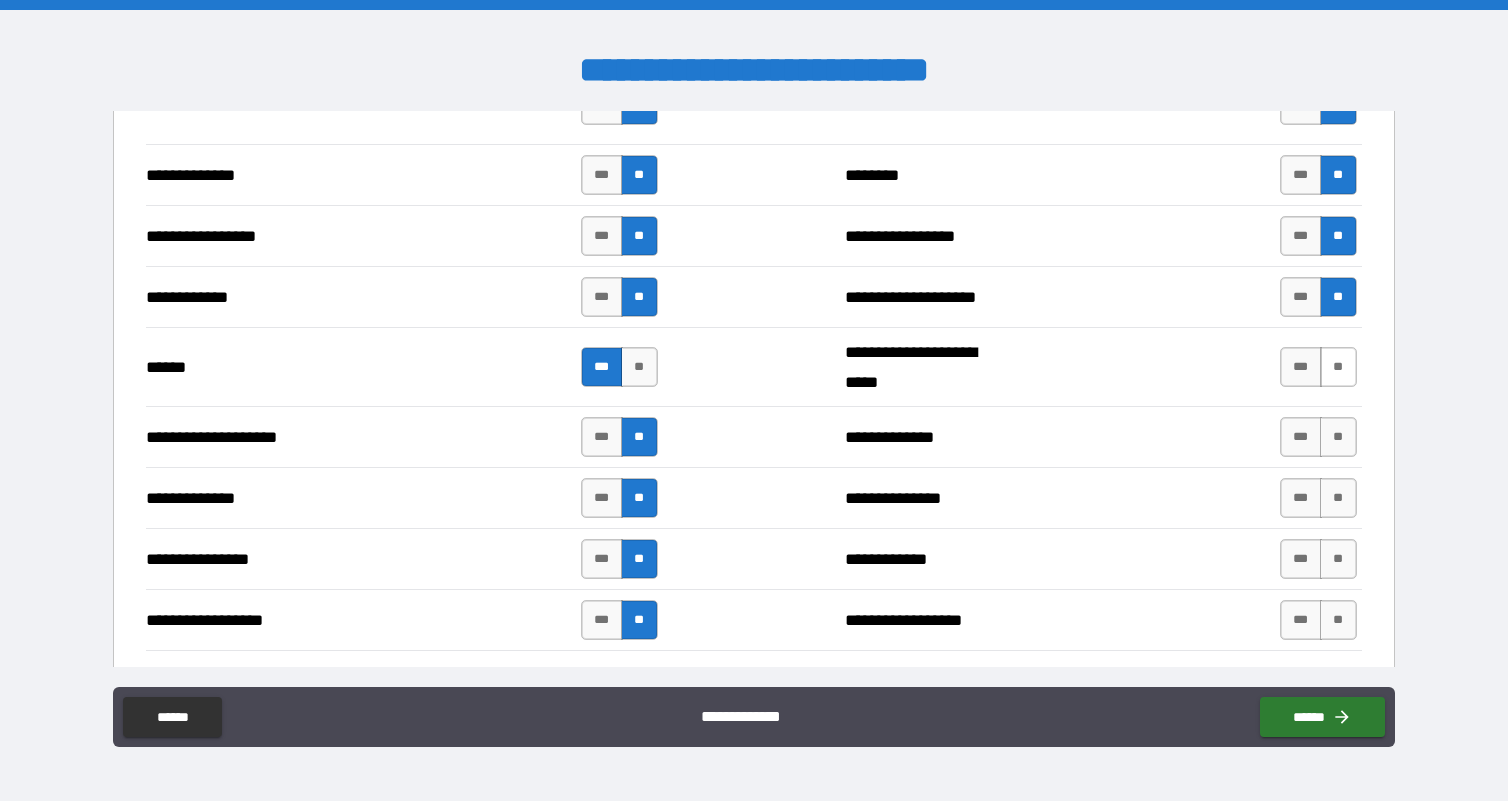 click on "**" at bounding box center [1338, 367] 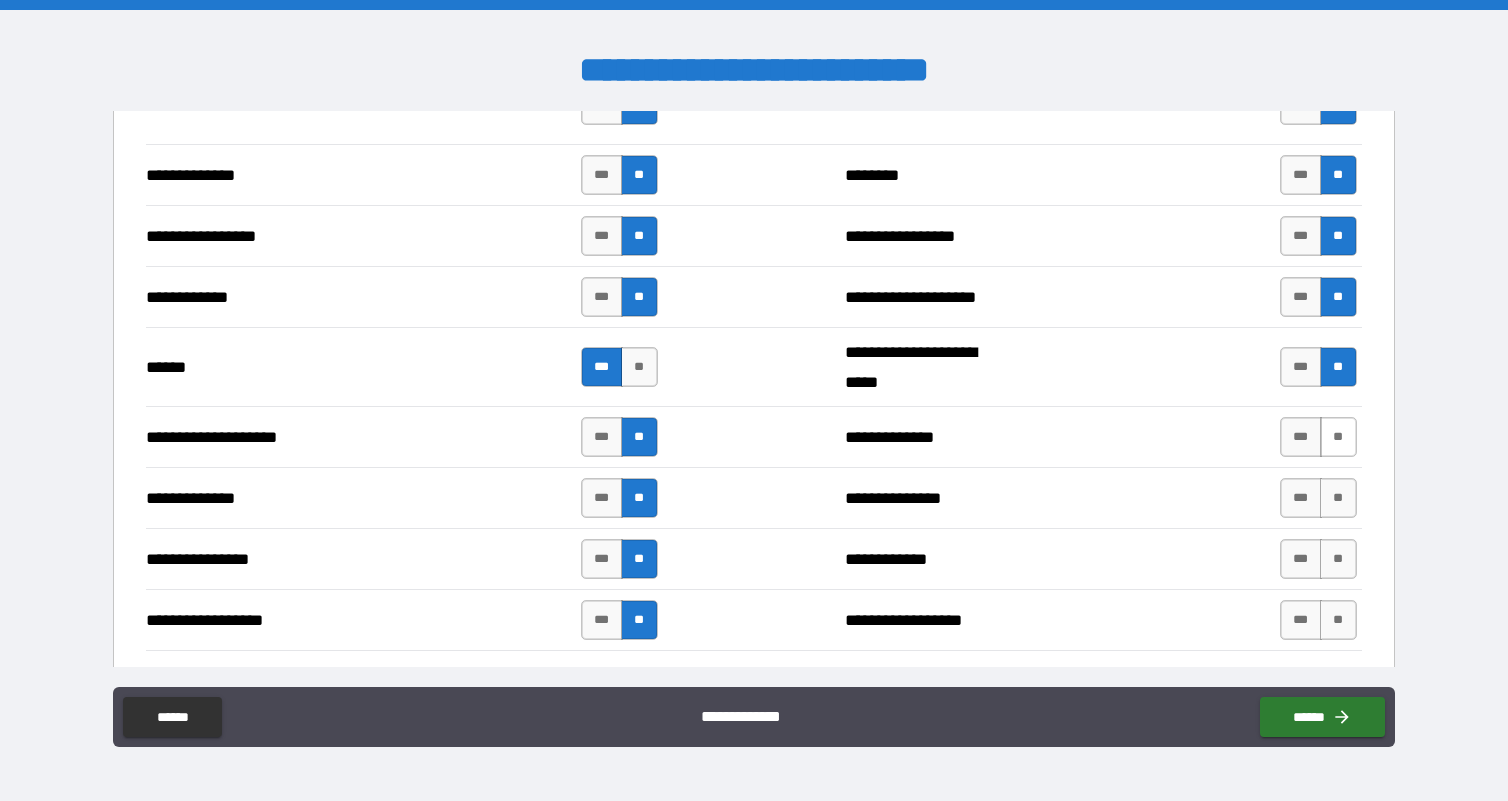 click on "**" at bounding box center (1338, 437) 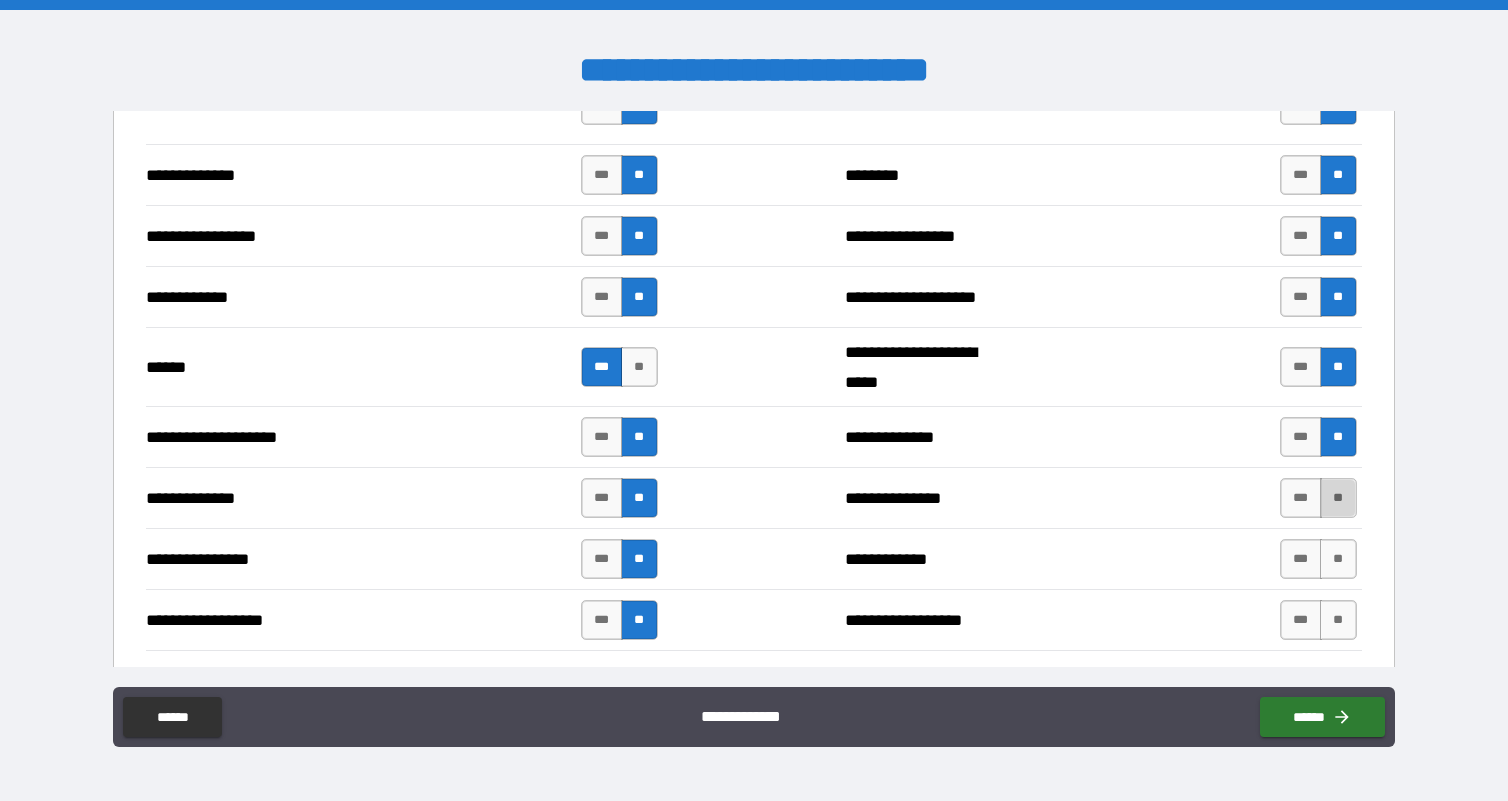 click on "**" at bounding box center [1338, 498] 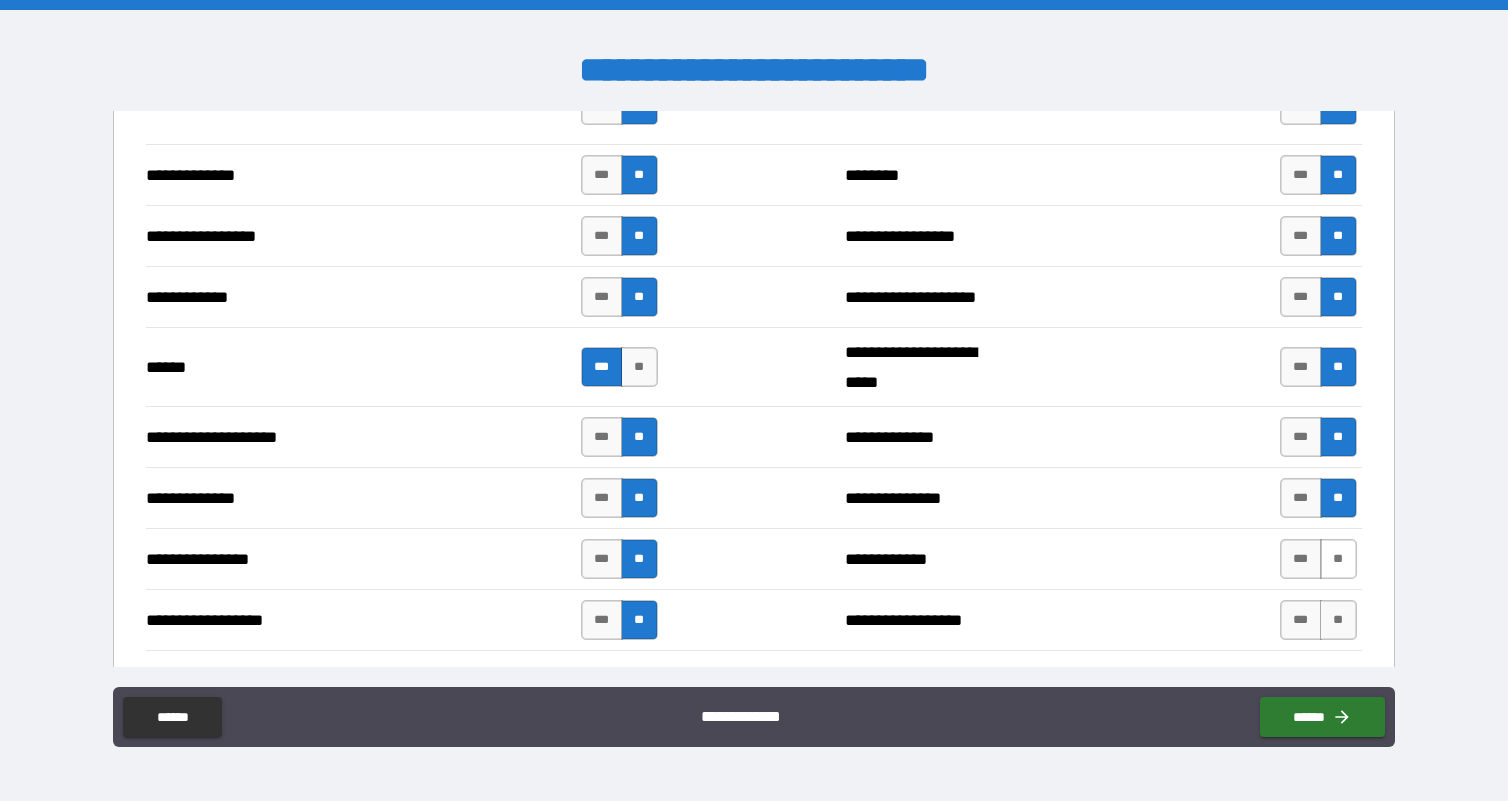 click on "**" at bounding box center [1338, 559] 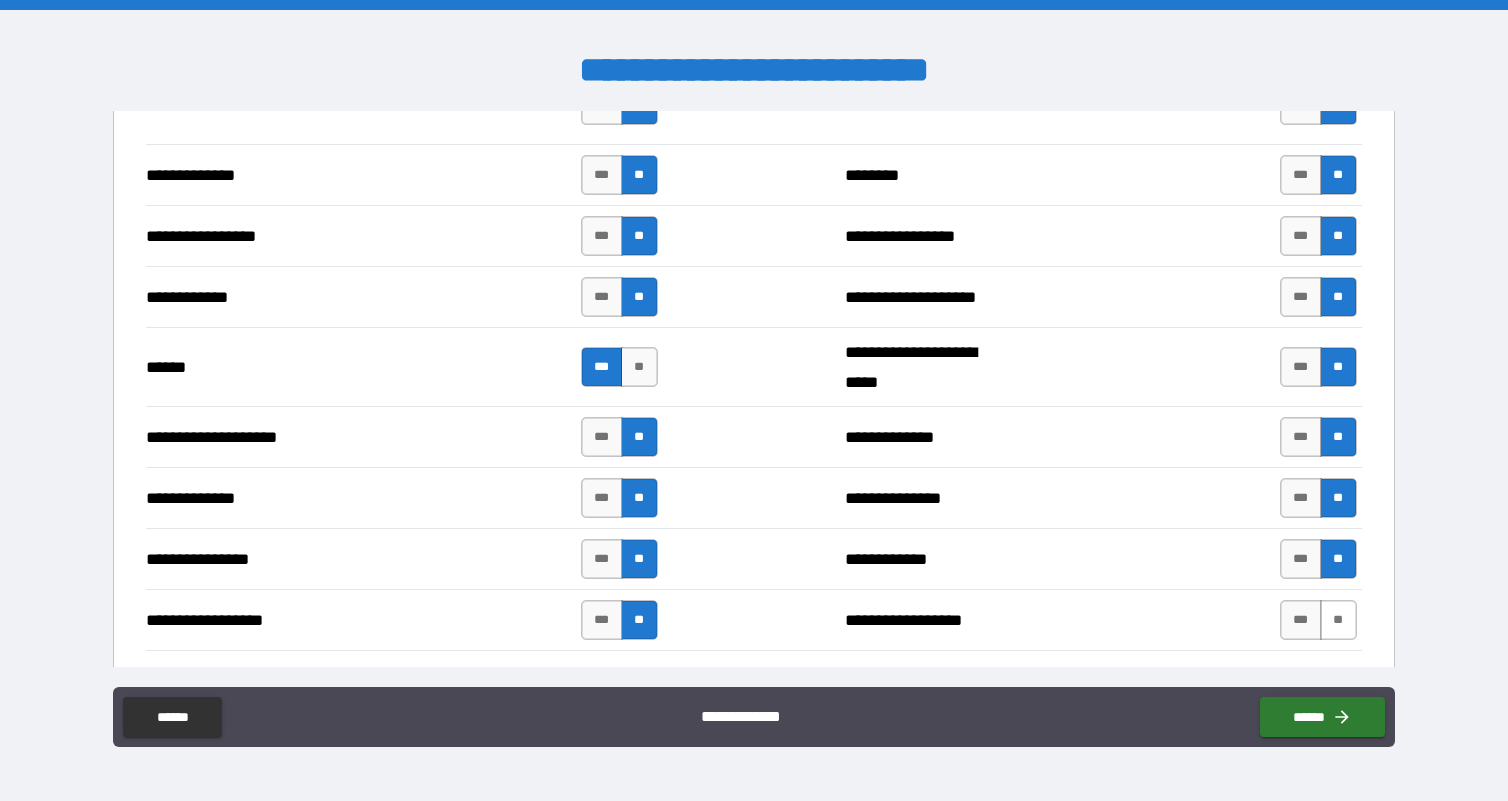 click on "**" at bounding box center (1338, 620) 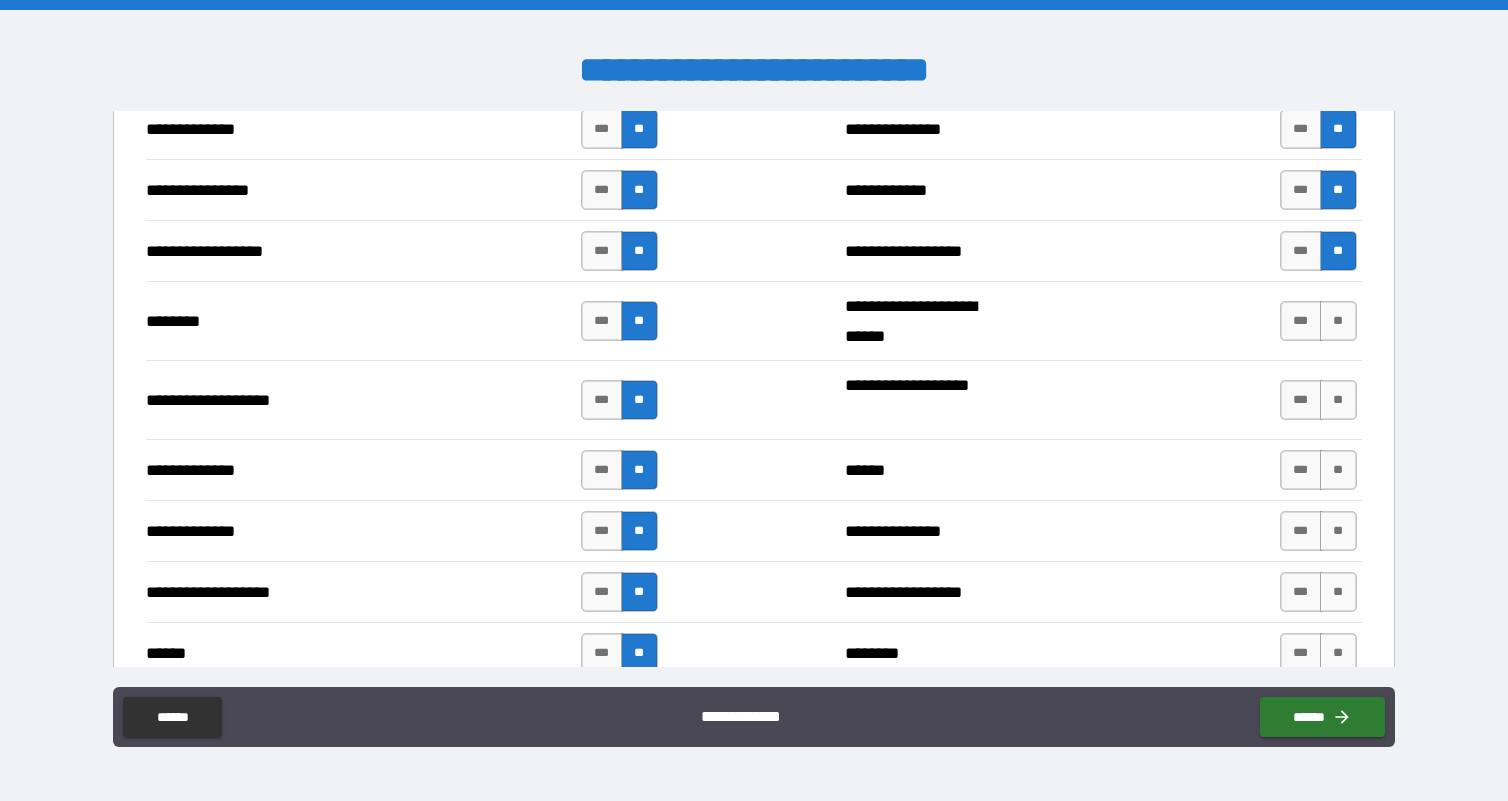 scroll, scrollTop: 3174, scrollLeft: 0, axis: vertical 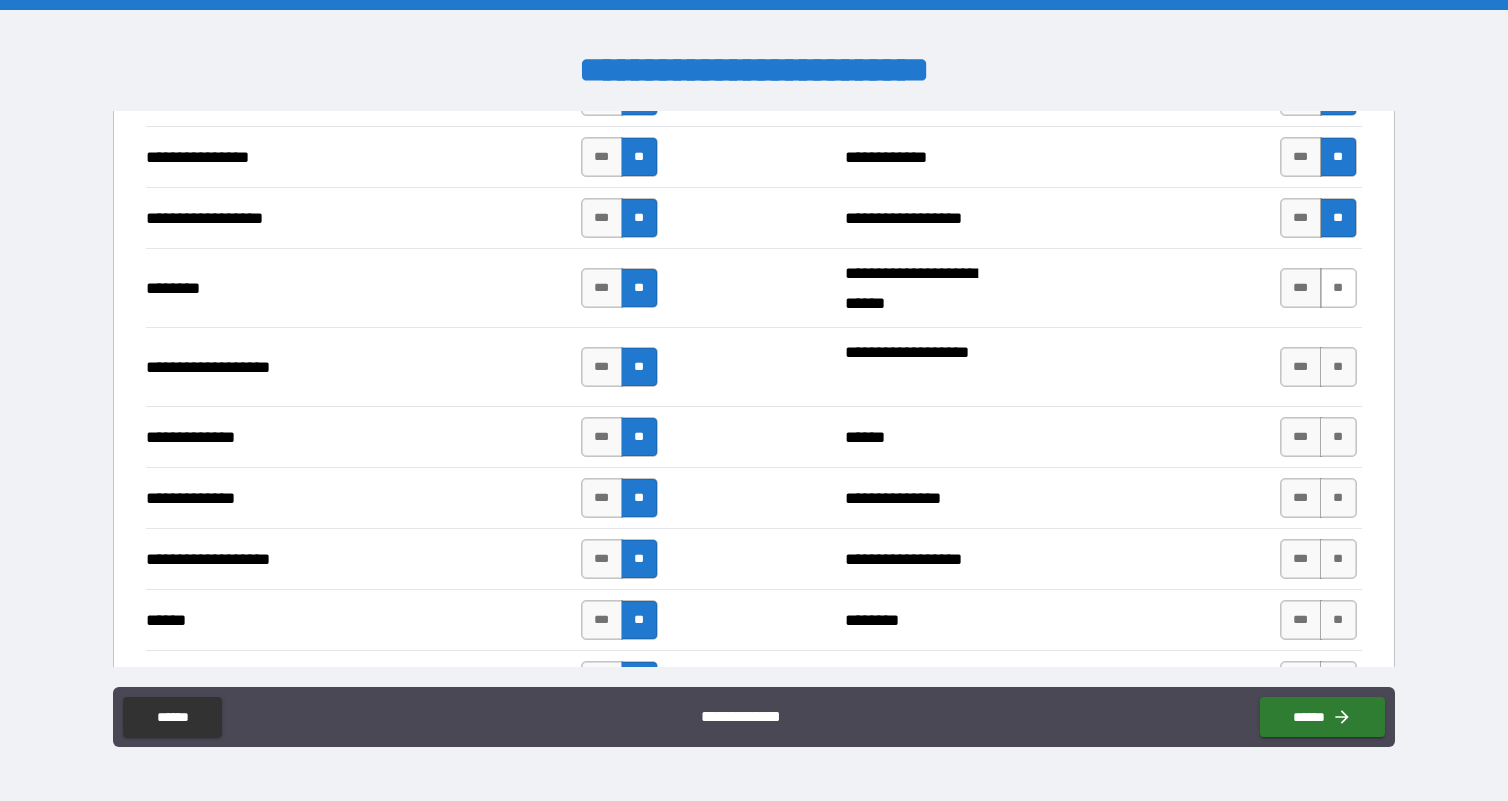 click on "**" at bounding box center (1338, 288) 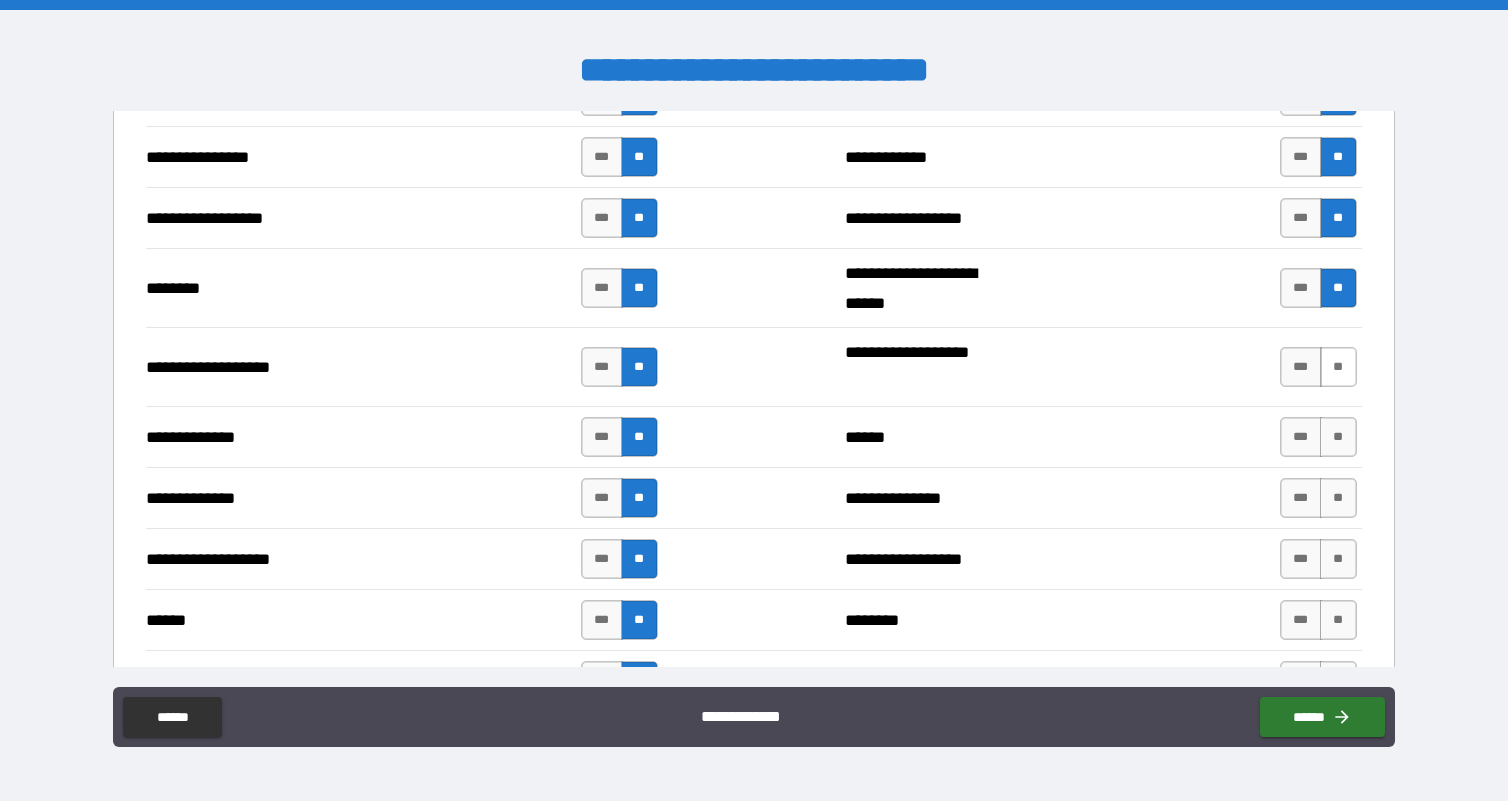 click on "**" at bounding box center (1338, 367) 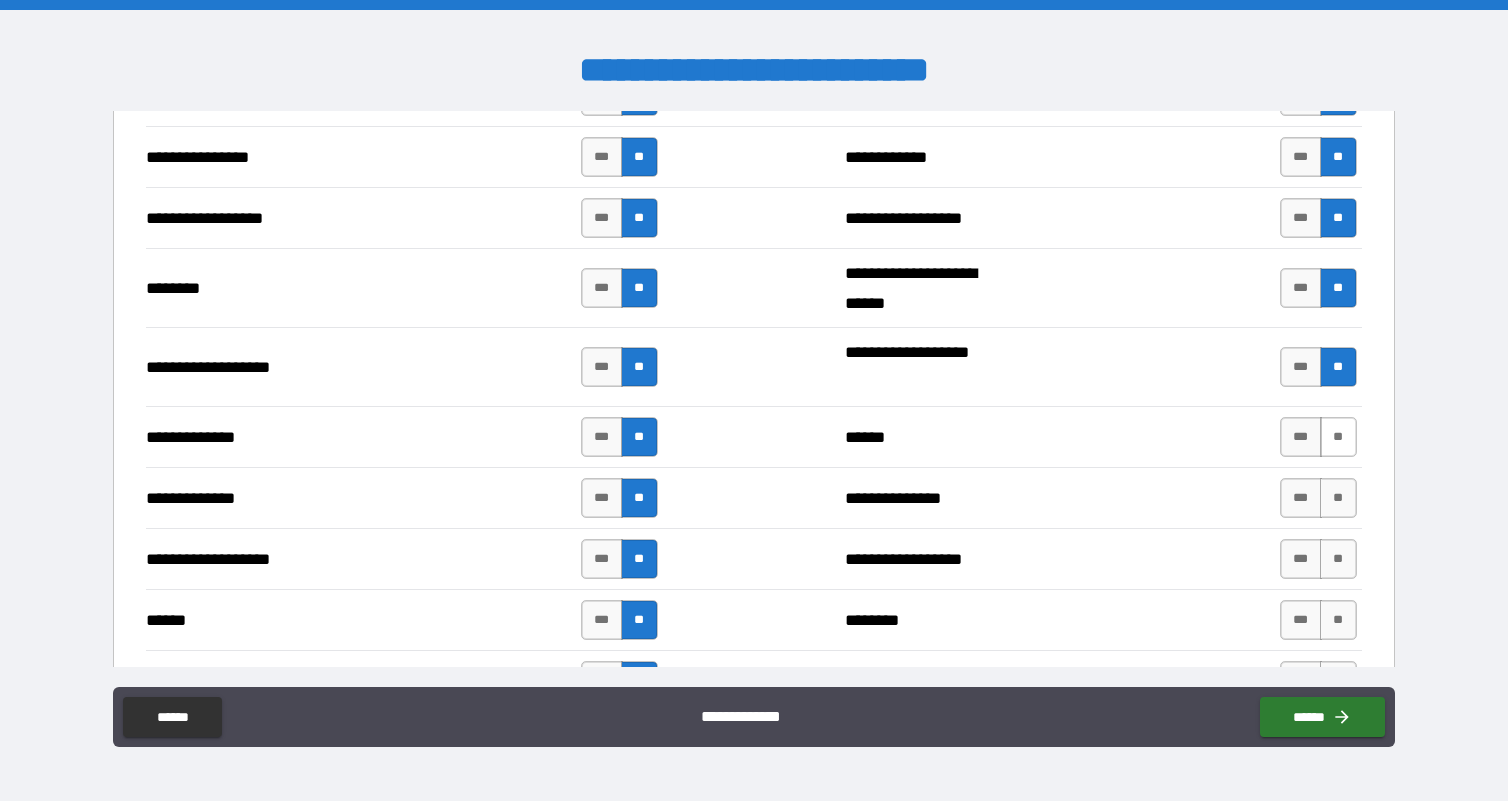 click on "**" at bounding box center [1338, 437] 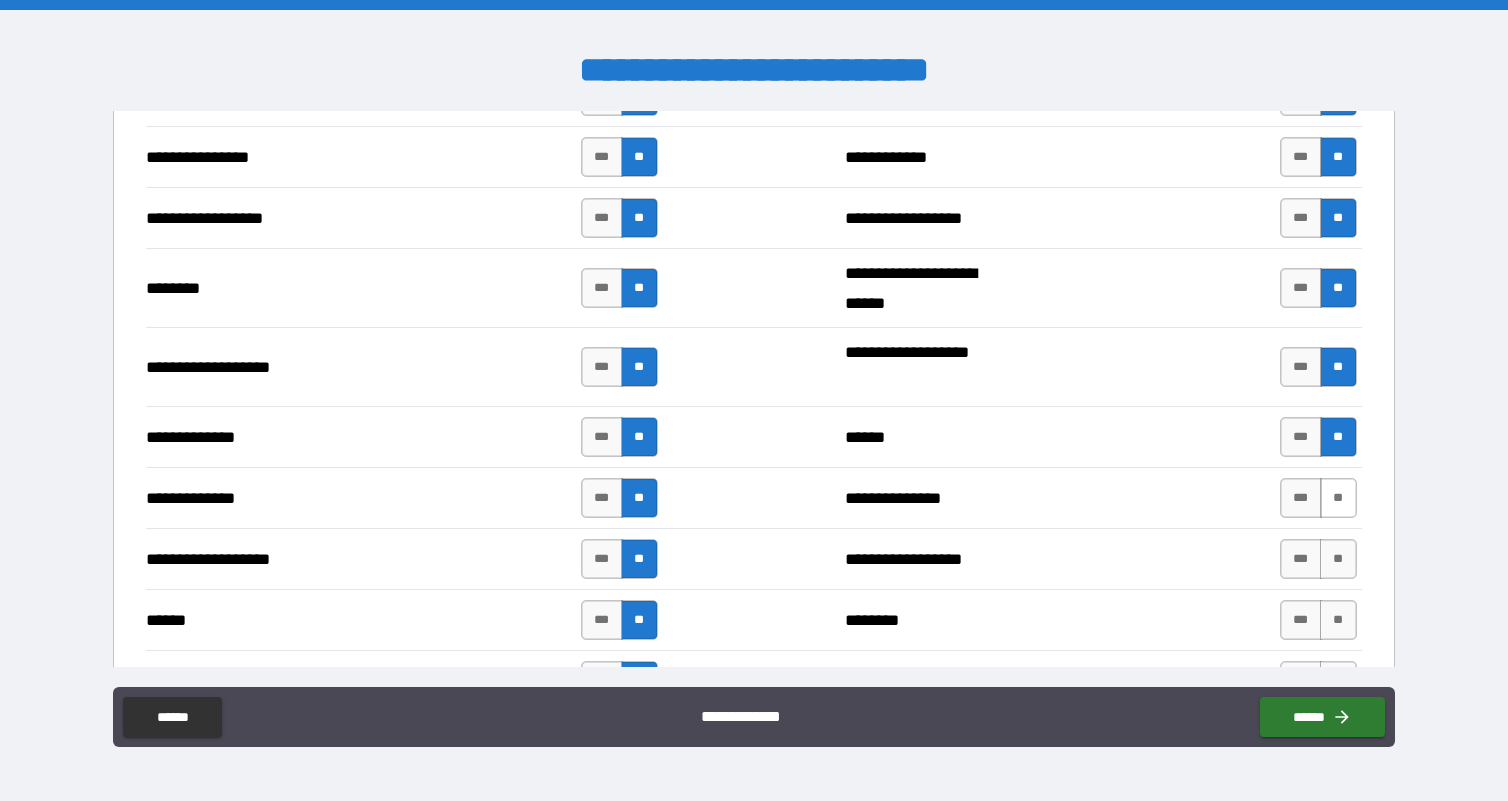 click on "**" at bounding box center (1338, 498) 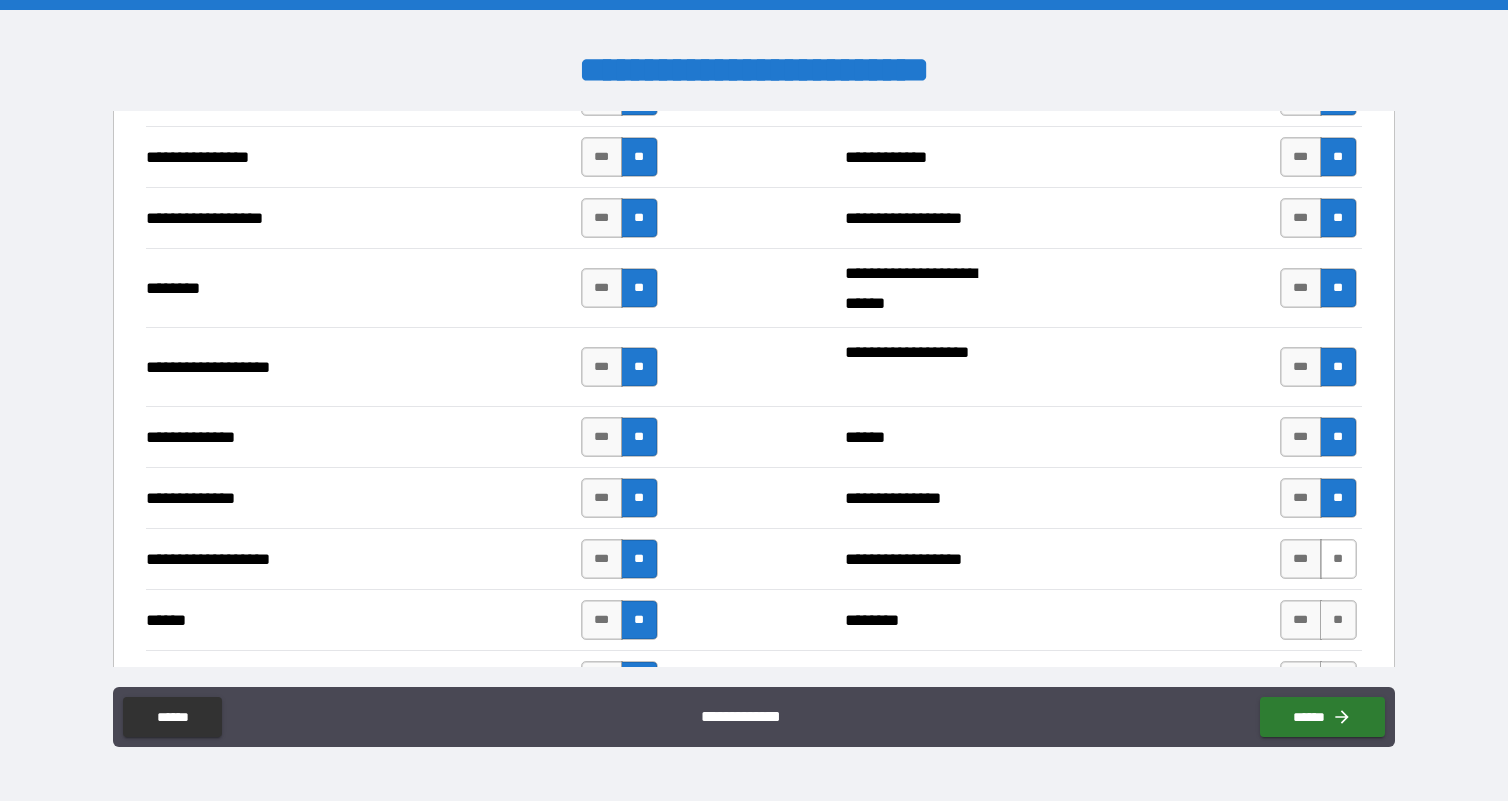 click on "**" at bounding box center [1338, 559] 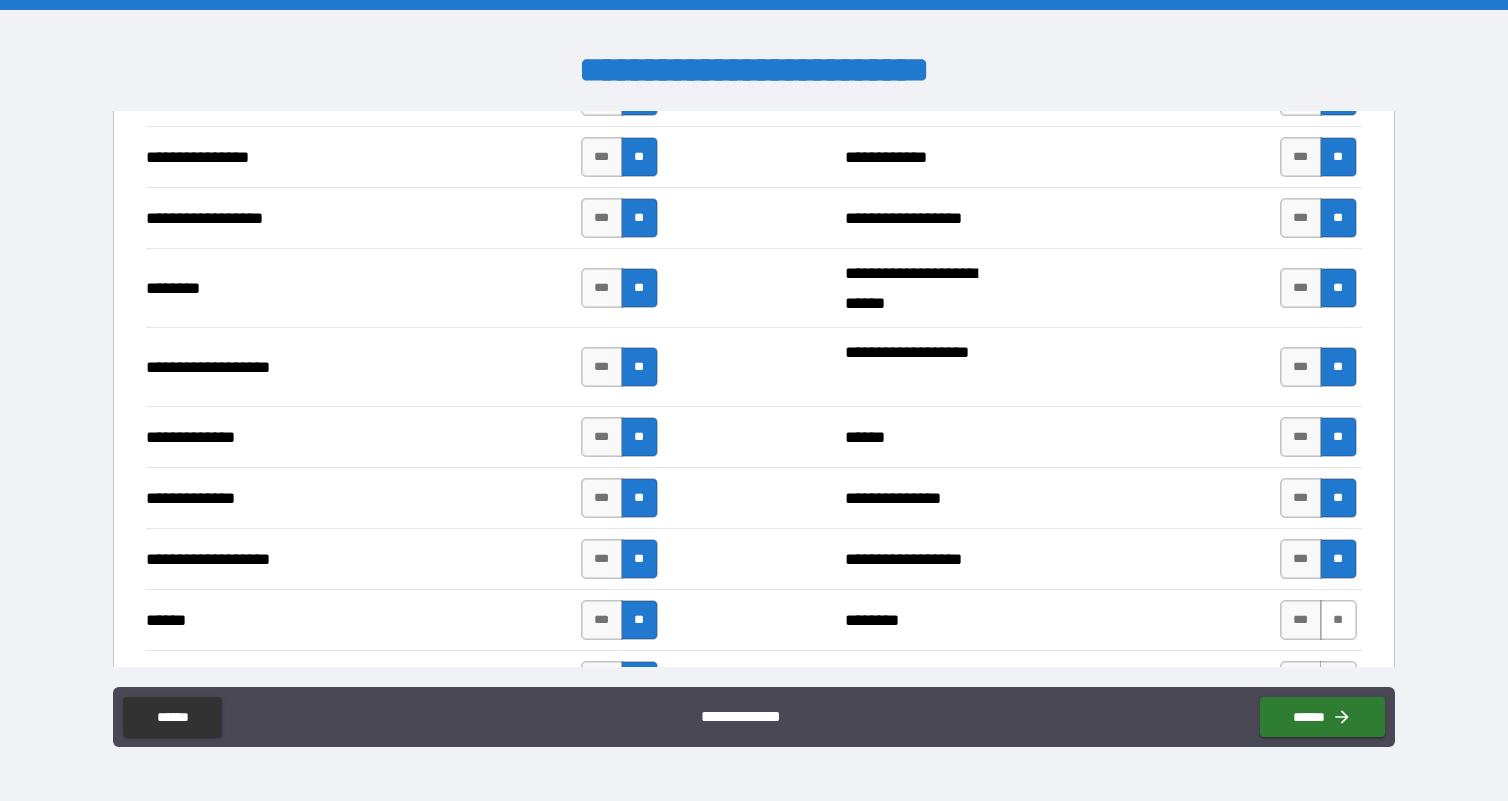 click on "**" at bounding box center (1338, 620) 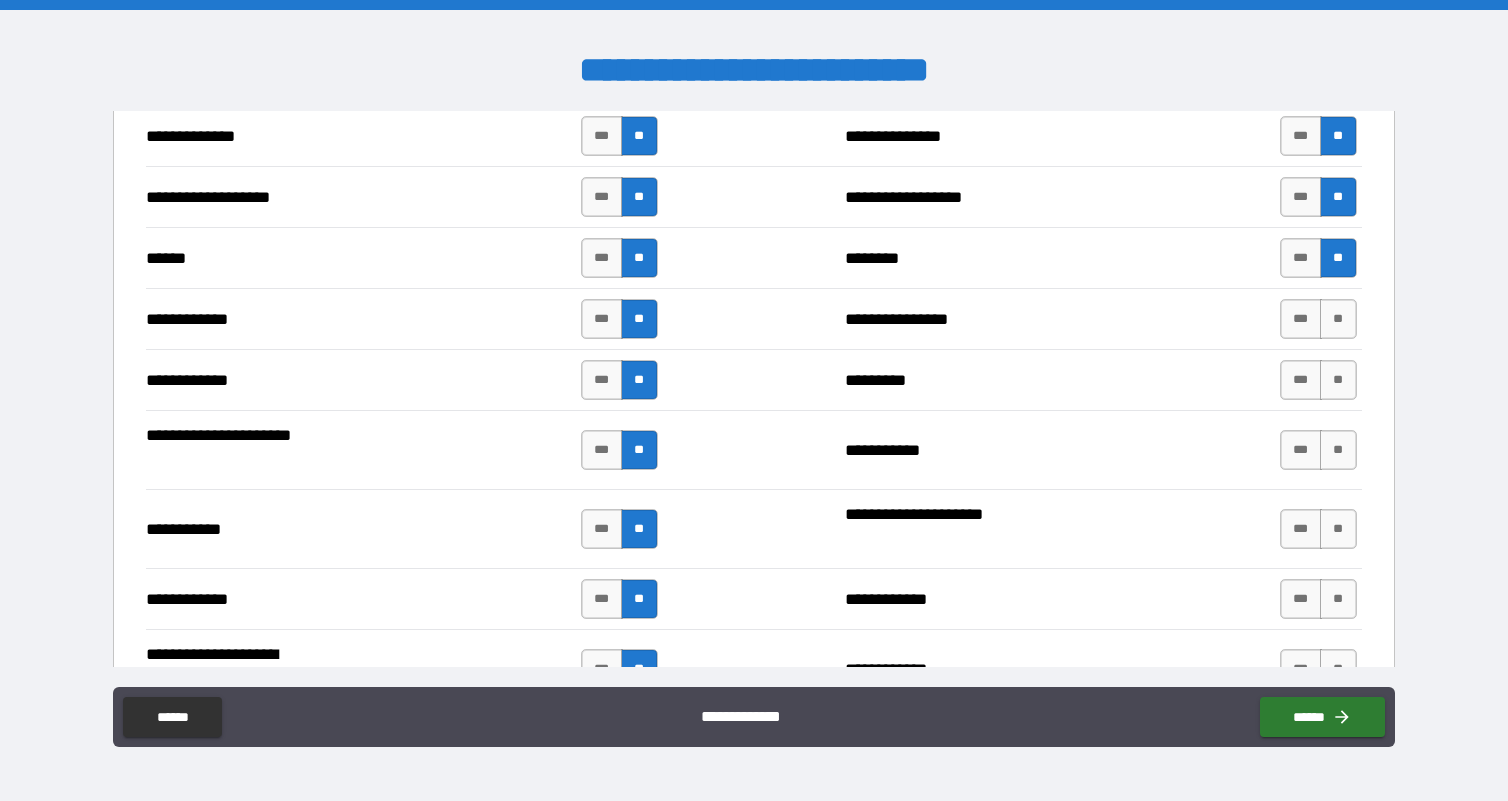 scroll, scrollTop: 3545, scrollLeft: 0, axis: vertical 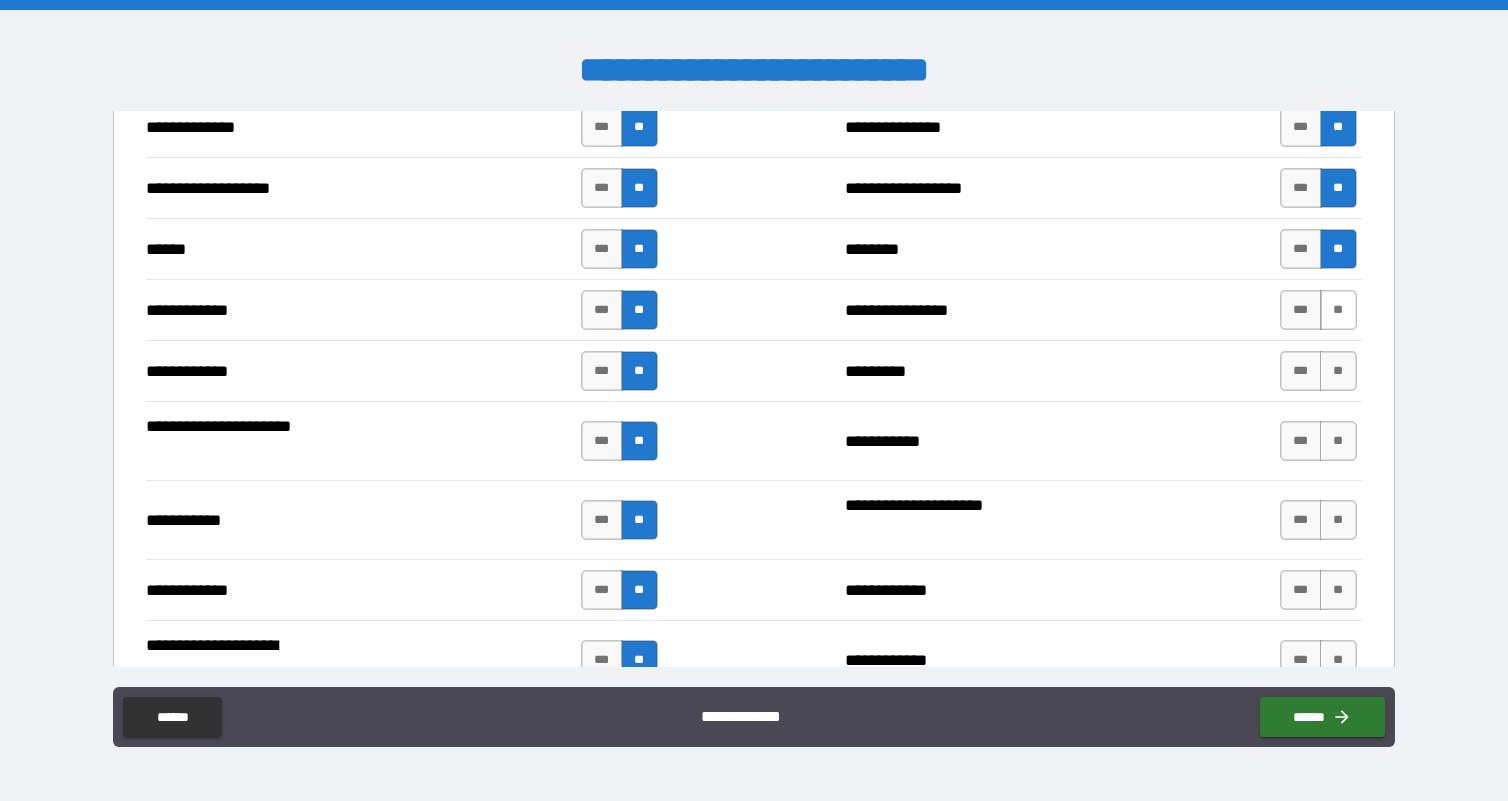 click on "**" at bounding box center [1338, 310] 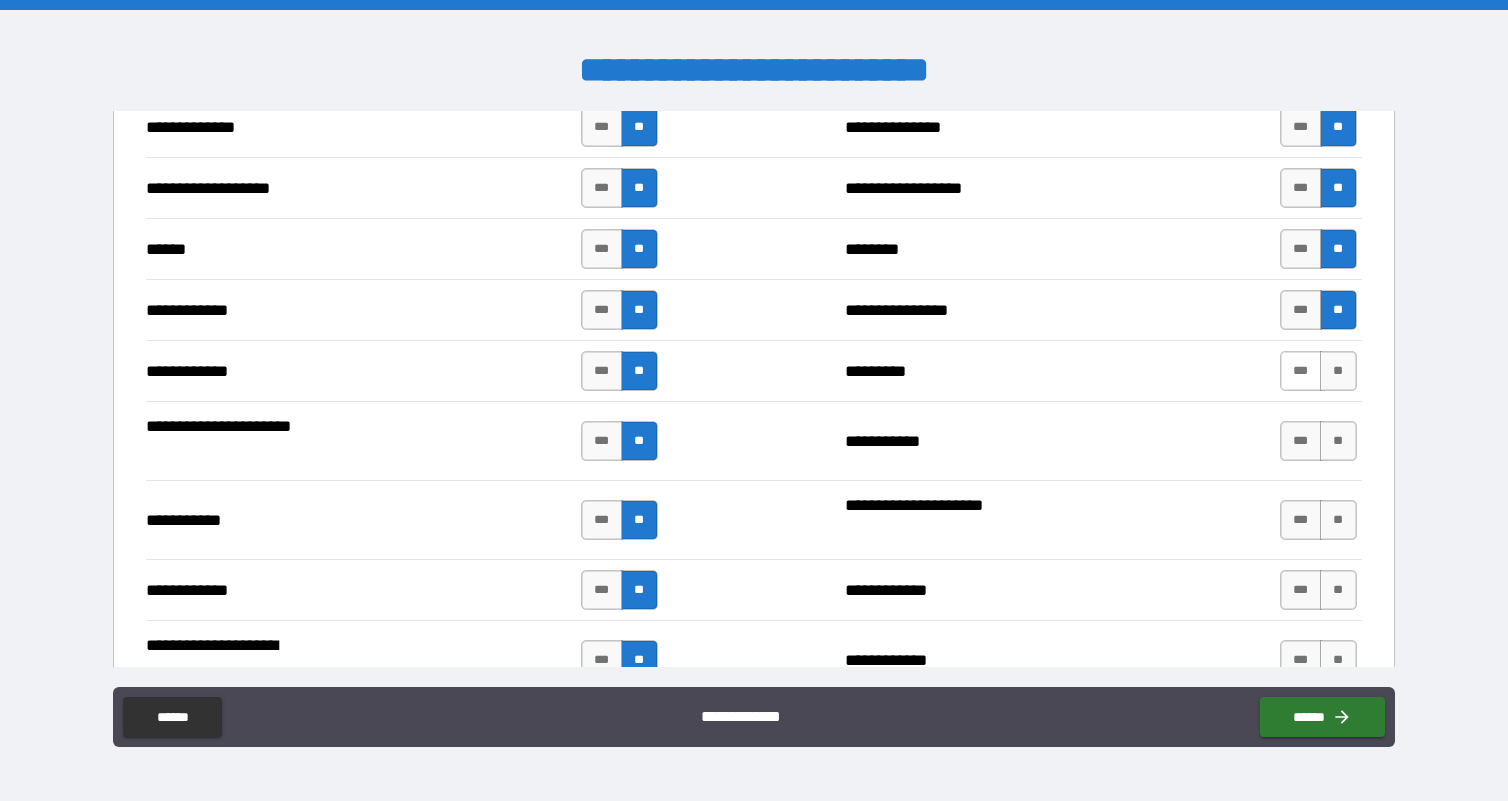 click on "***" at bounding box center (1301, 371) 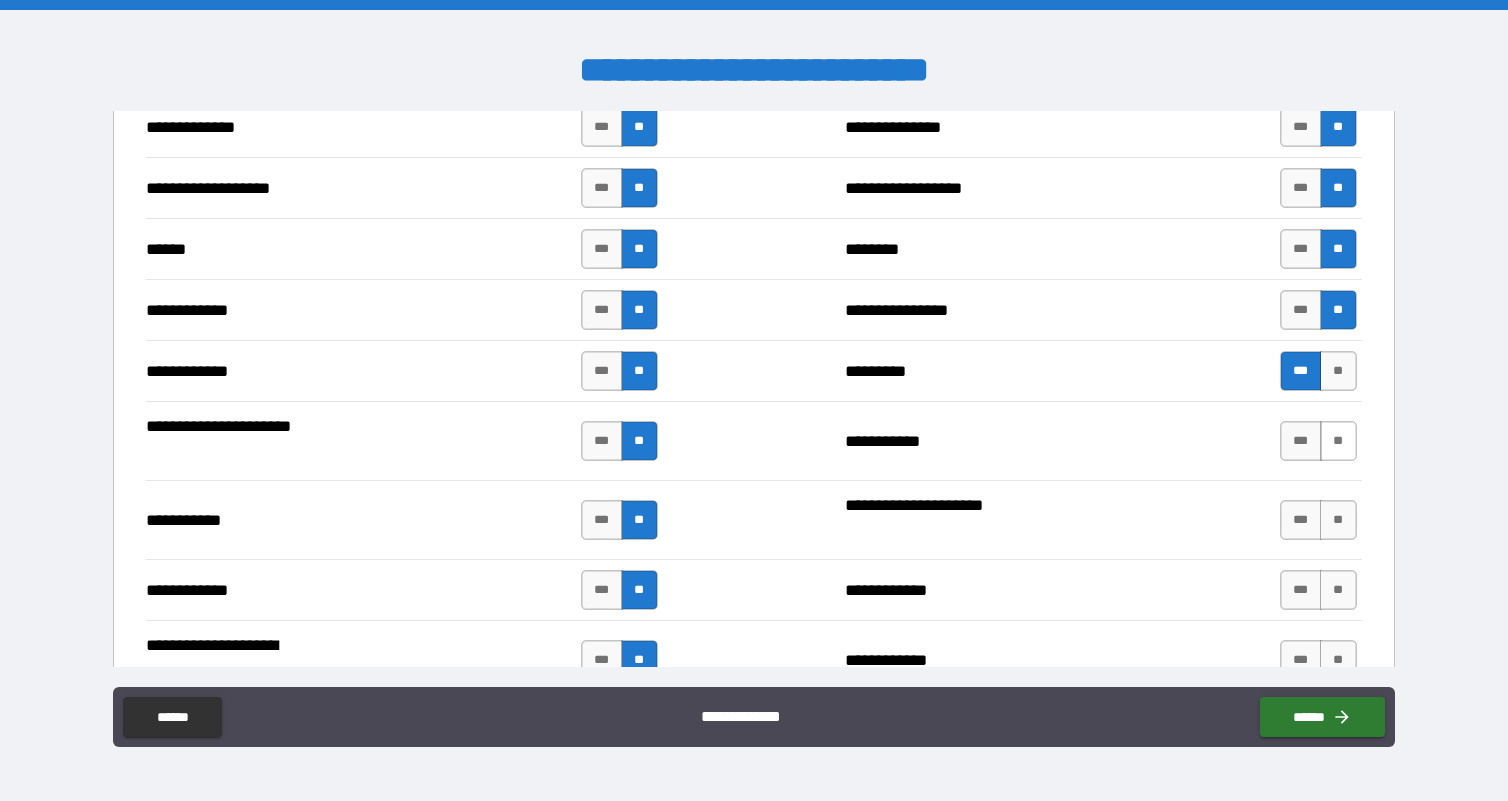 click on "**" at bounding box center (1338, 441) 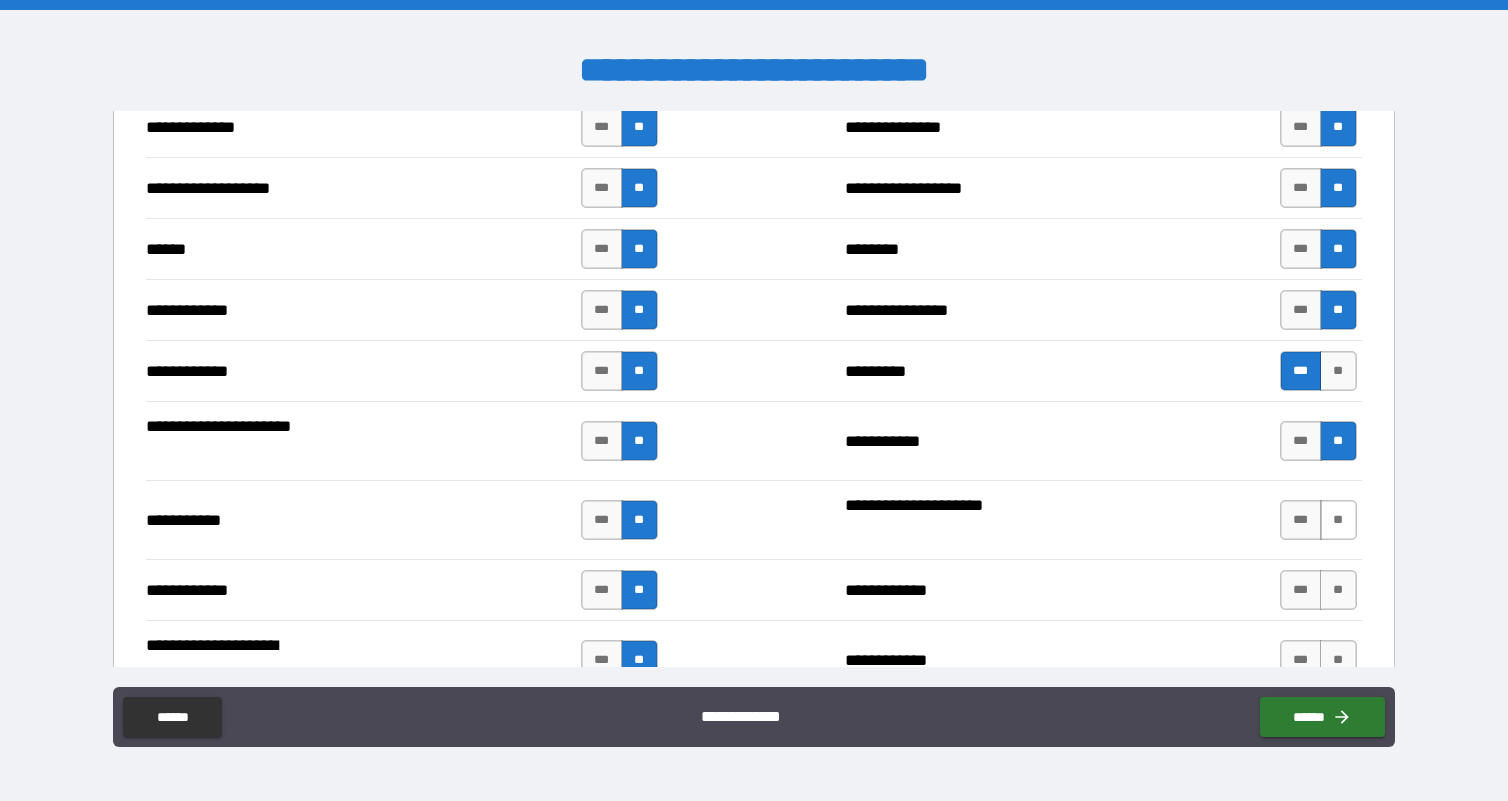 click on "**" at bounding box center (1338, 520) 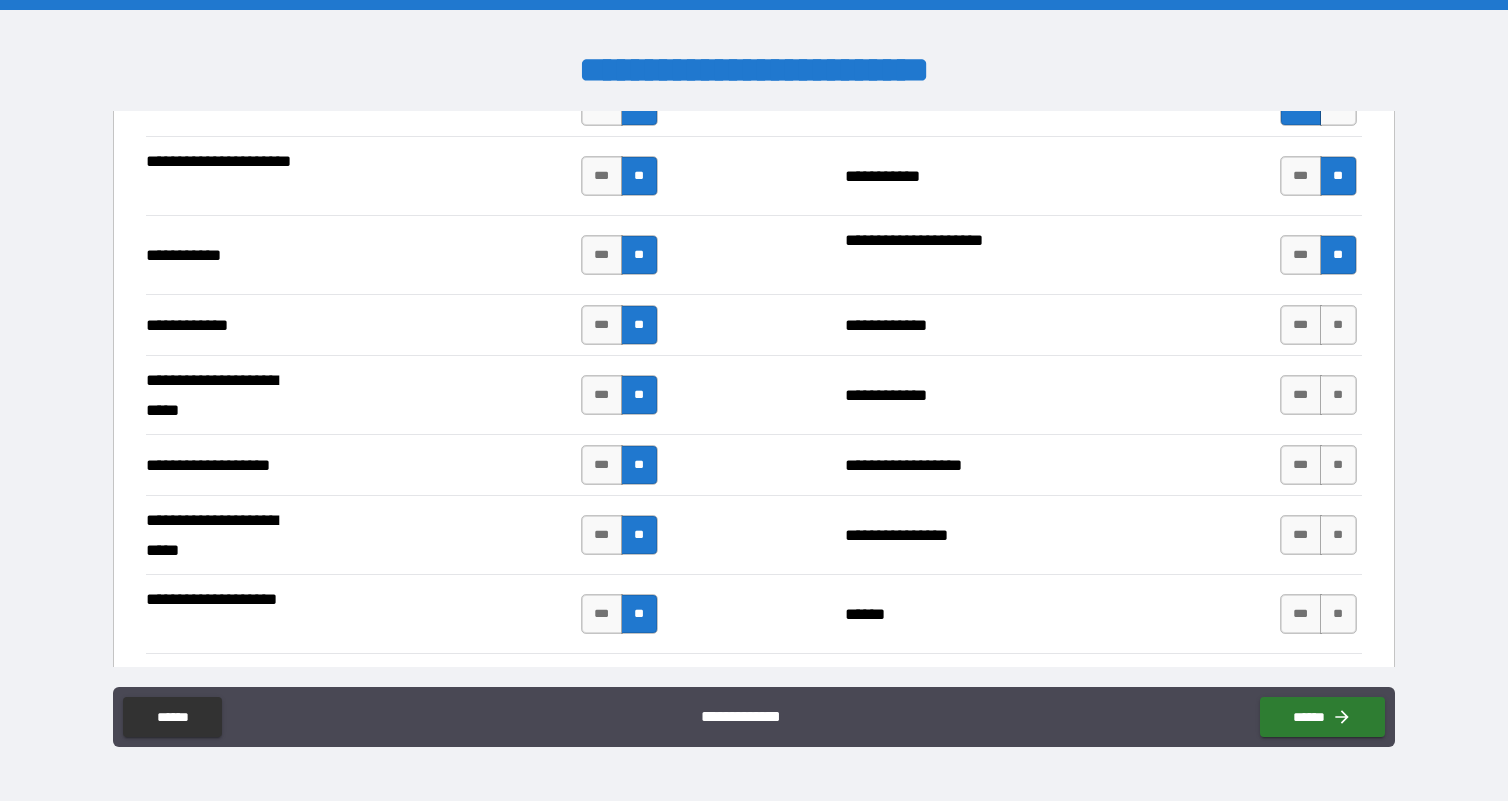 scroll, scrollTop: 3814, scrollLeft: 0, axis: vertical 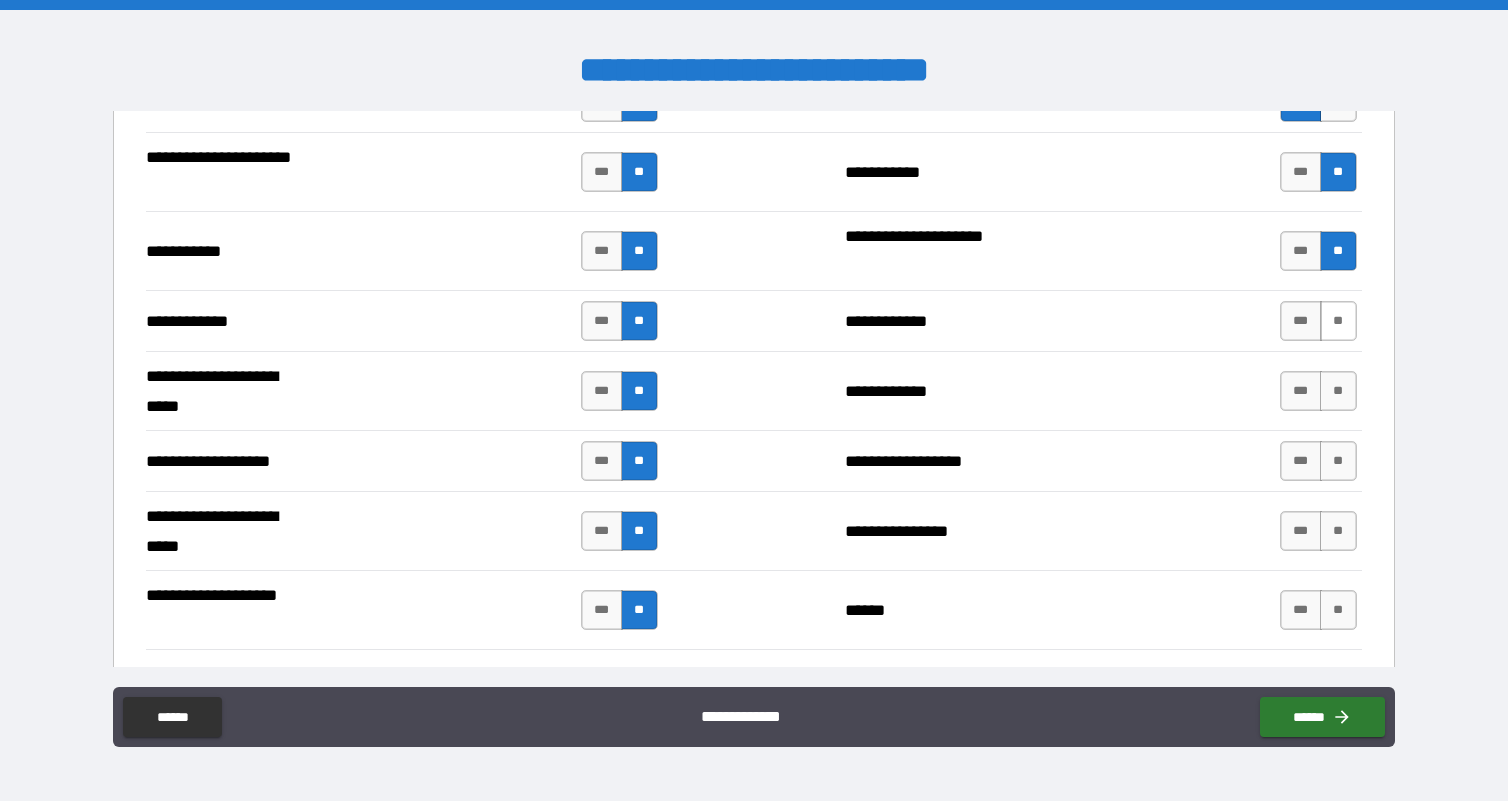 click on "**" at bounding box center [1338, 321] 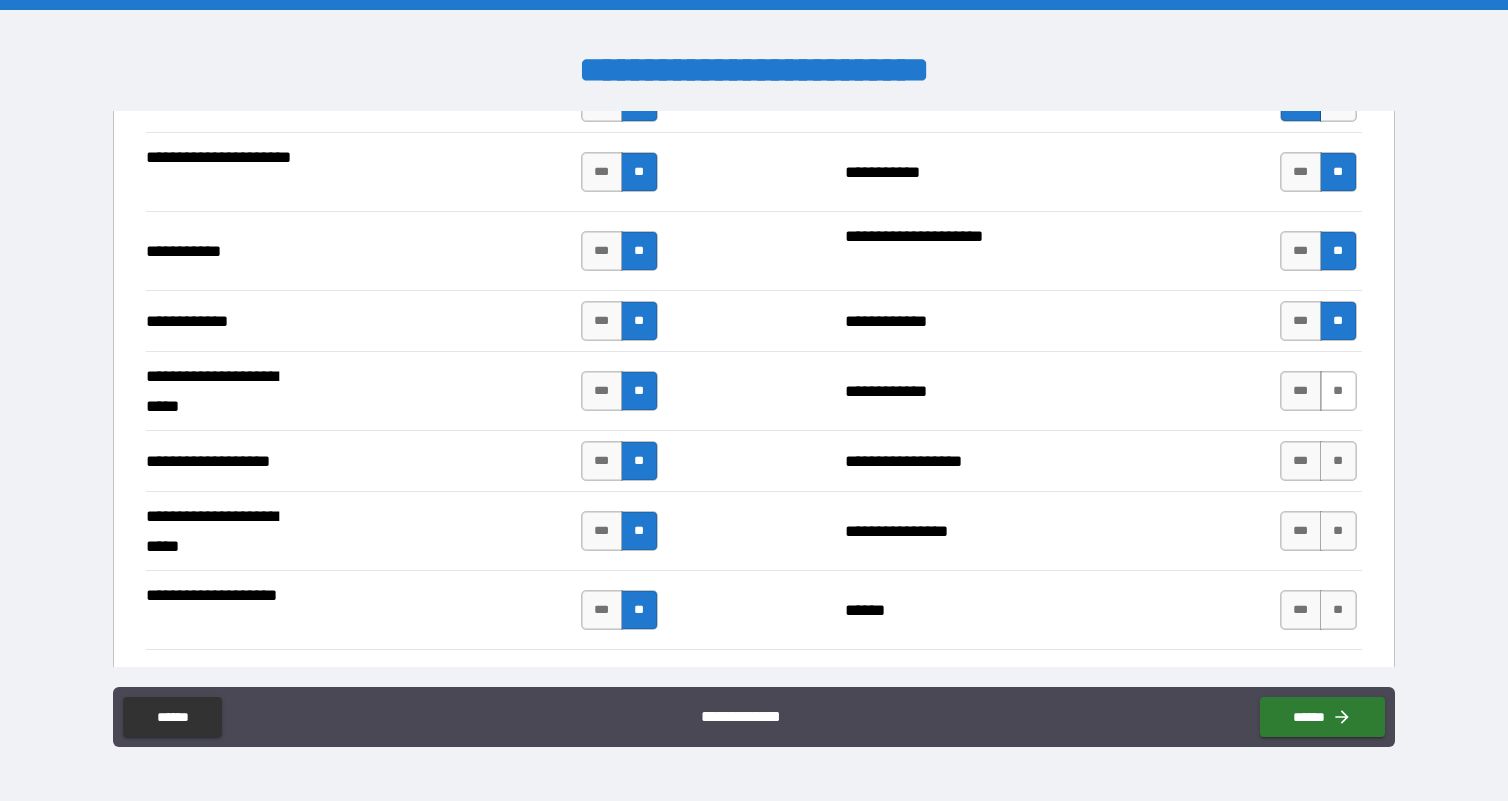 click on "**" at bounding box center [1338, 391] 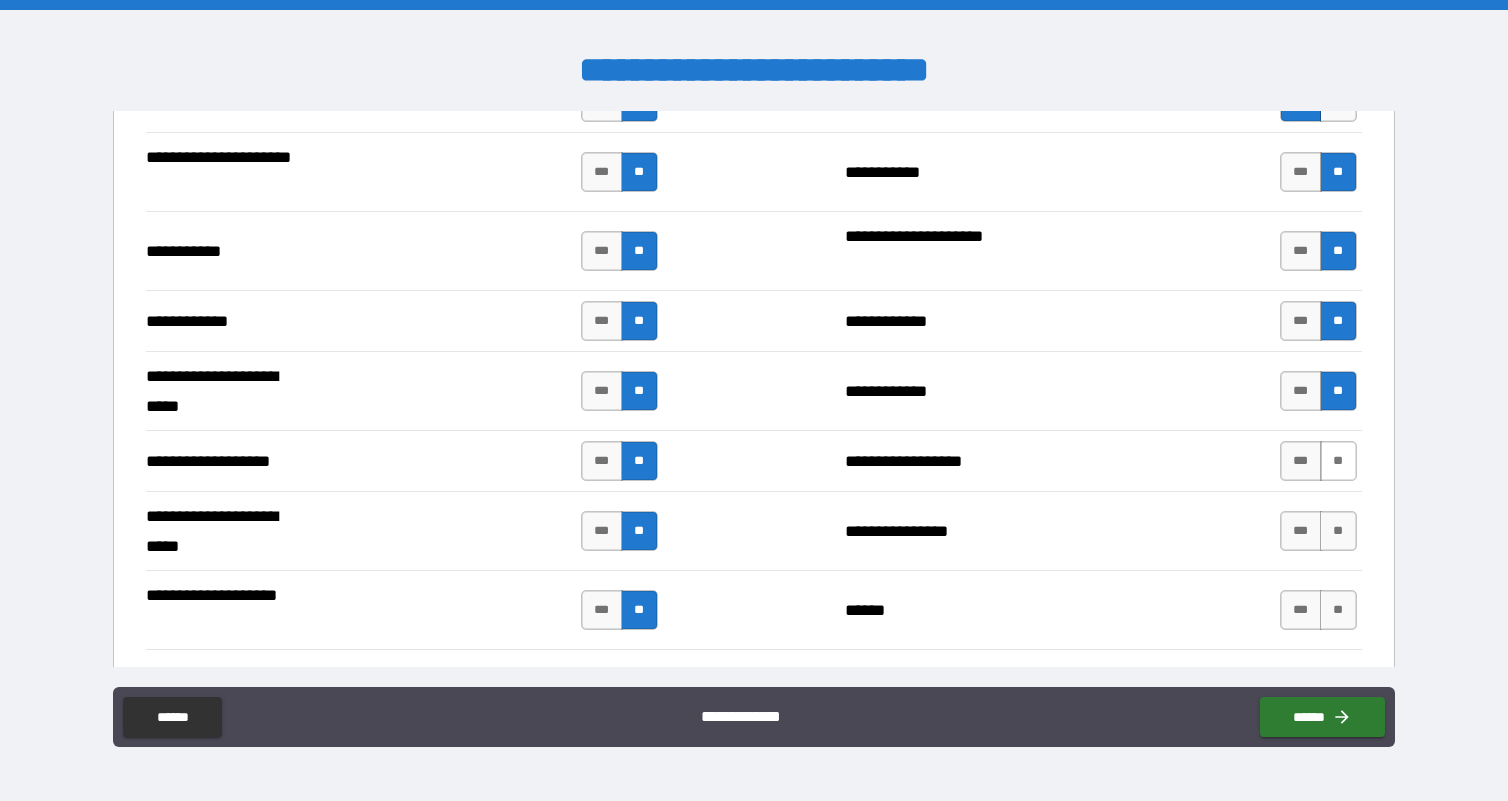 click on "**" at bounding box center [1338, 461] 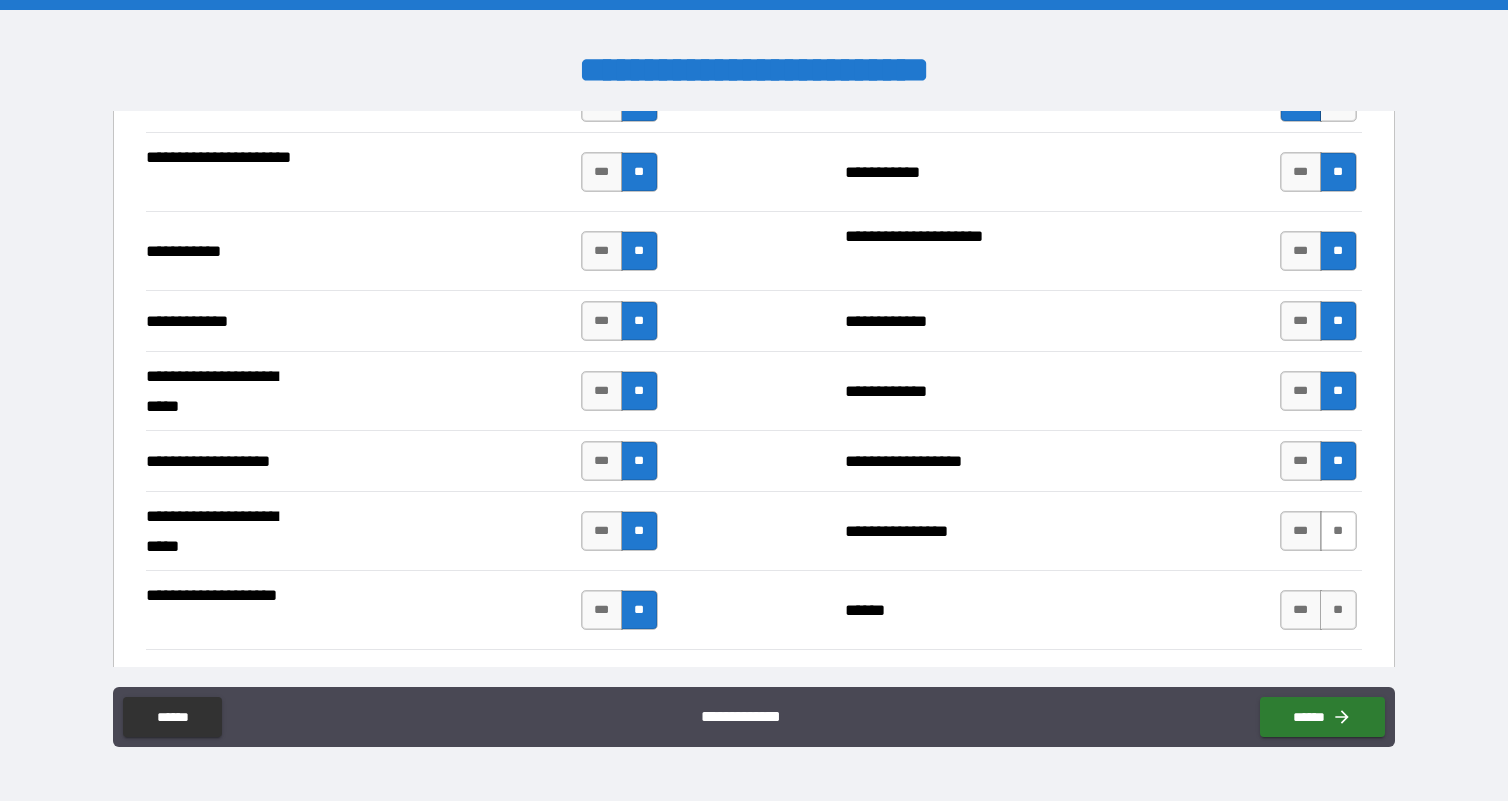click on "**" at bounding box center (1338, 531) 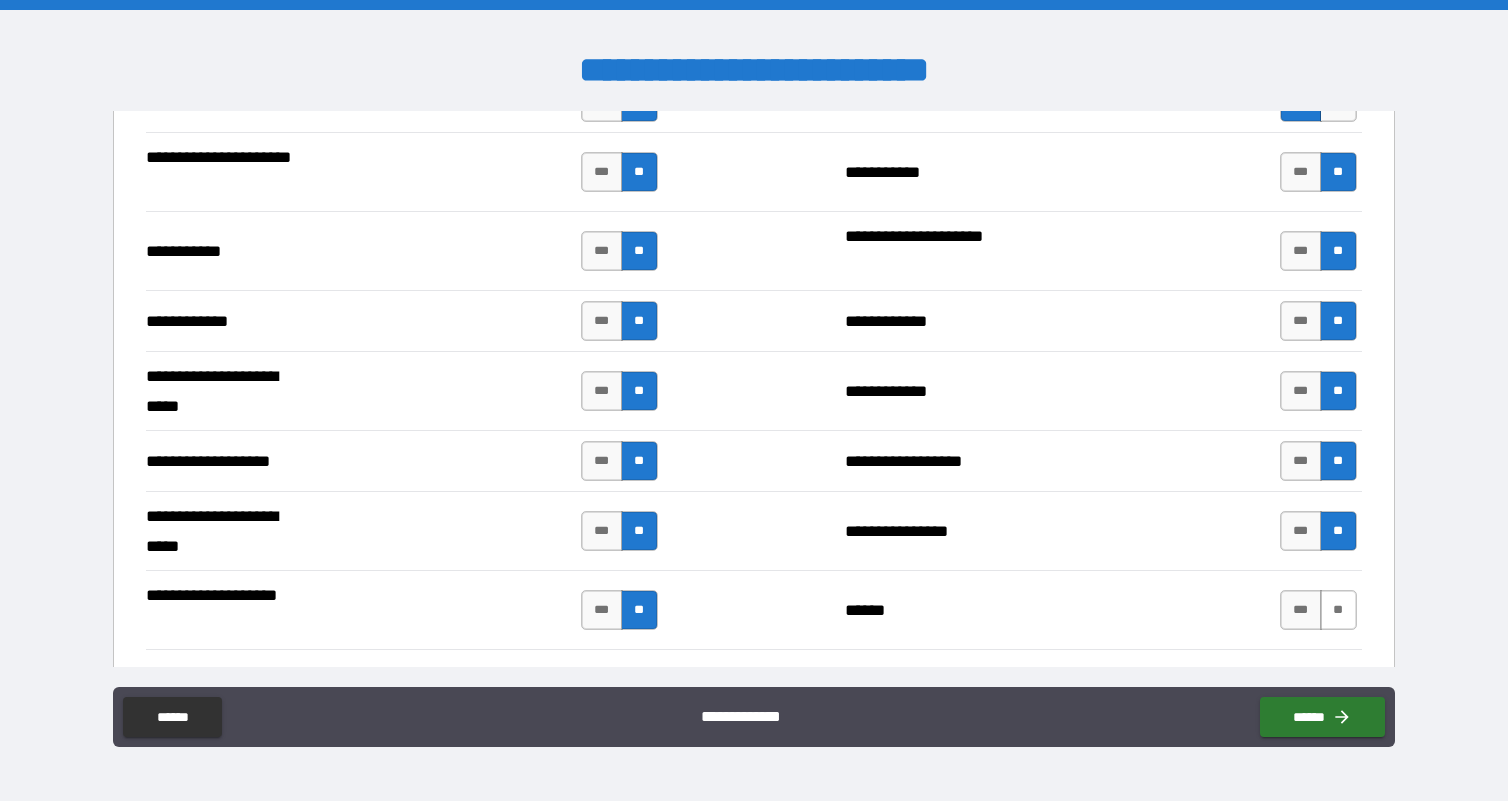 click on "**" at bounding box center (1338, 610) 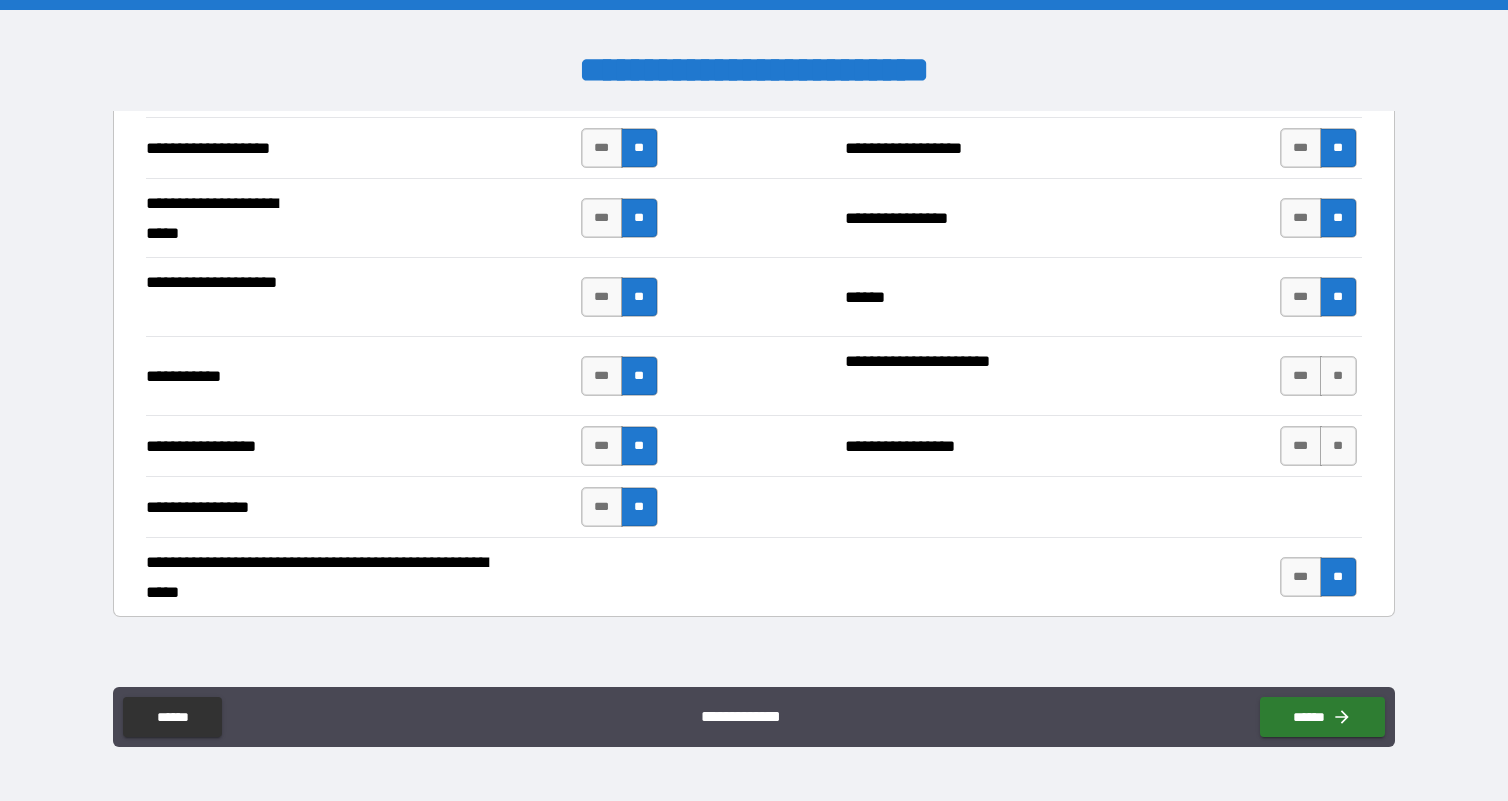 scroll, scrollTop: 4157, scrollLeft: 0, axis: vertical 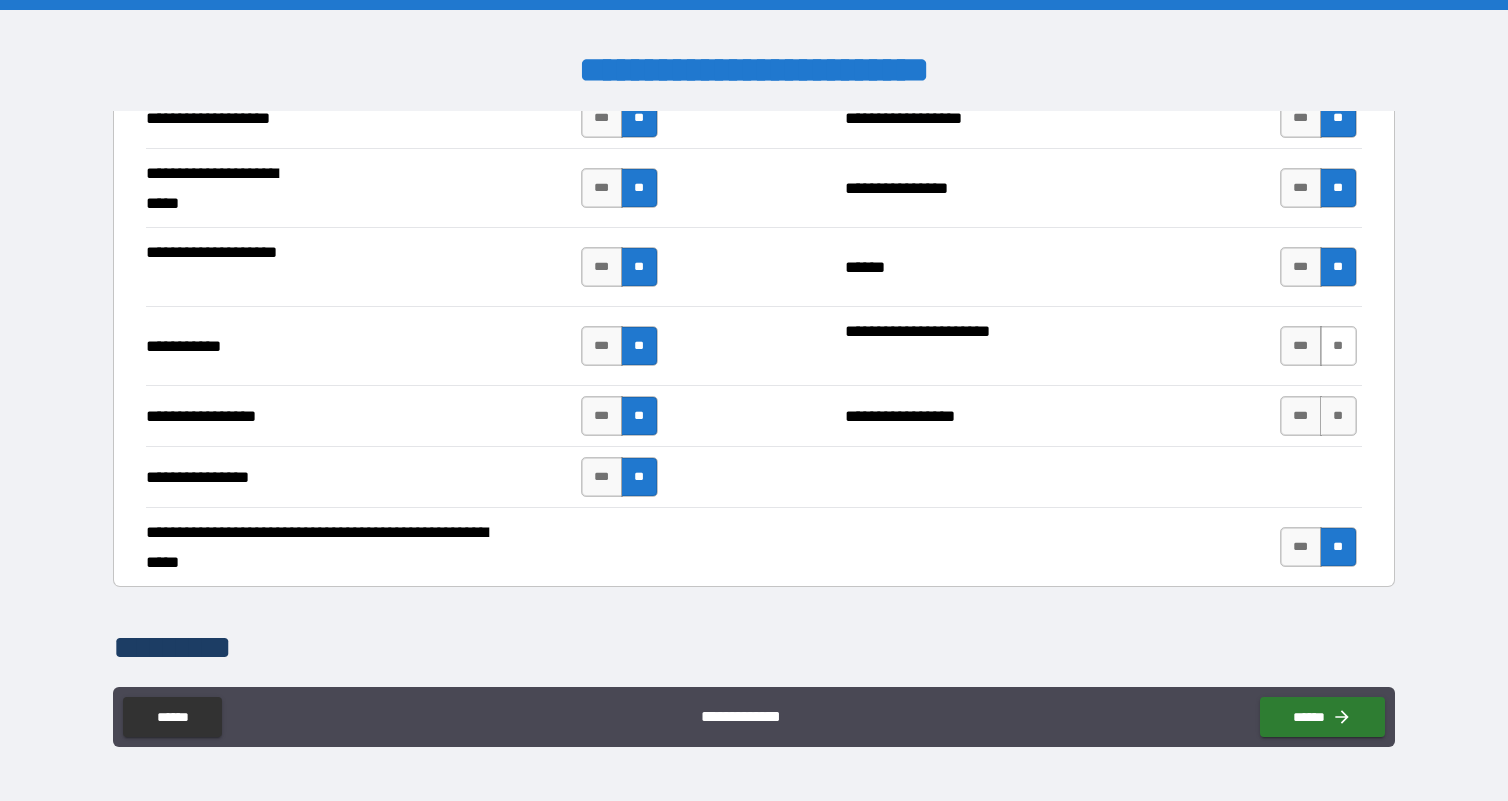 click on "**" at bounding box center (1338, 346) 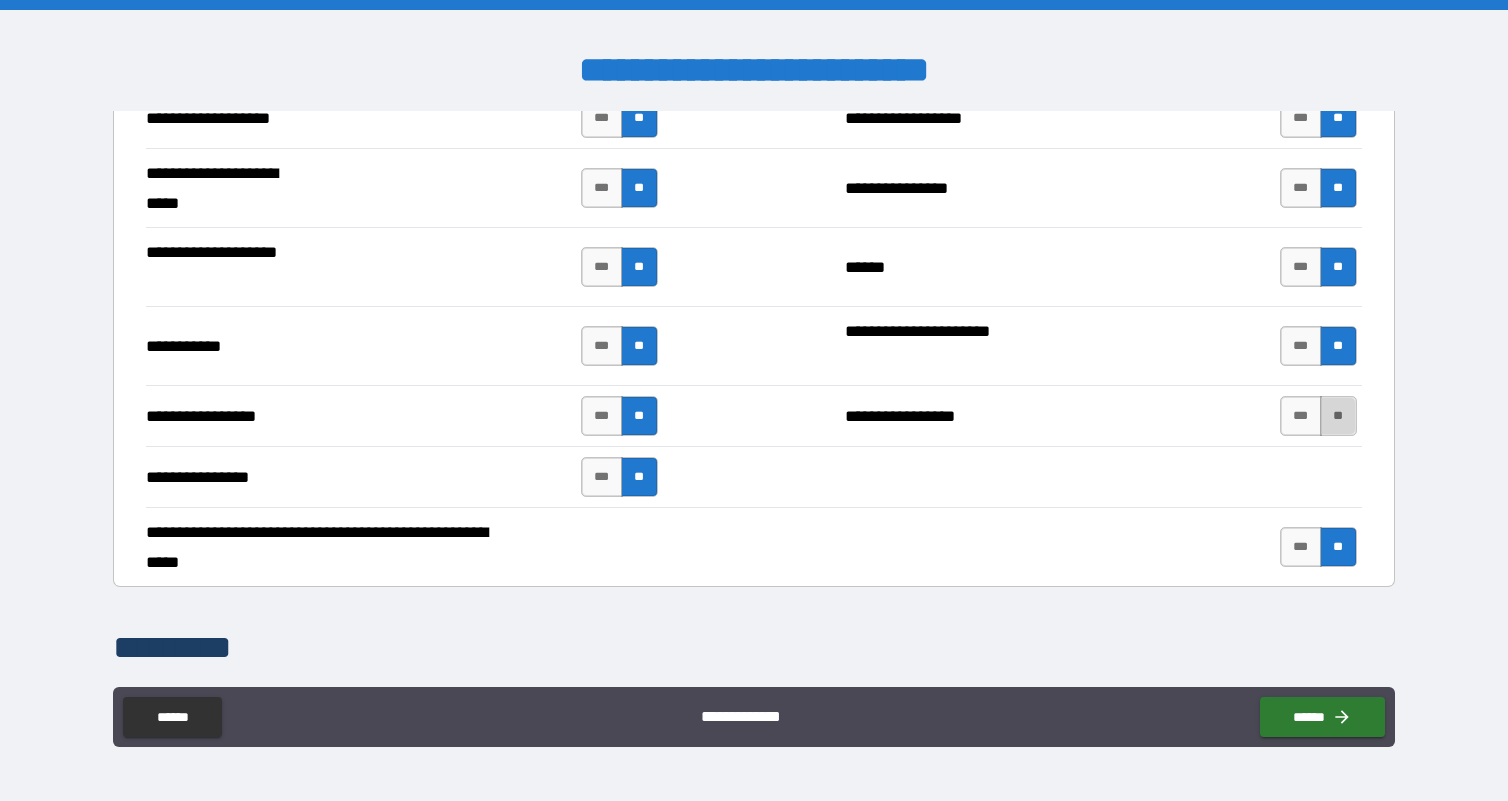 click on "**" at bounding box center (1338, 416) 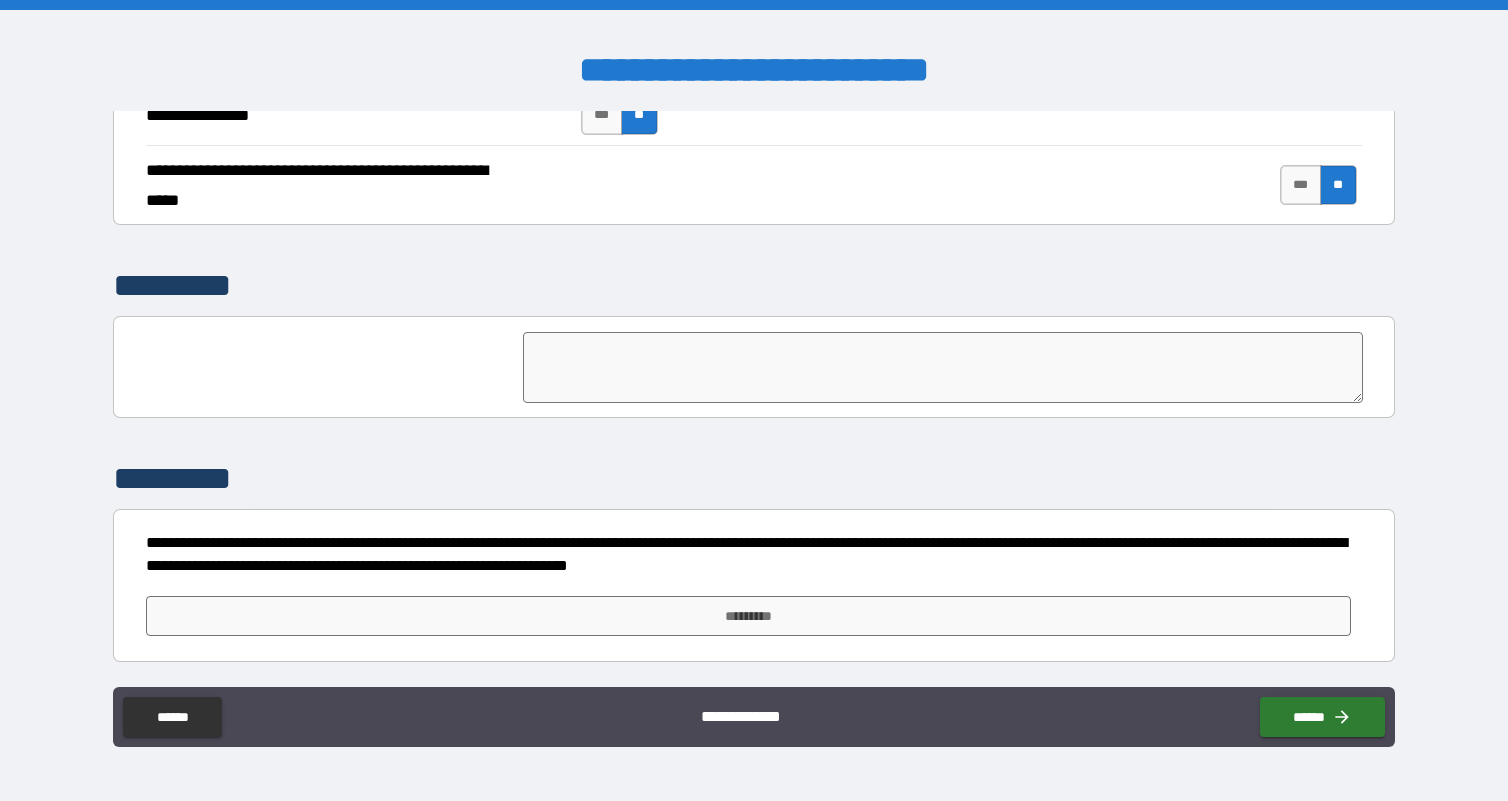 scroll, scrollTop: 4519, scrollLeft: 0, axis: vertical 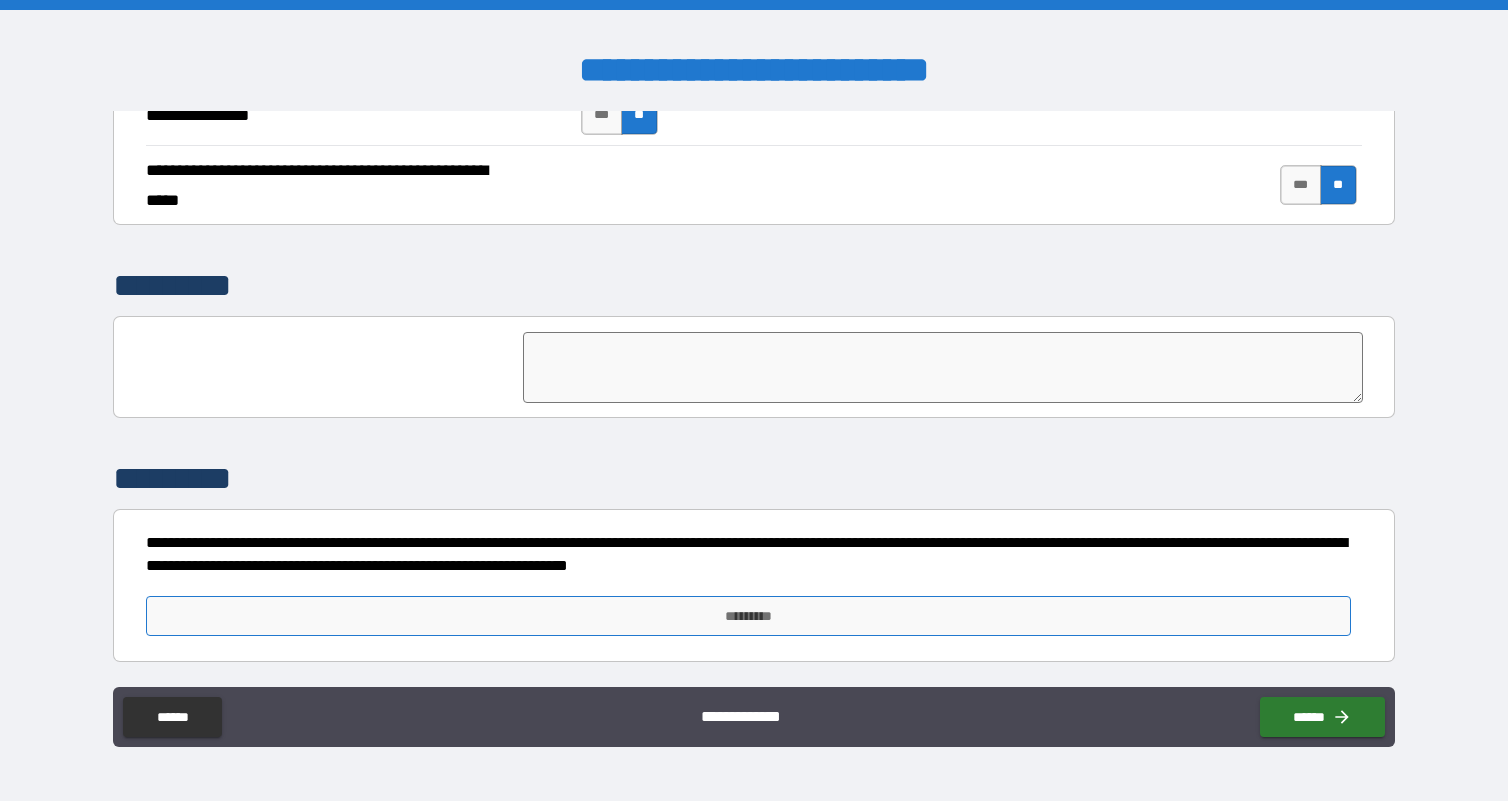 click on "*********" at bounding box center [748, 616] 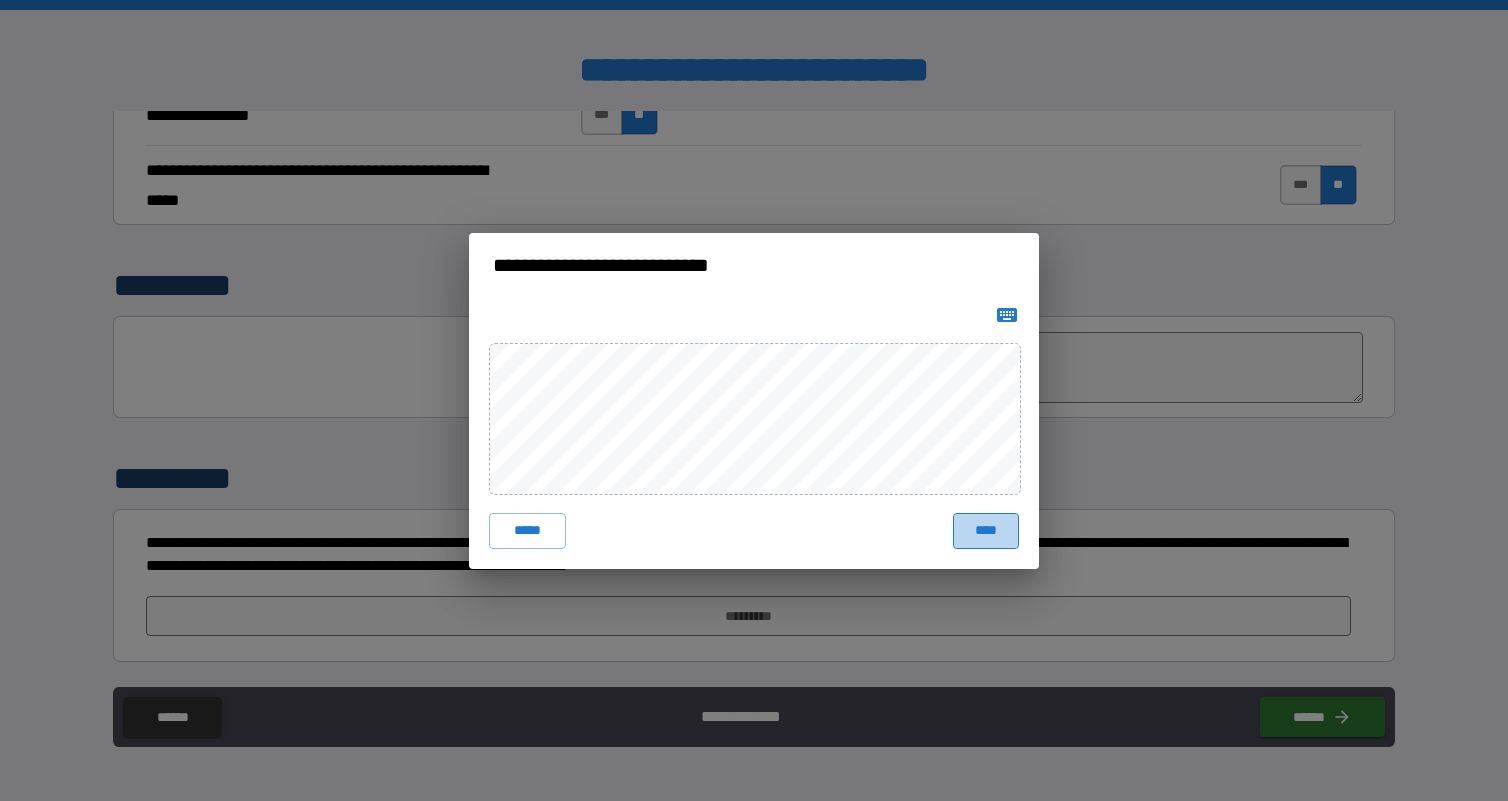 click on "****" at bounding box center (986, 531) 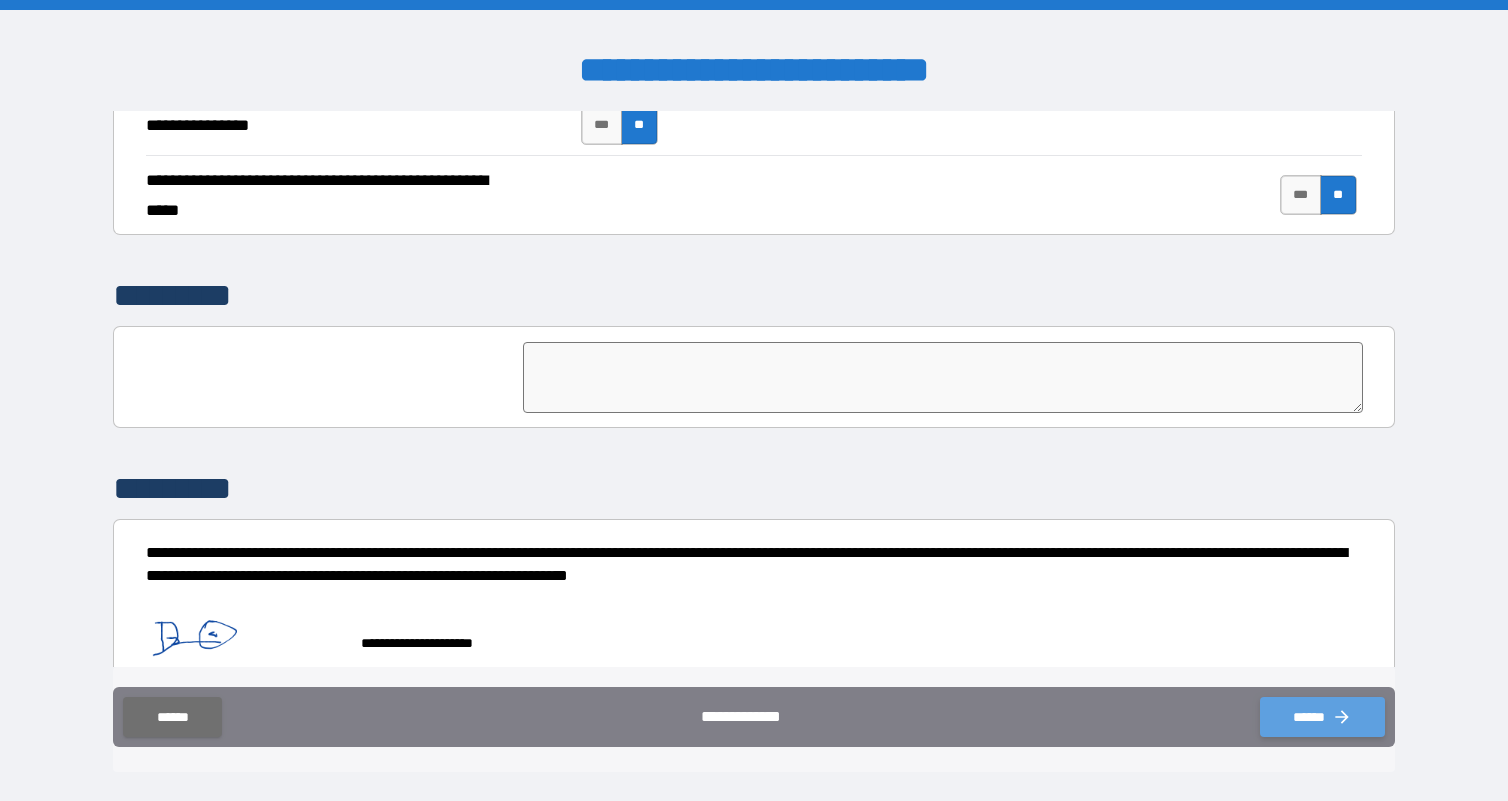 click on "******" at bounding box center (1322, 717) 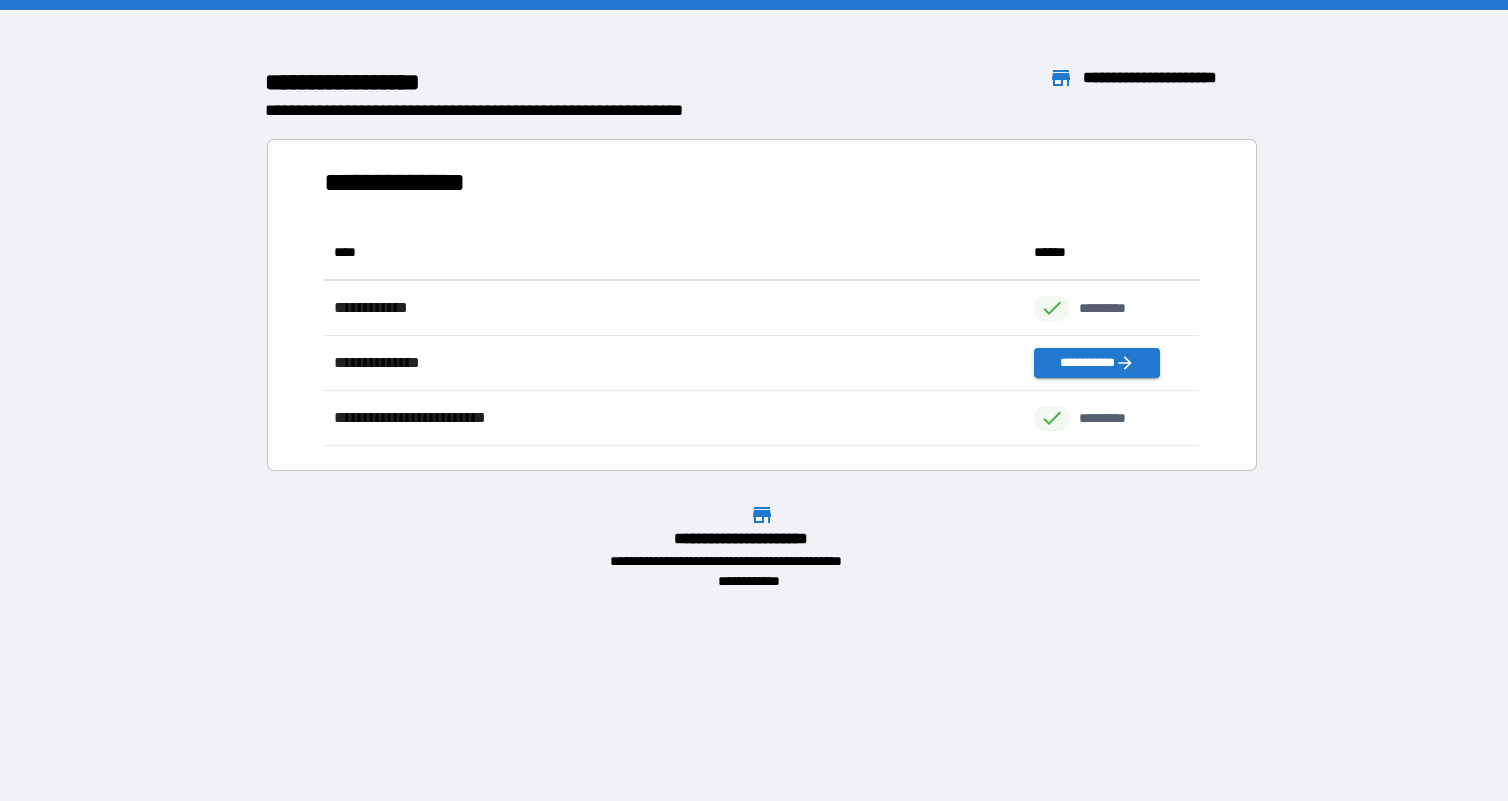 scroll, scrollTop: 1, scrollLeft: 1, axis: both 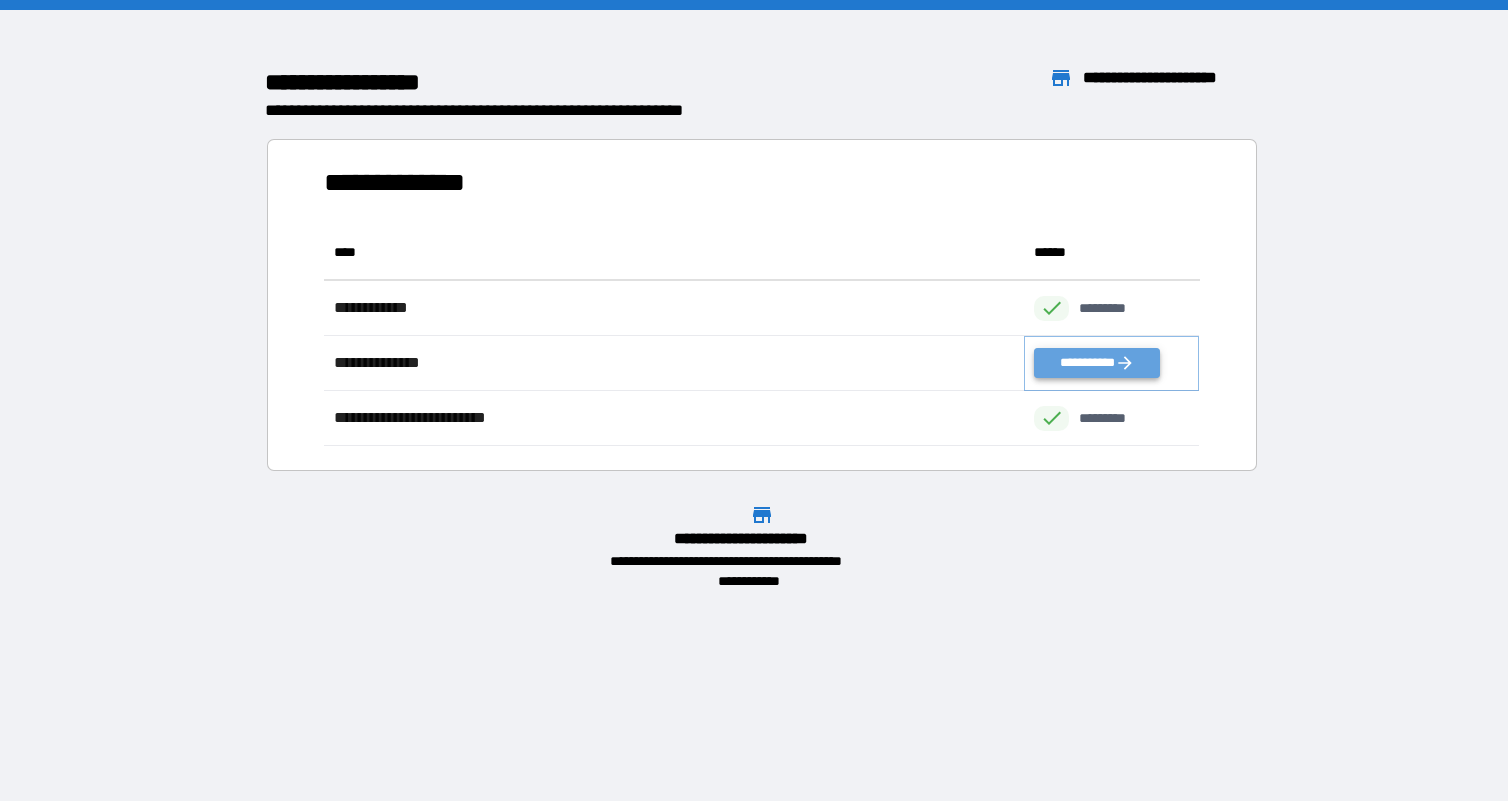 click on "**********" at bounding box center (1096, 363) 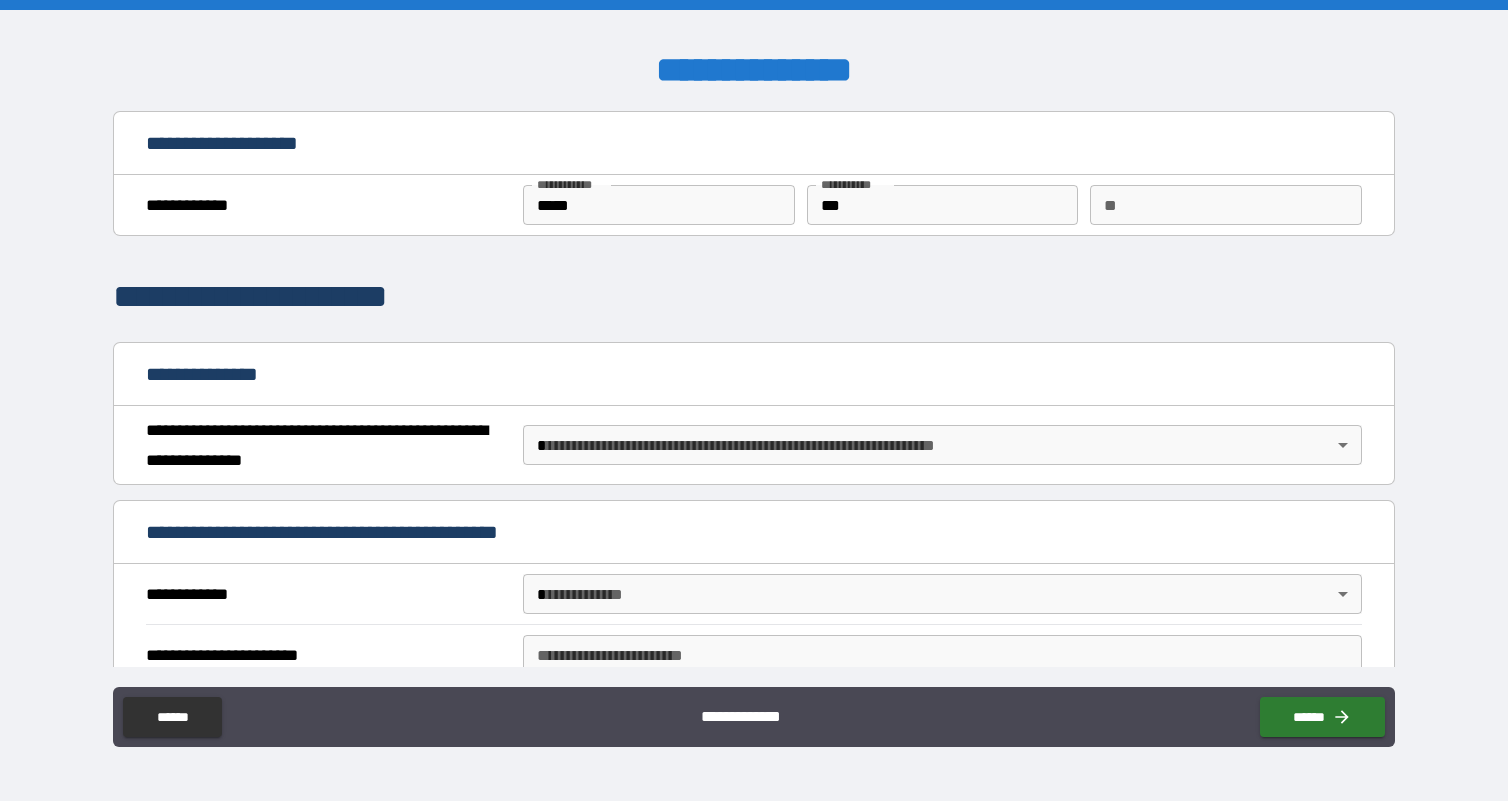 click on "**********" at bounding box center (754, 400) 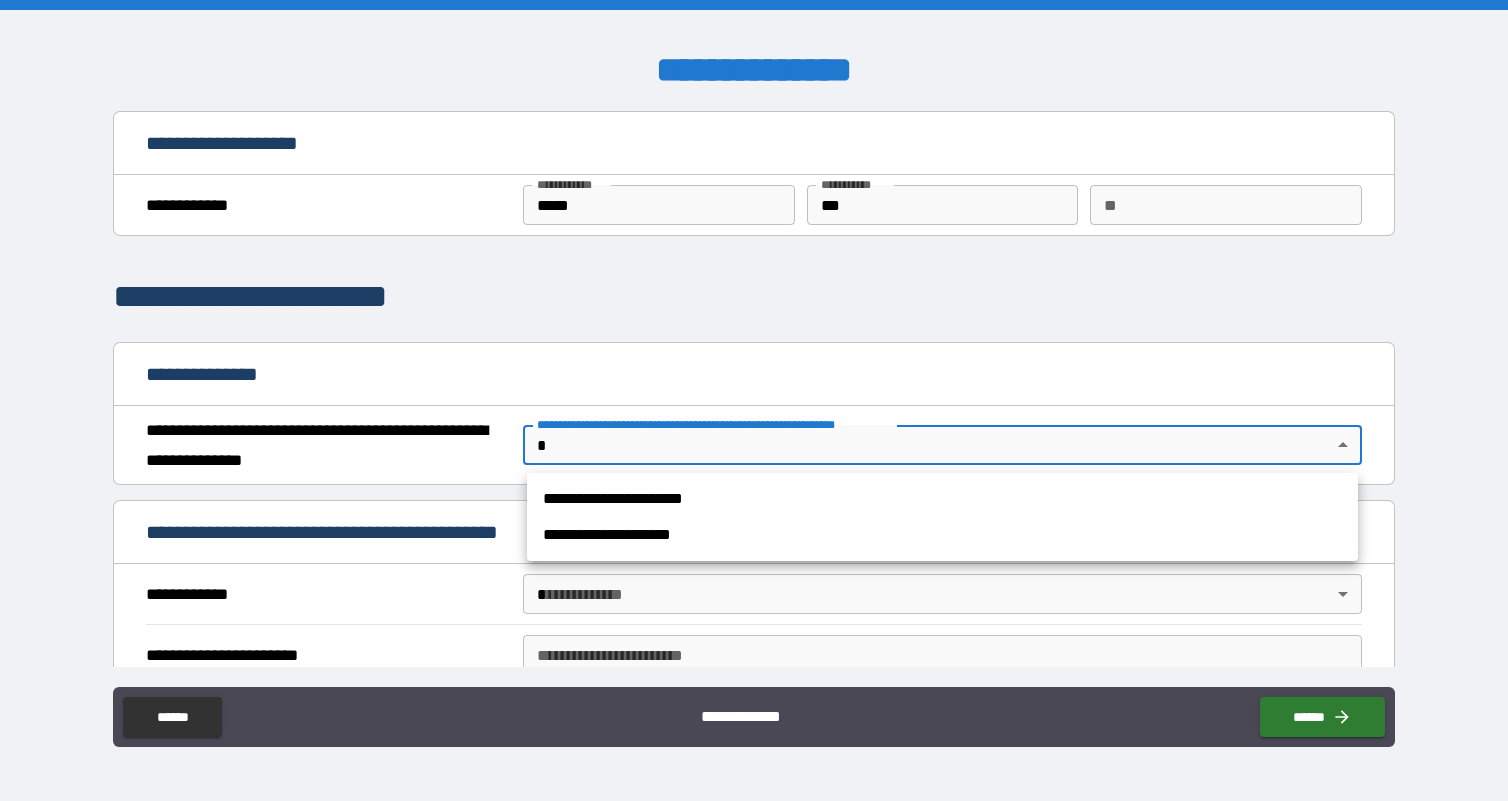 click on "**********" at bounding box center [942, 499] 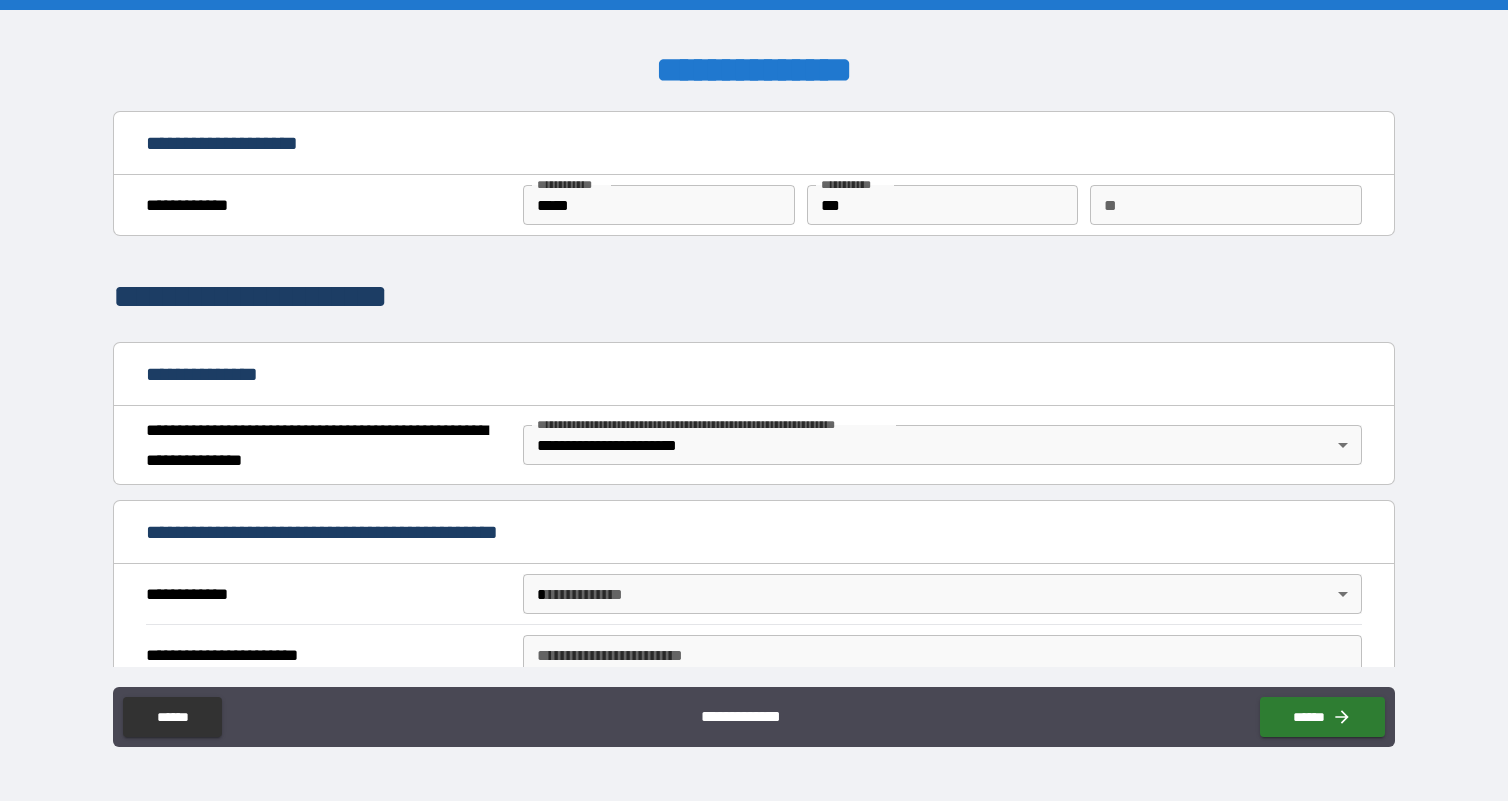 click on "**********" at bounding box center [326, 445] 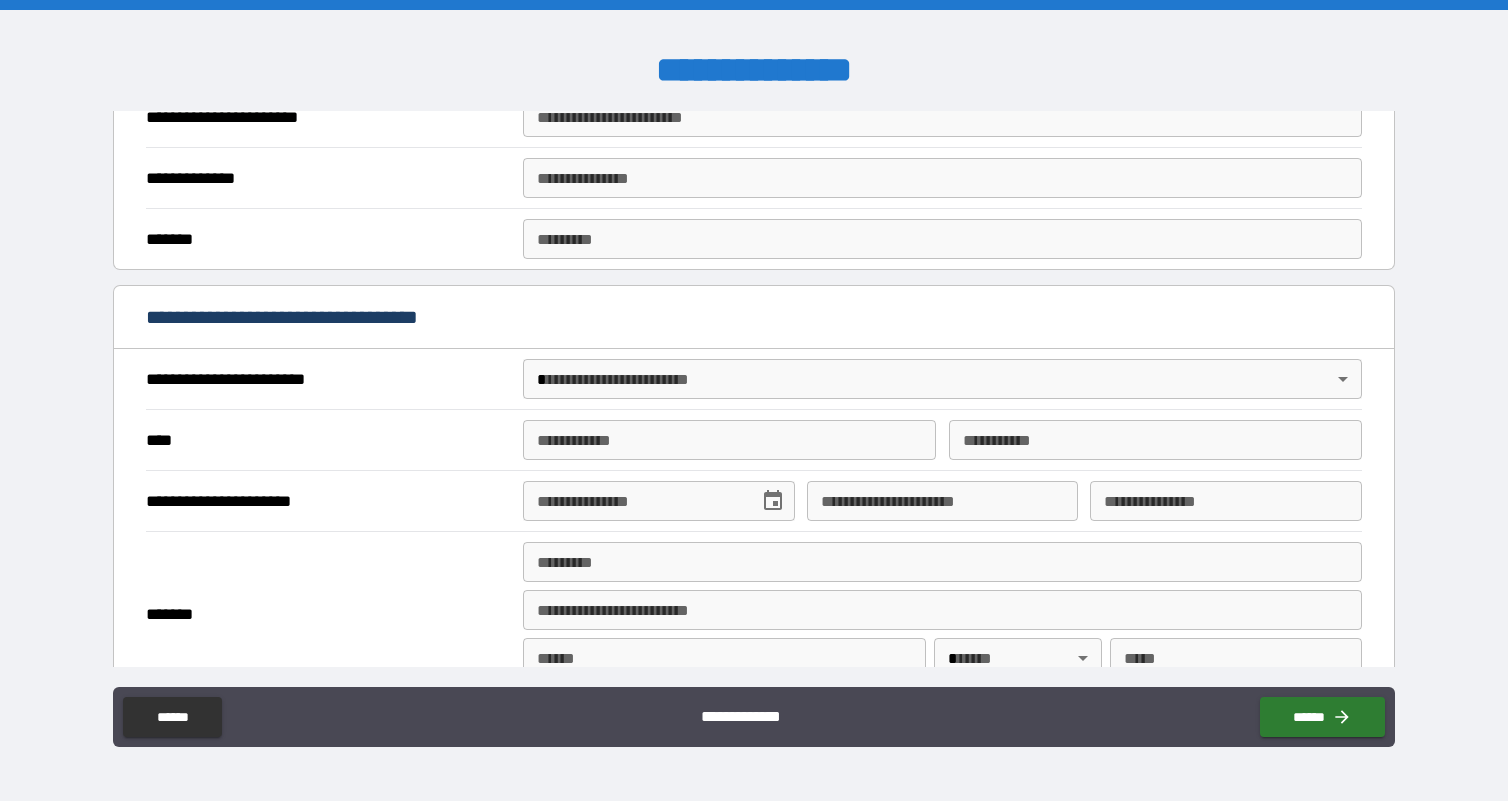 scroll, scrollTop: 561, scrollLeft: 0, axis: vertical 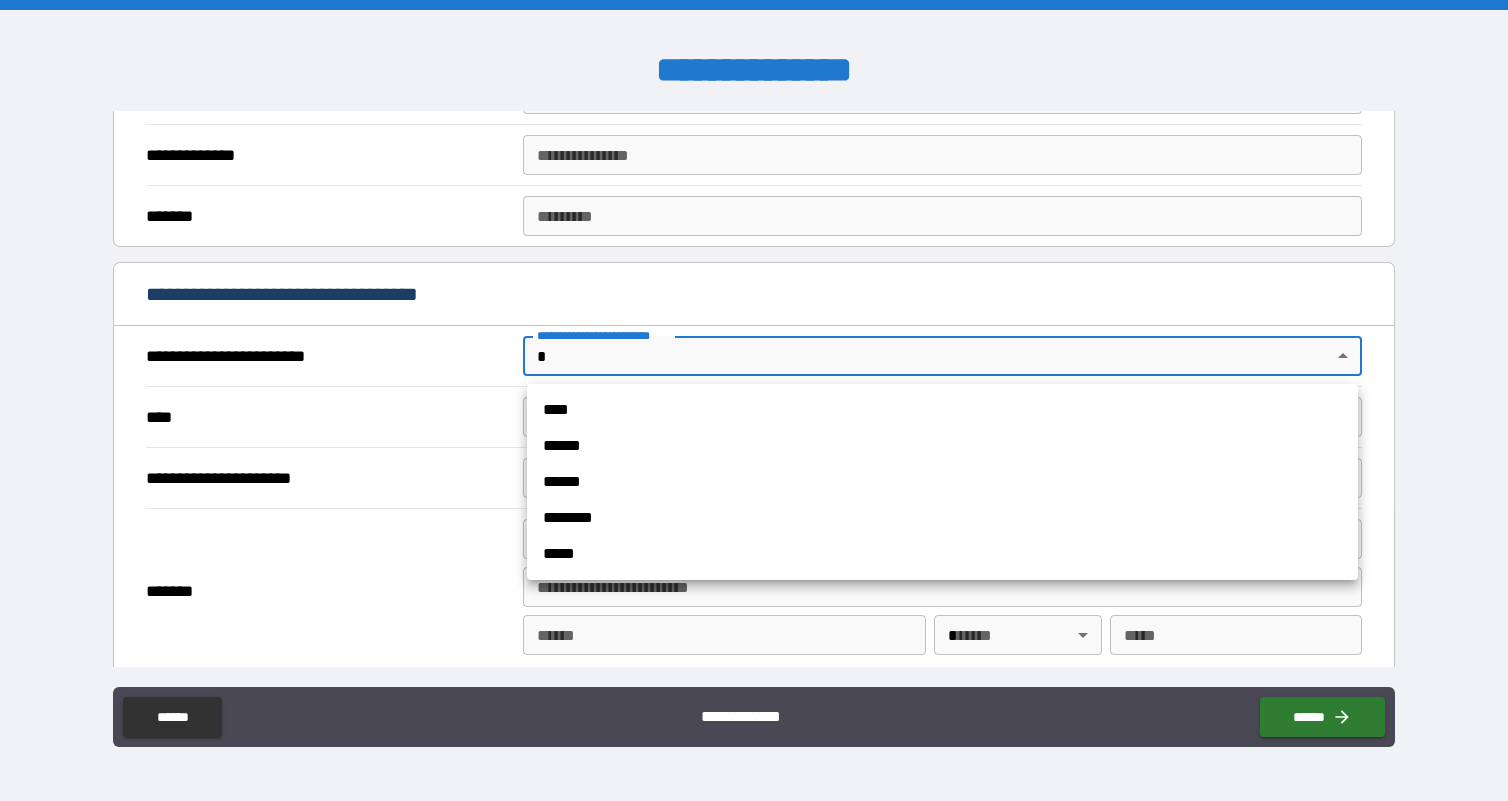 click on "**********" at bounding box center [754, 400] 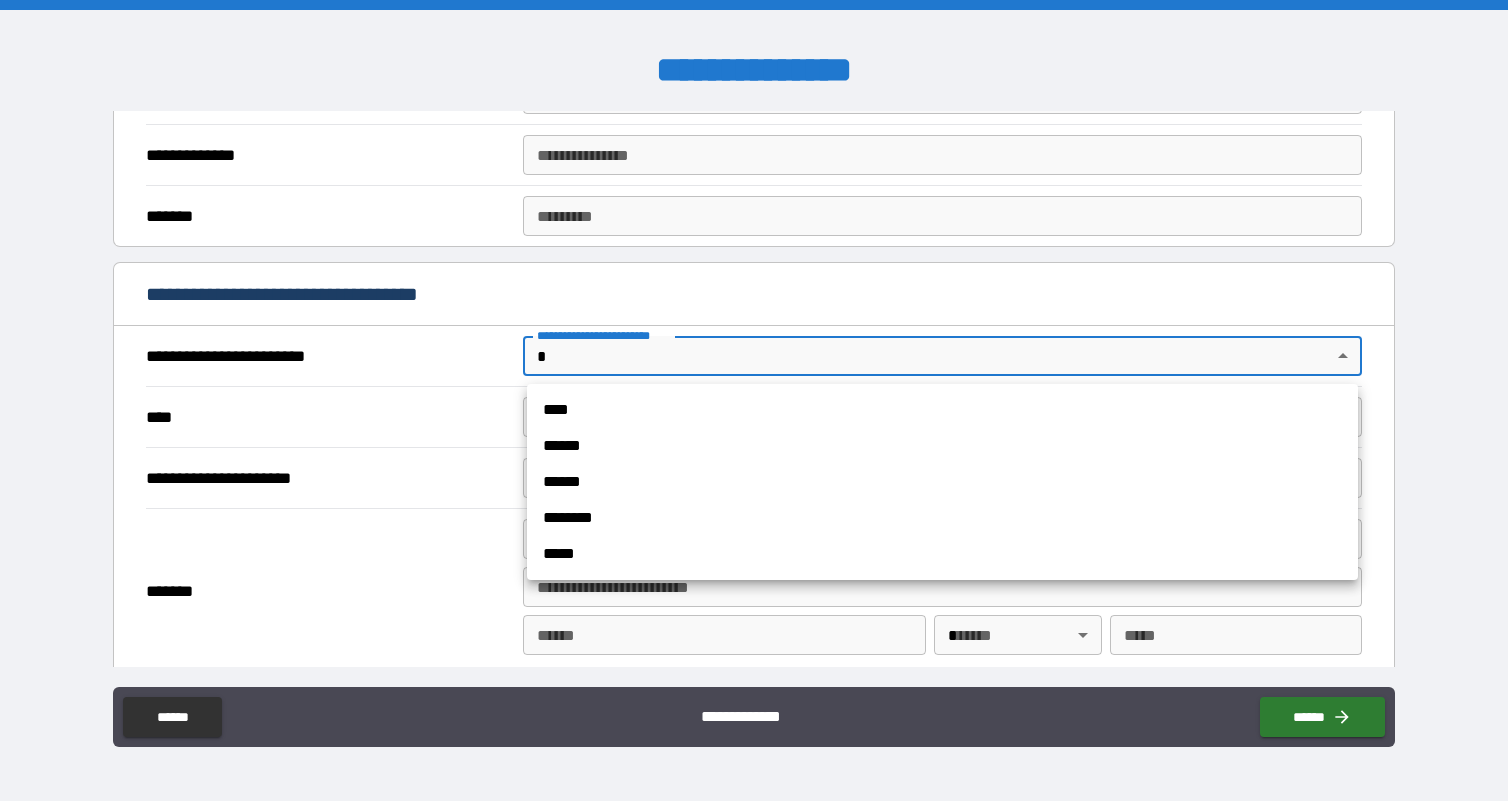 click on "****" at bounding box center [942, 410] 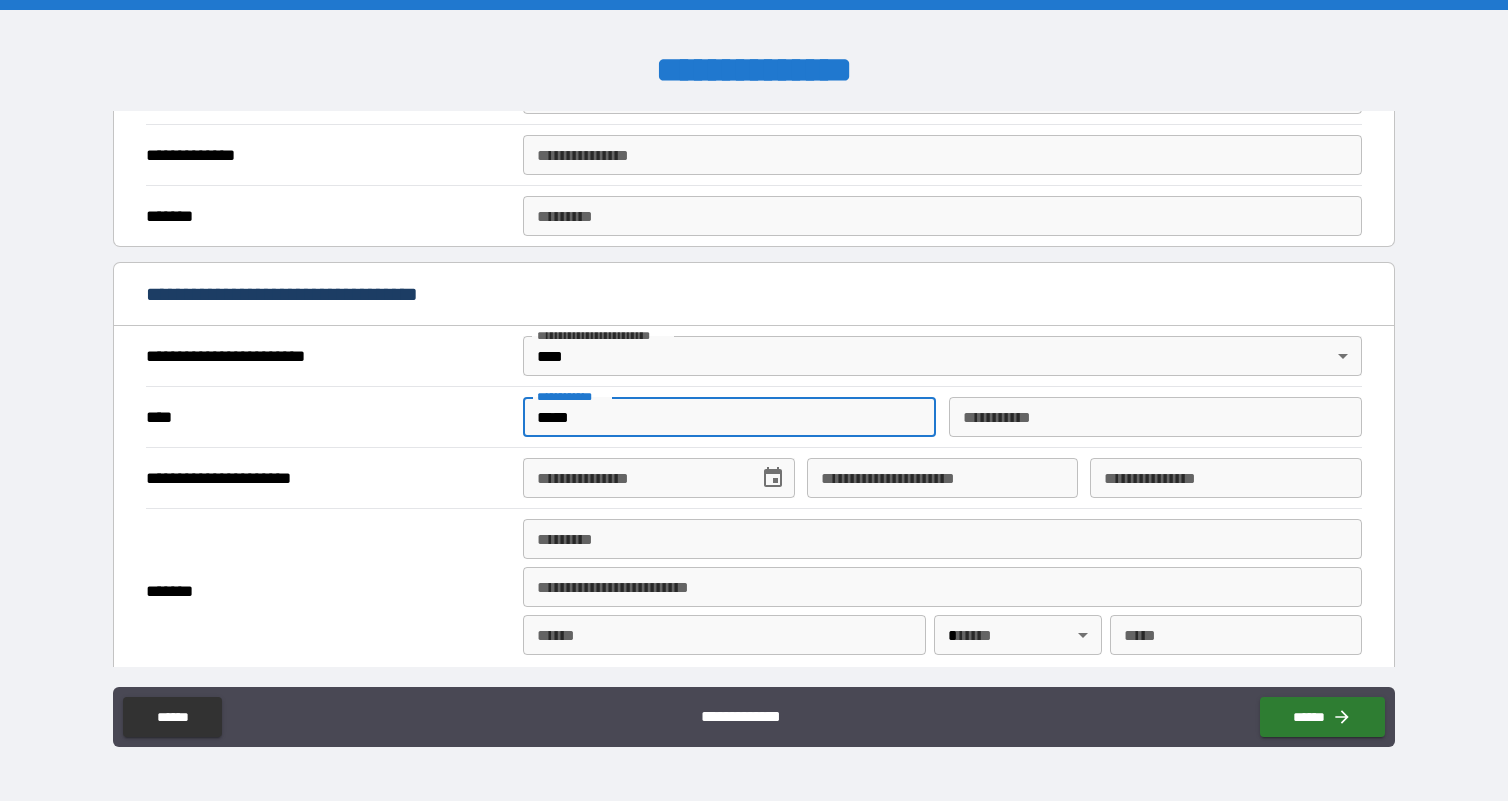 type on "*****" 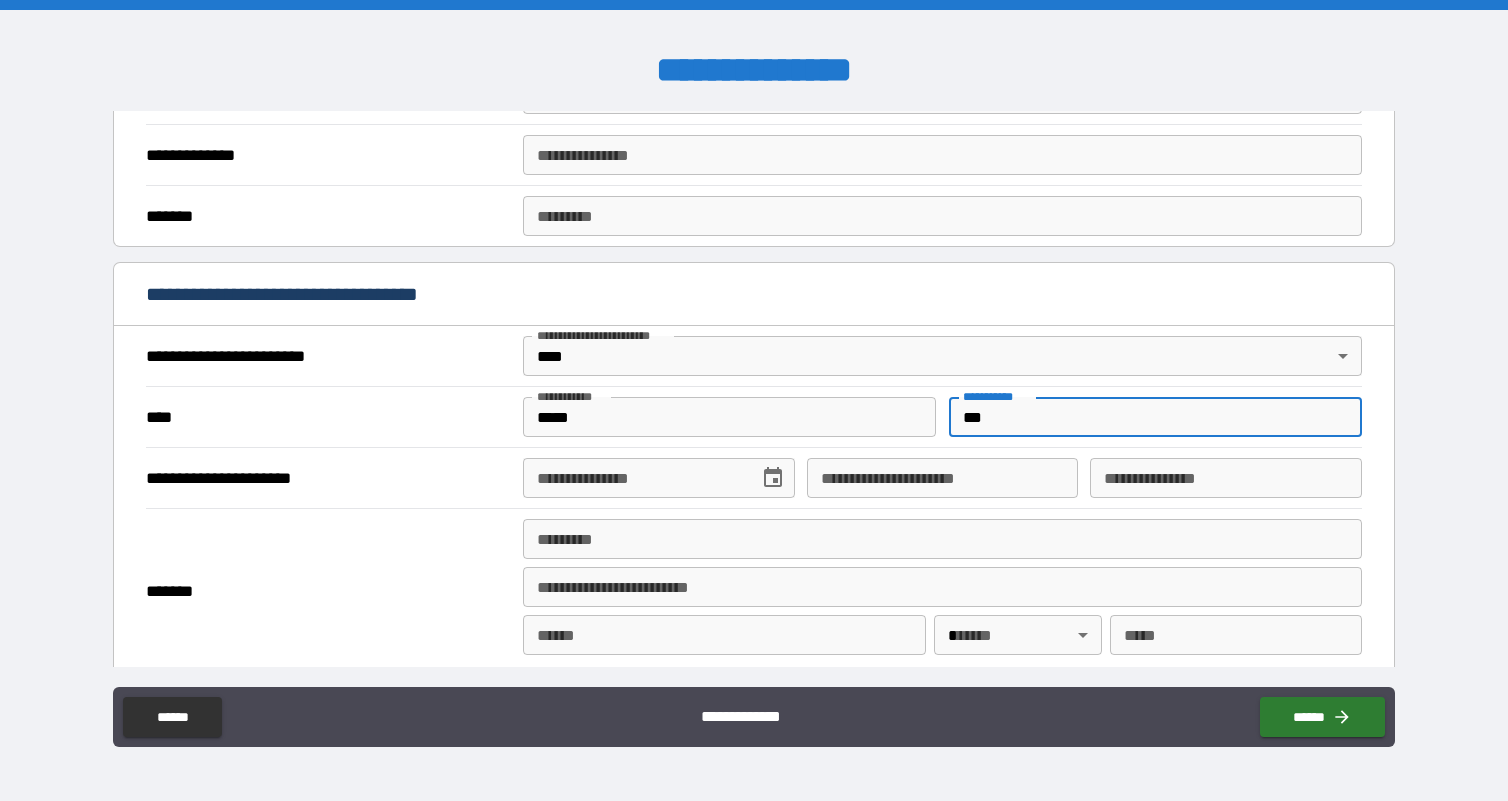 type on "***" 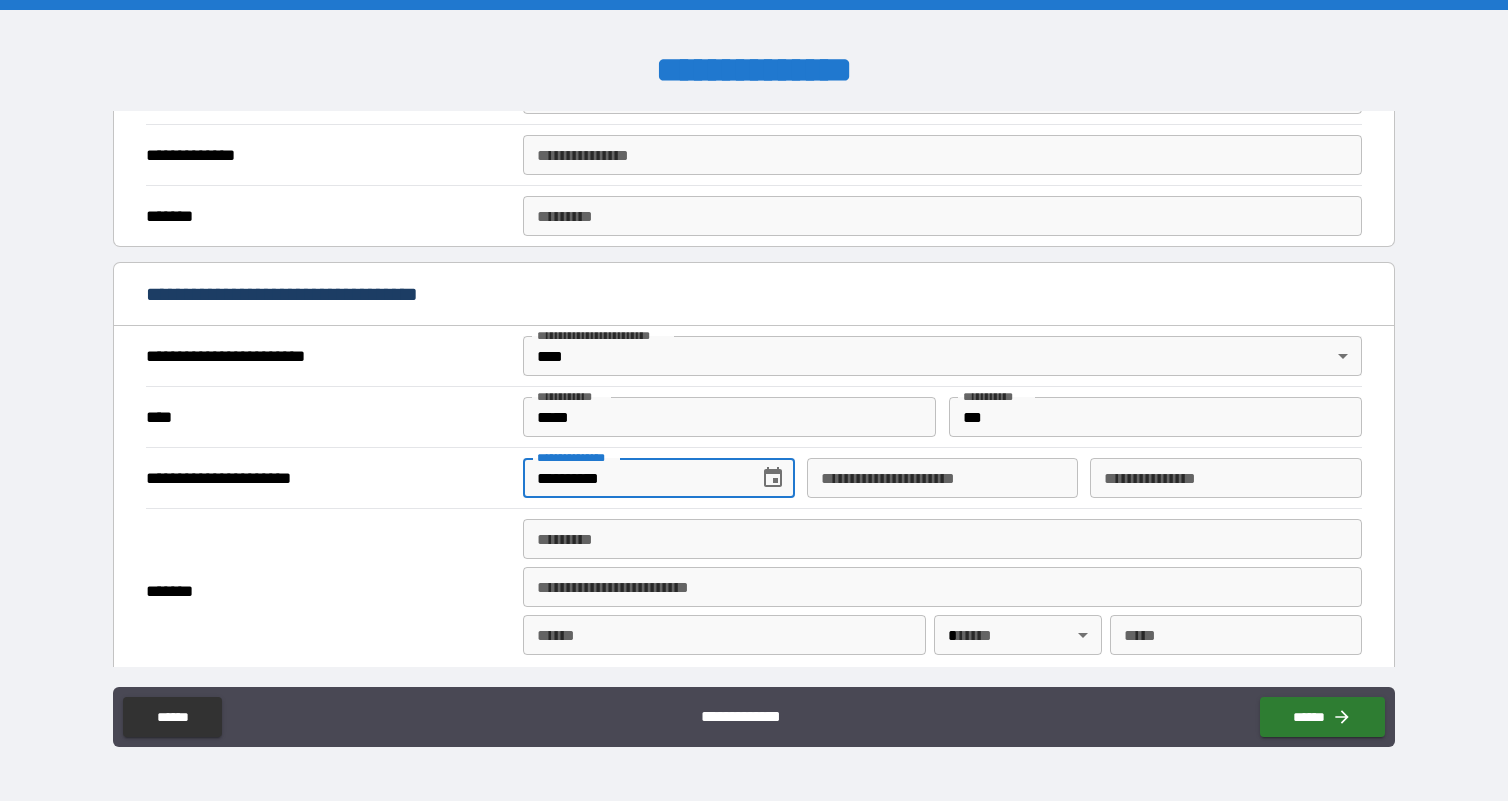 type on "**********" 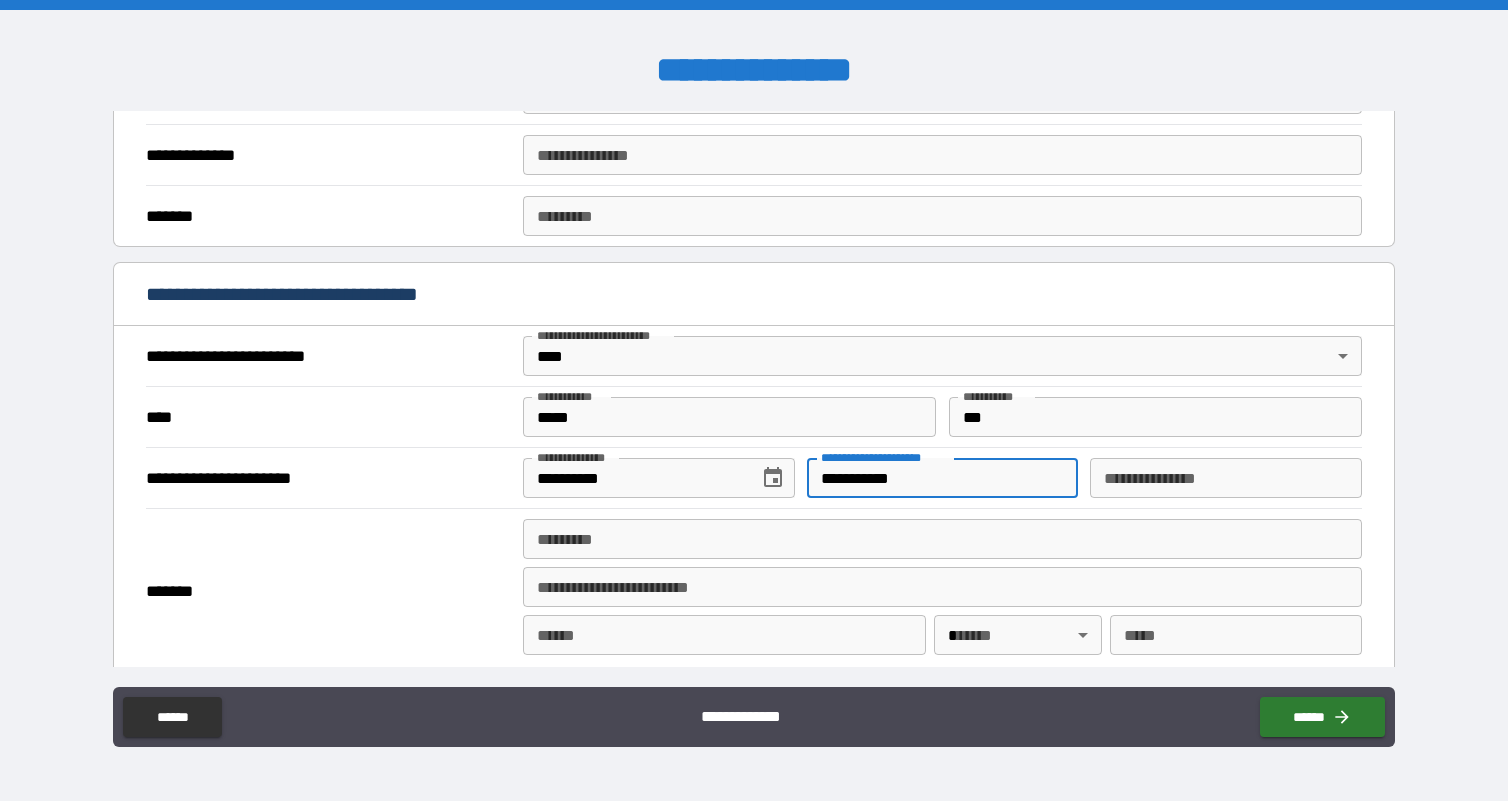 type on "**********" 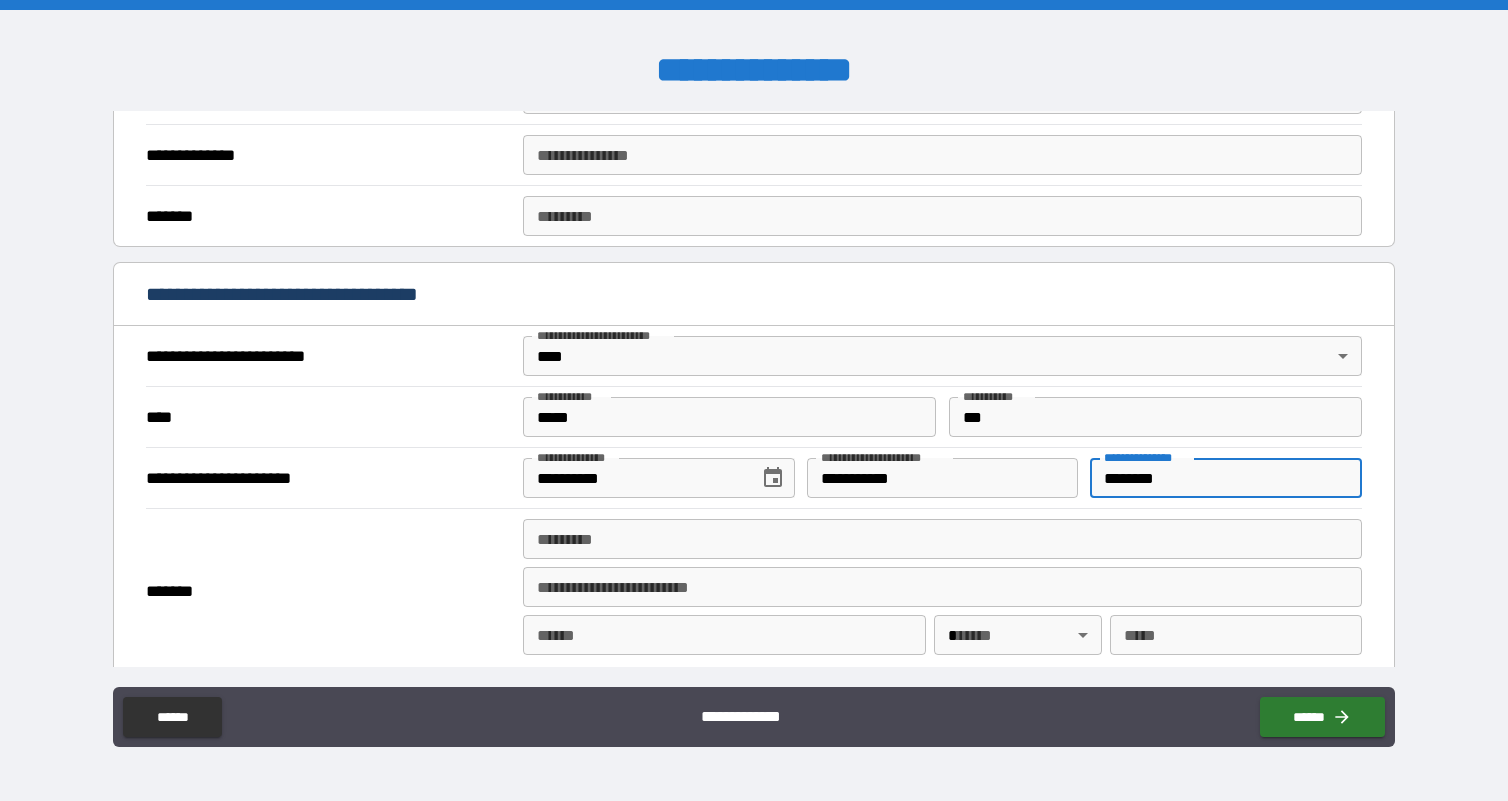 type on "********" 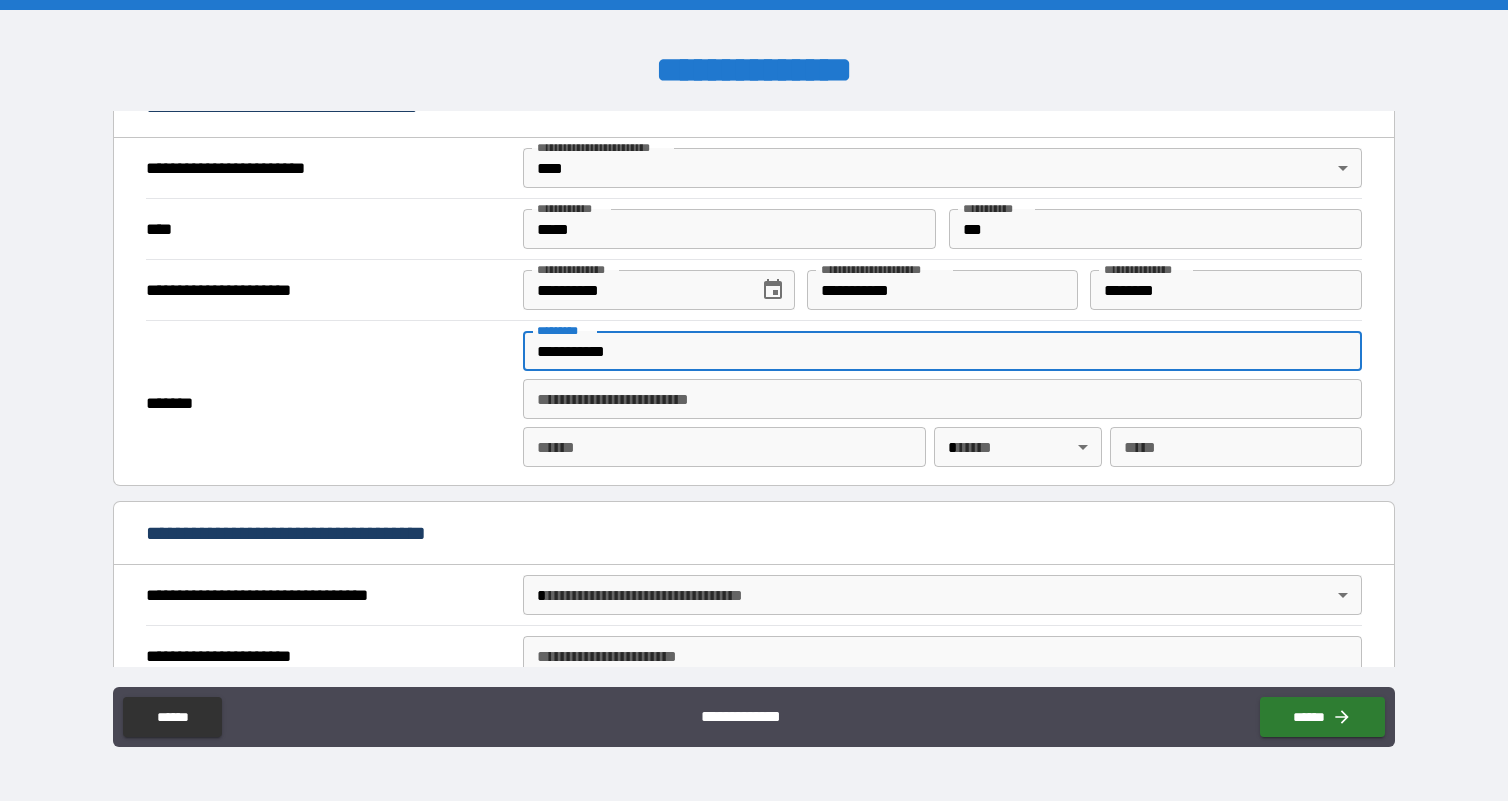 scroll, scrollTop: 750, scrollLeft: 0, axis: vertical 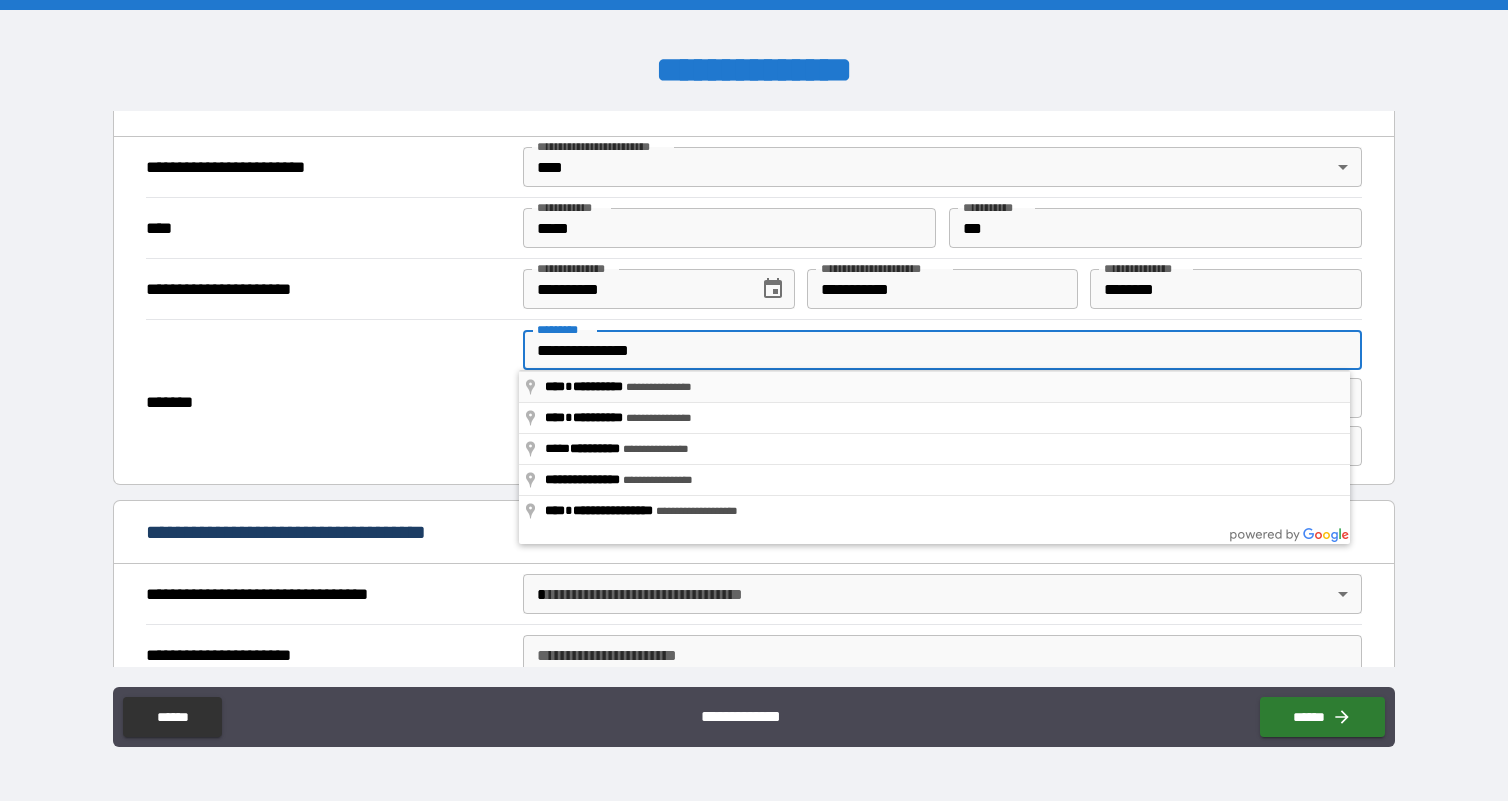 type on "**********" 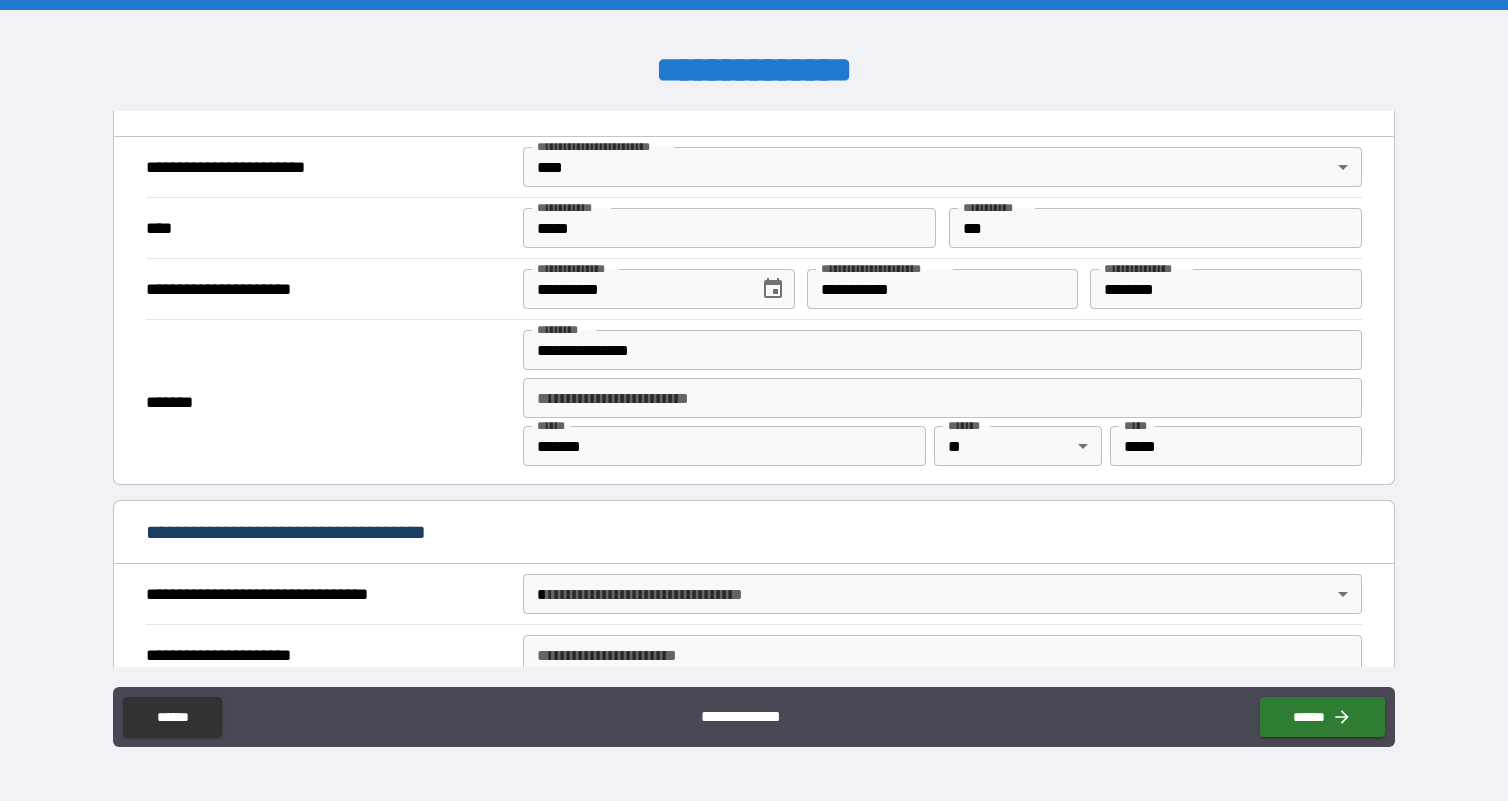 click on "*******" at bounding box center (326, 402) 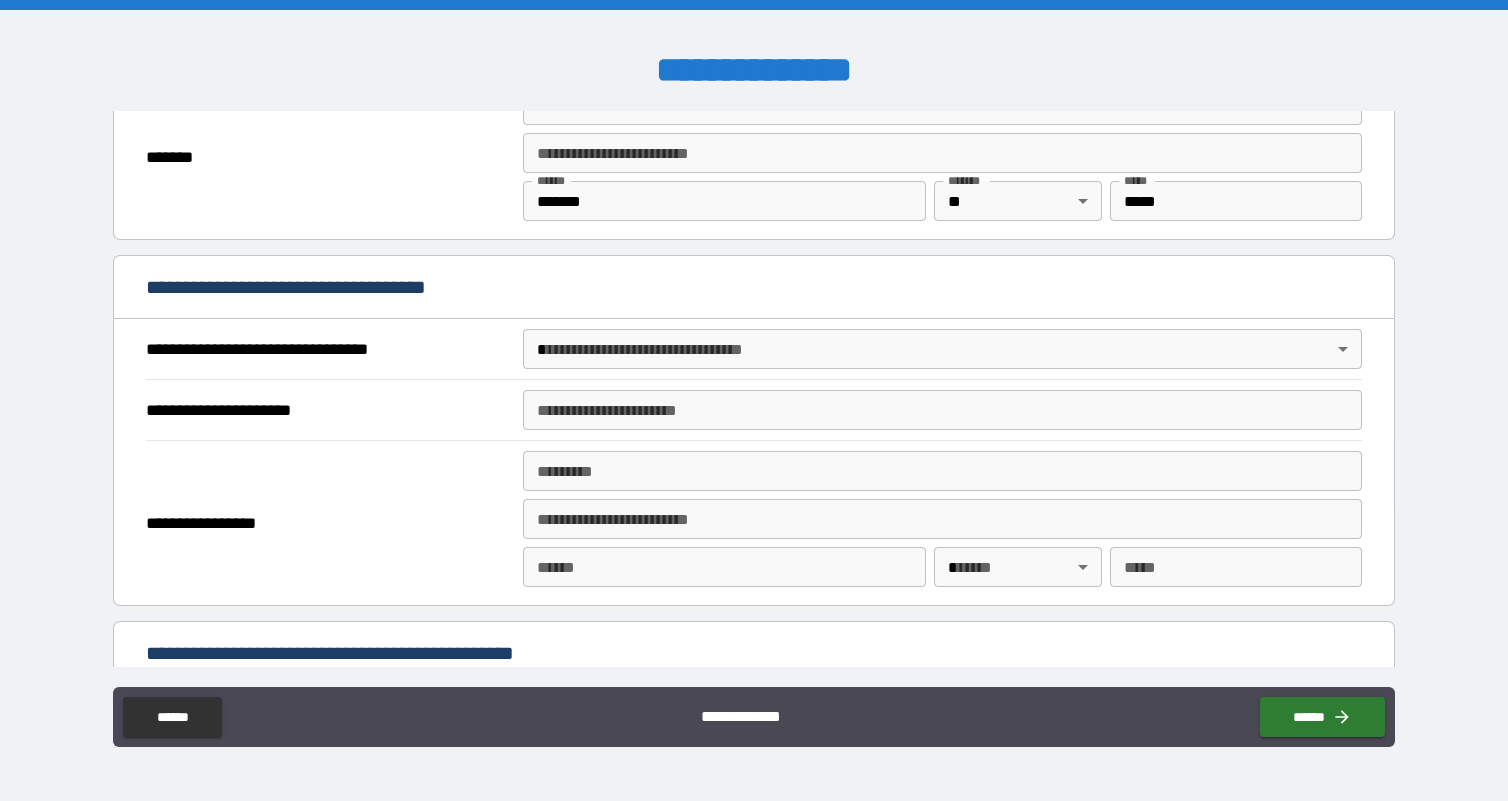 scroll, scrollTop: 1007, scrollLeft: 0, axis: vertical 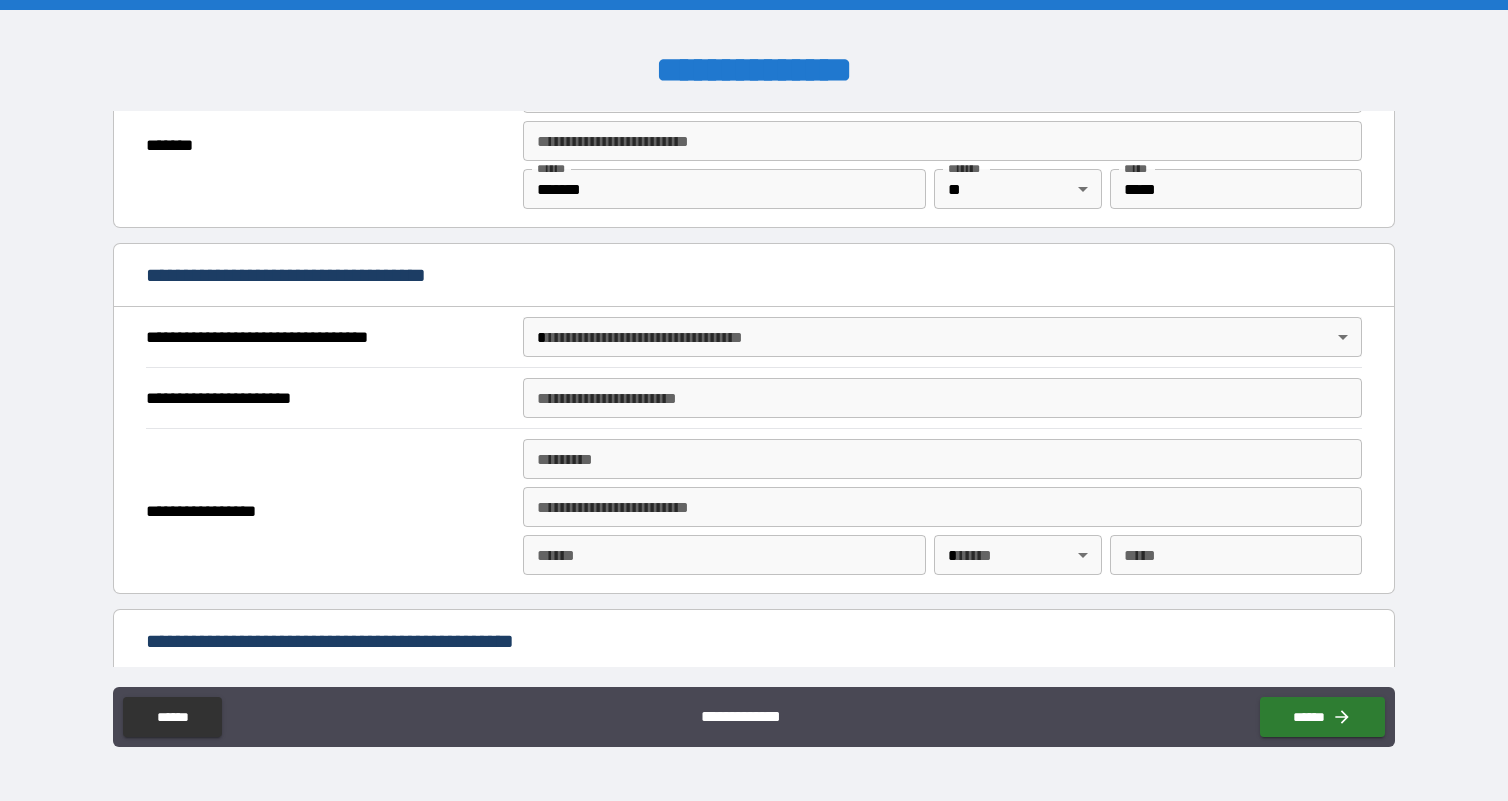 click on "**********" at bounding box center (754, 400) 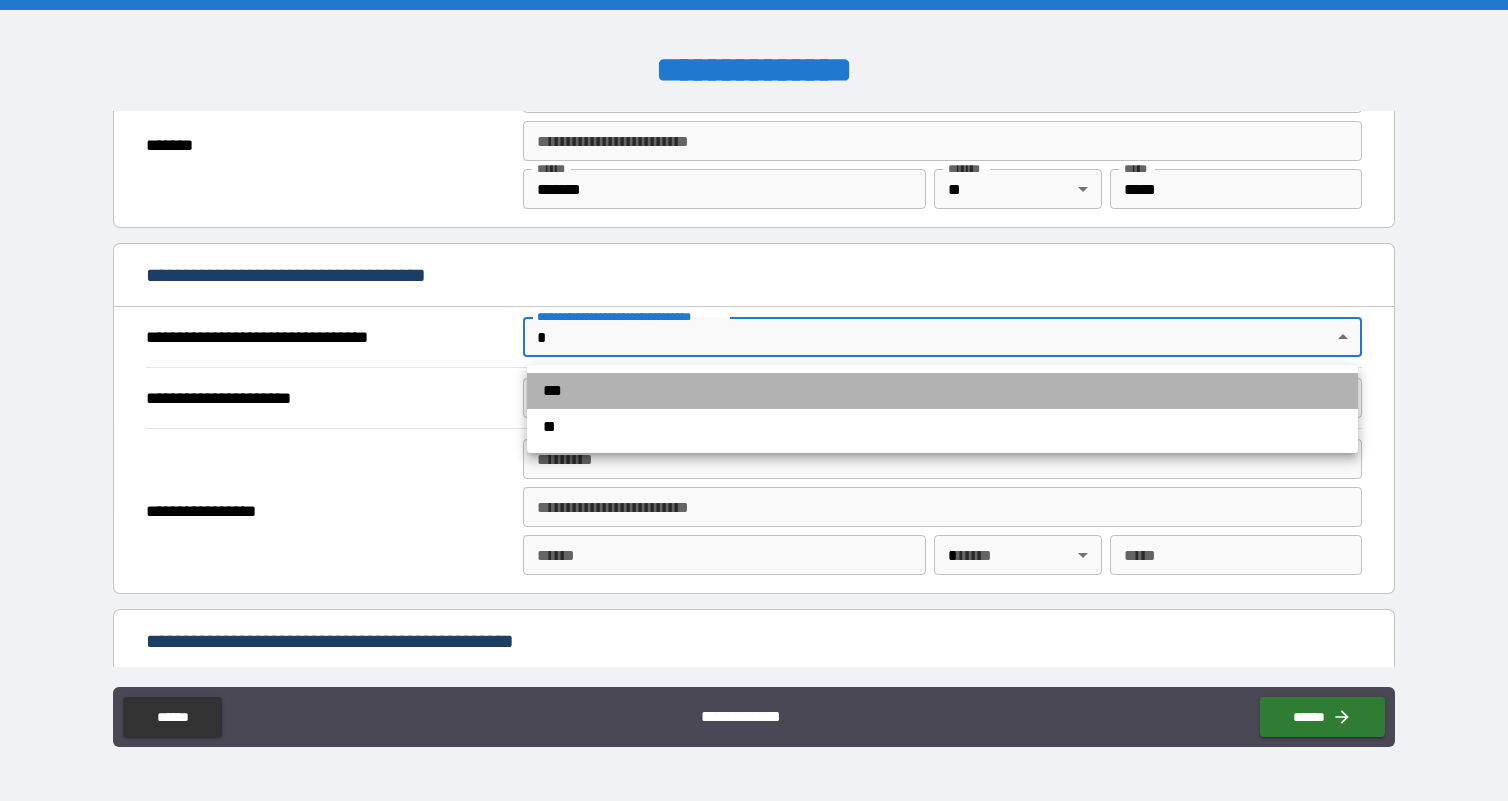 click on "***" at bounding box center [942, 391] 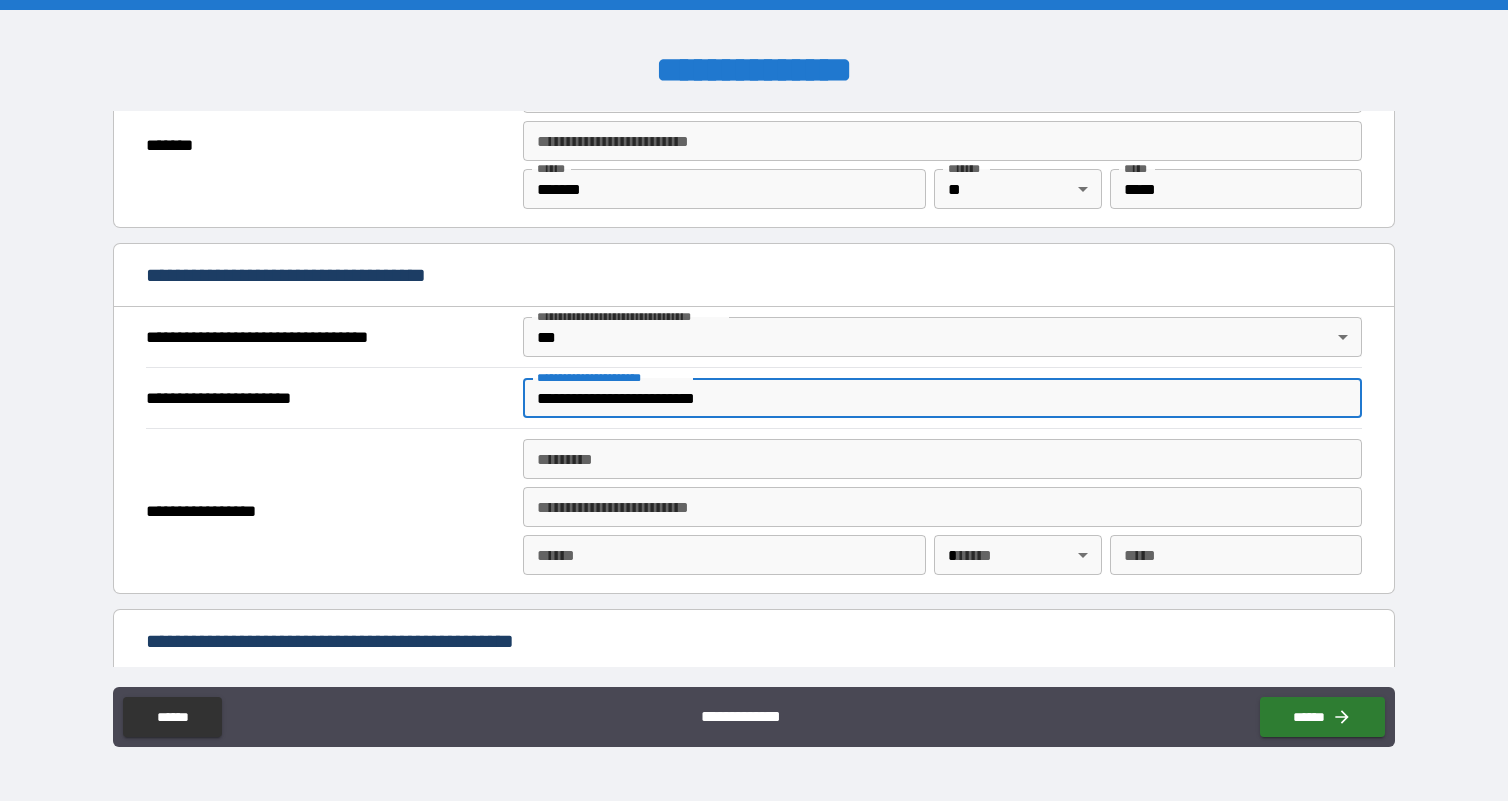 type on "**********" 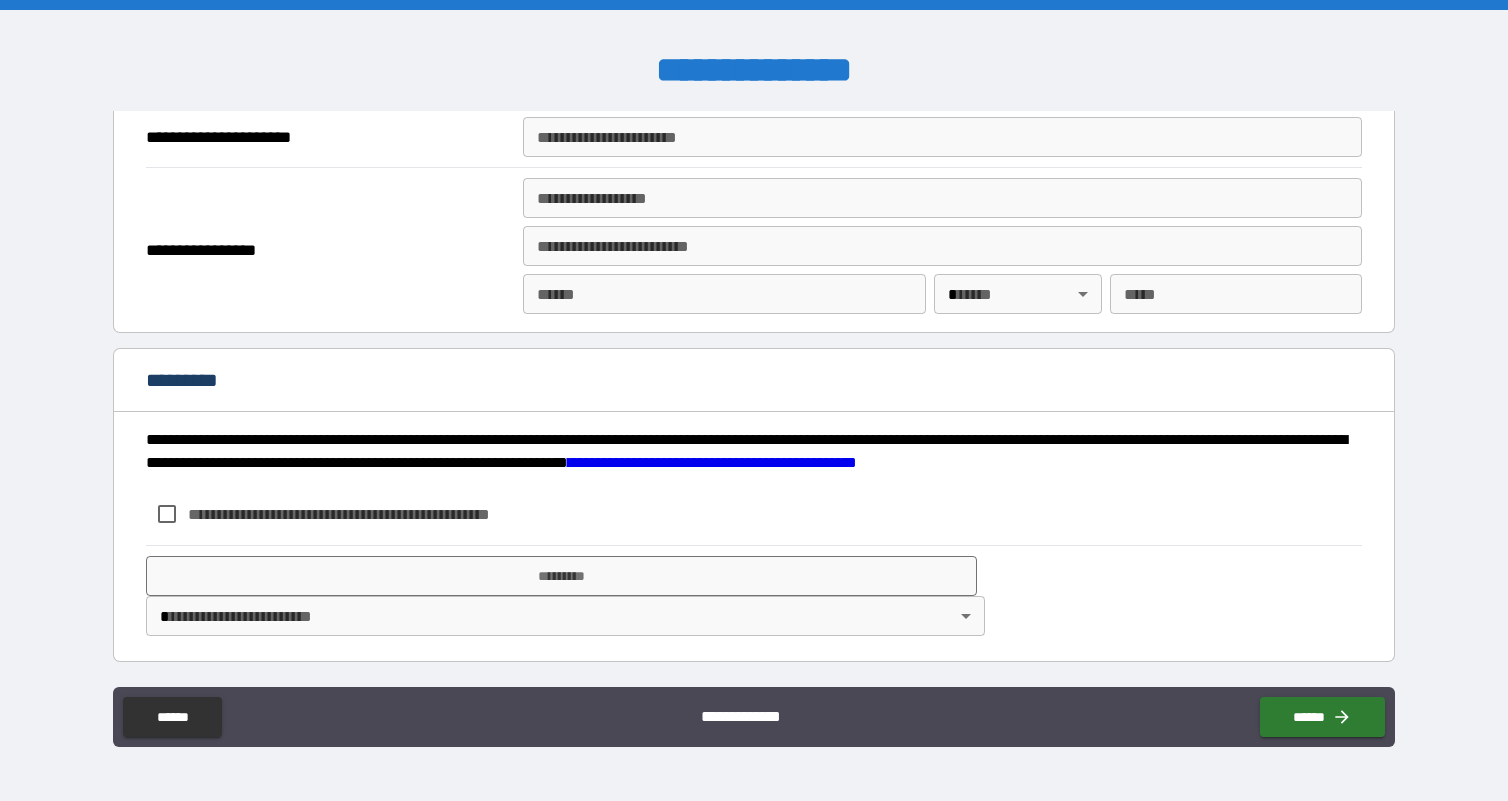 scroll, scrollTop: 2463, scrollLeft: 0, axis: vertical 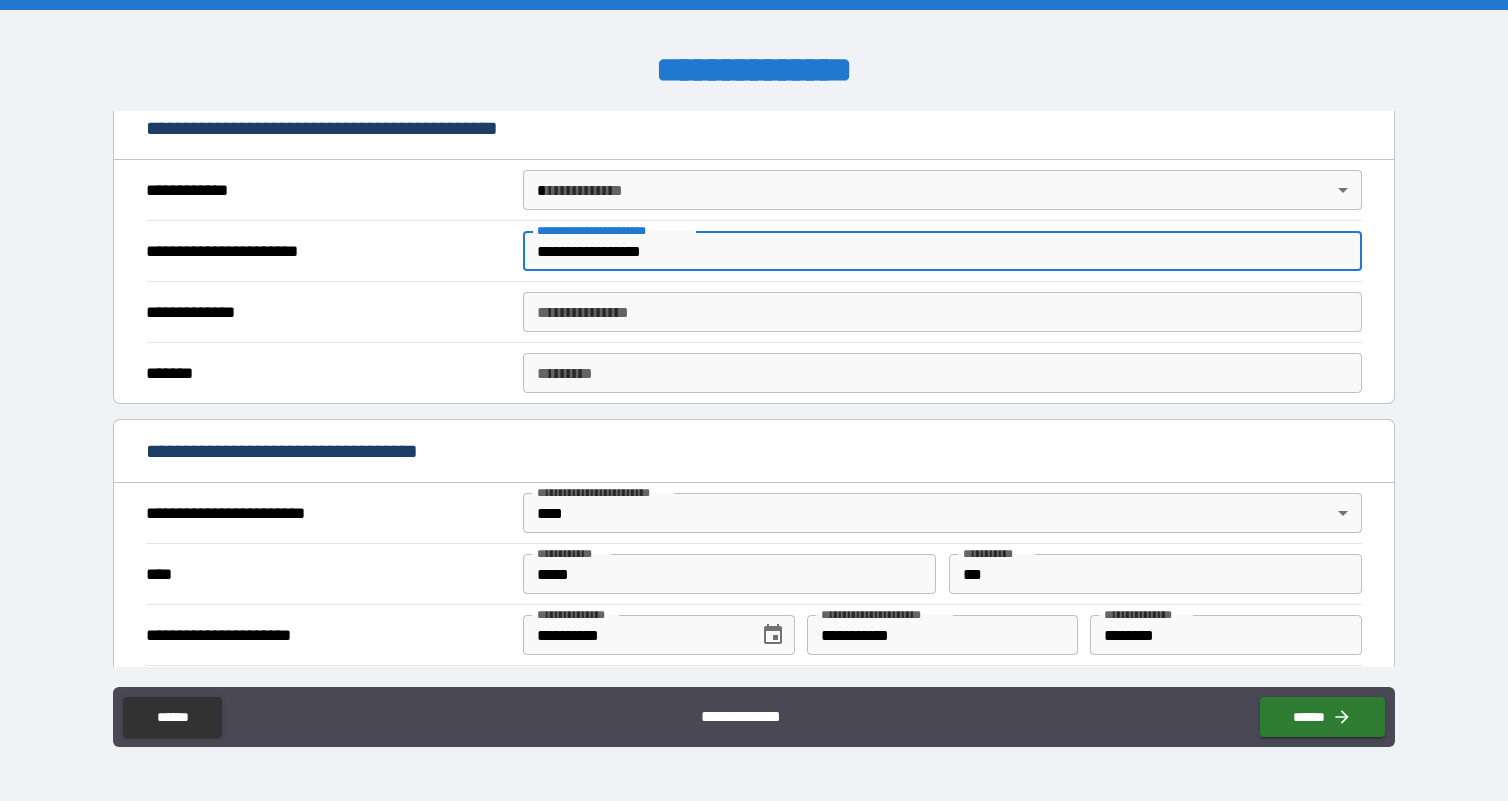 type on "**********" 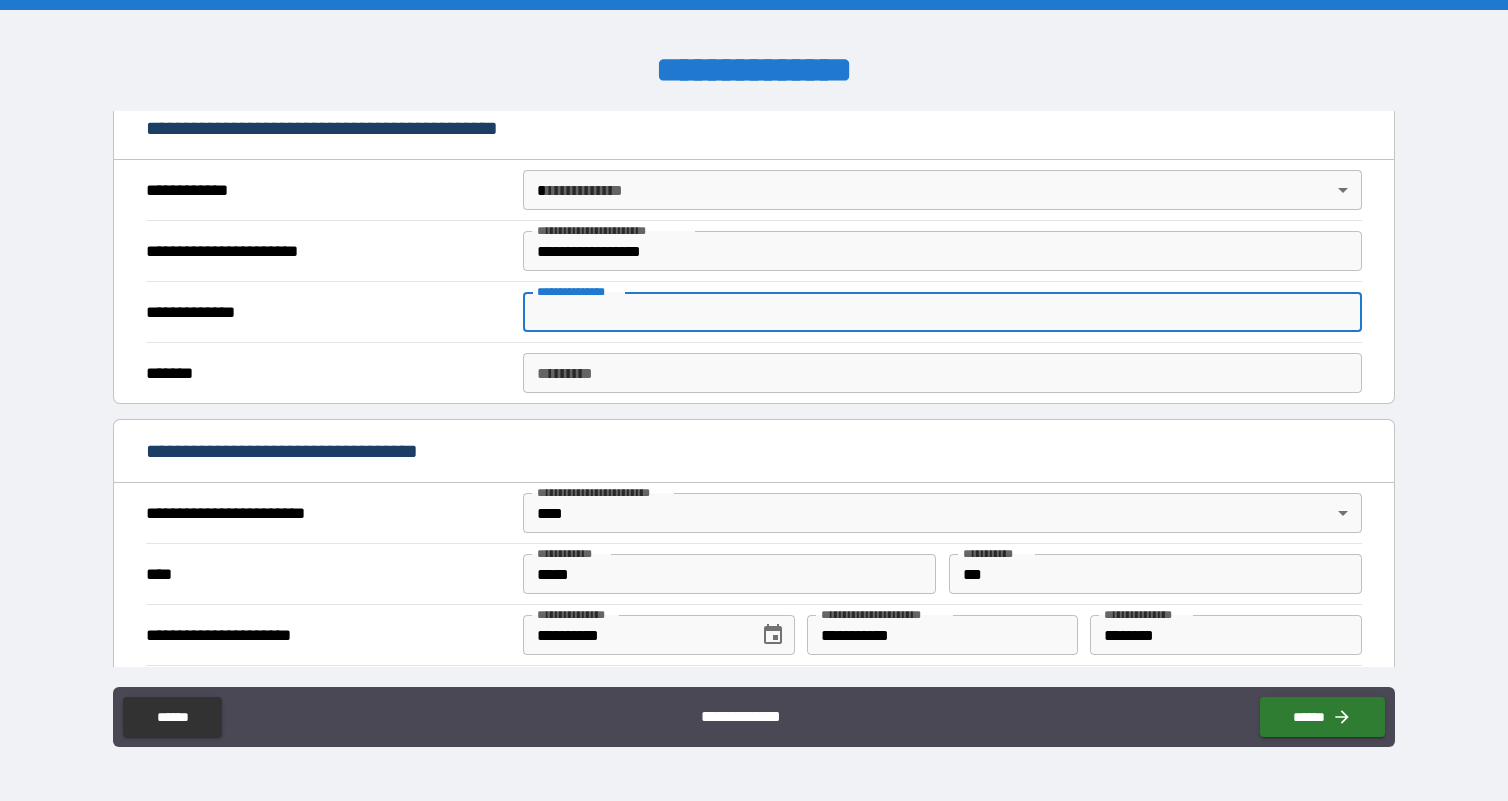 paste on "*********" 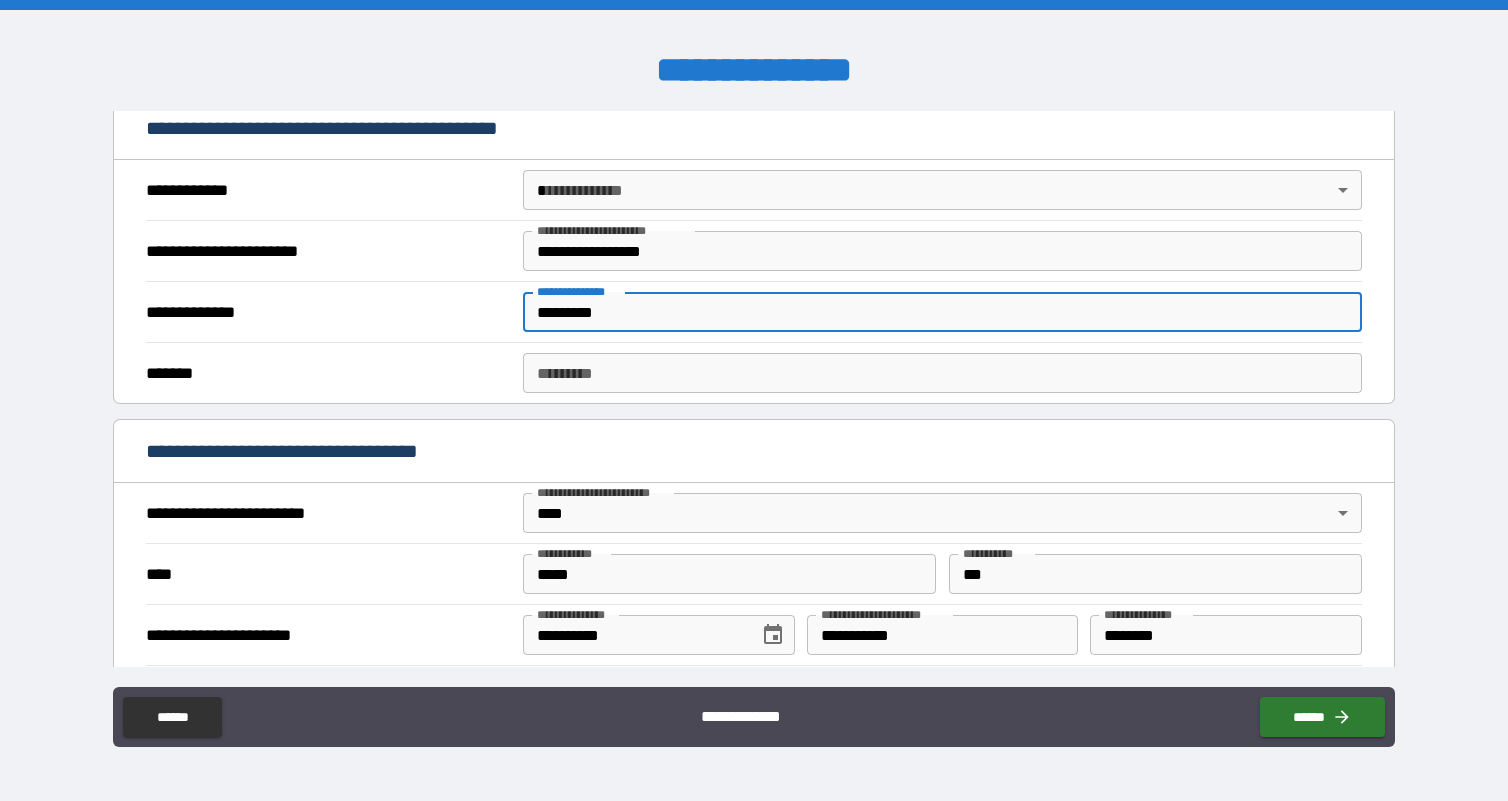 type on "*********" 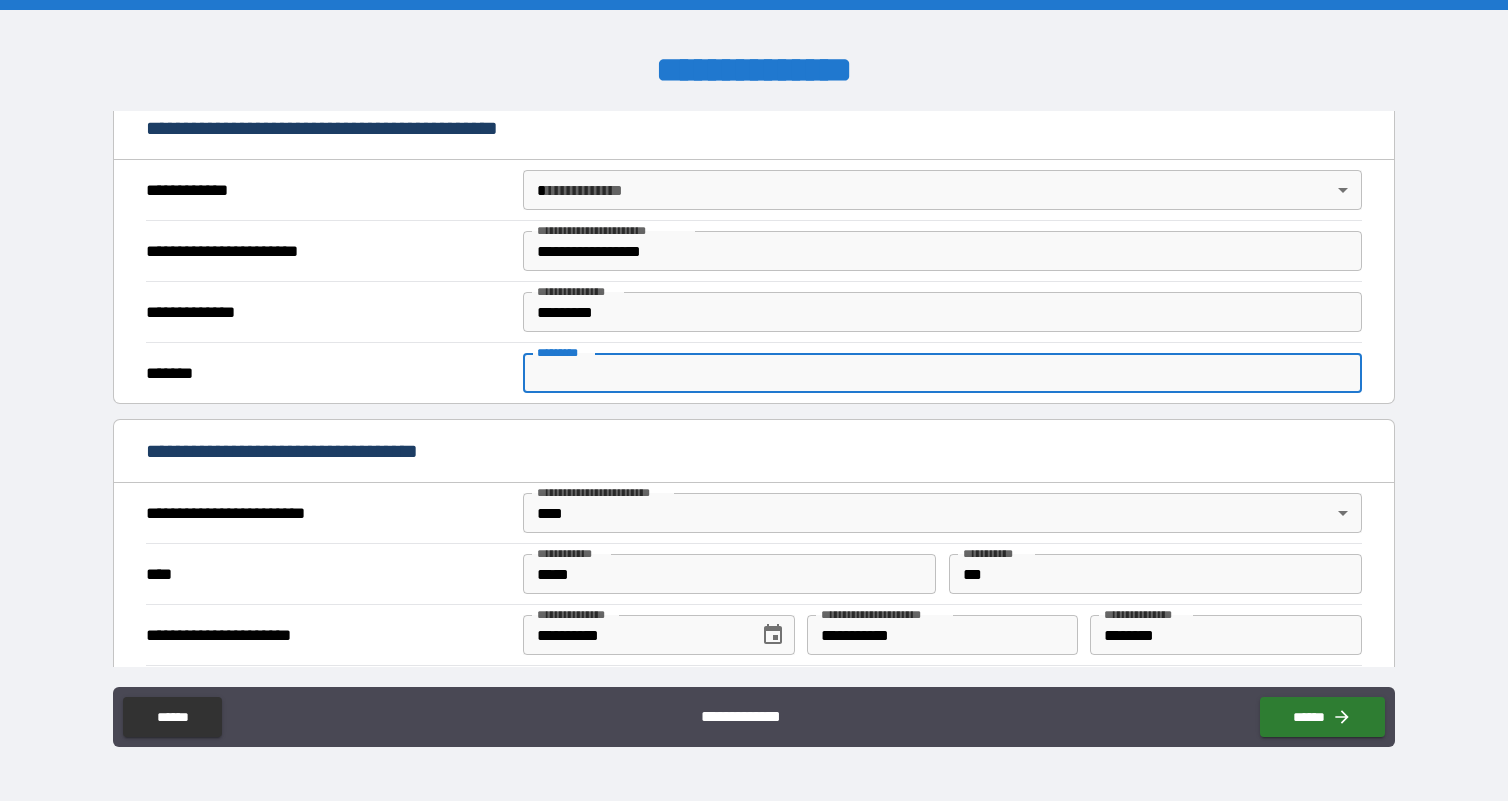 paste on "******" 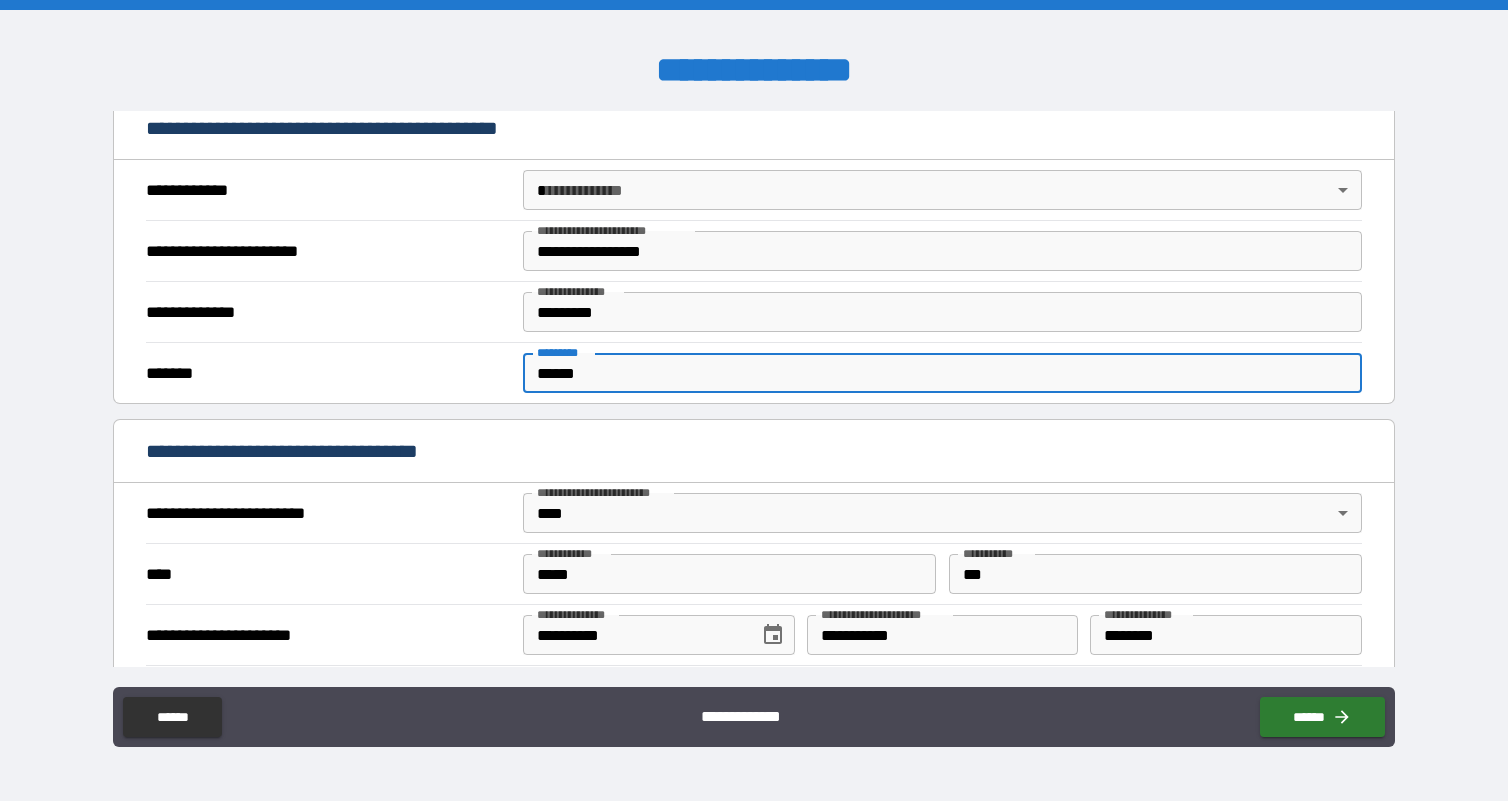 type on "******" 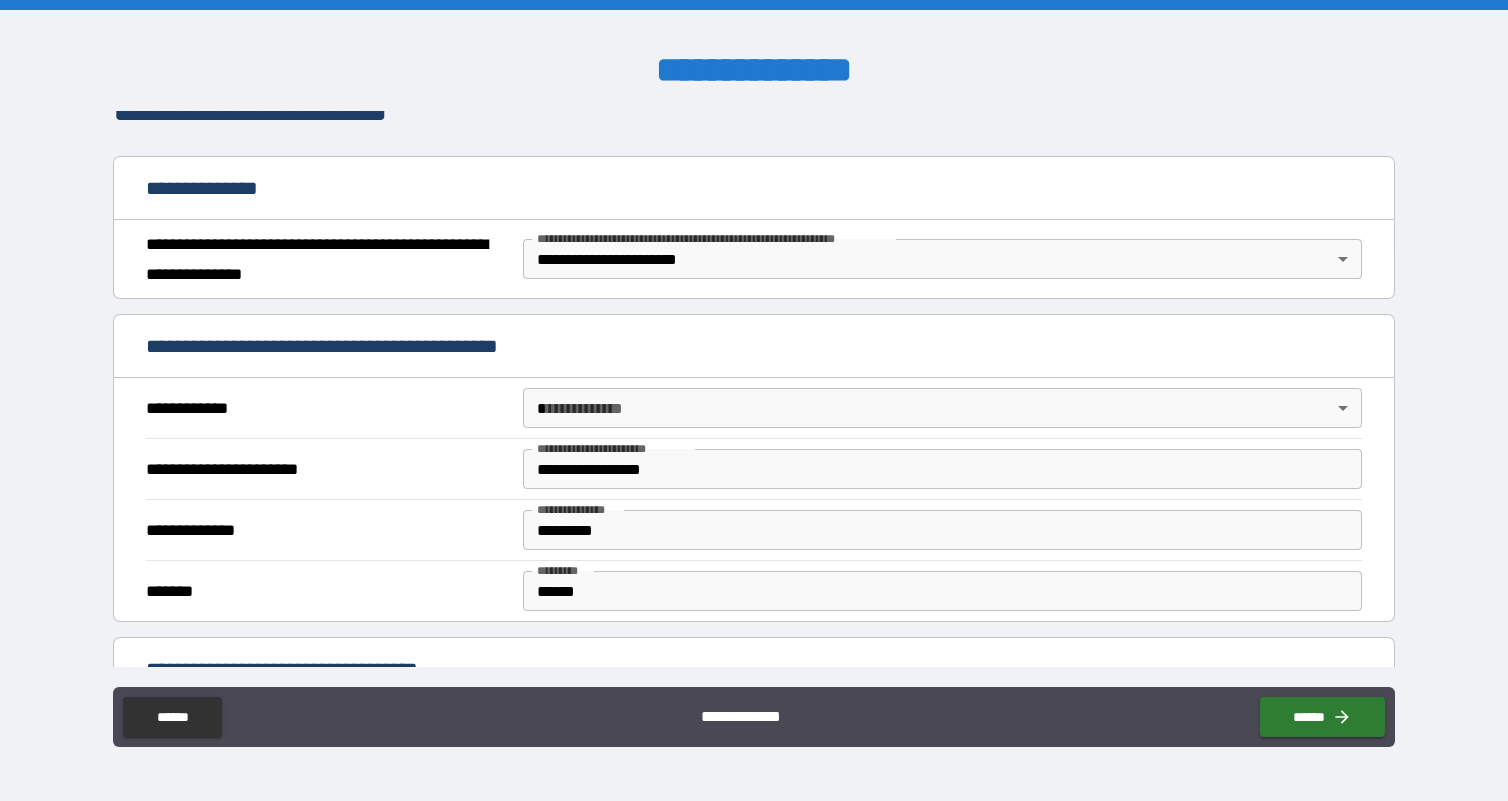 scroll, scrollTop: 172, scrollLeft: 0, axis: vertical 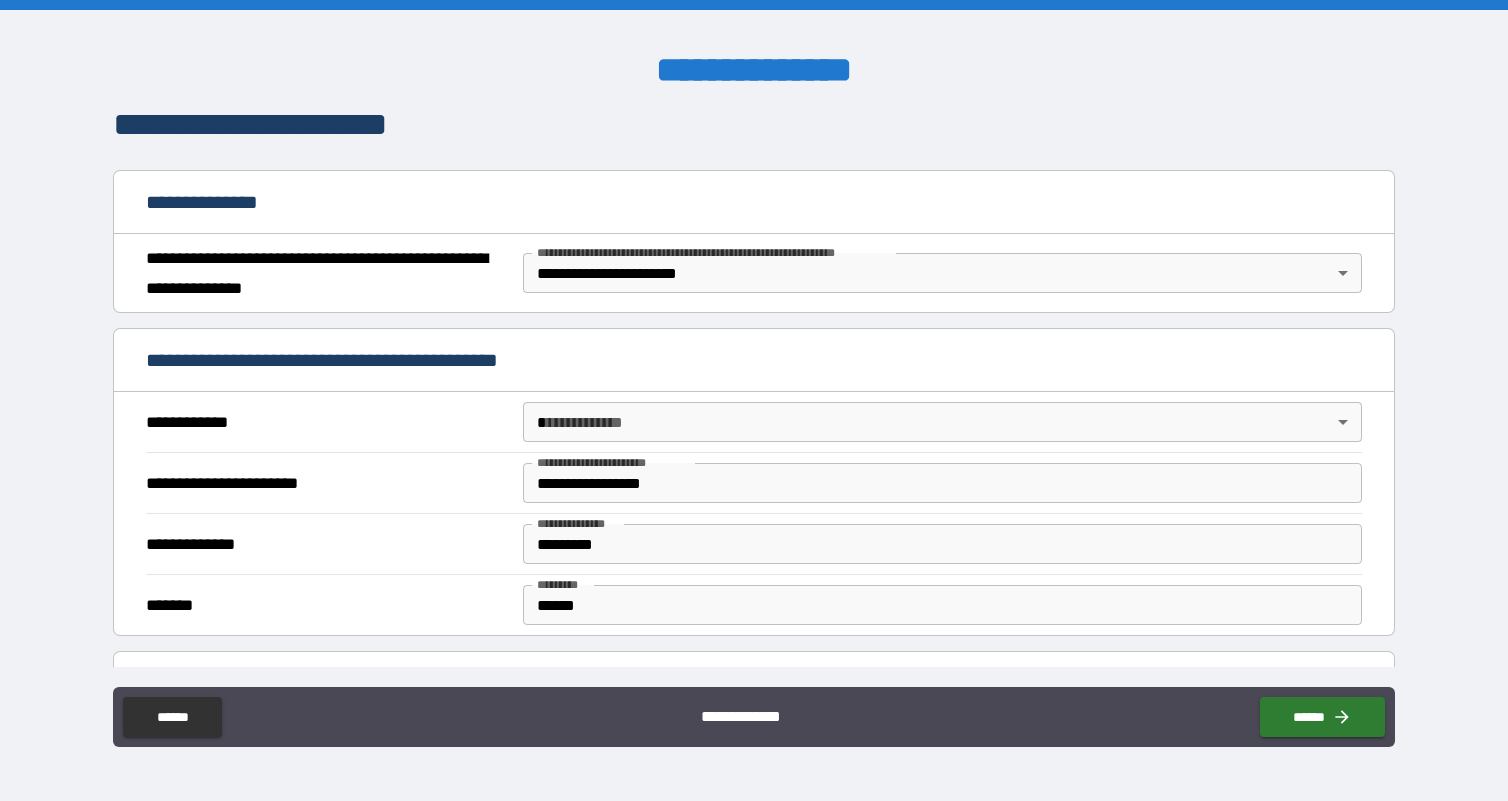 click on "**********" at bounding box center [754, 400] 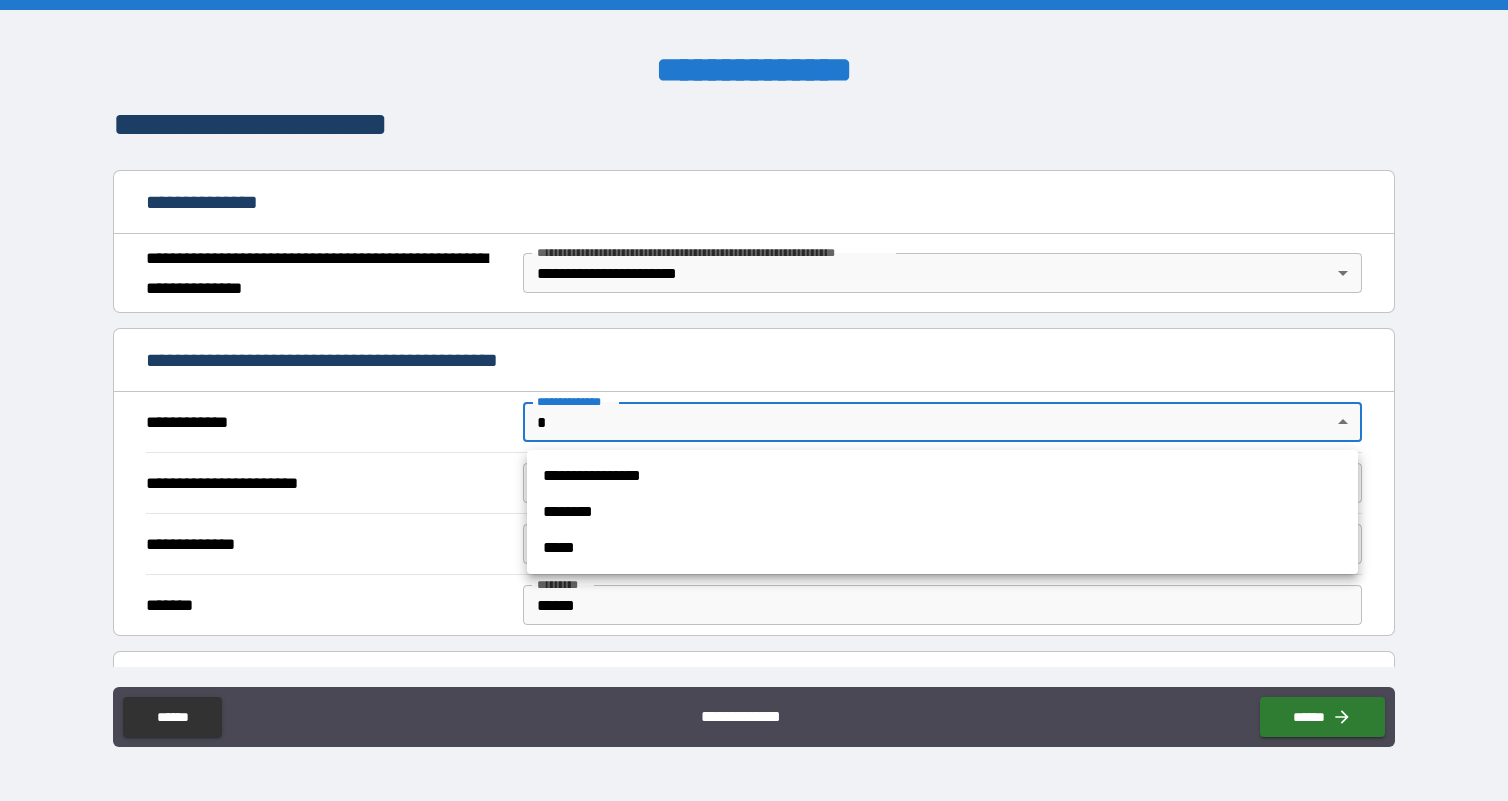 click on "**********" at bounding box center (942, 476) 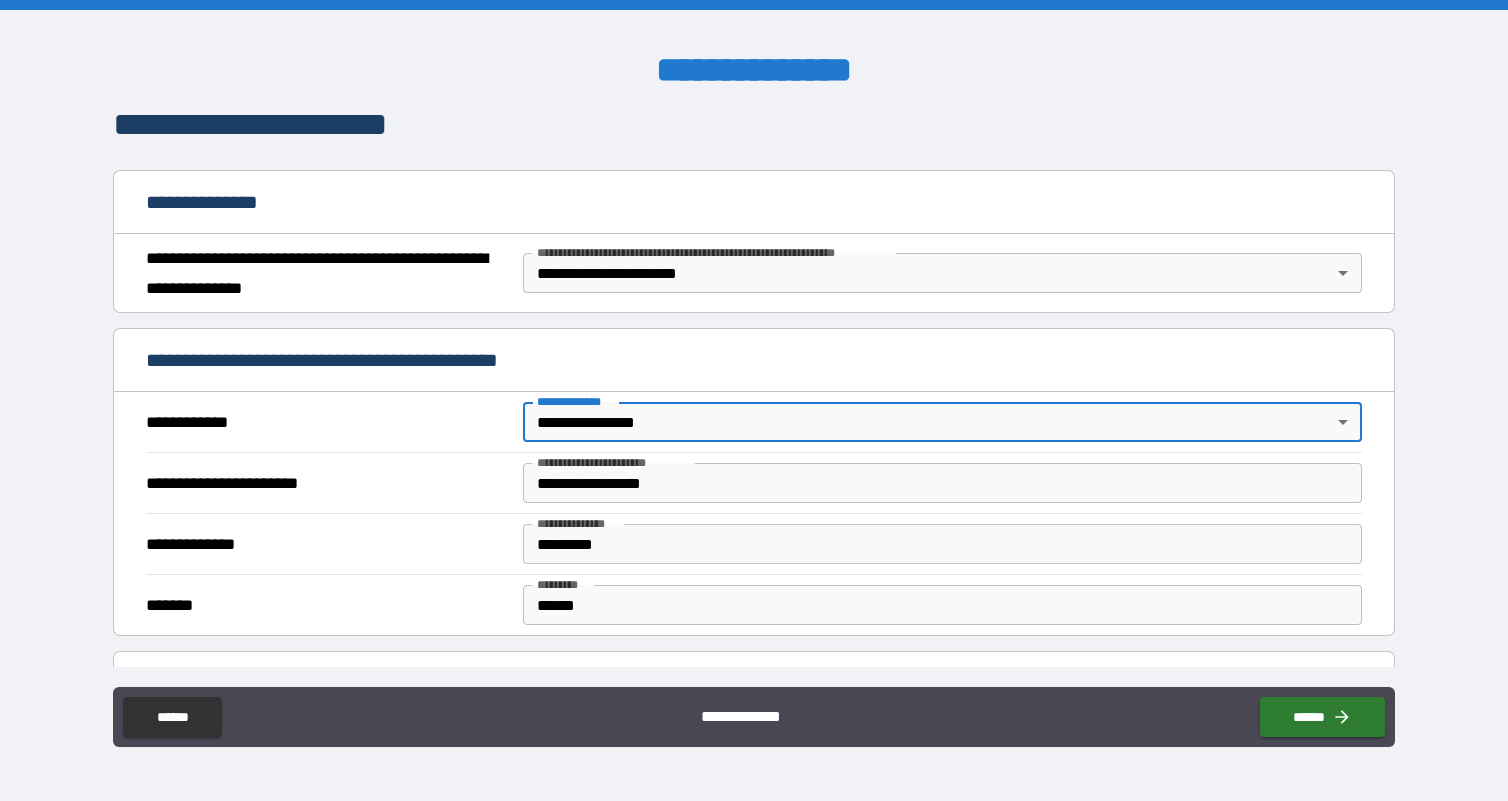 click on "**********" at bounding box center [754, 422] 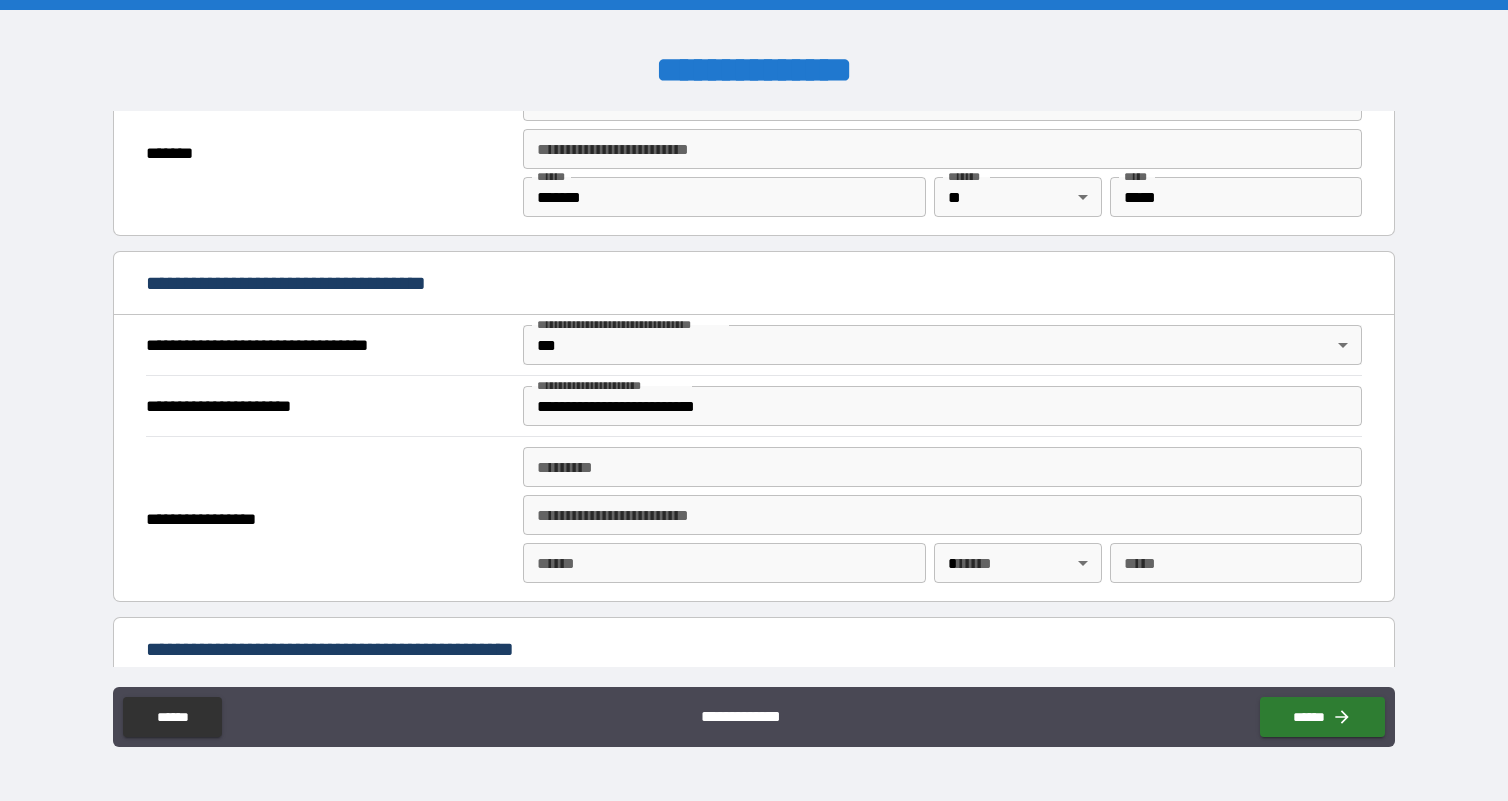 scroll, scrollTop: 1010, scrollLeft: 0, axis: vertical 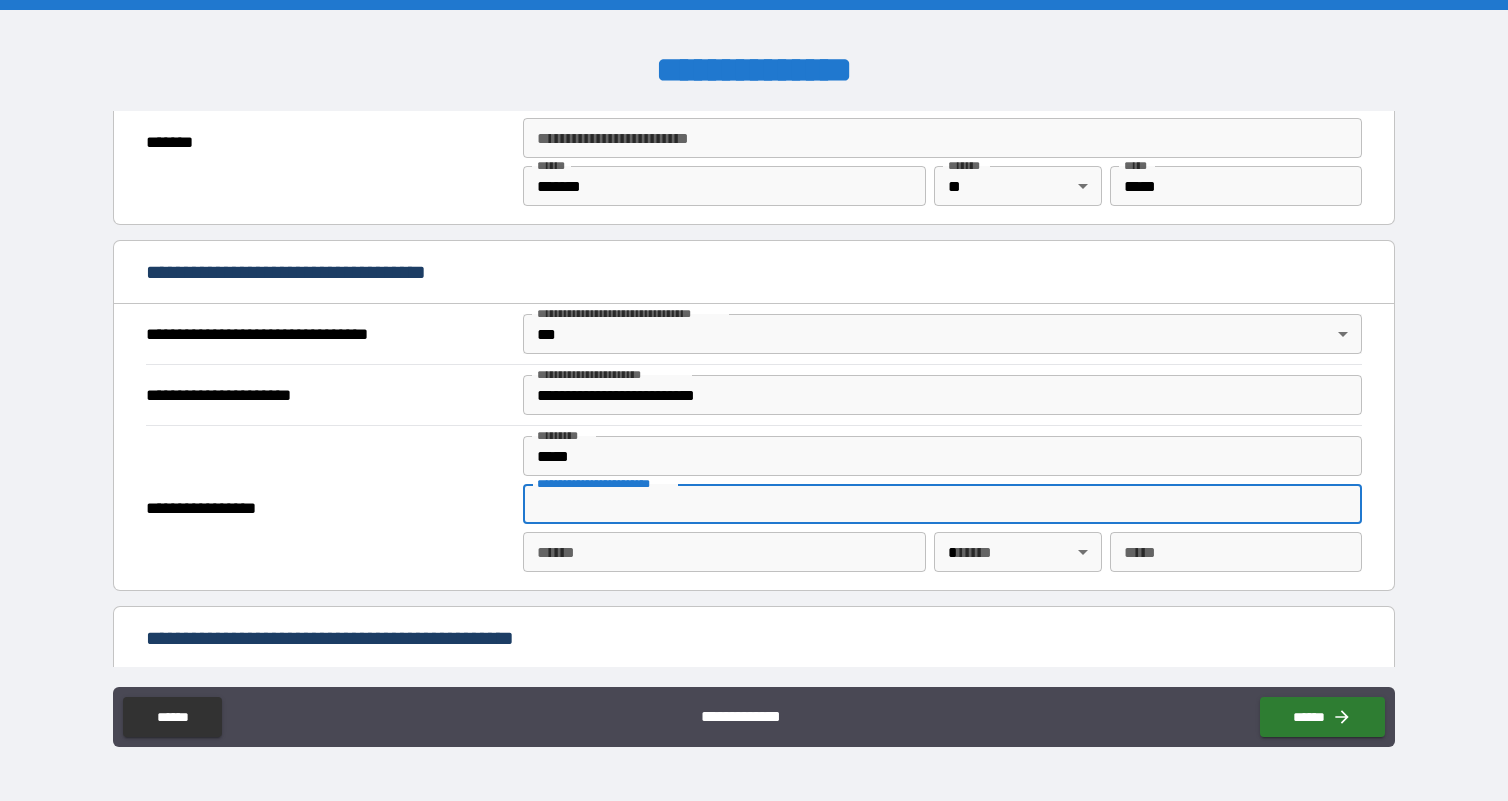 type on "**********" 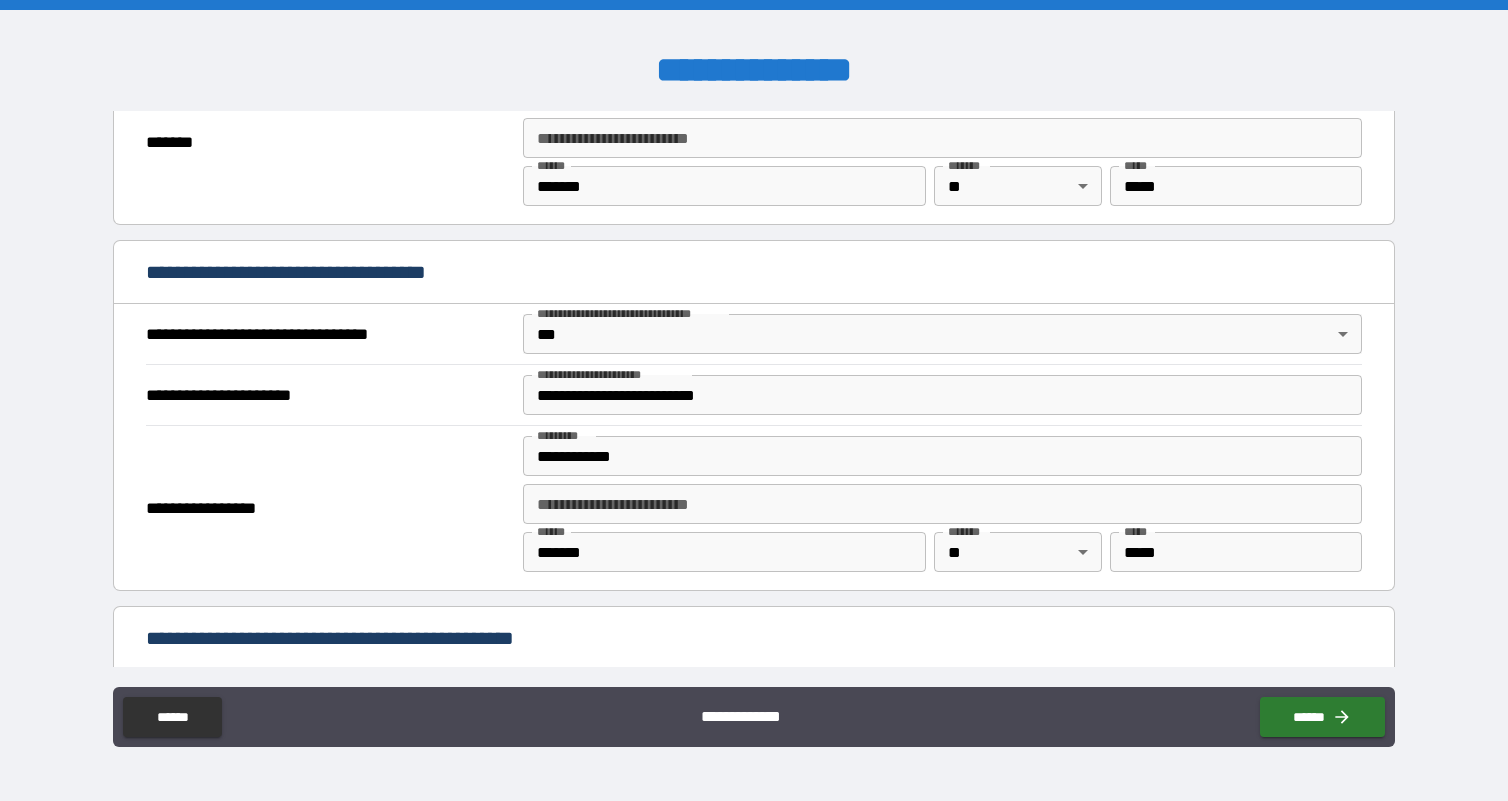 click on "**********" at bounding box center [328, 508] 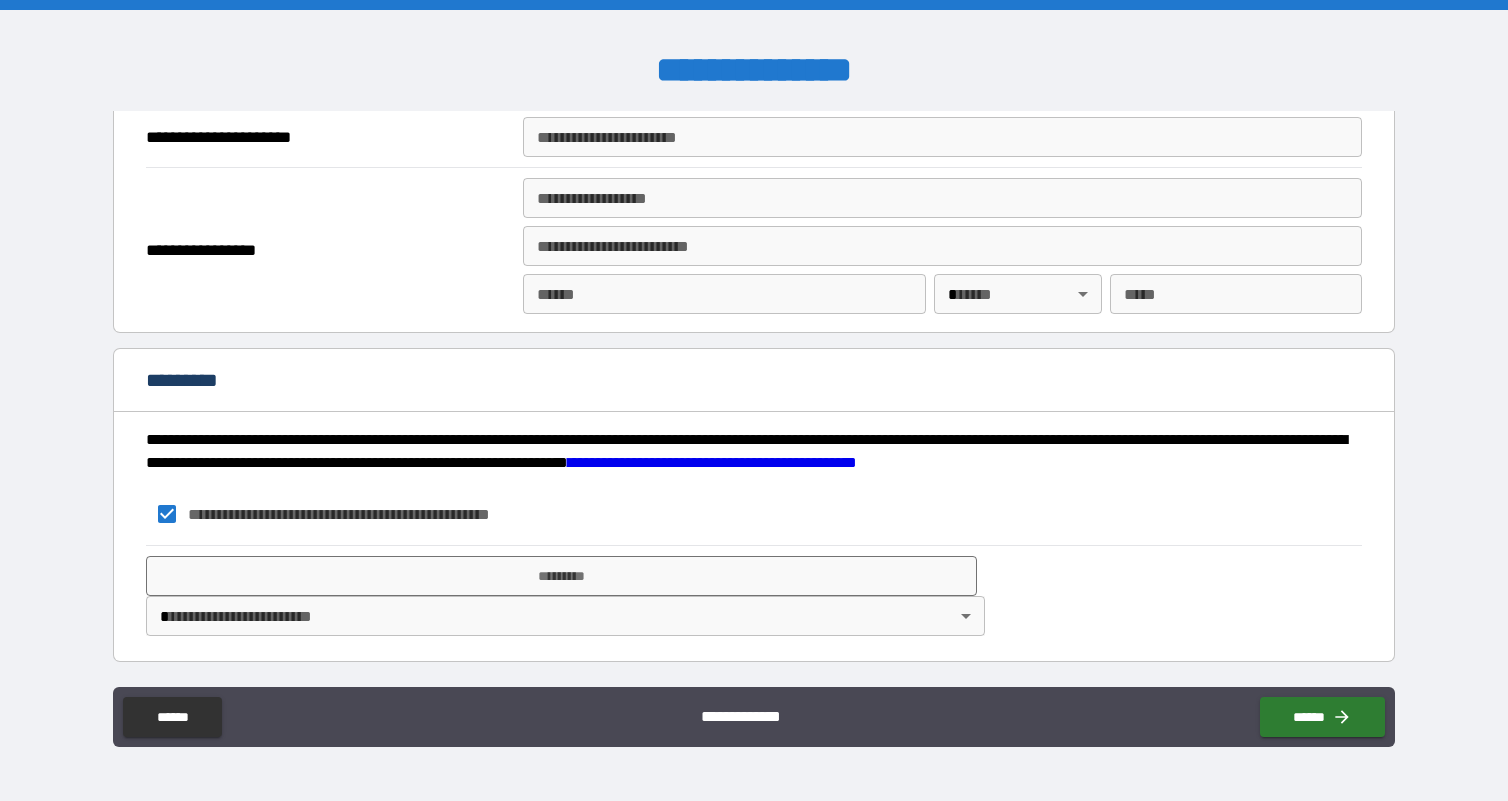 scroll, scrollTop: 2463, scrollLeft: 0, axis: vertical 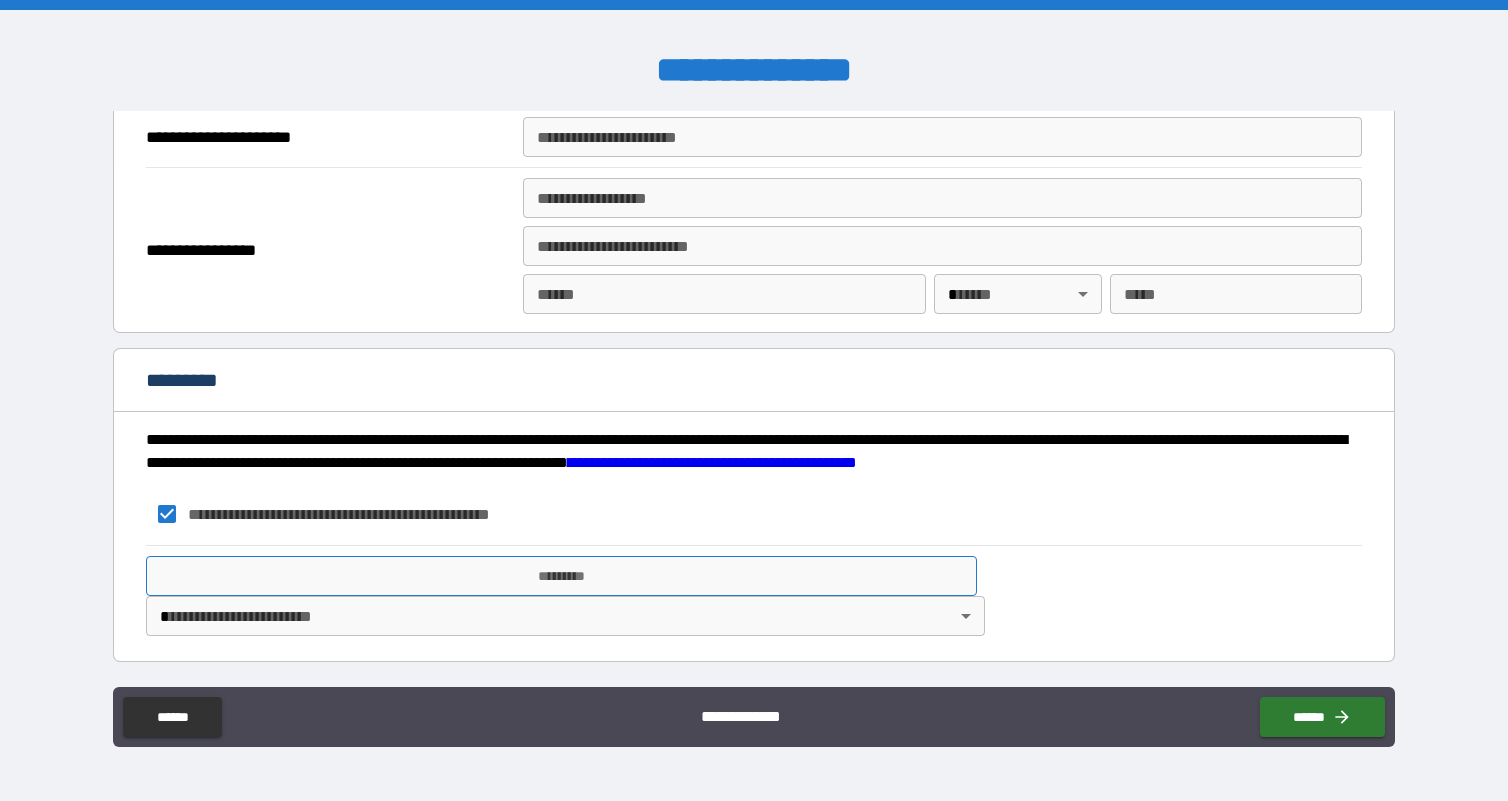 click on "*********" at bounding box center (561, 576) 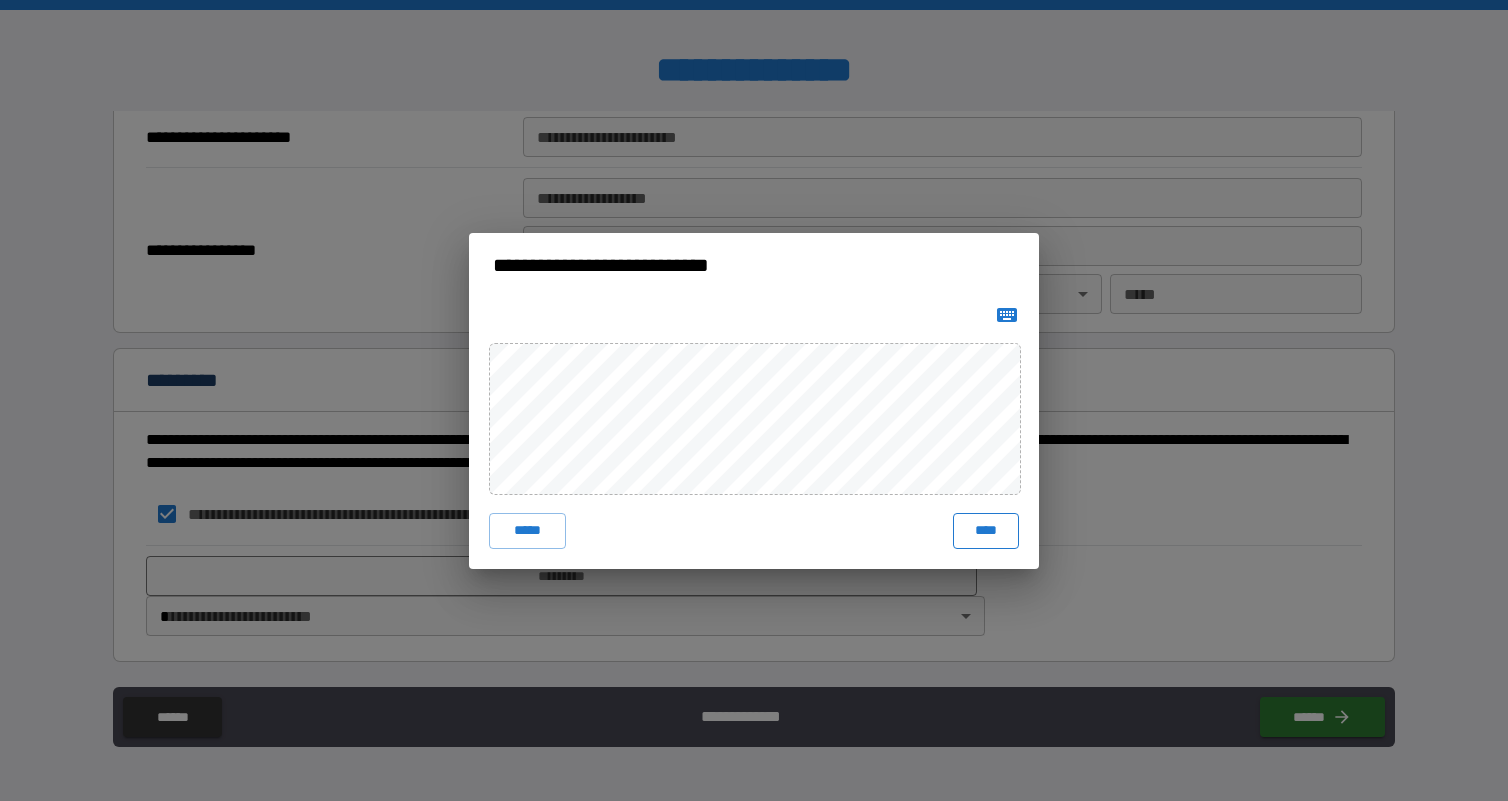 click on "****" at bounding box center (986, 531) 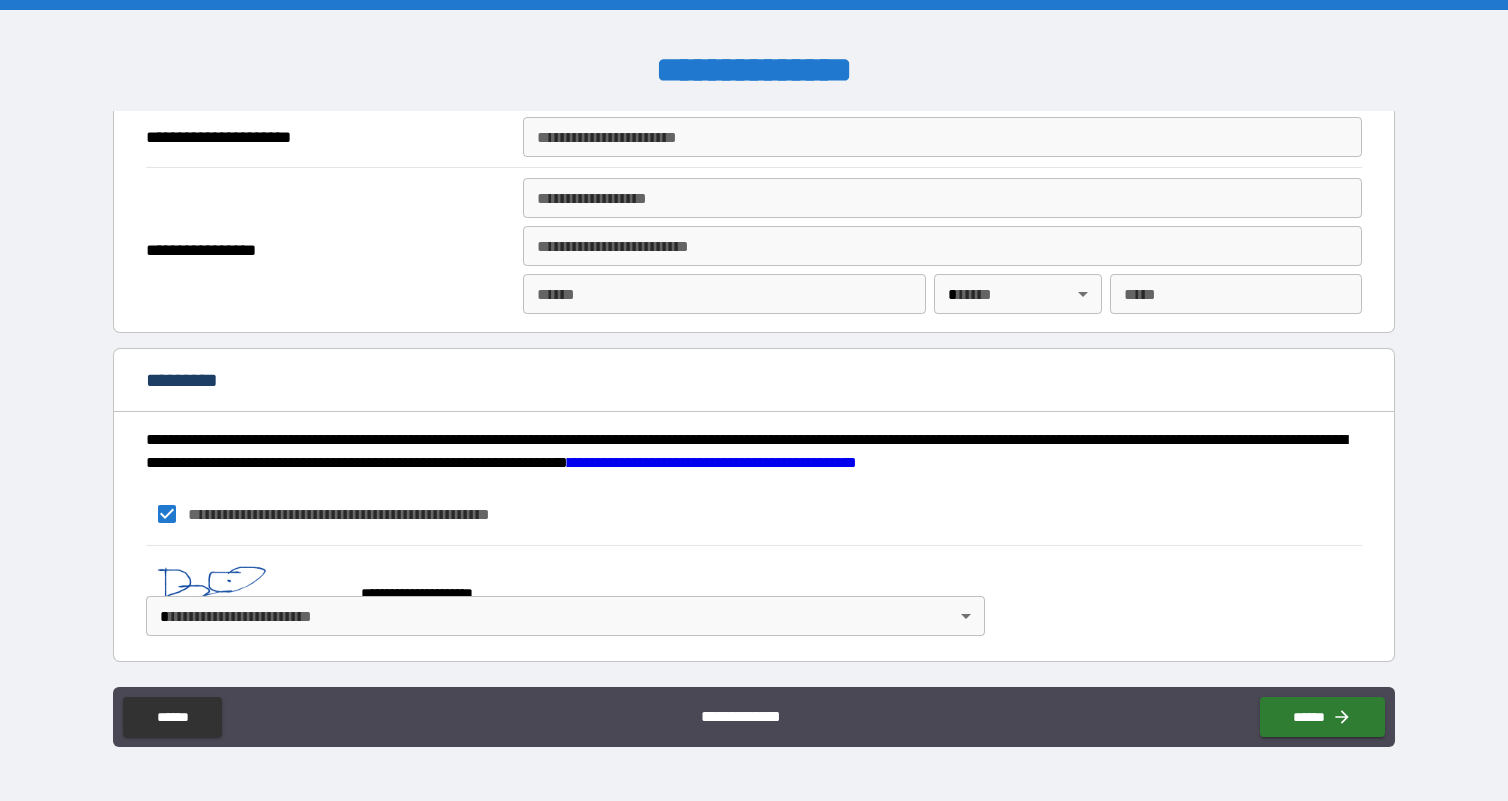 scroll, scrollTop: 2453, scrollLeft: 0, axis: vertical 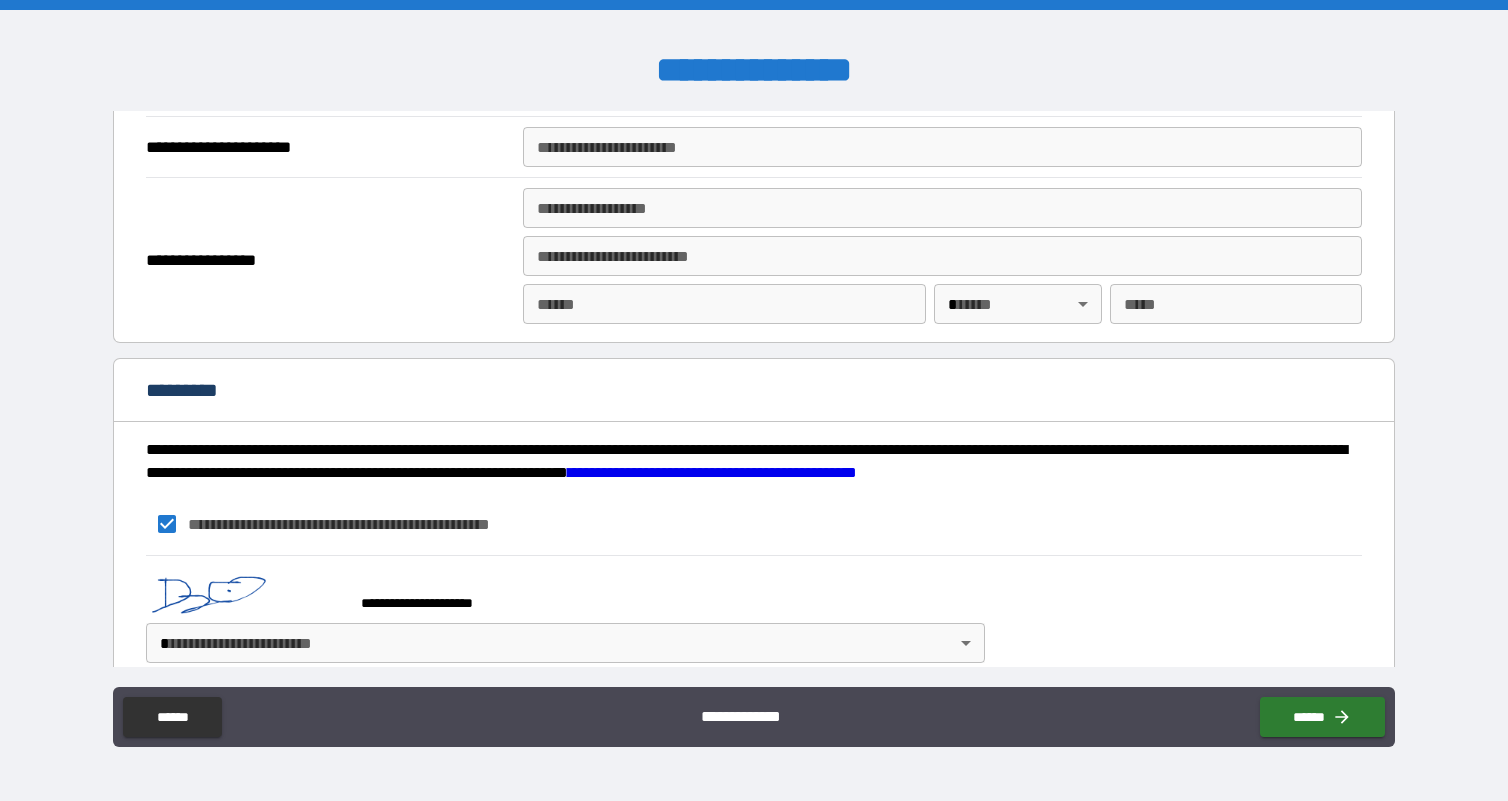 click on "**********" at bounding box center (754, 400) 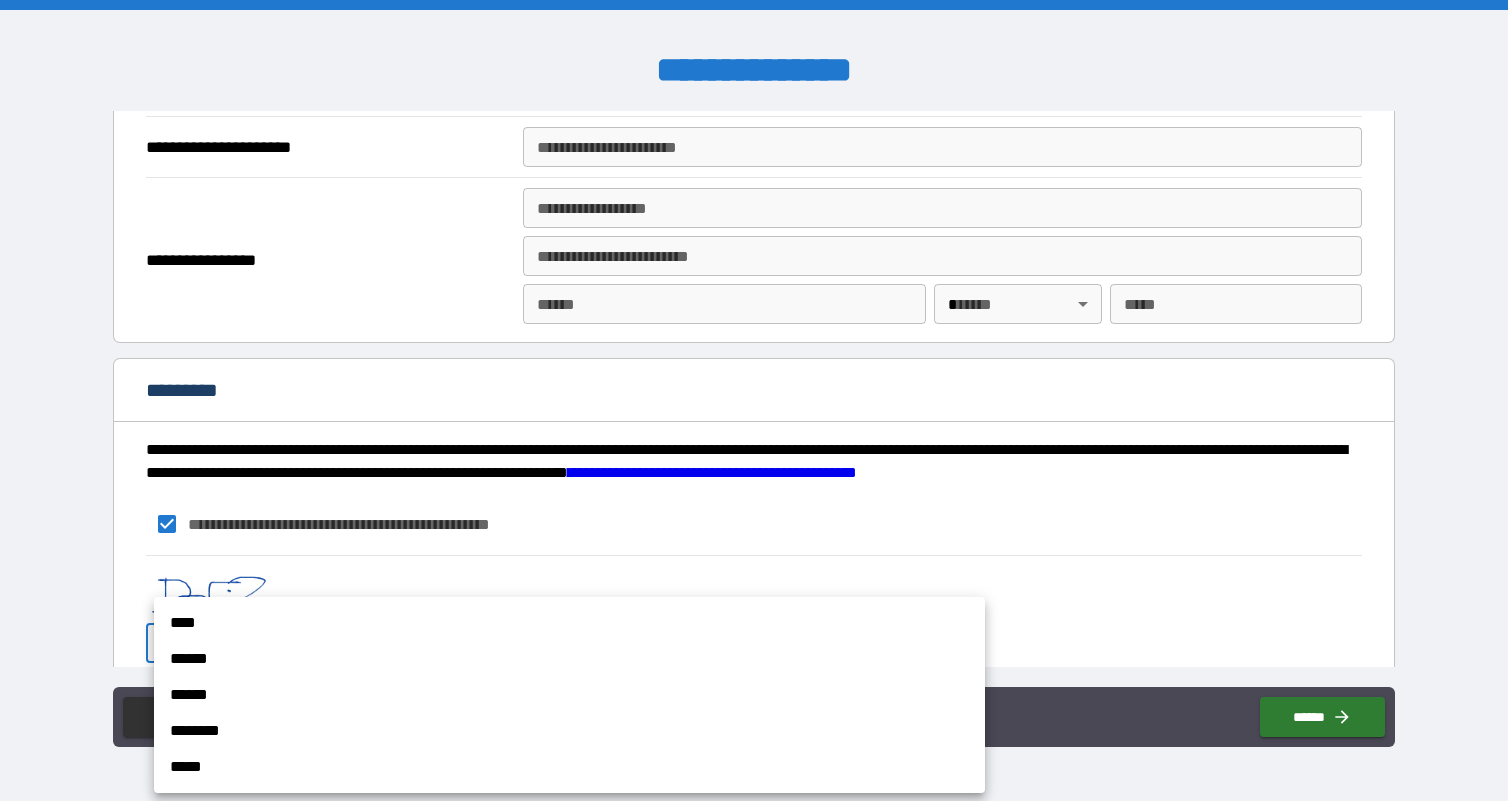 click on "****" at bounding box center (569, 623) 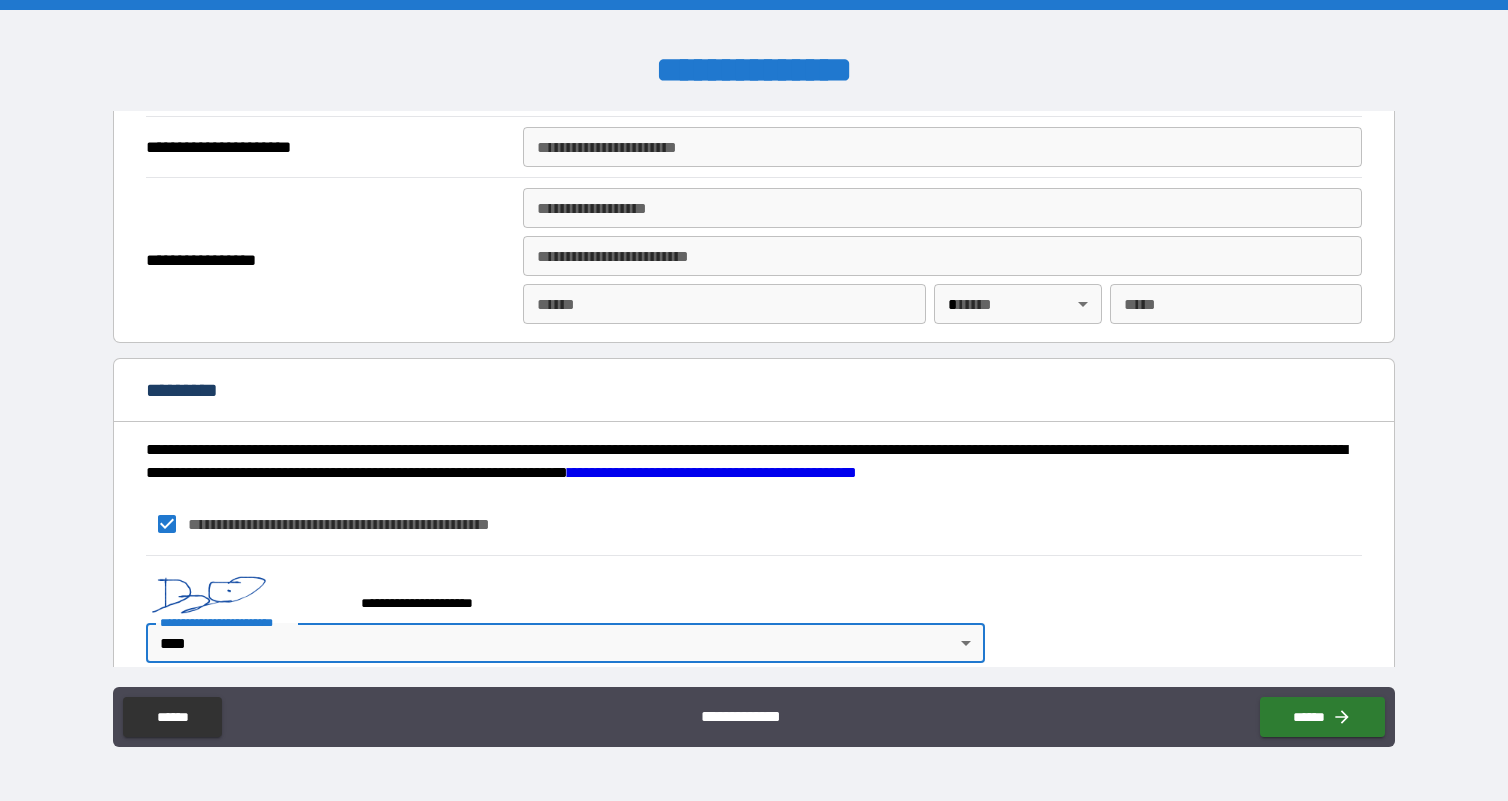 click on "**********" at bounding box center [754, 403] 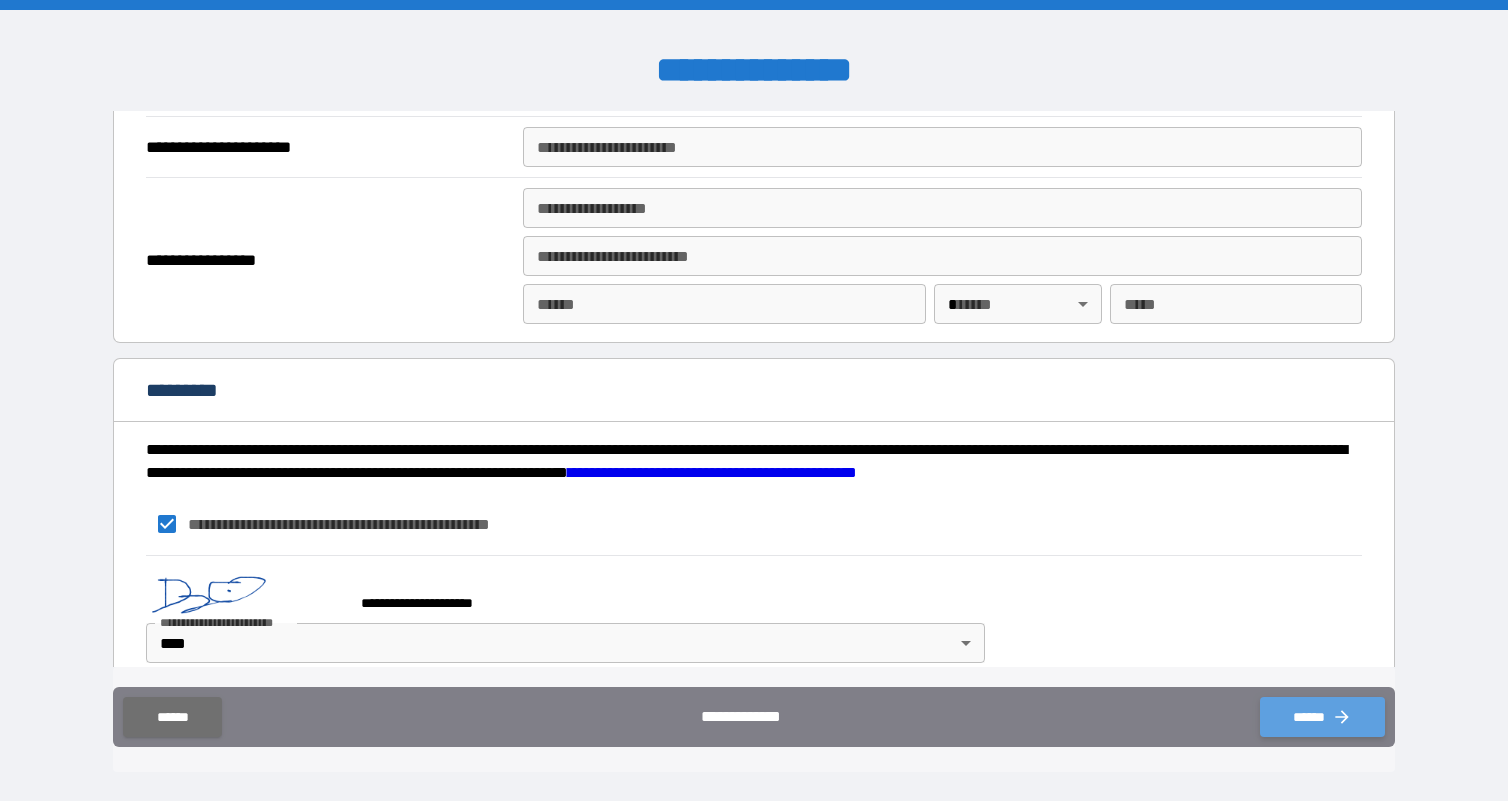 click on "******" at bounding box center [1322, 717] 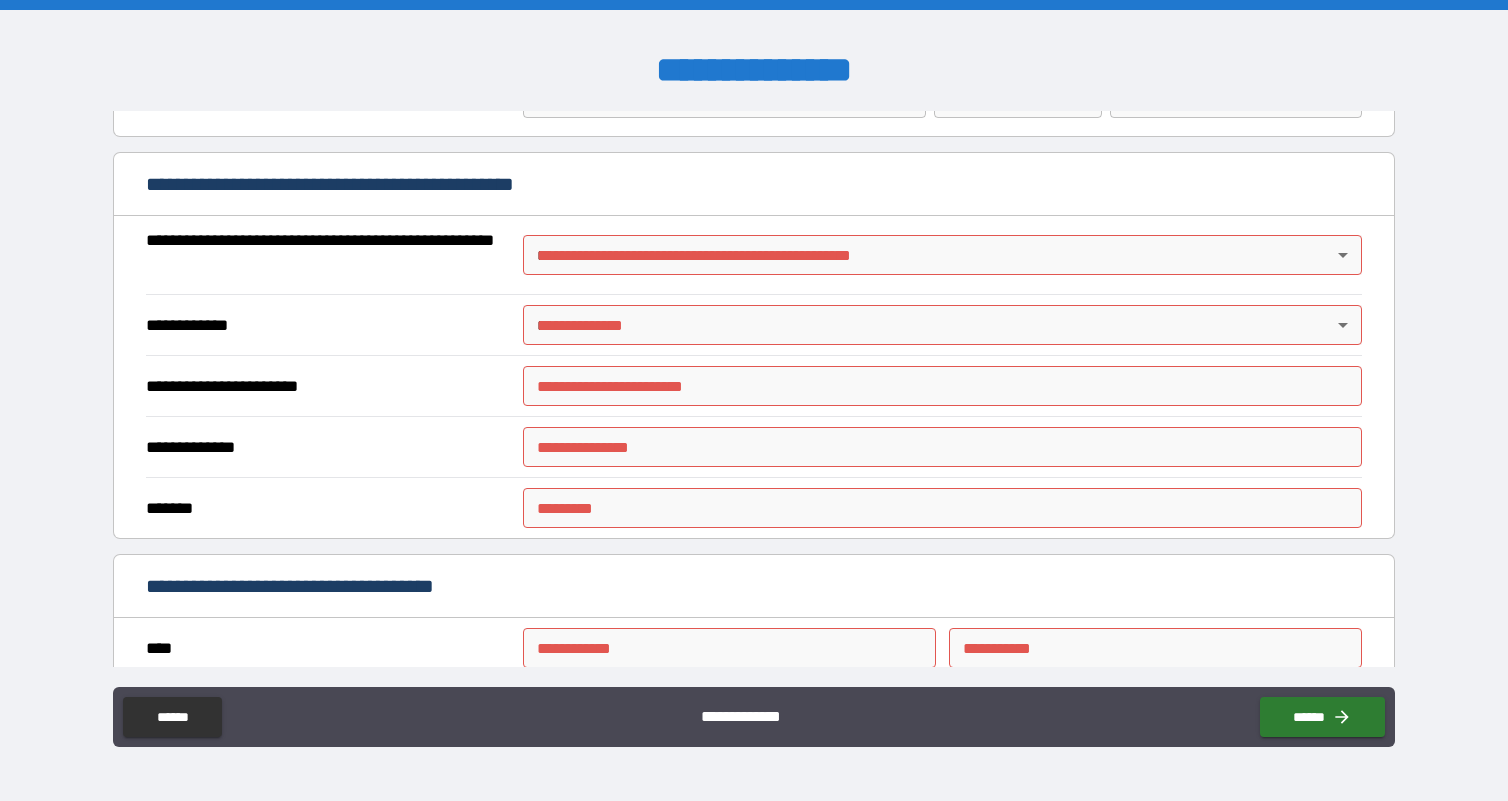 scroll, scrollTop: 1462, scrollLeft: 0, axis: vertical 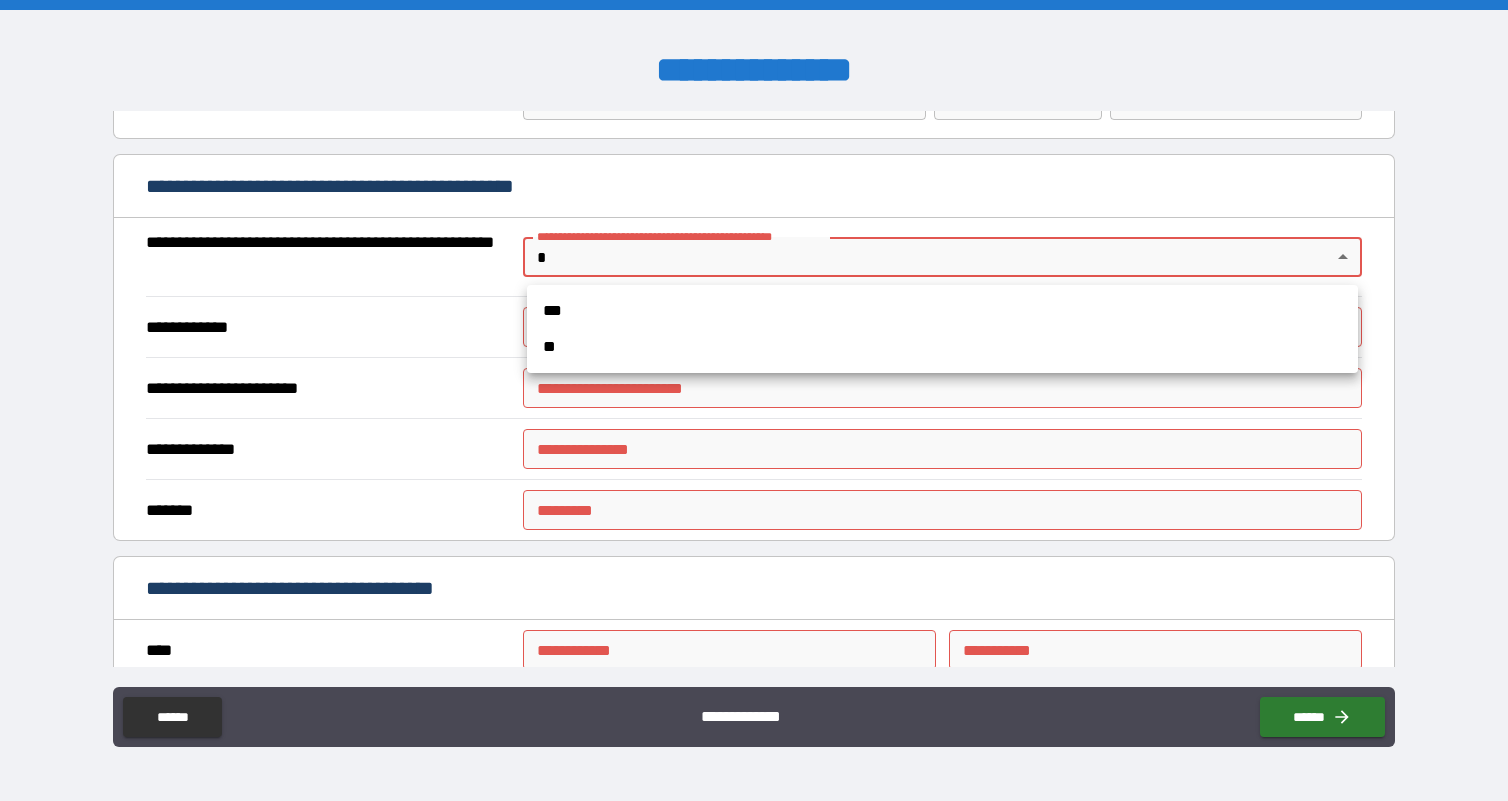 click on "**********" at bounding box center [754, 400] 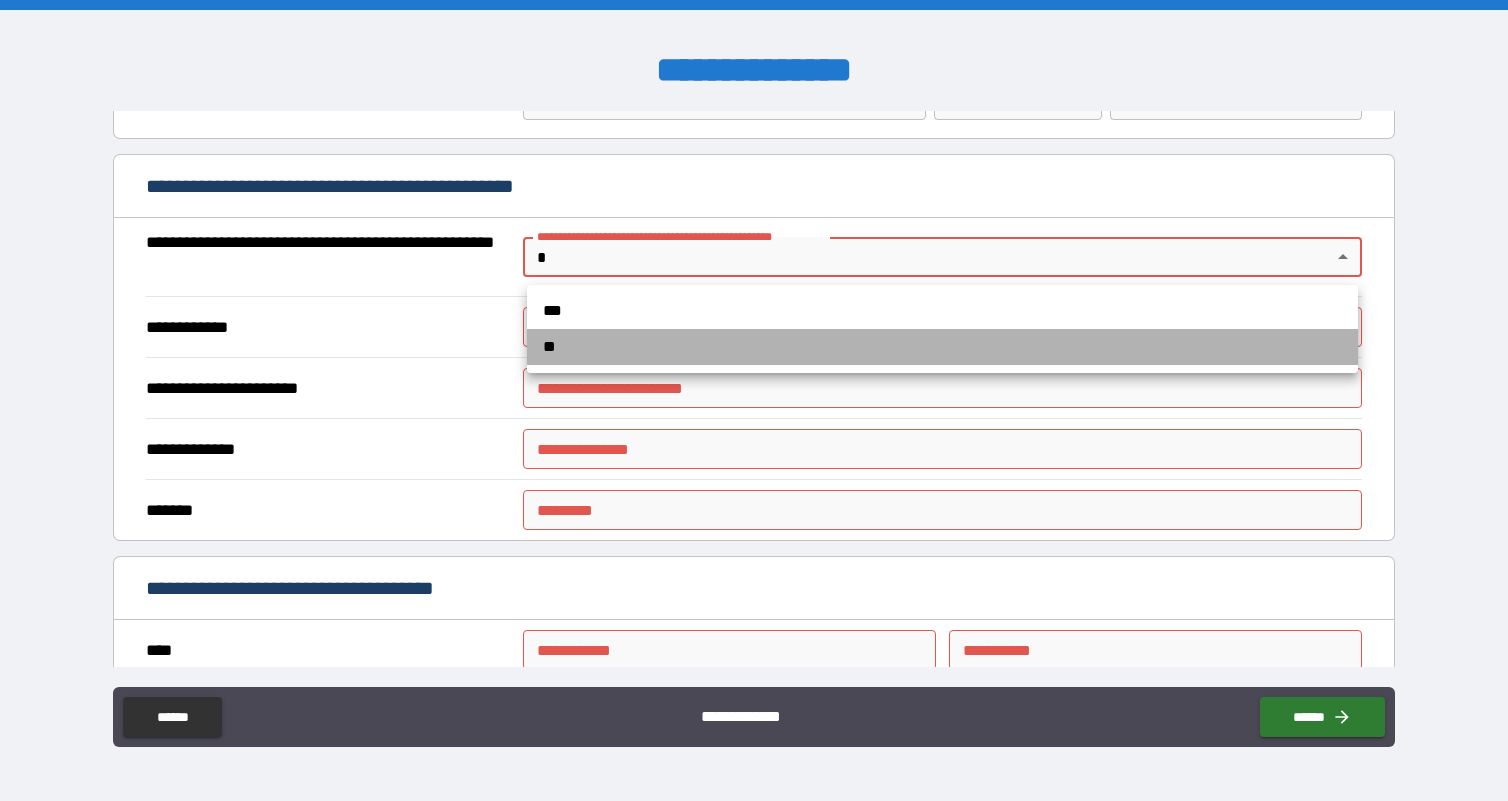 click on "**" at bounding box center (942, 347) 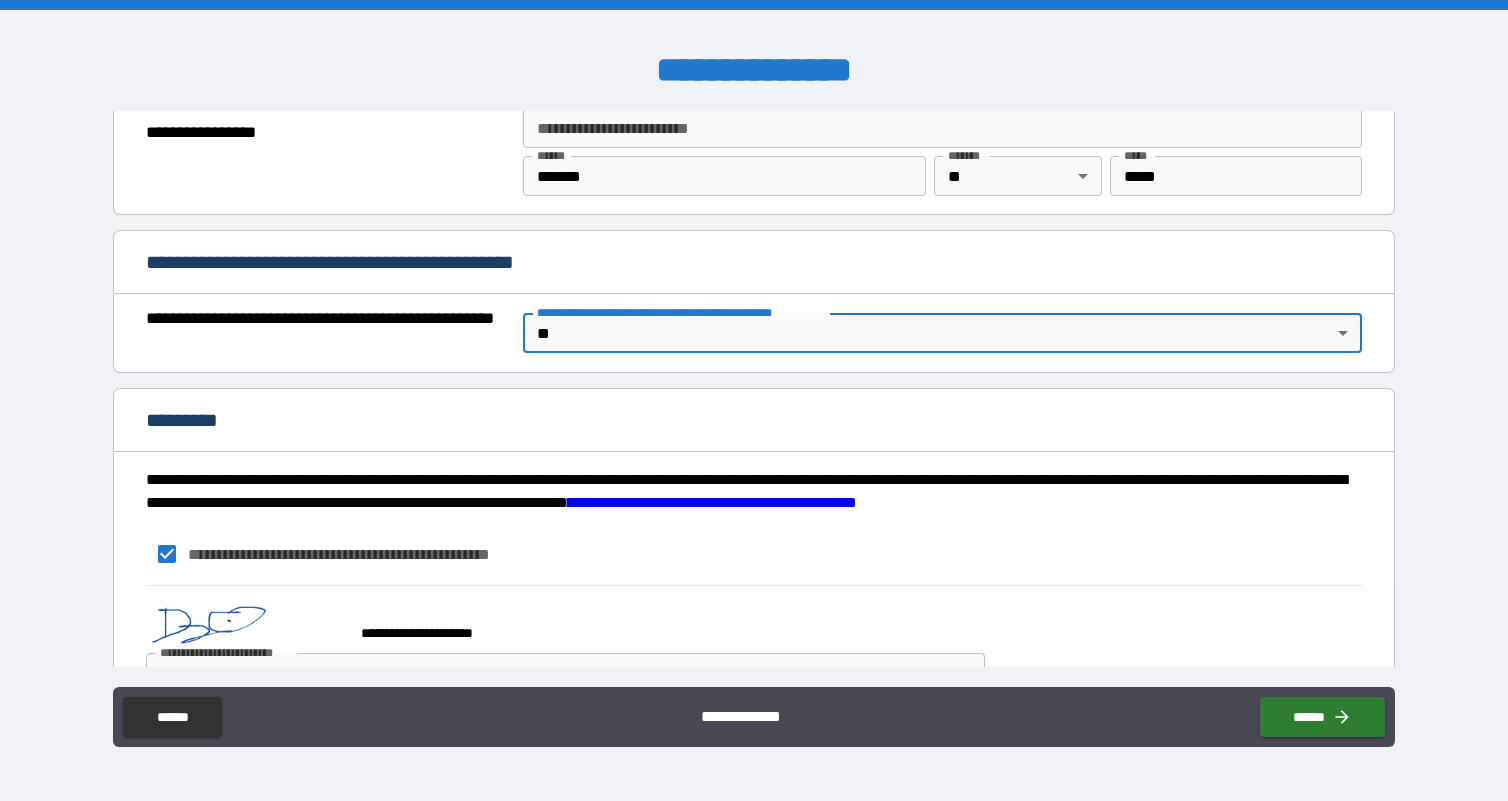 scroll, scrollTop: 1443, scrollLeft: 0, axis: vertical 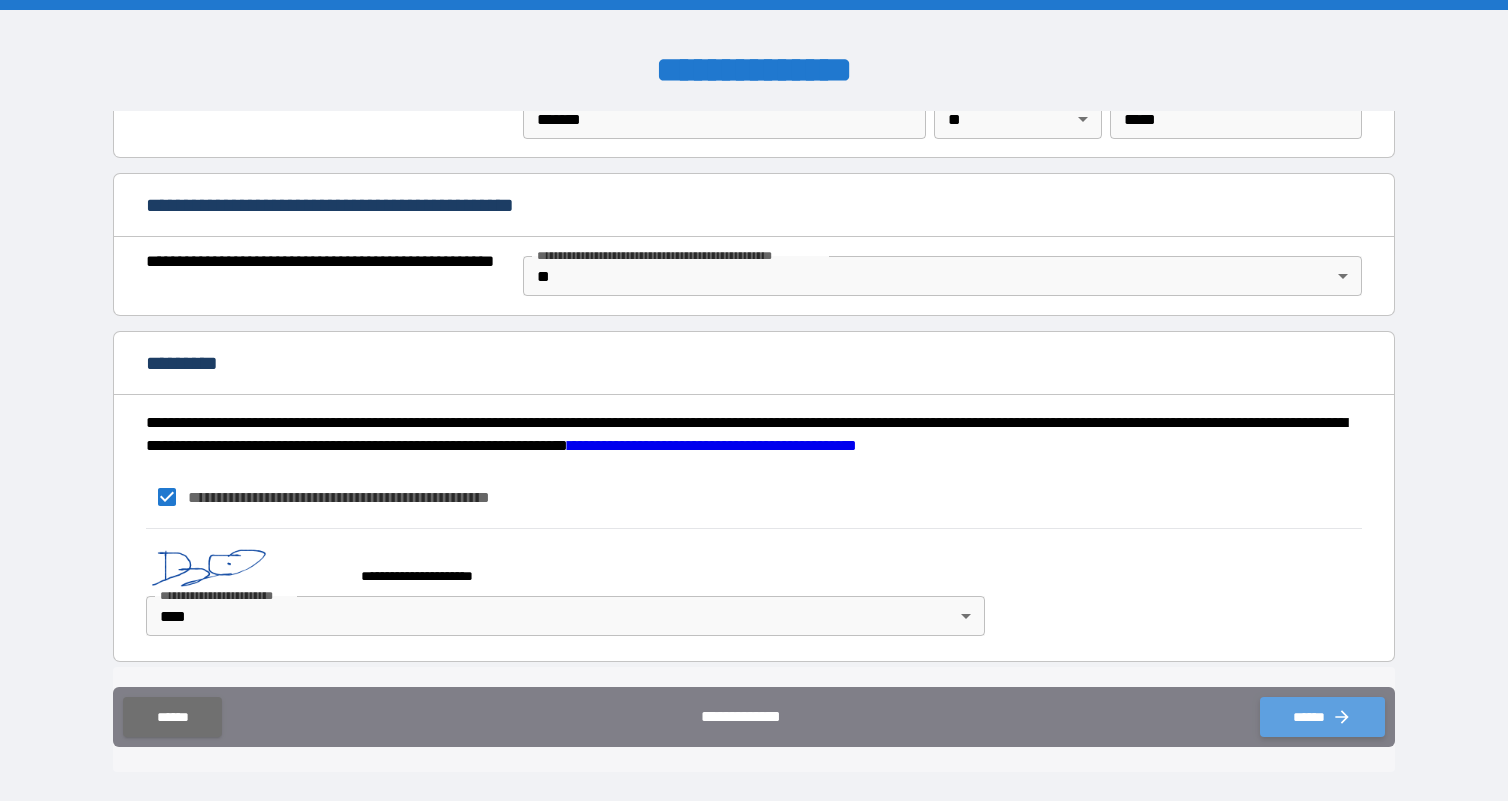 click on "******" at bounding box center (1322, 717) 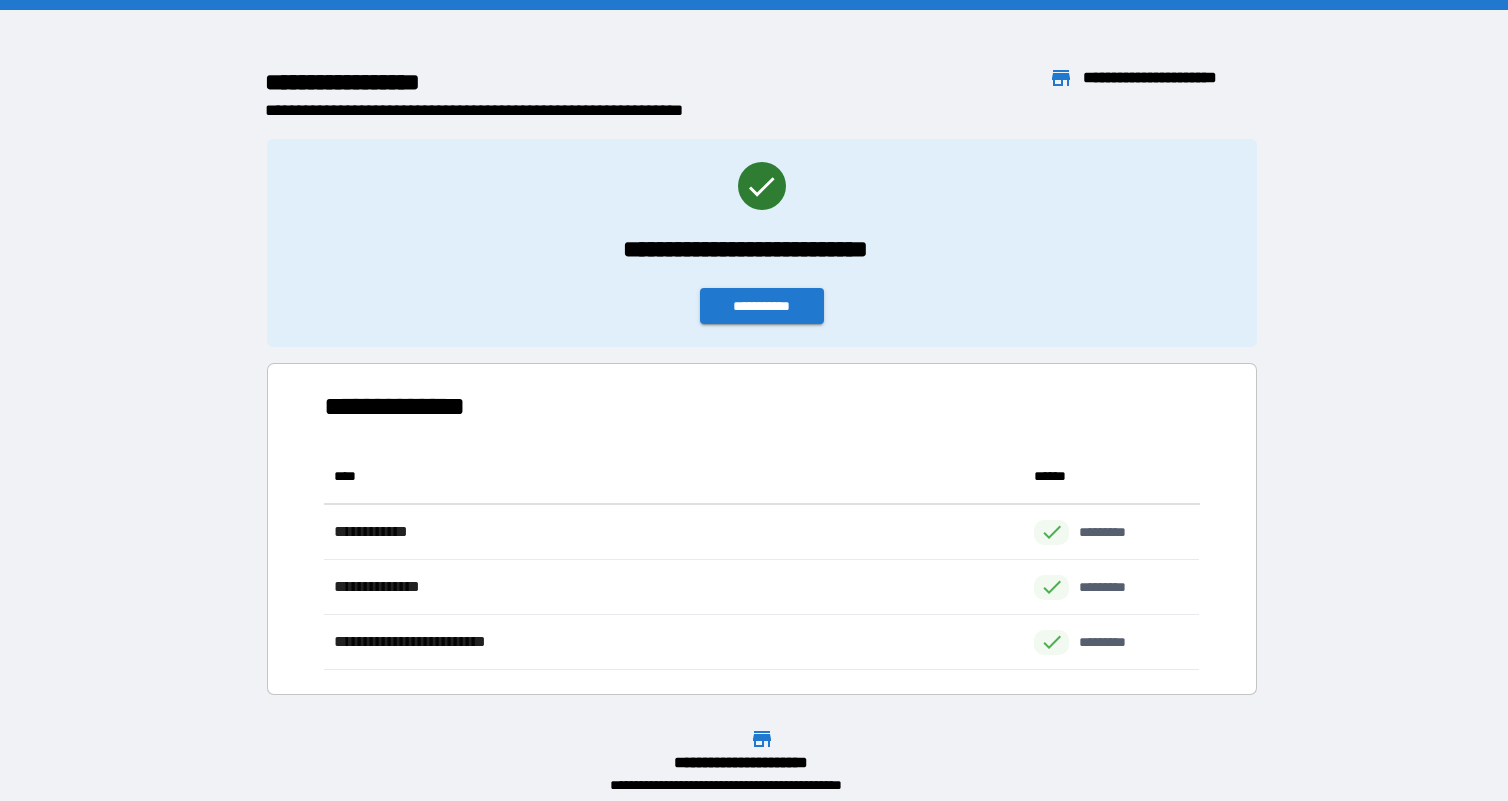scroll, scrollTop: 1, scrollLeft: 1, axis: both 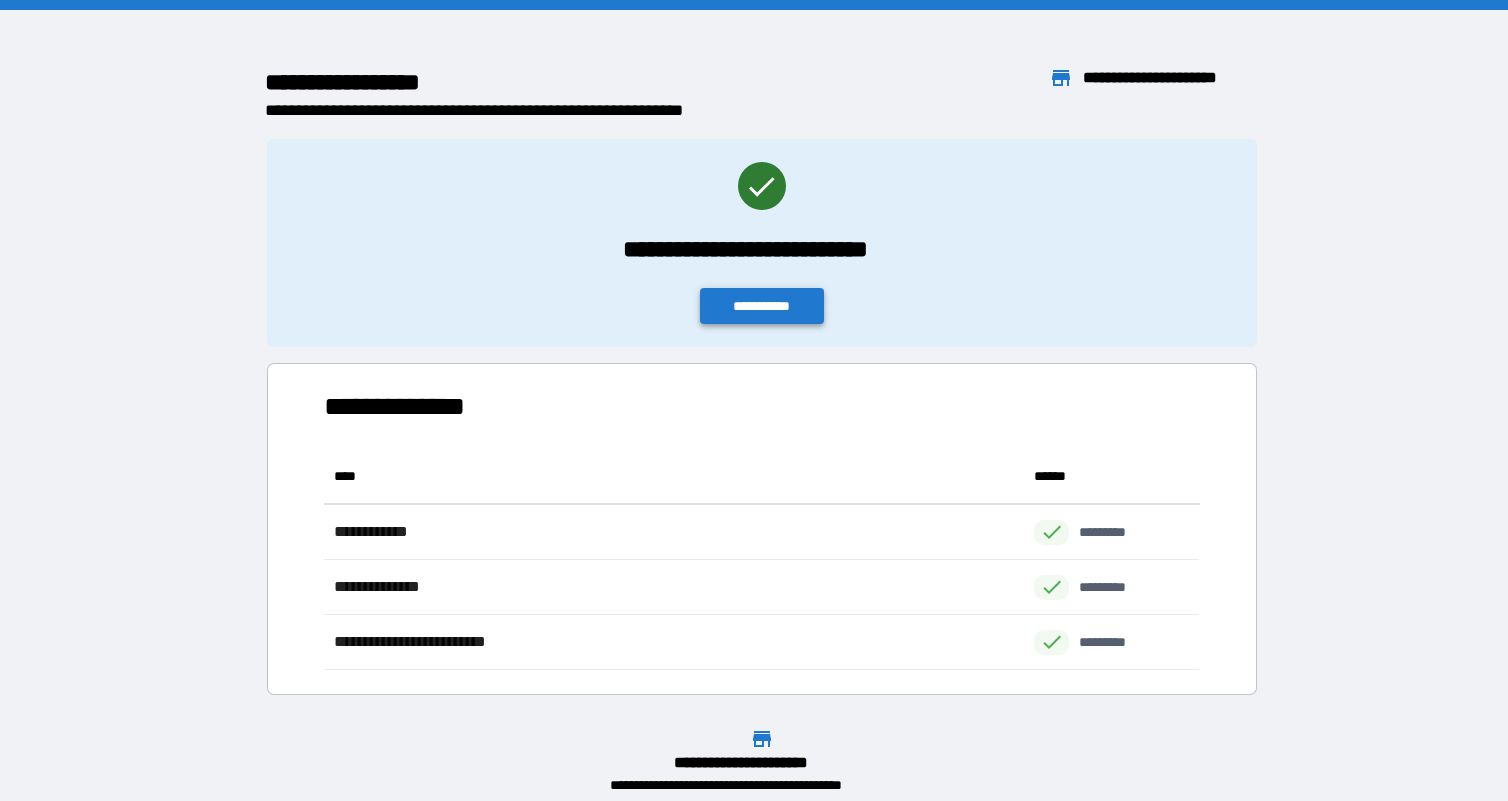 click on "**********" at bounding box center (762, 306) 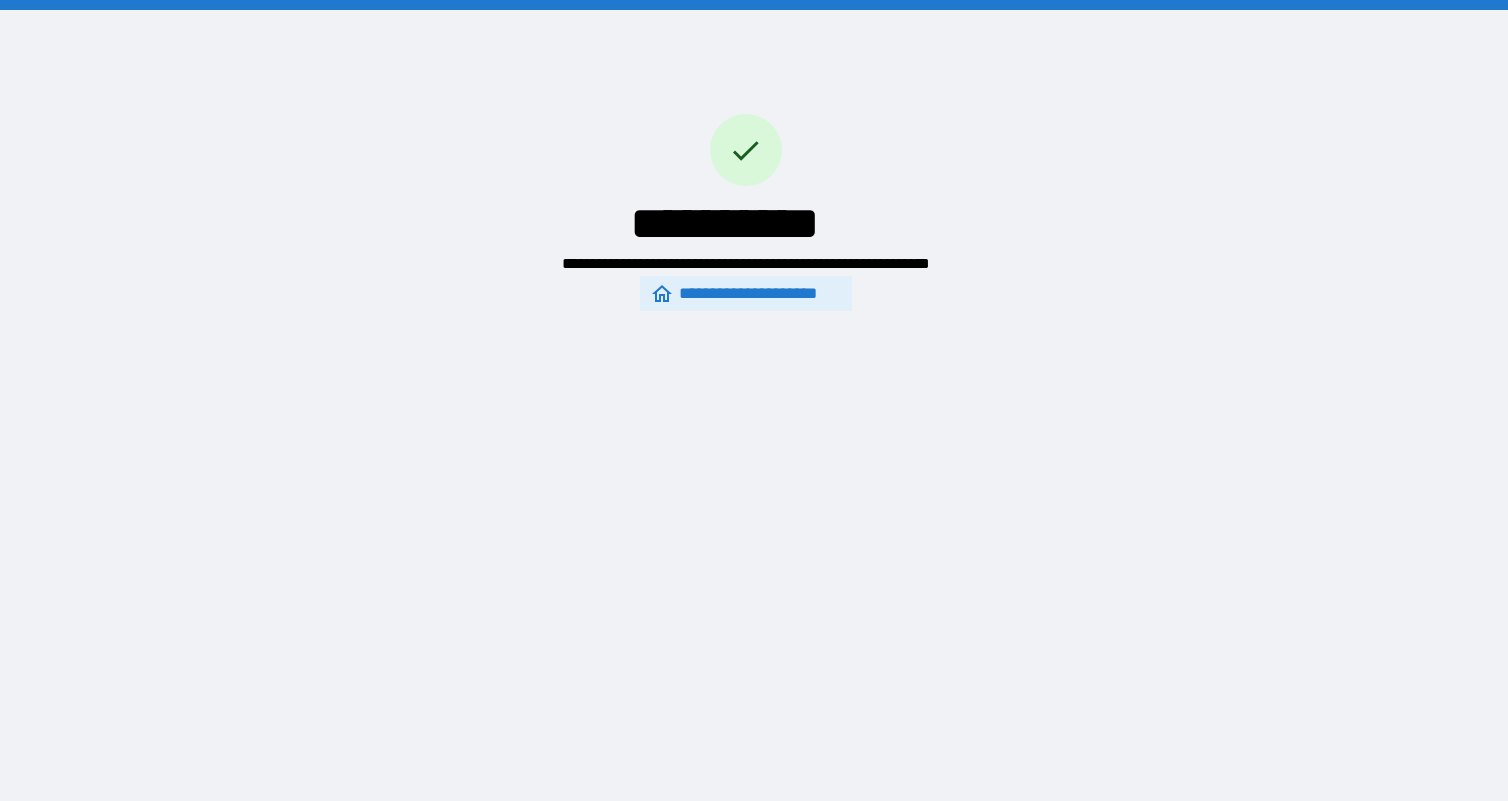 click on "**********" at bounding box center (746, 293) 